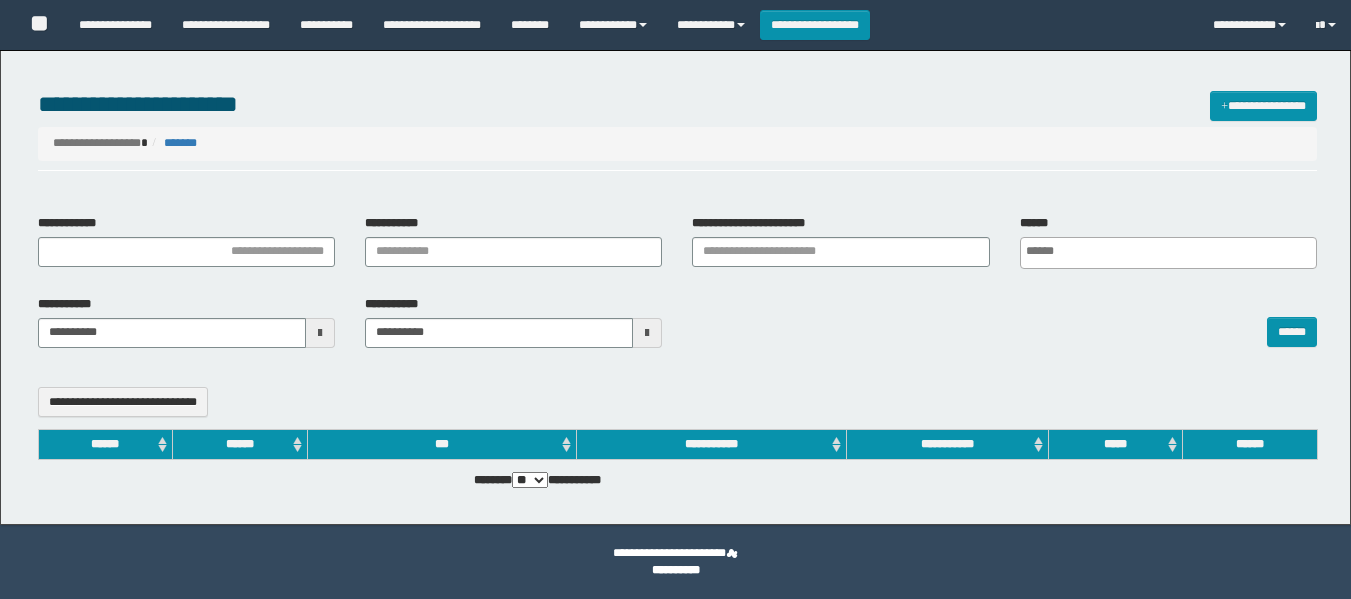 select 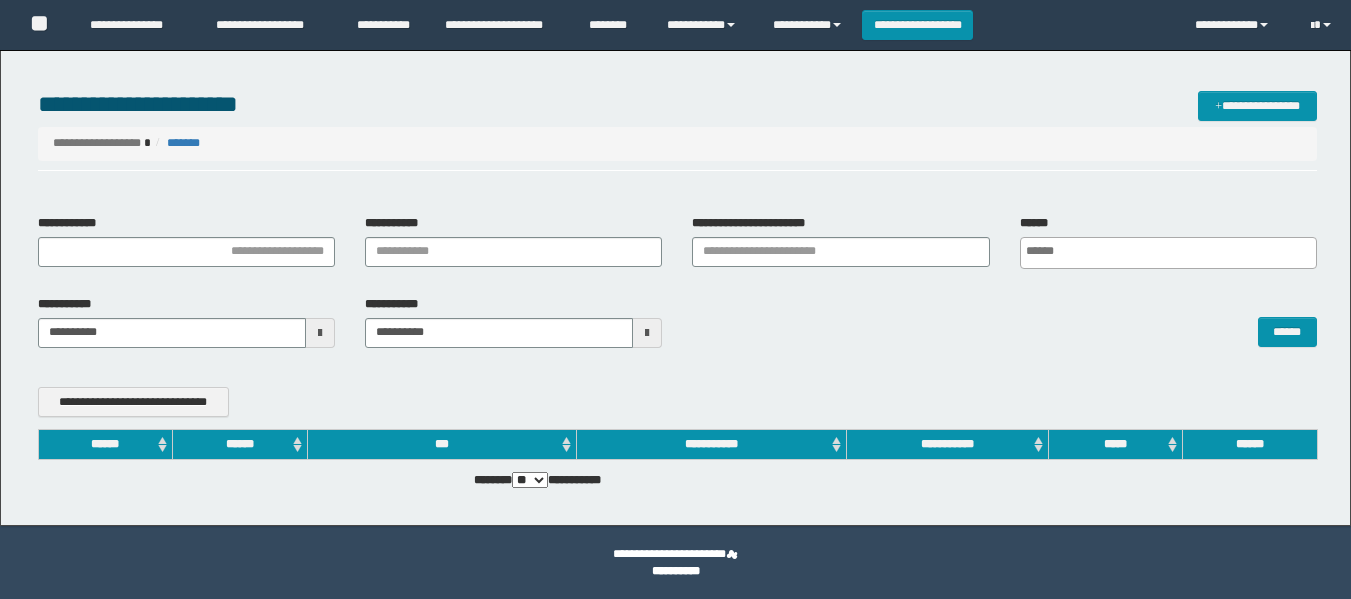 scroll, scrollTop: 0, scrollLeft: 0, axis: both 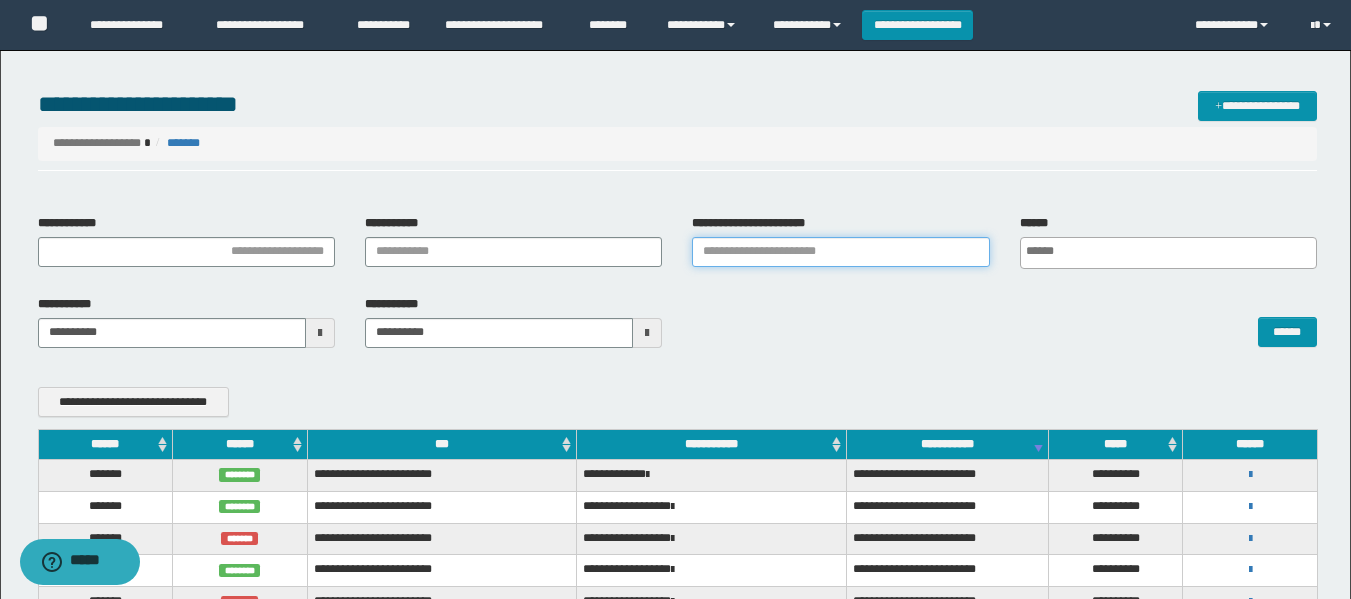 drag, startPoint x: 772, startPoint y: 251, endPoint x: 799, endPoint y: 246, distance: 27.45906 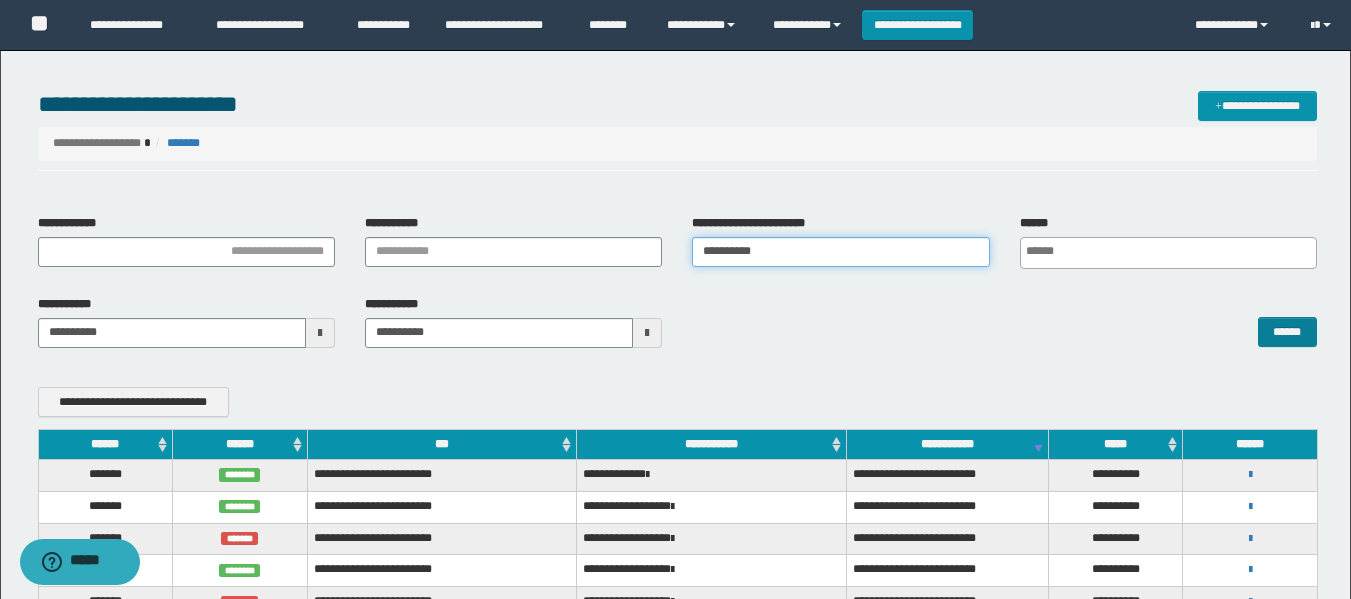 type on "**********" 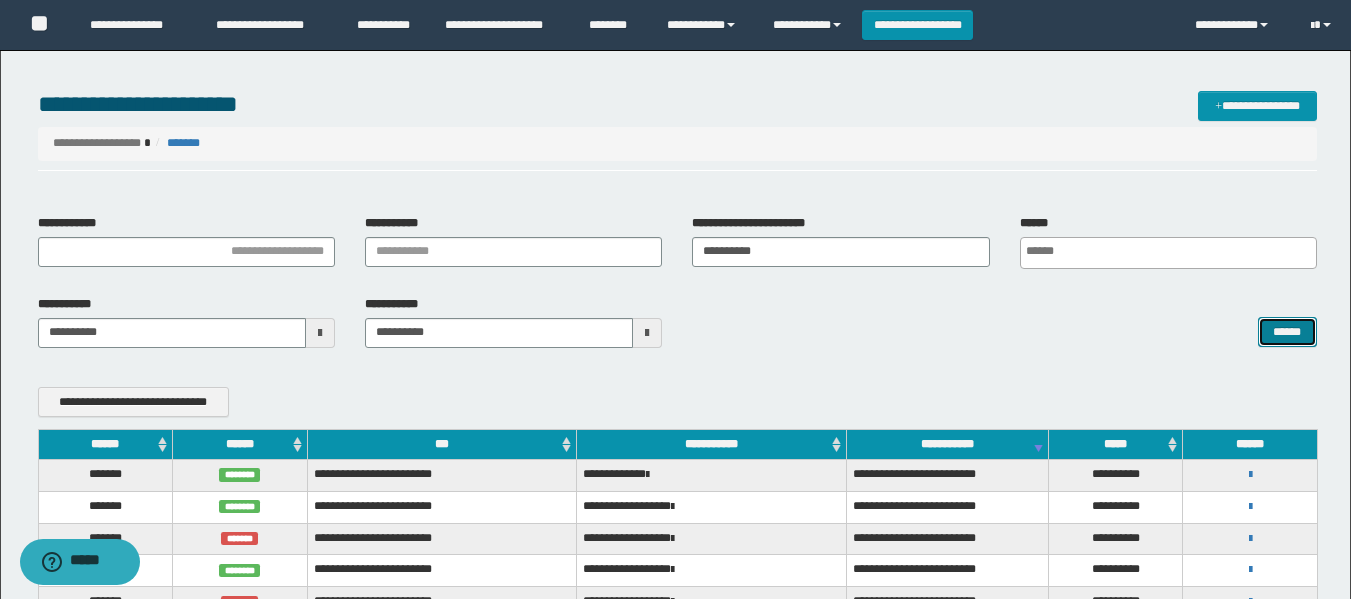 click on "******" at bounding box center [1287, 332] 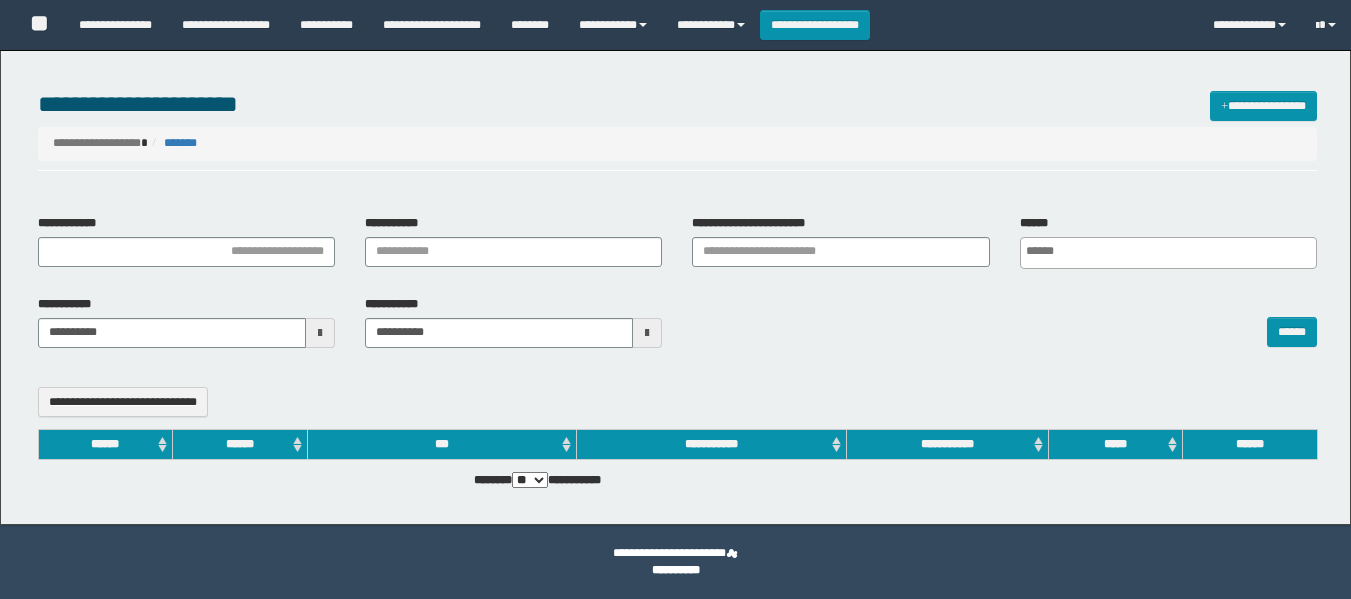 select 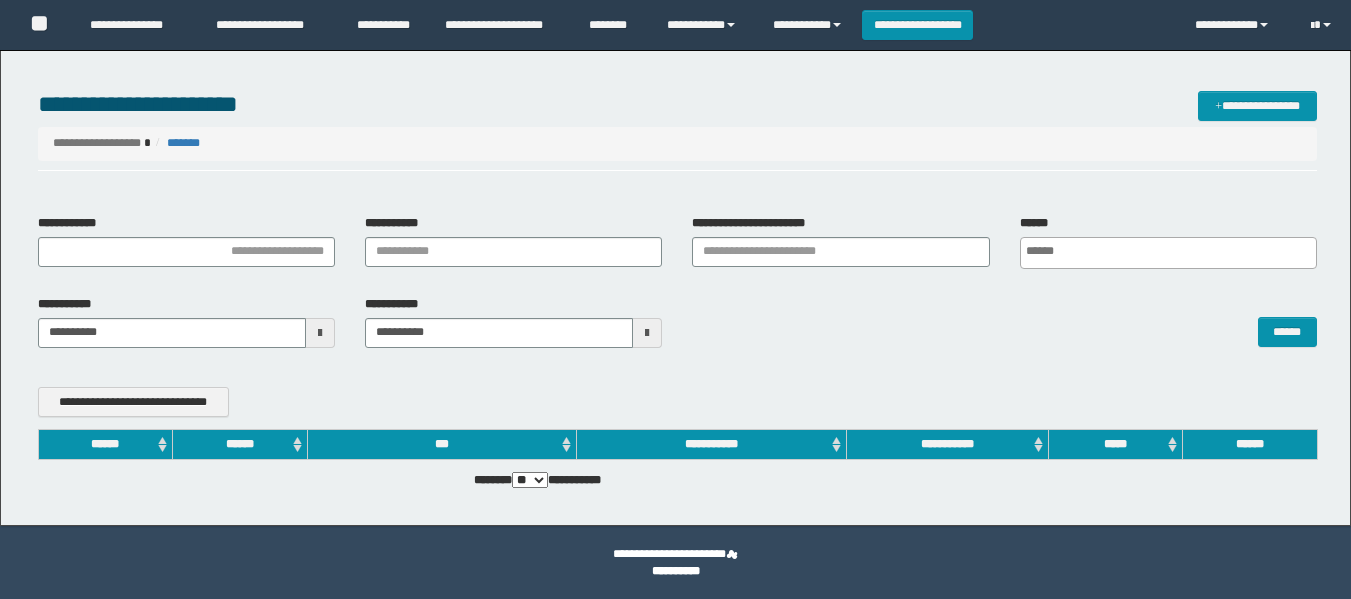 scroll, scrollTop: 0, scrollLeft: 0, axis: both 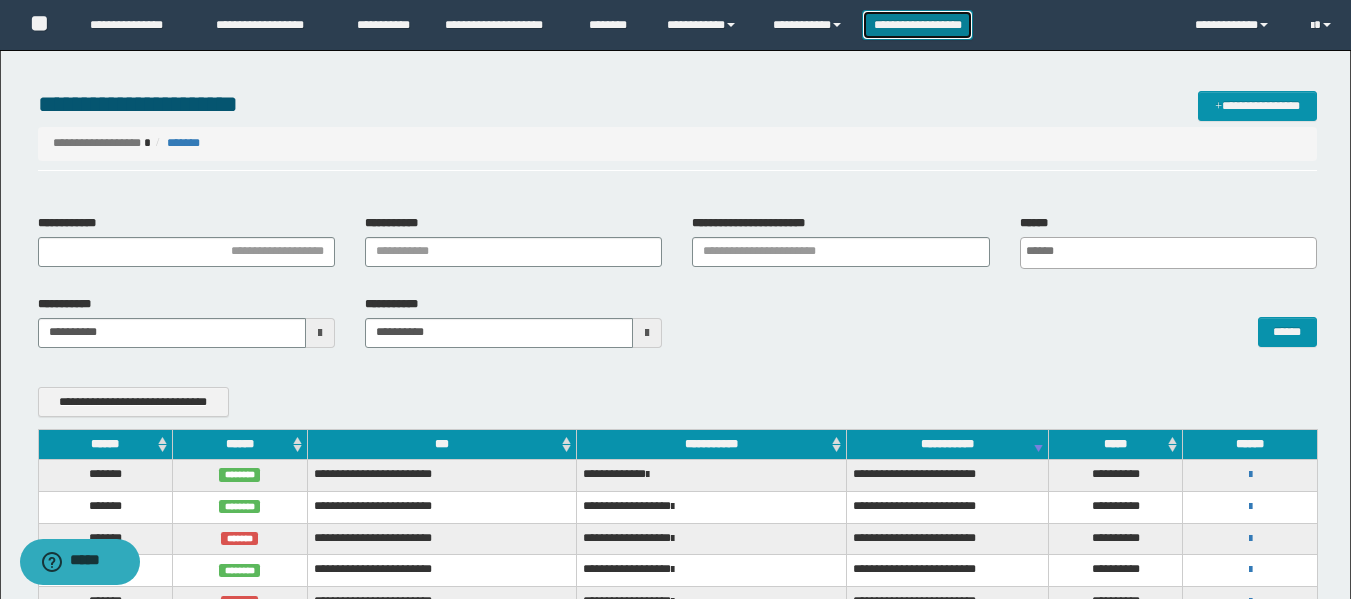 click on "**********" at bounding box center (917, 25) 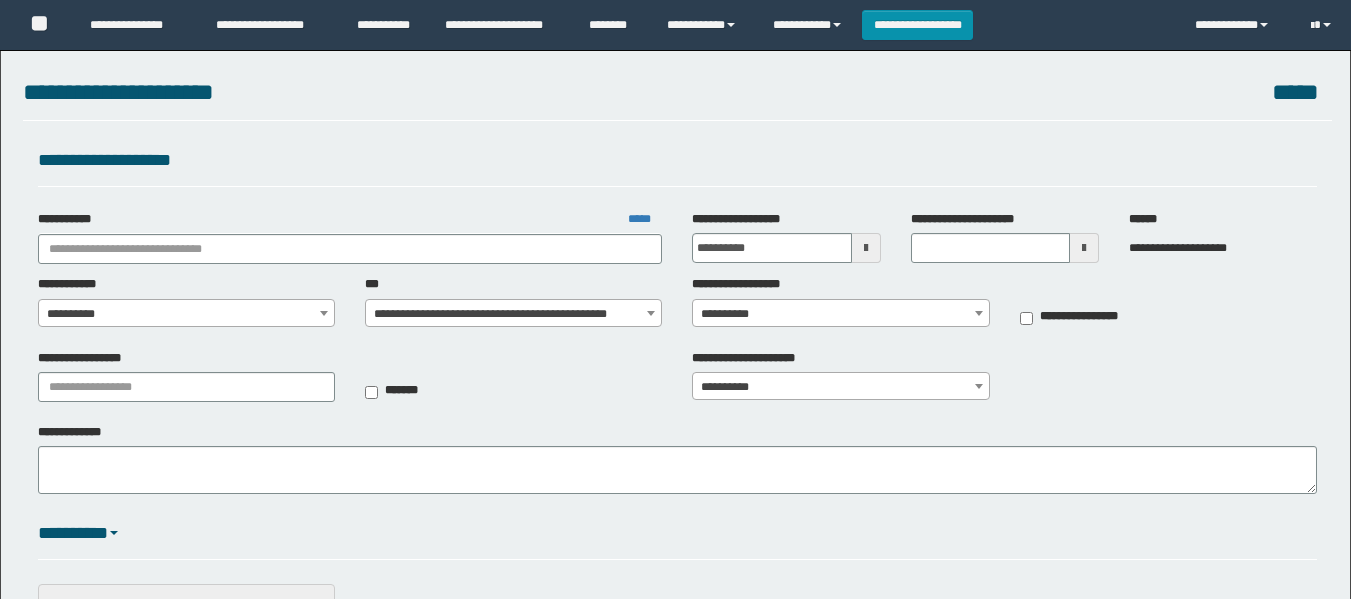 scroll, scrollTop: 0, scrollLeft: 0, axis: both 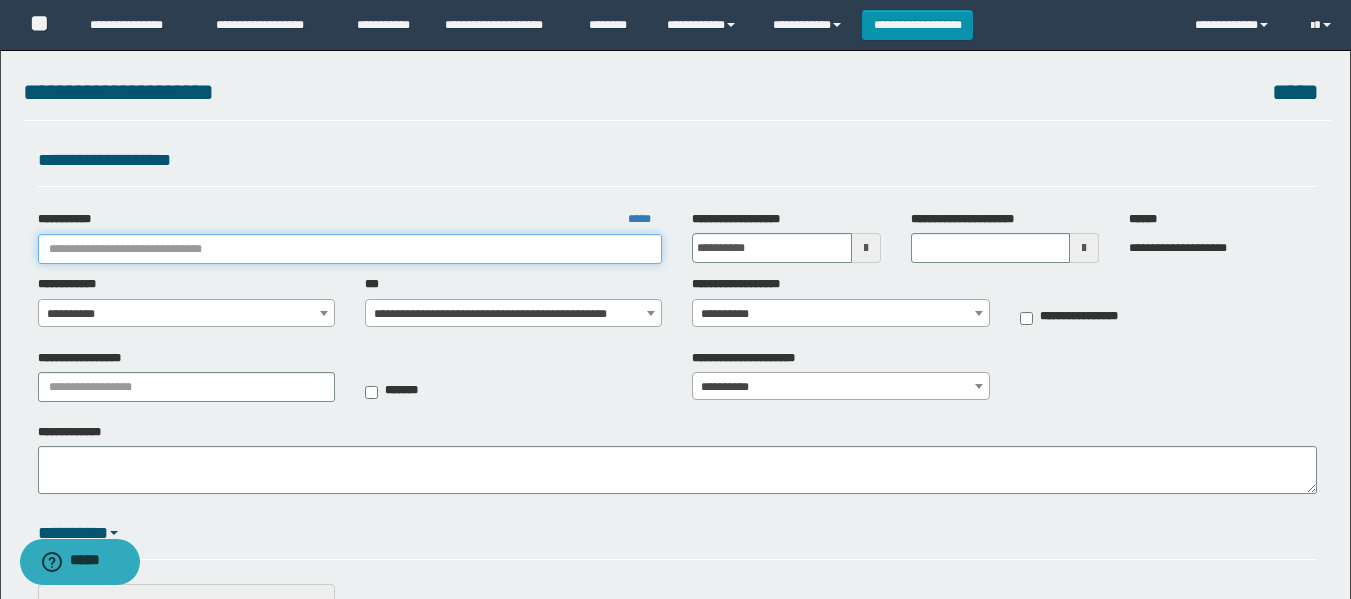 click on "**********" at bounding box center (350, 249) 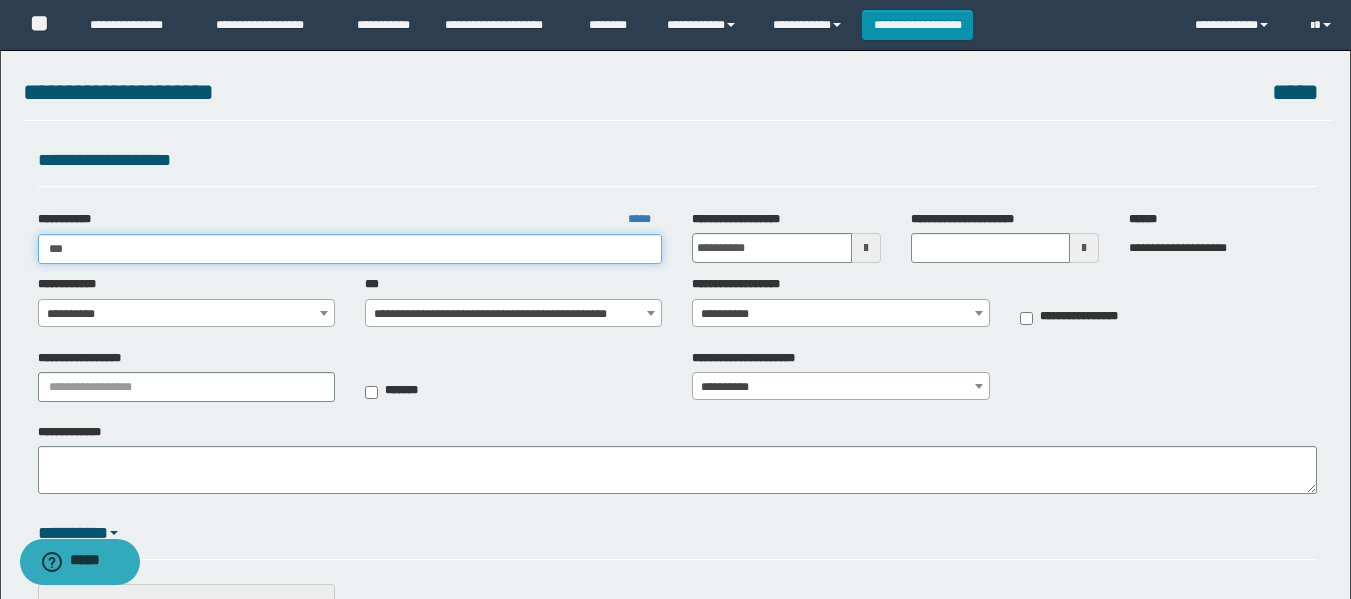 type on "****" 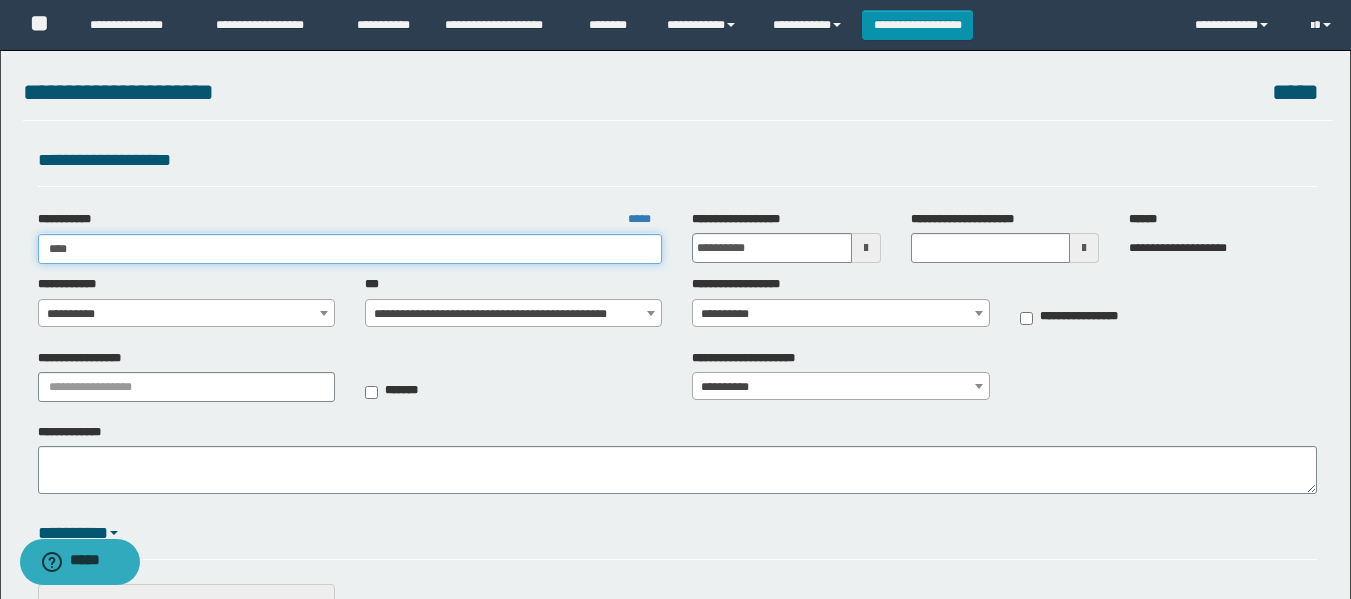 type on "****" 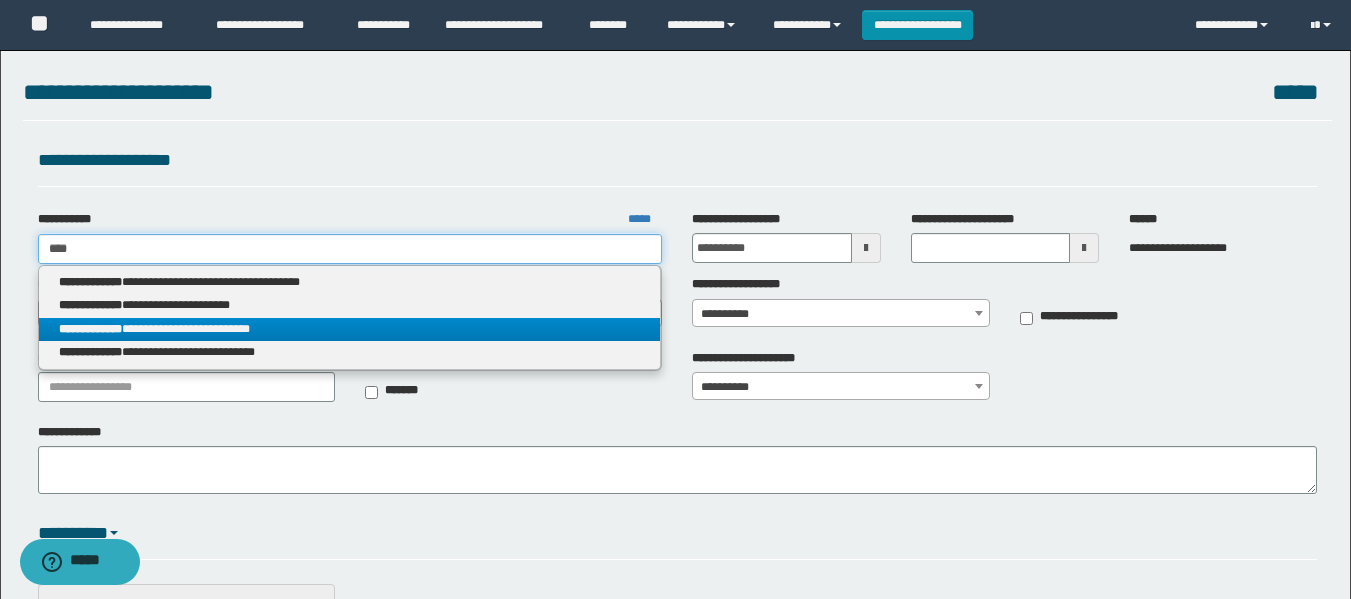 type on "****" 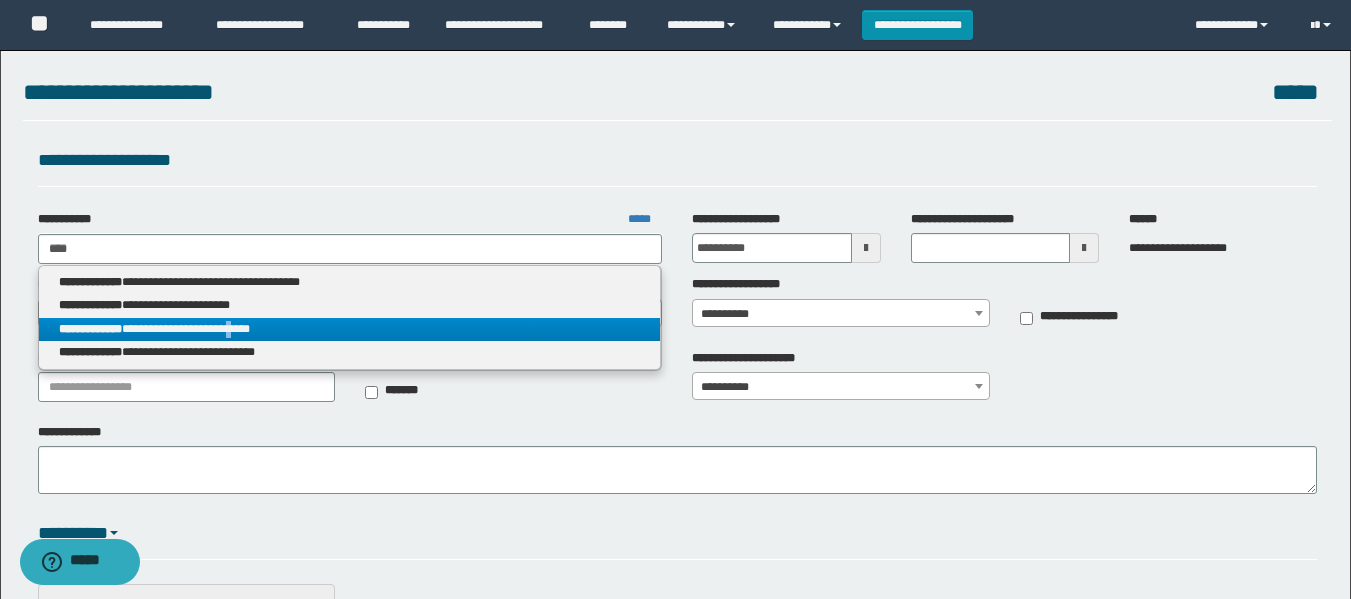 click on "**********" at bounding box center [350, 329] 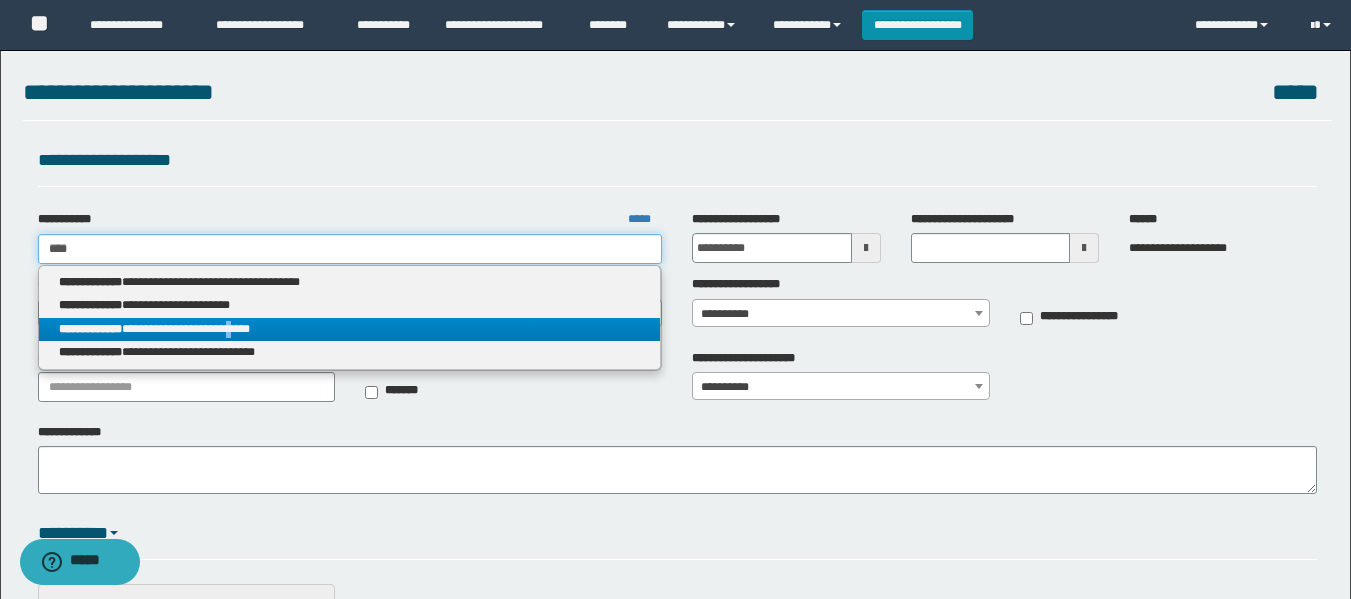 type 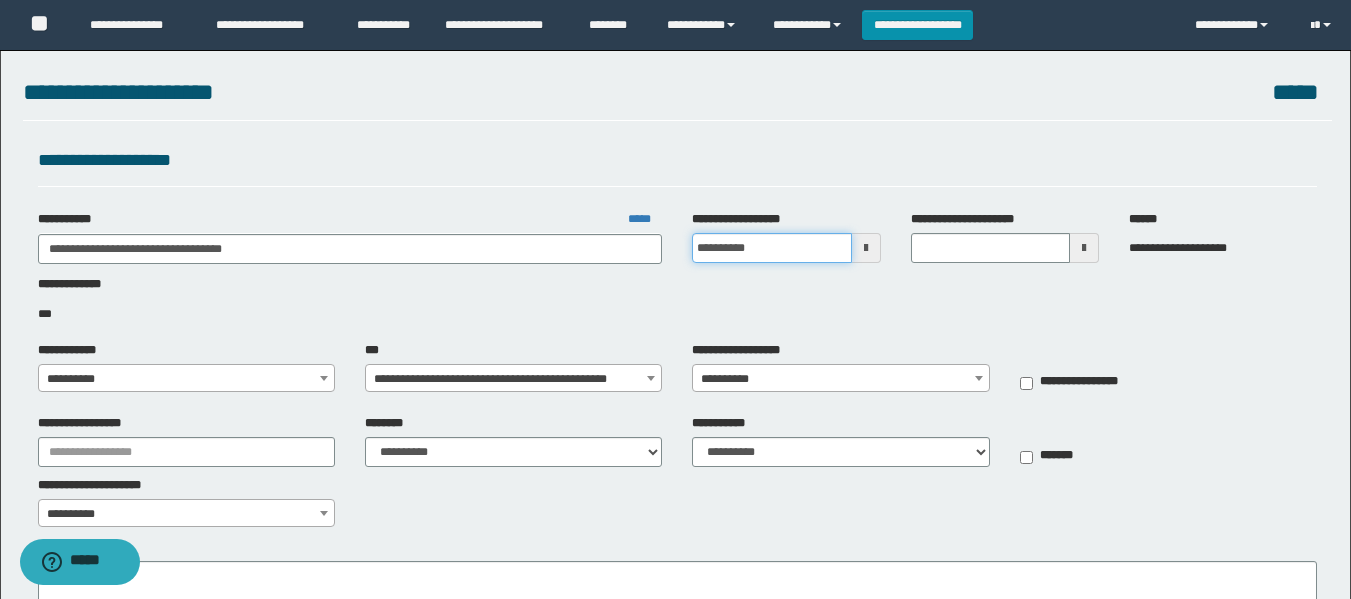 click on "**********" at bounding box center [771, 248] 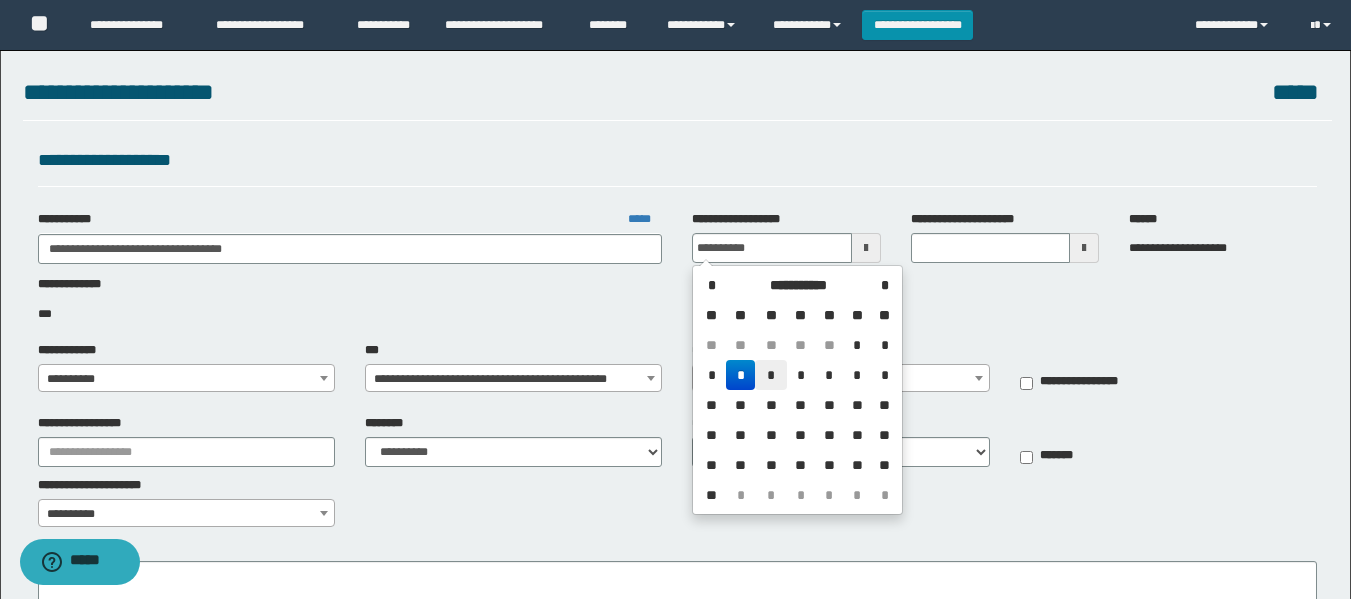 click on "*" at bounding box center [771, 375] 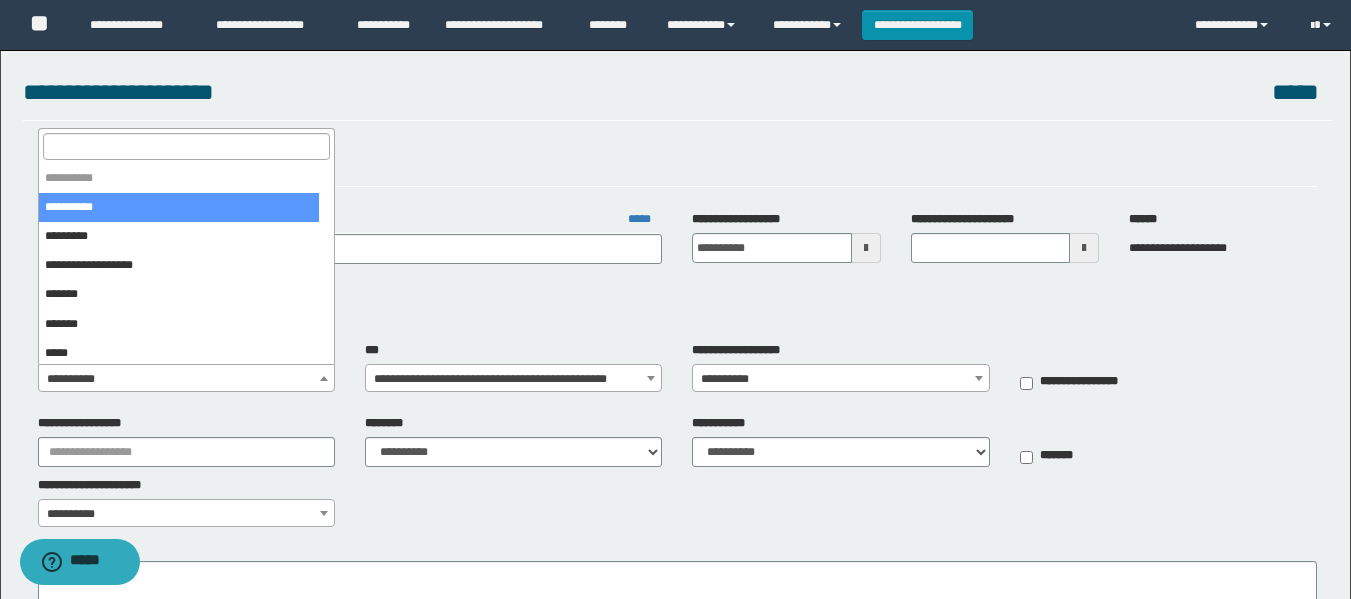 click on "**********" at bounding box center (186, 379) 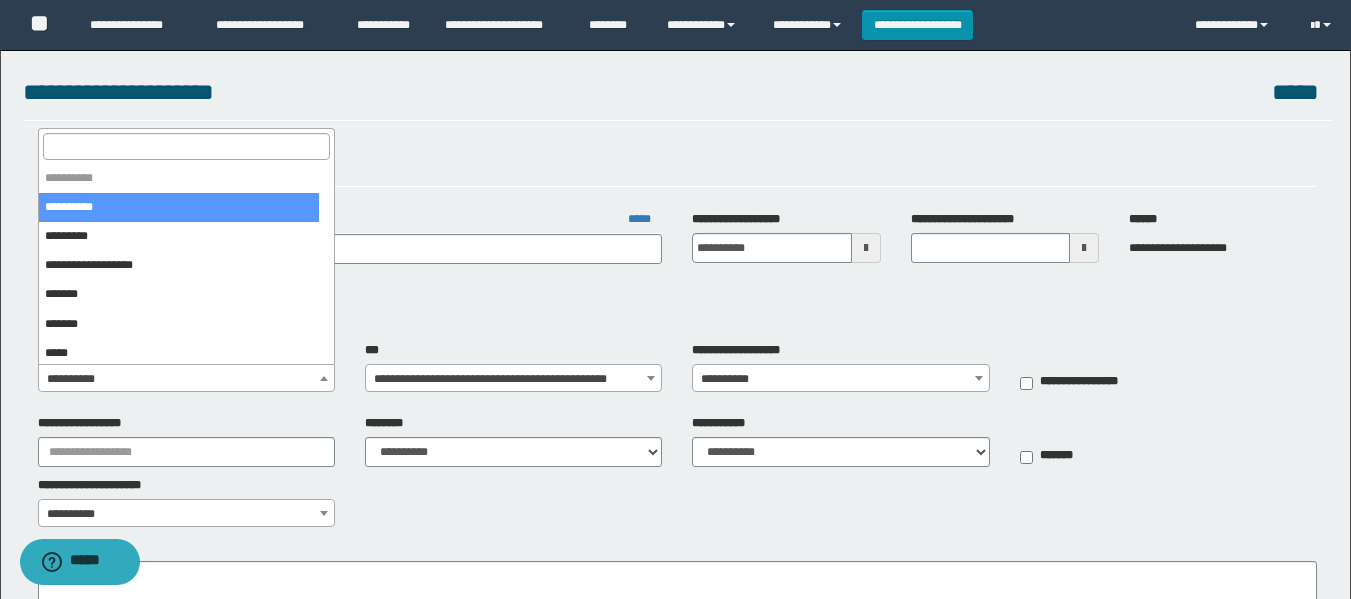 click at bounding box center (186, 146) 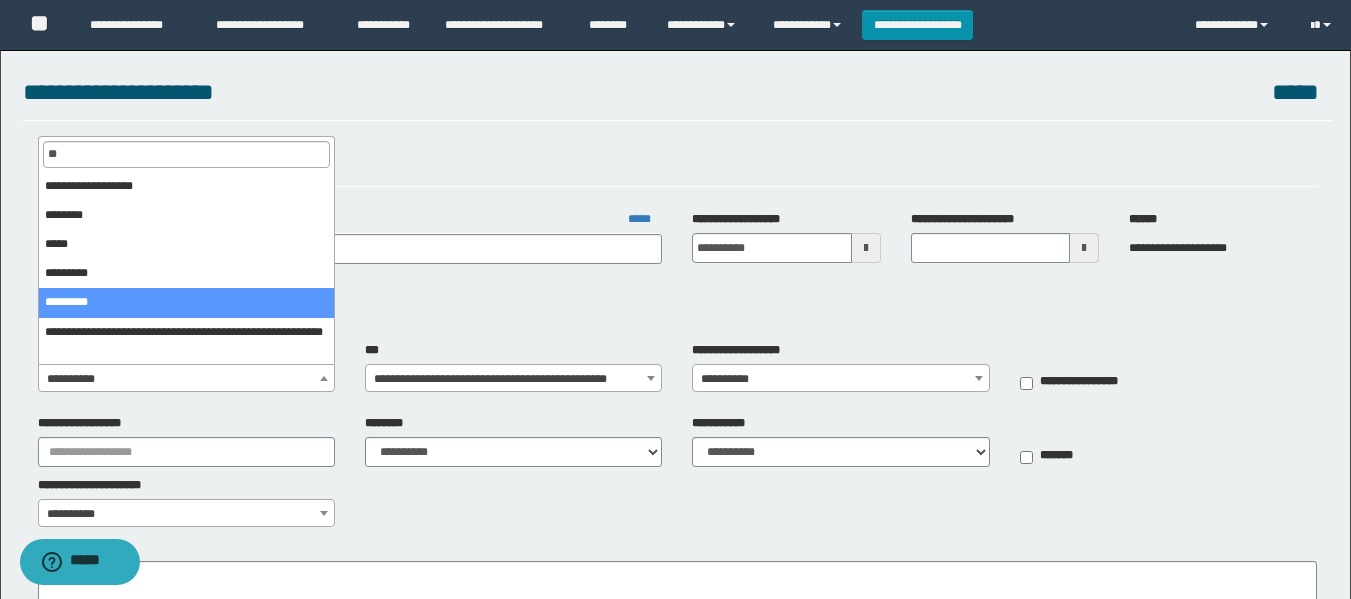 type on "**" 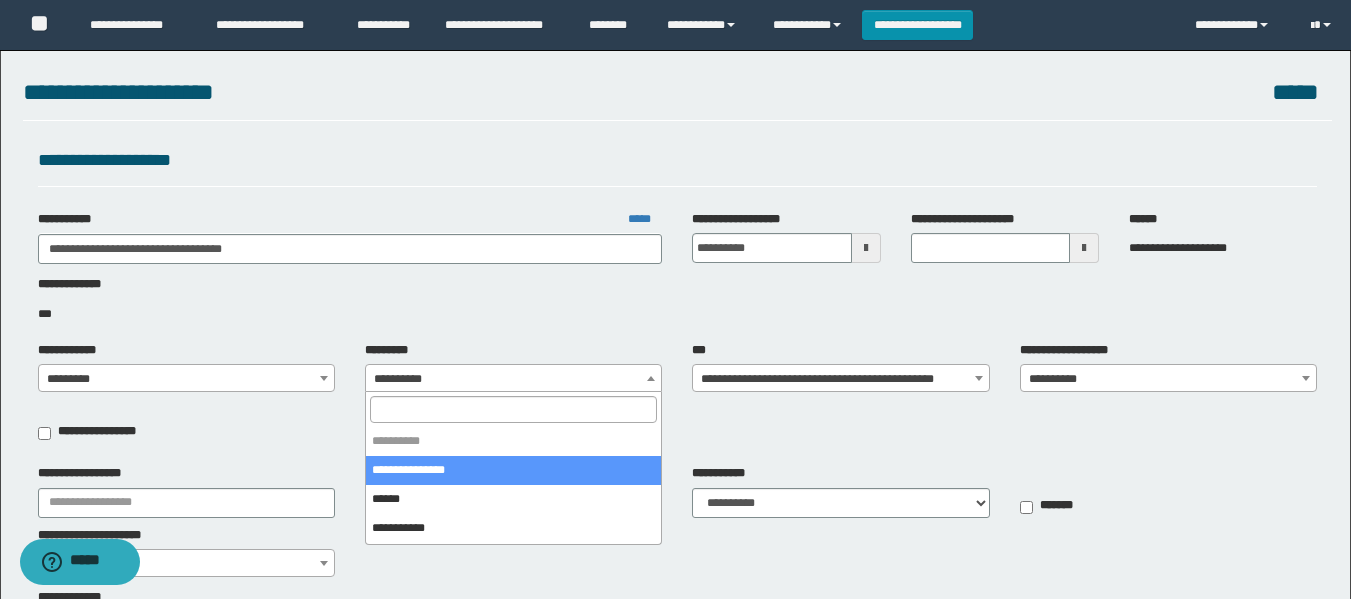 click on "**********" at bounding box center (513, 379) 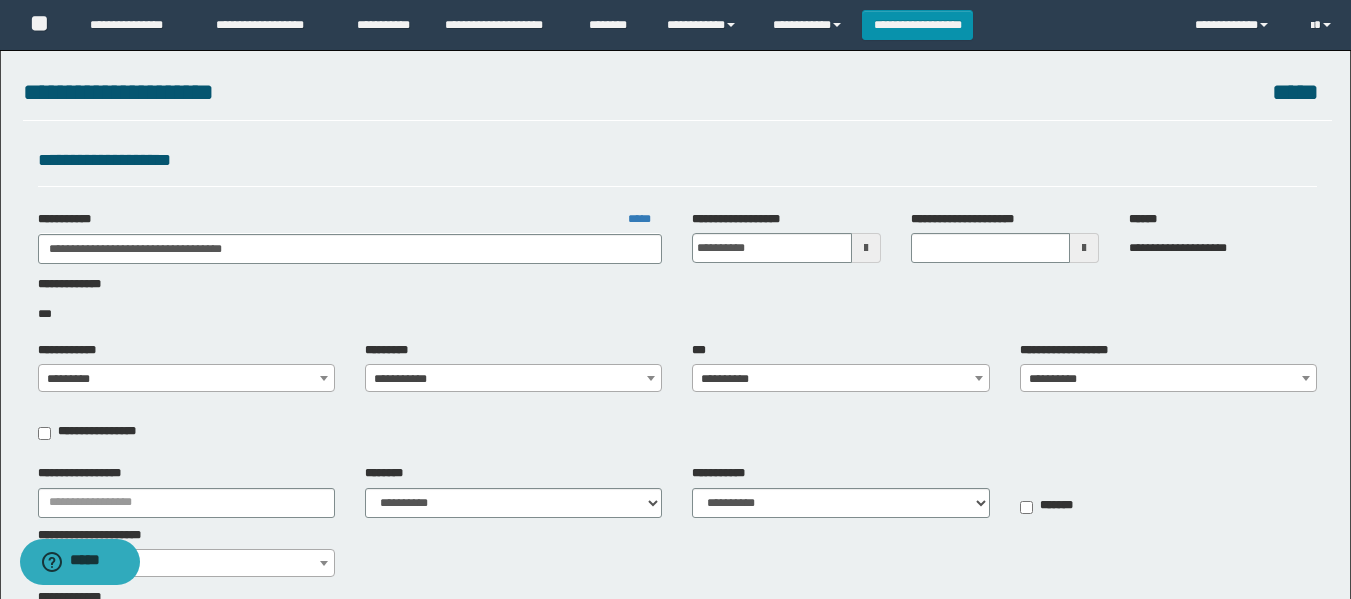 click on "**********" at bounding box center [675, 299] 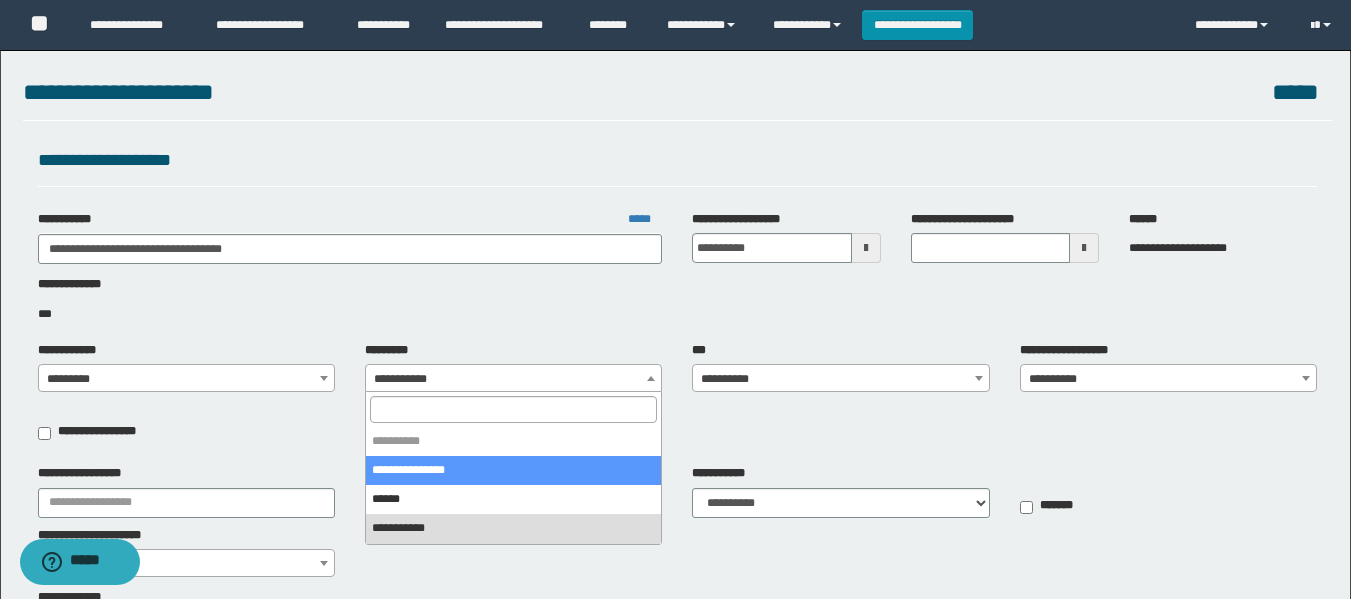 select on "****" 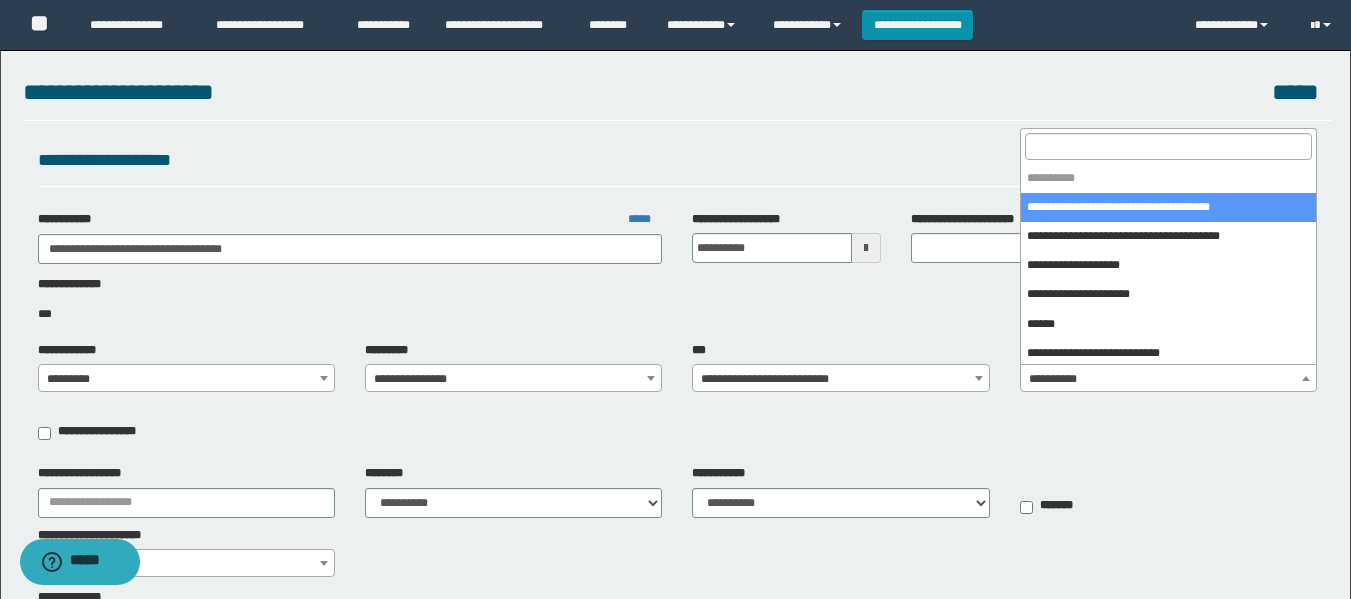 click on "**********" at bounding box center (1168, 379) 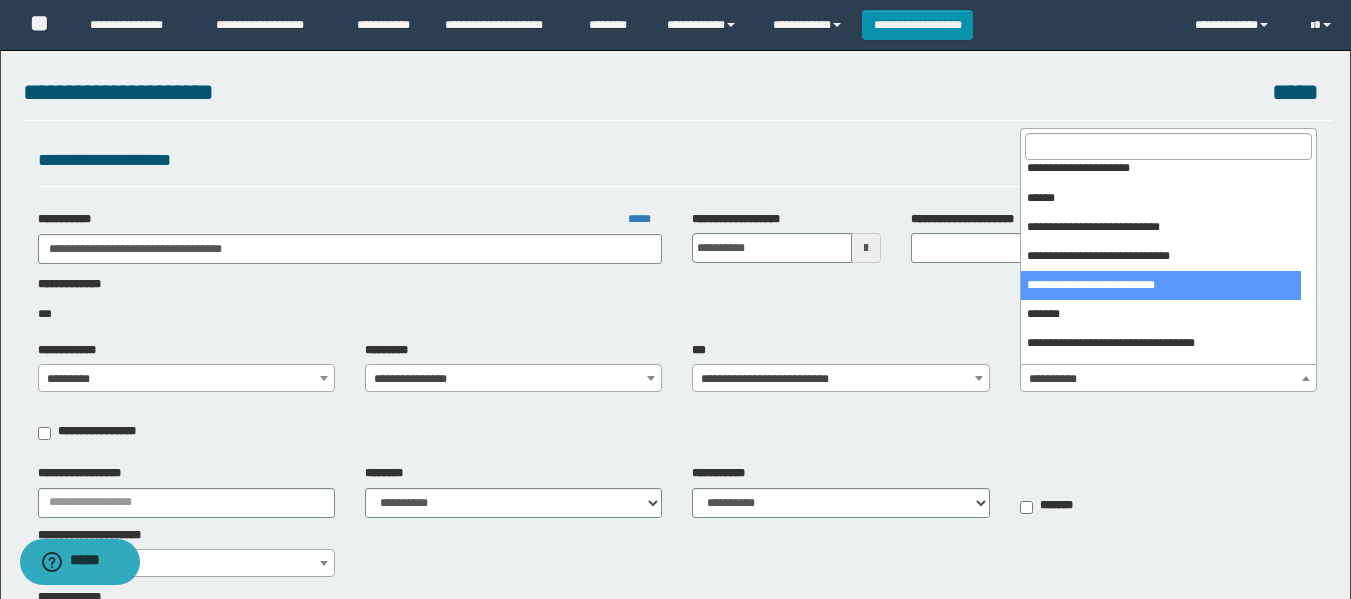 scroll, scrollTop: 200, scrollLeft: 0, axis: vertical 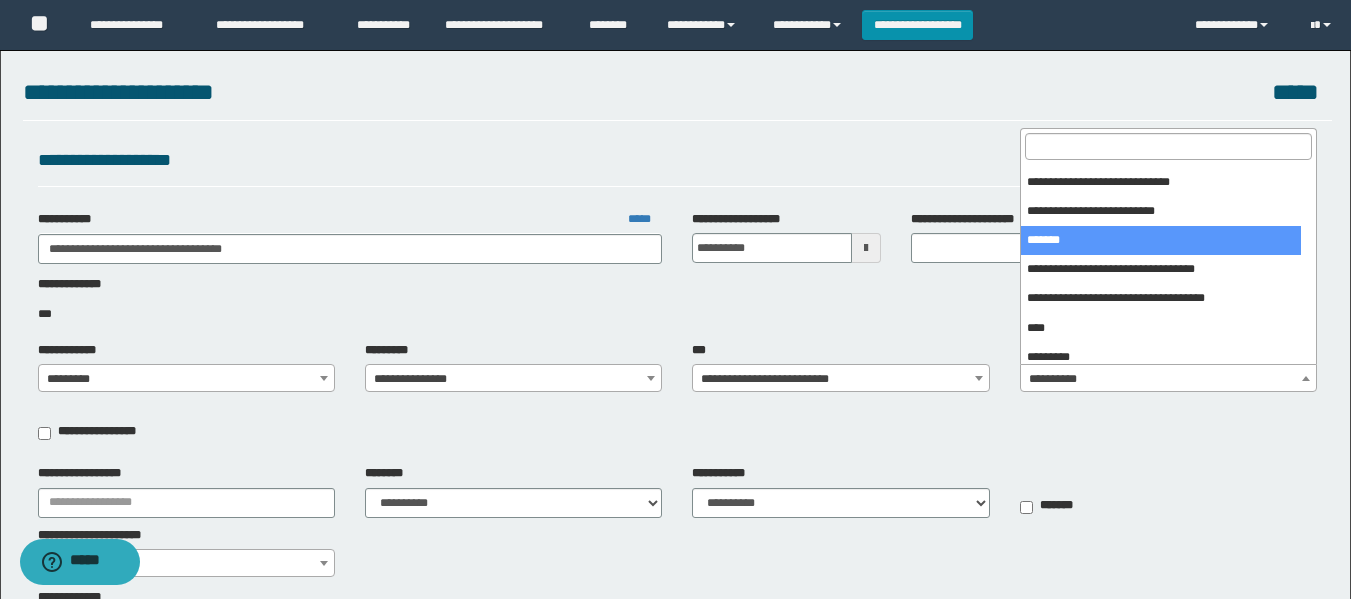 select on "***" 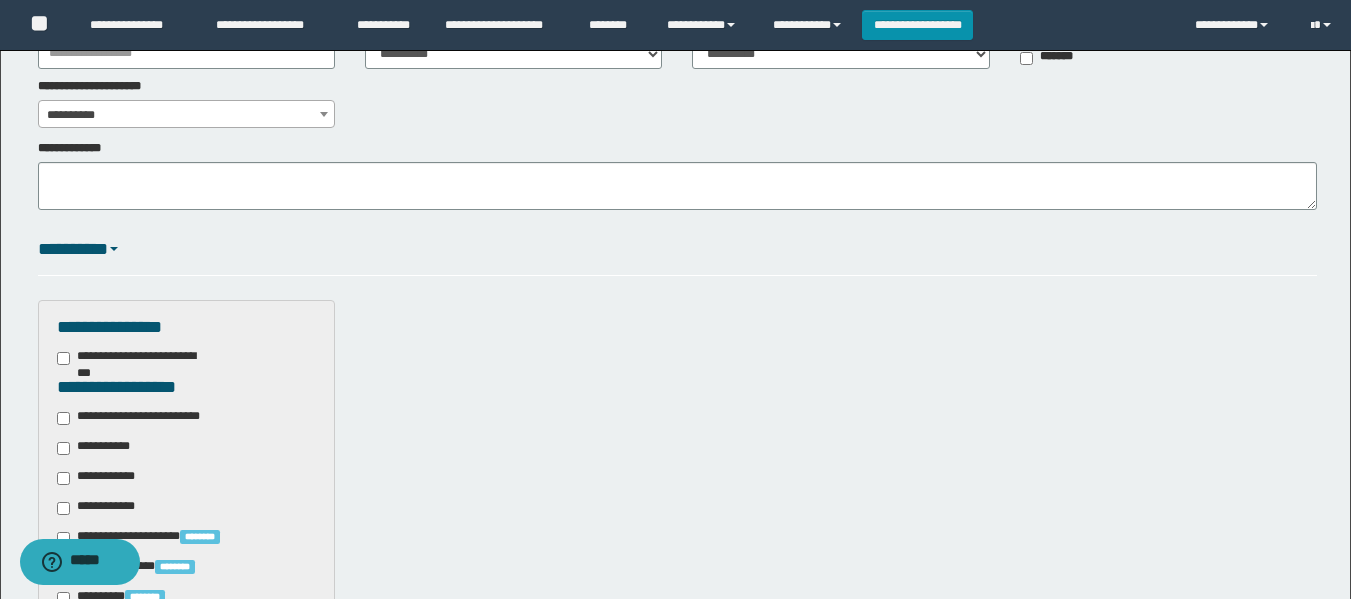 scroll, scrollTop: 400, scrollLeft: 0, axis: vertical 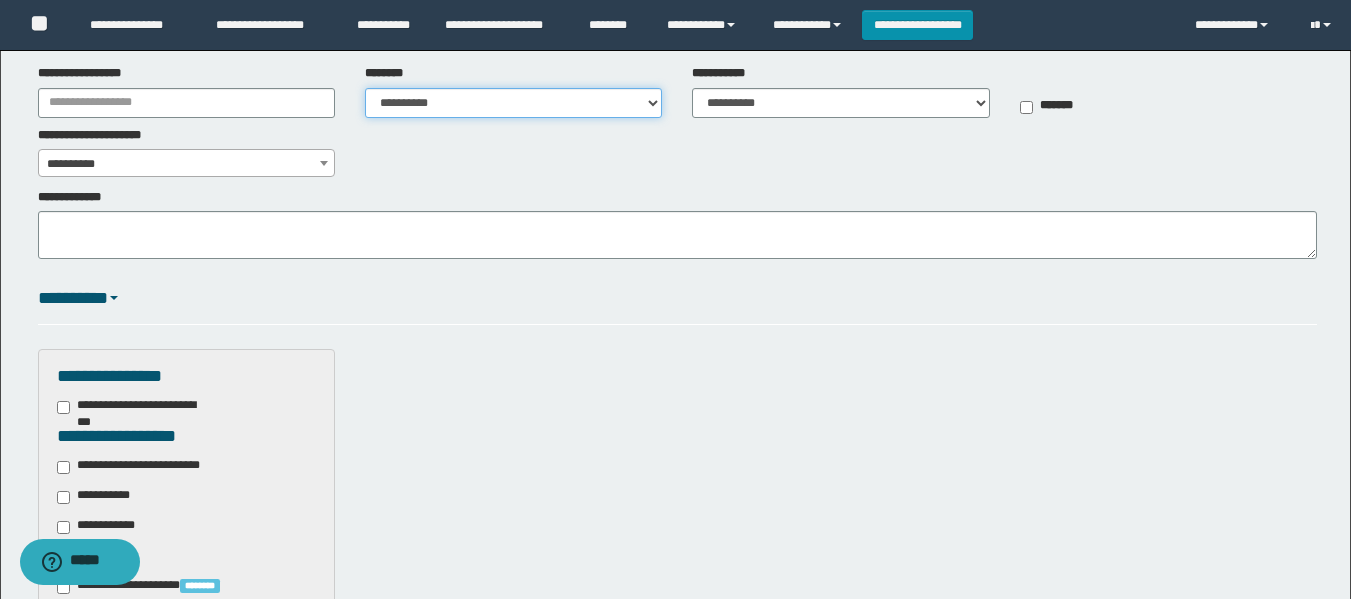 click on "**********" at bounding box center [513, 103] 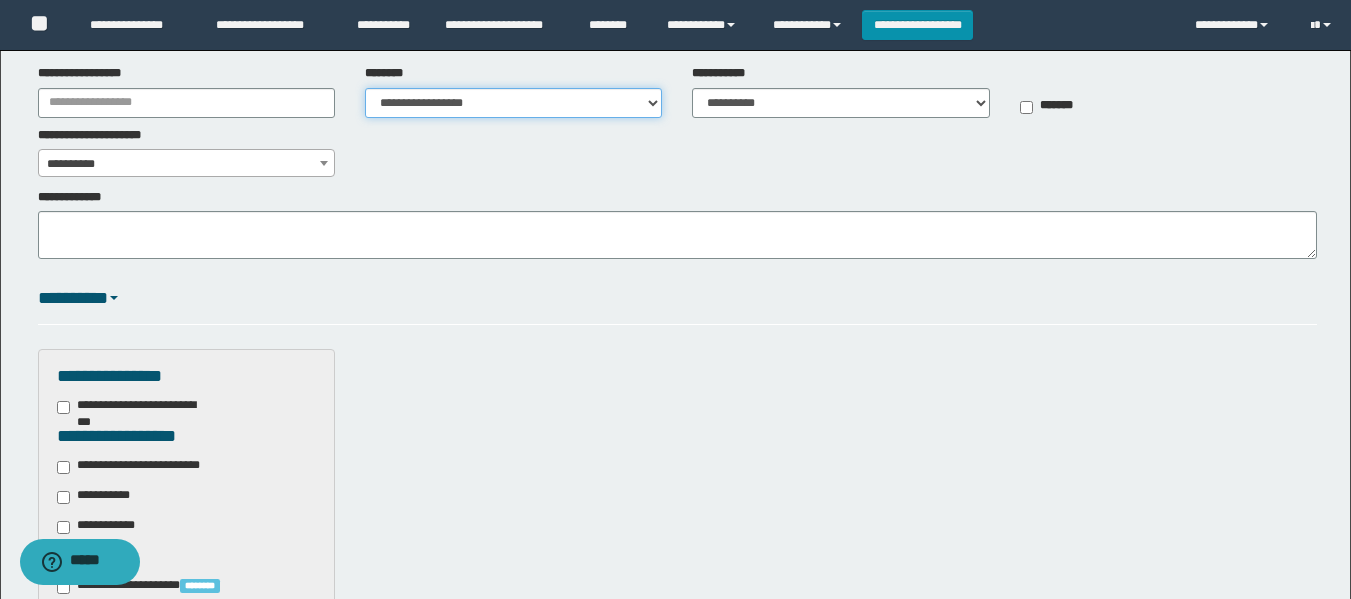 click on "**********" at bounding box center (513, 103) 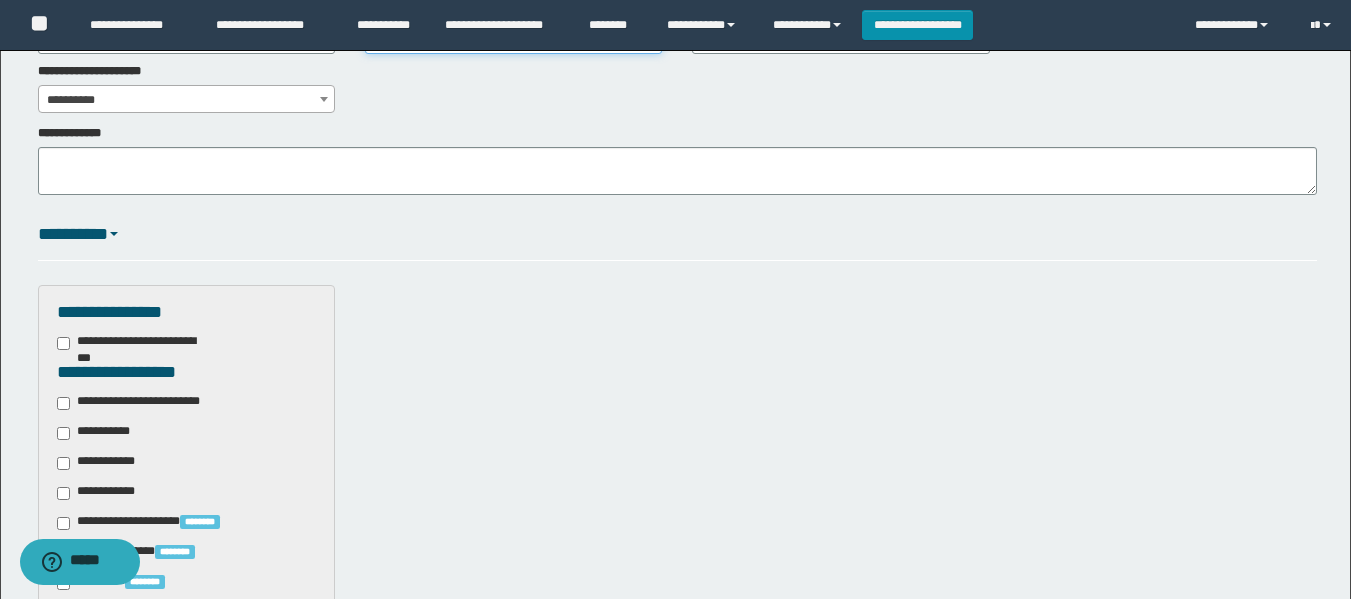 scroll, scrollTop: 500, scrollLeft: 0, axis: vertical 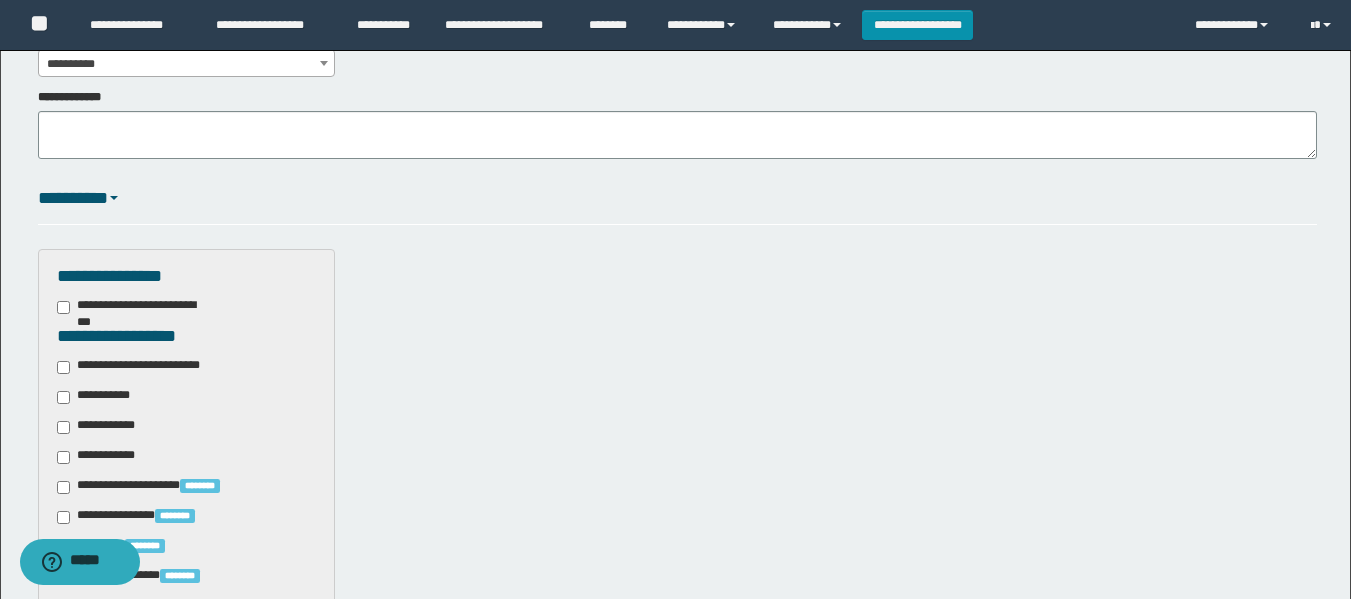 drag, startPoint x: 112, startPoint y: 369, endPoint x: 107, endPoint y: 357, distance: 13 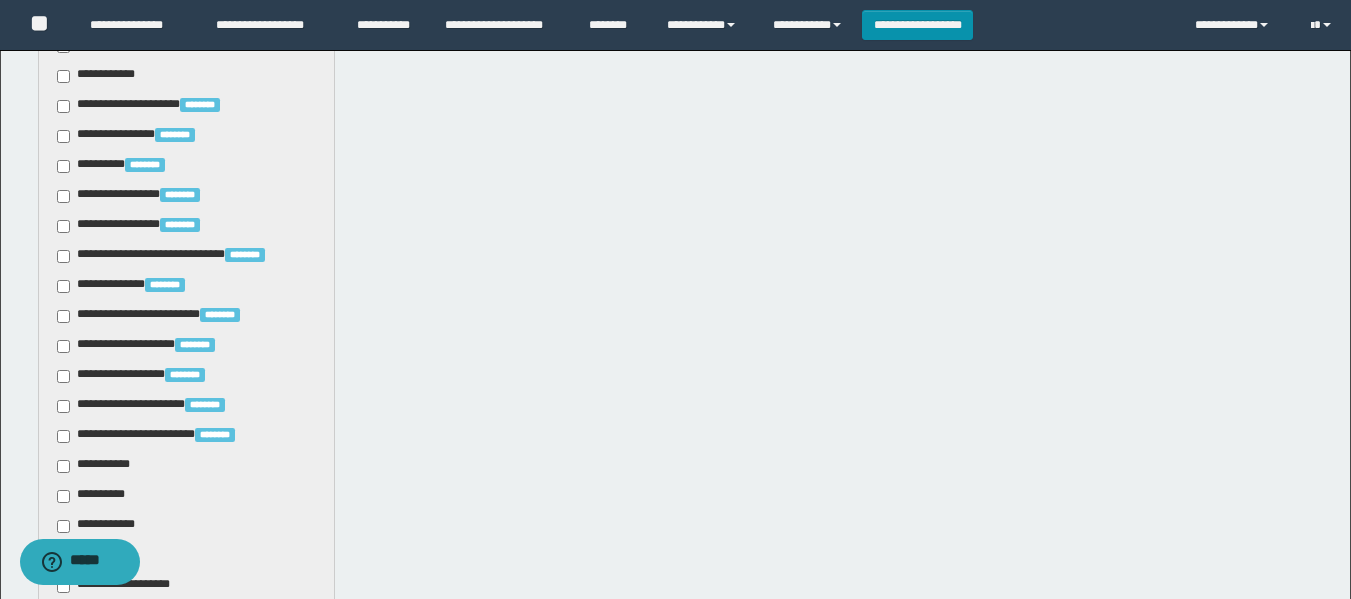 scroll, scrollTop: 700, scrollLeft: 0, axis: vertical 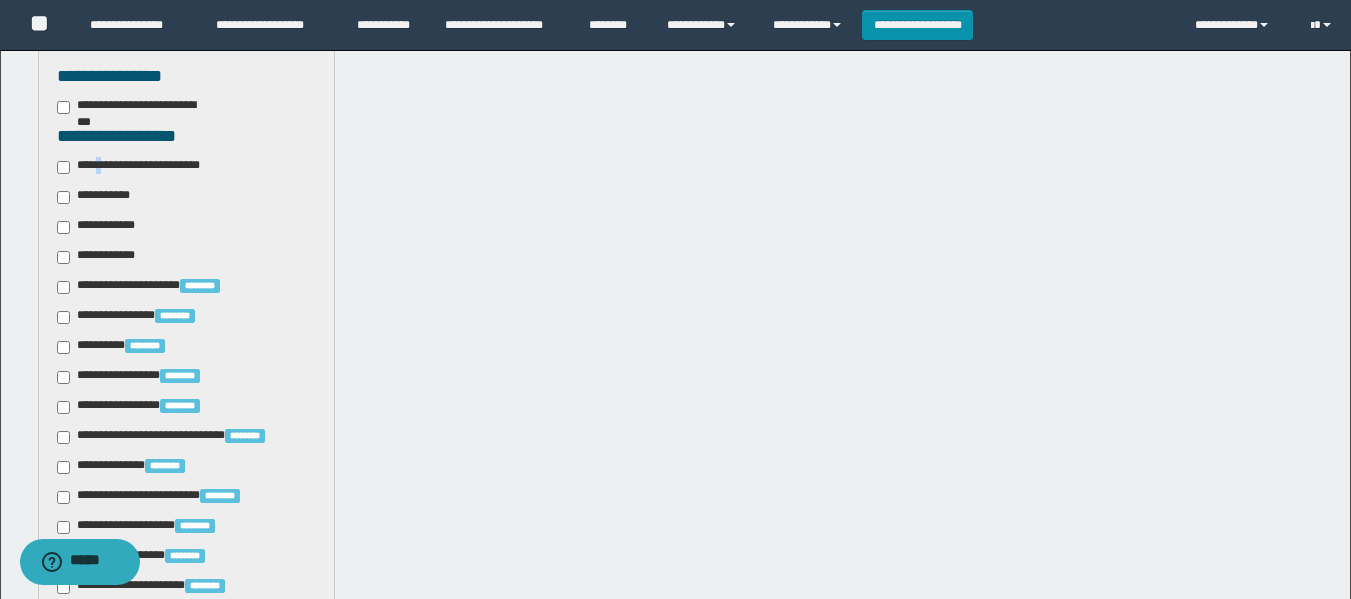 click on "**********" at bounding box center (143, 167) 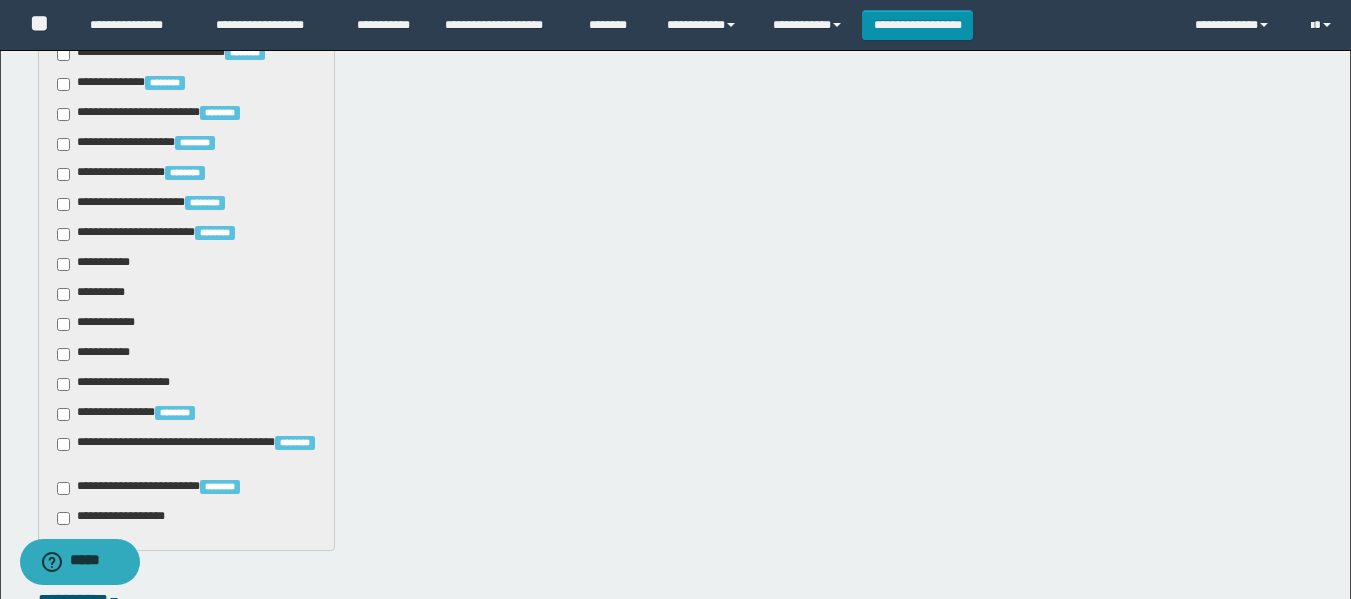 scroll, scrollTop: 1100, scrollLeft: 0, axis: vertical 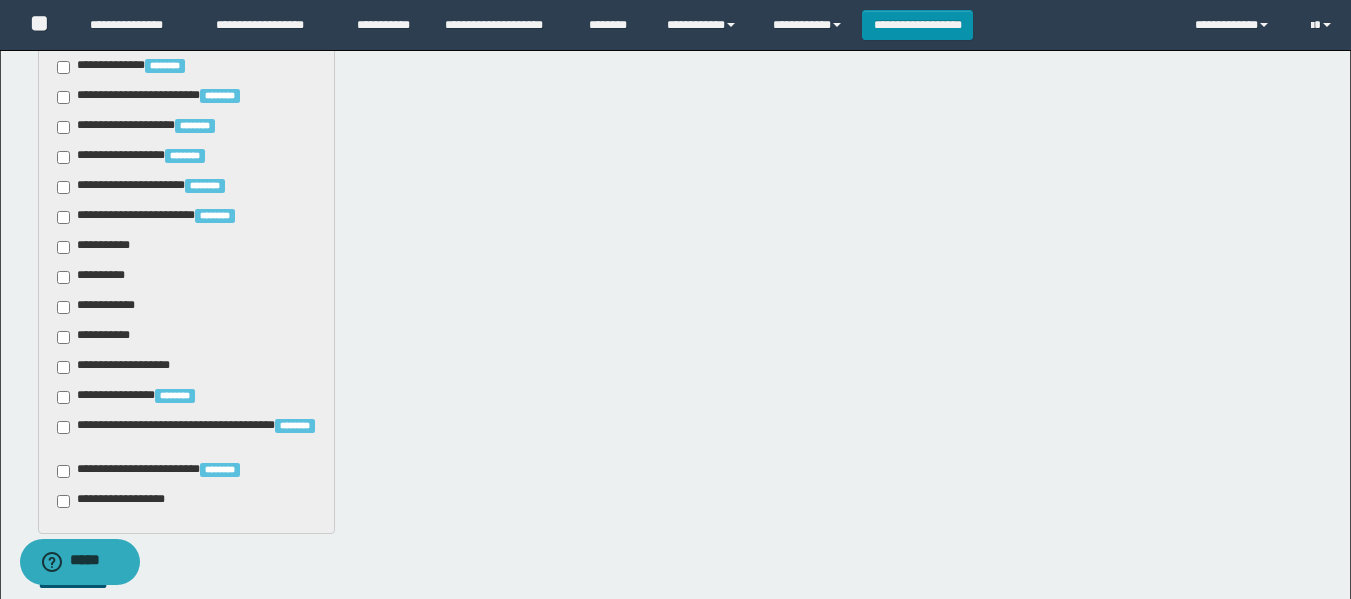 click on "**********" at bounding box center [97, 247] 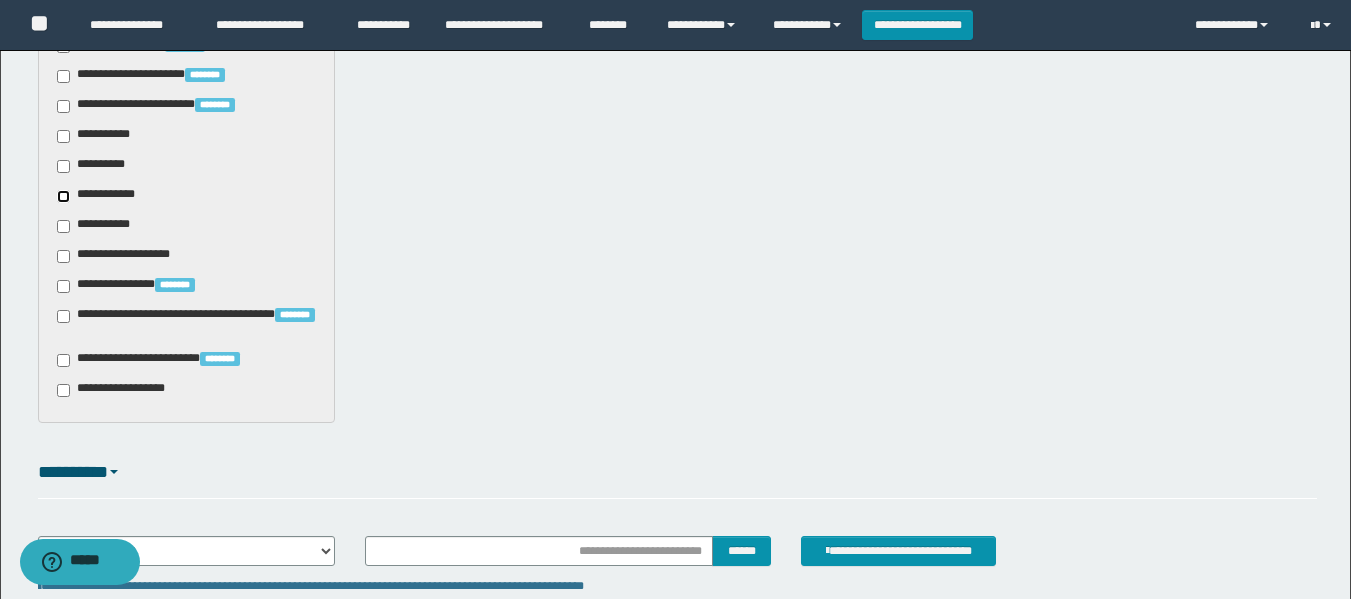 scroll, scrollTop: 1354, scrollLeft: 0, axis: vertical 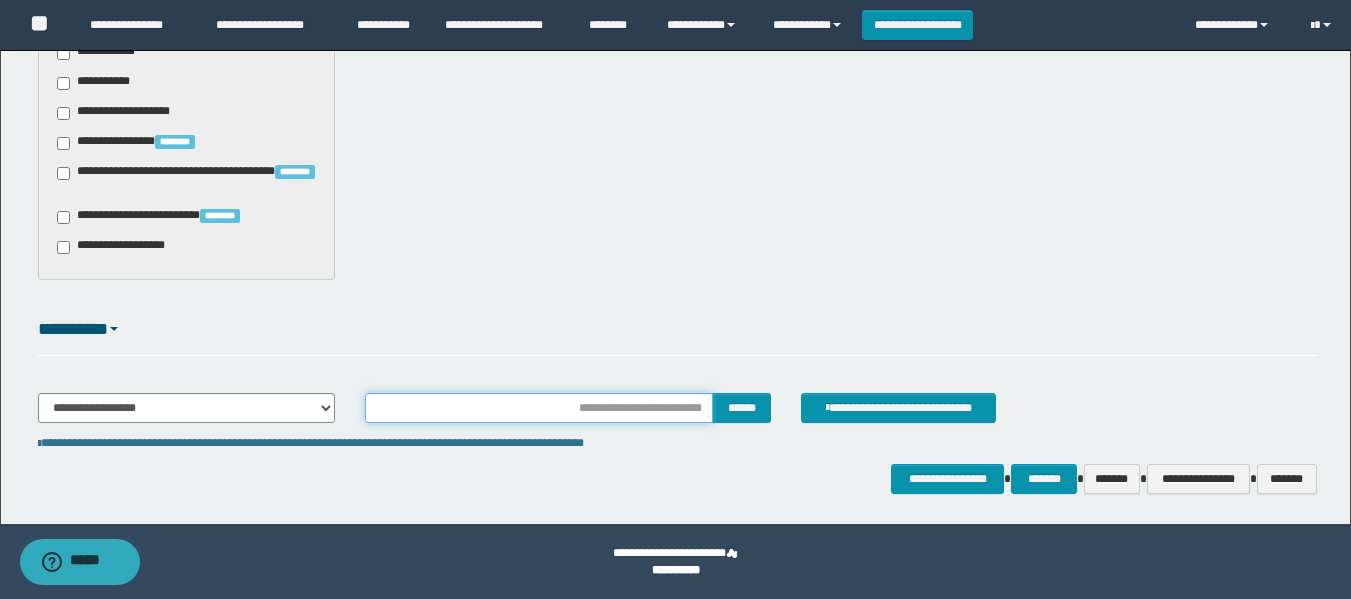 click at bounding box center [539, 408] 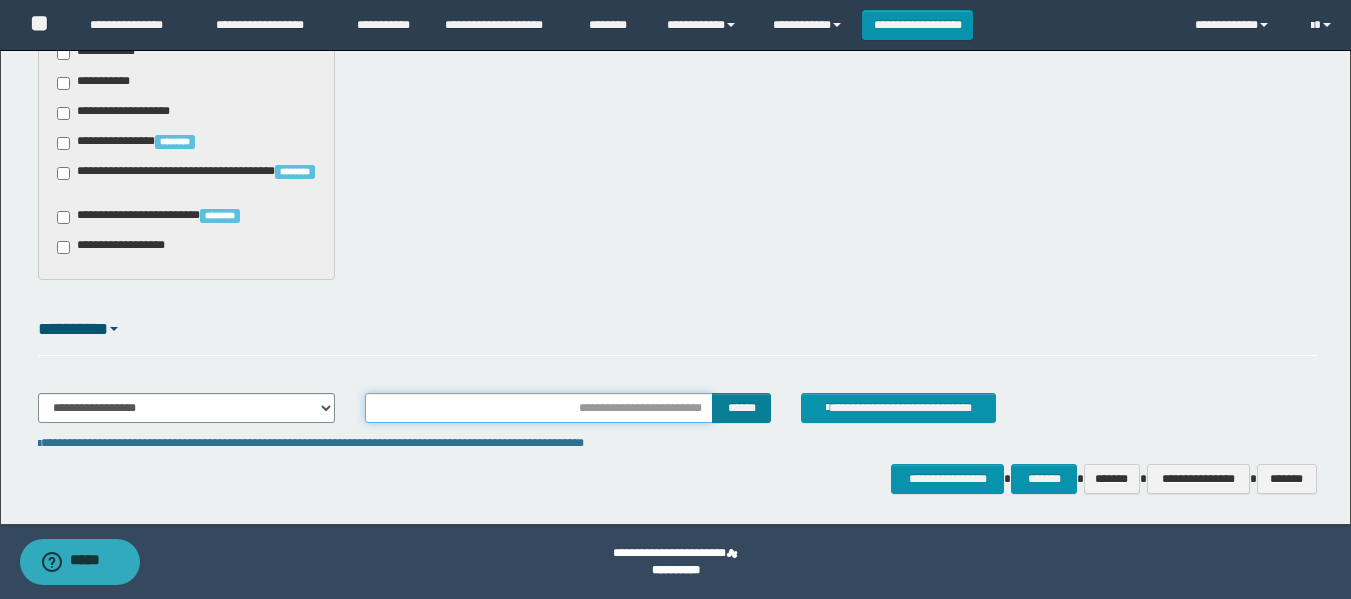 type on "**********" 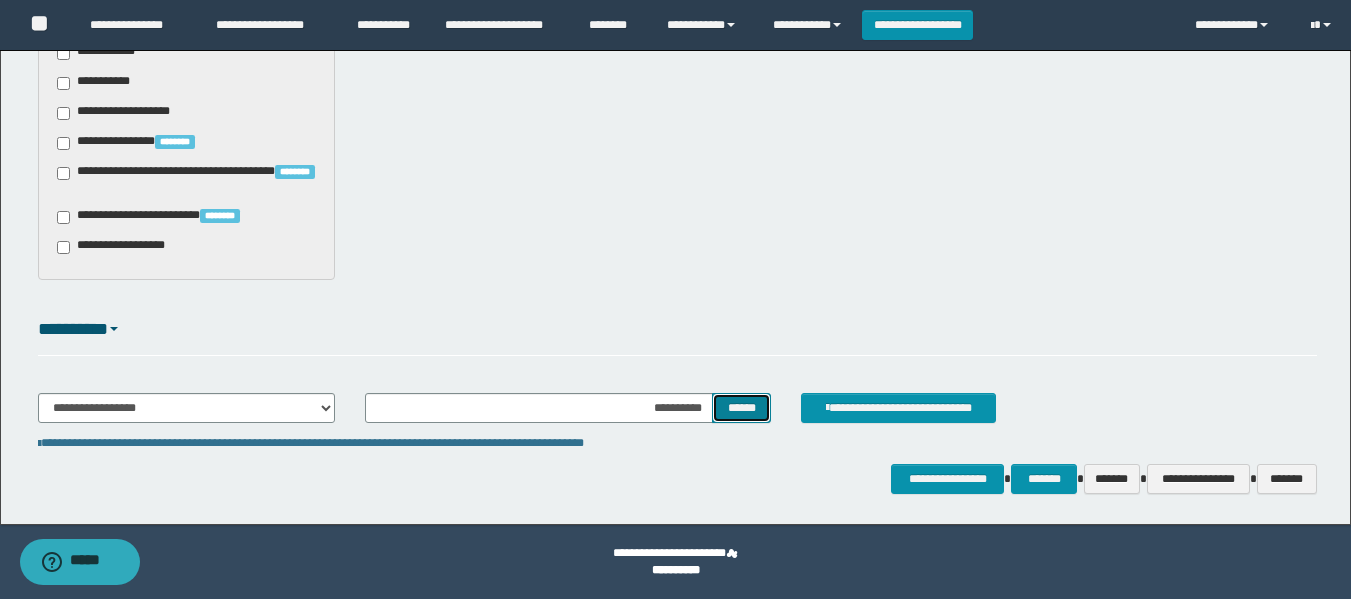 click on "******" at bounding box center (741, 408) 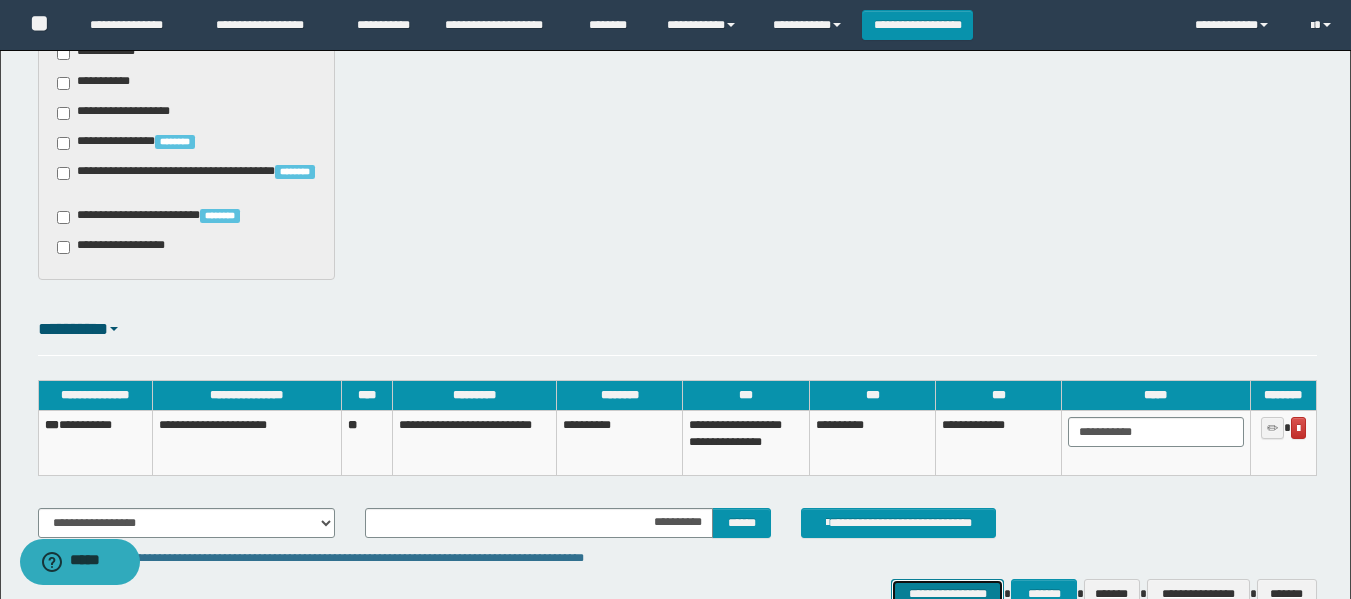 click on "**********" at bounding box center (947, 594) 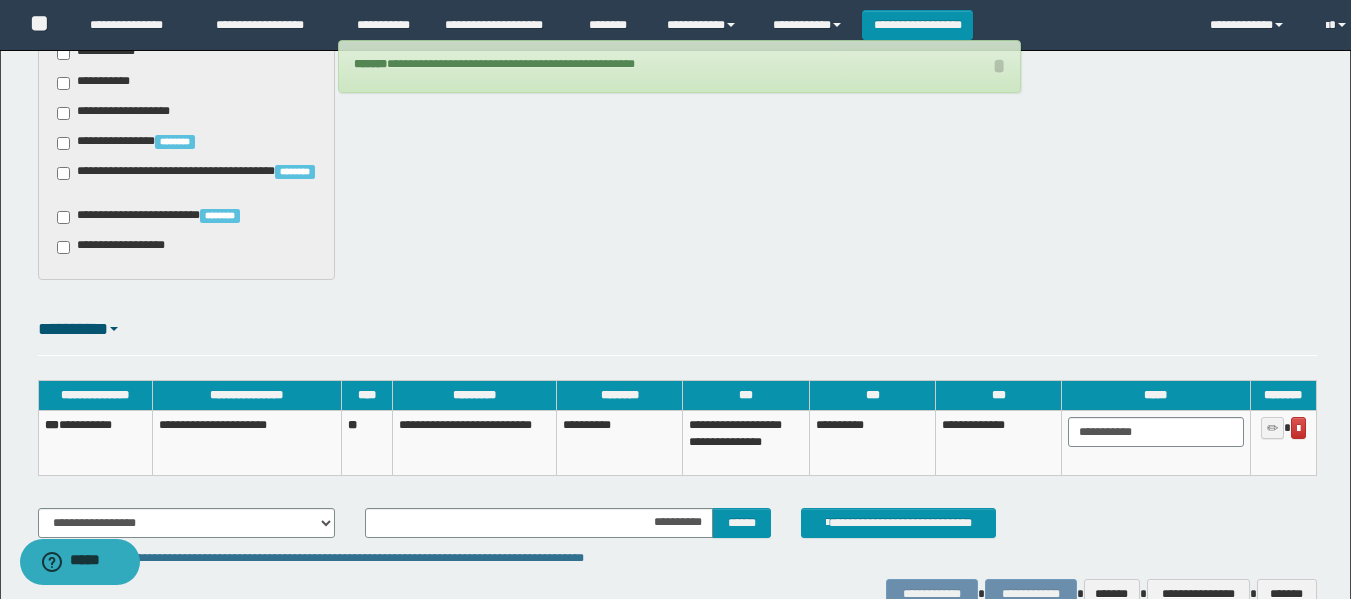 click on "**********" at bounding box center (95, 443) 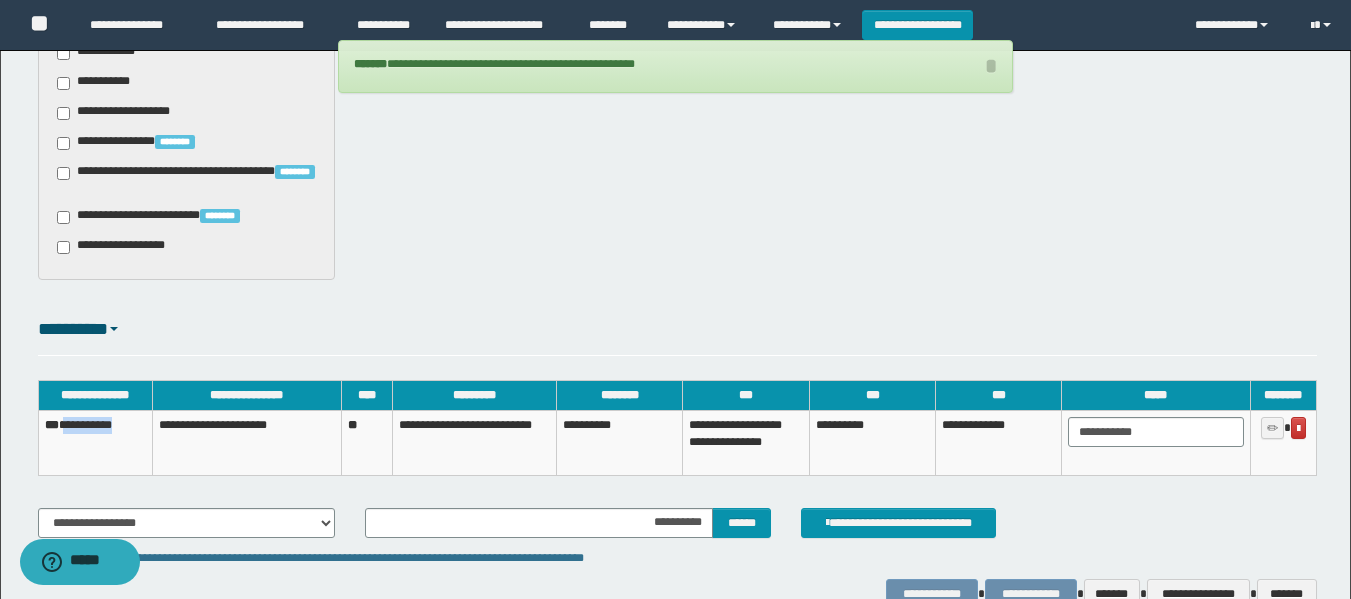 click on "**********" at bounding box center [95, 443] 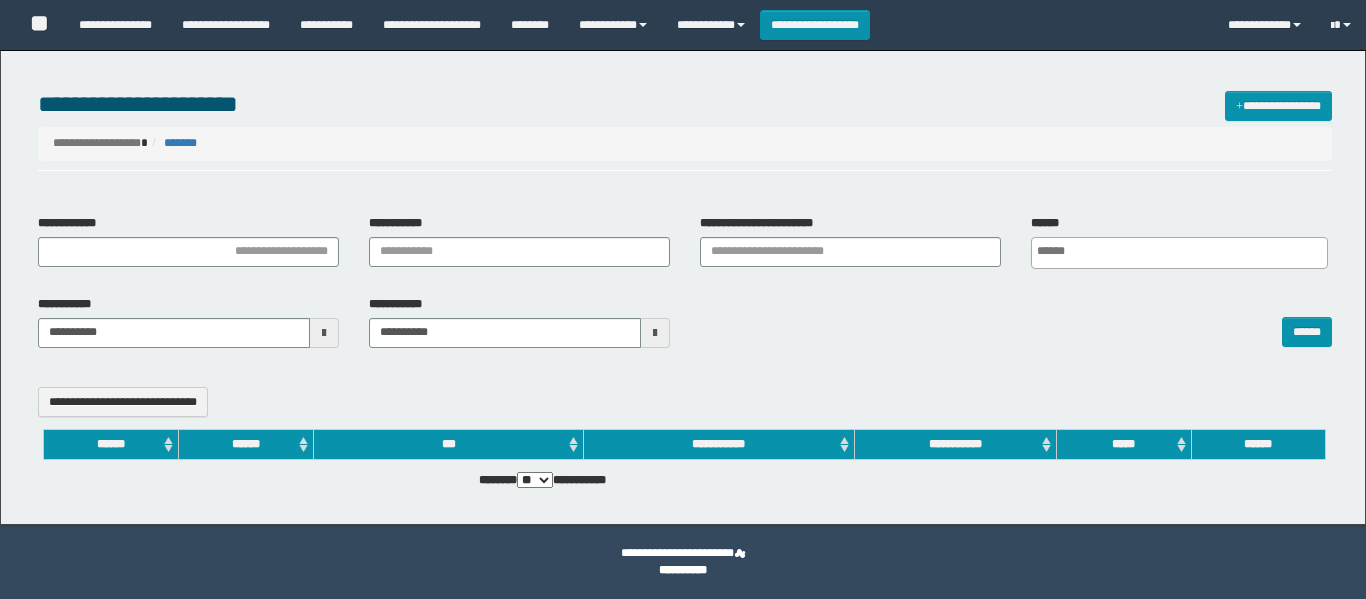 select 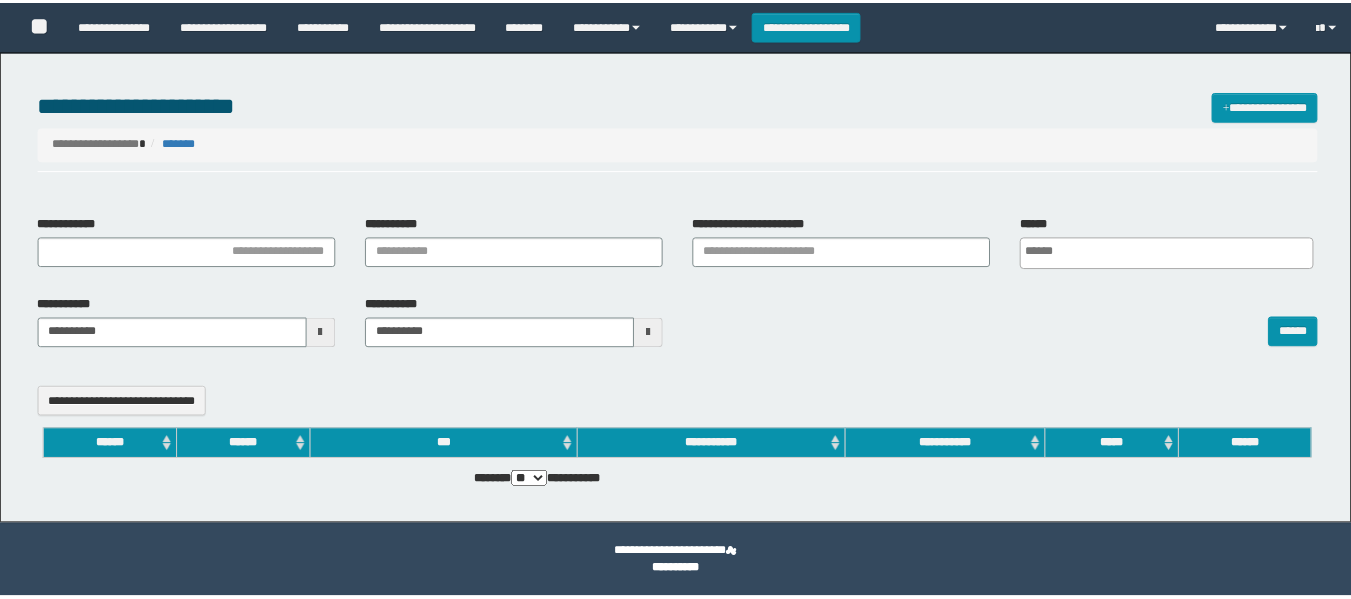 scroll, scrollTop: 0, scrollLeft: 0, axis: both 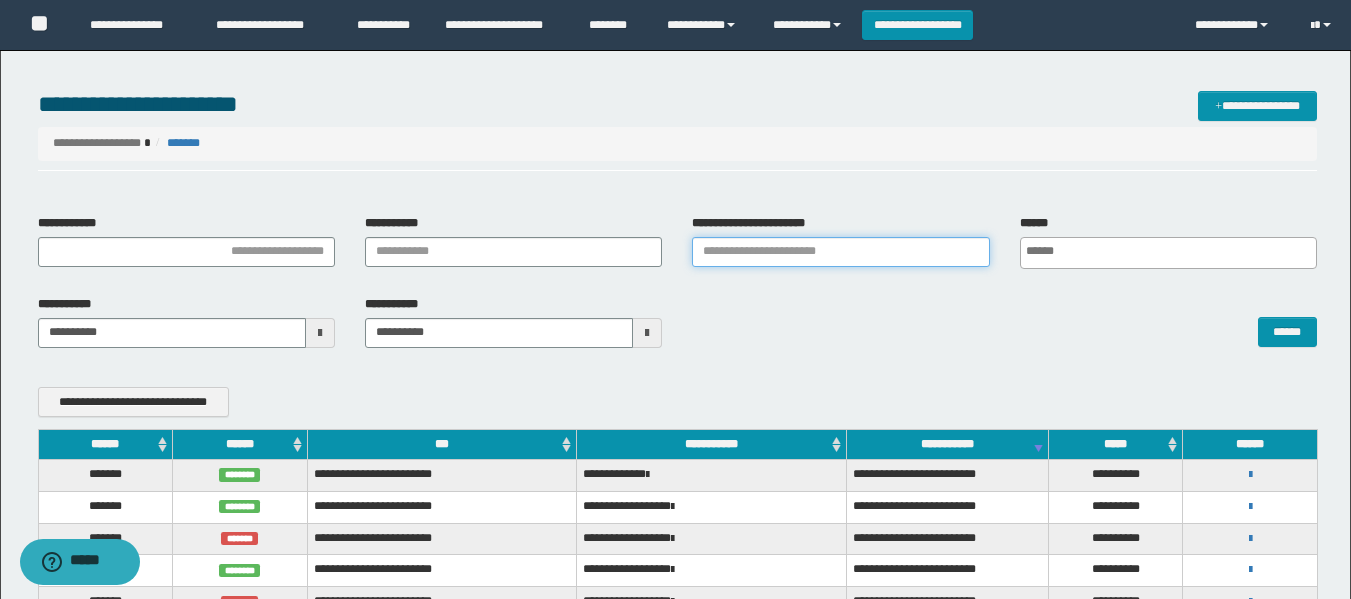 click on "**********" at bounding box center (840, 252) 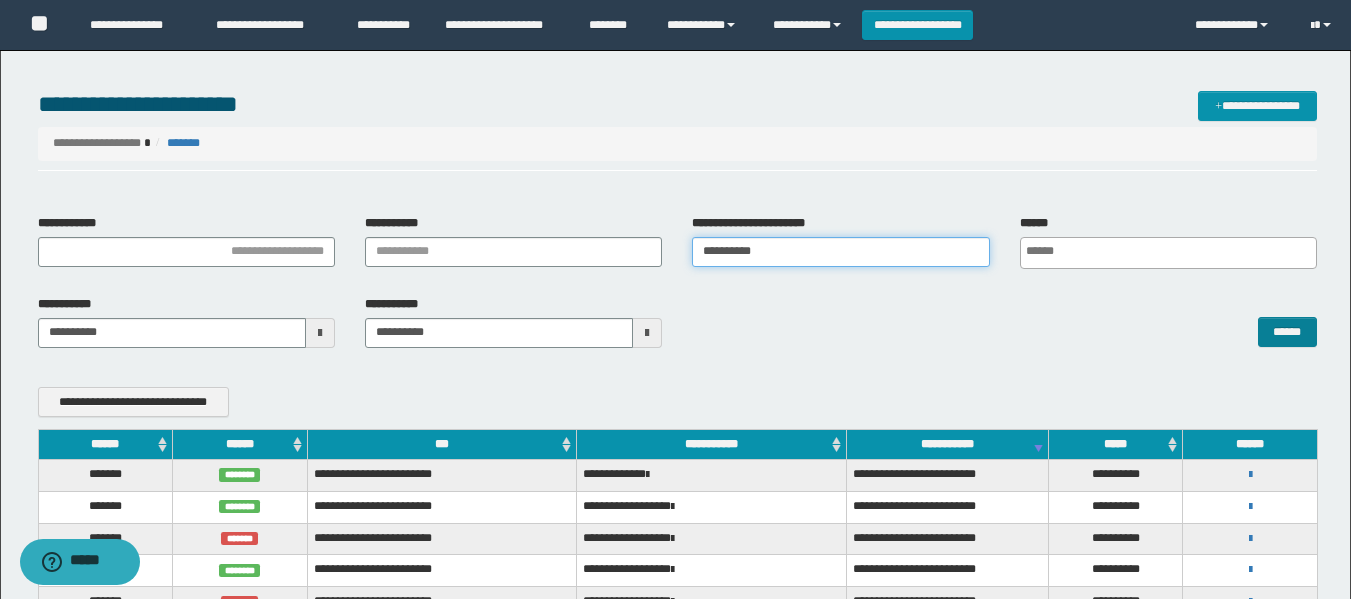 type on "**********" 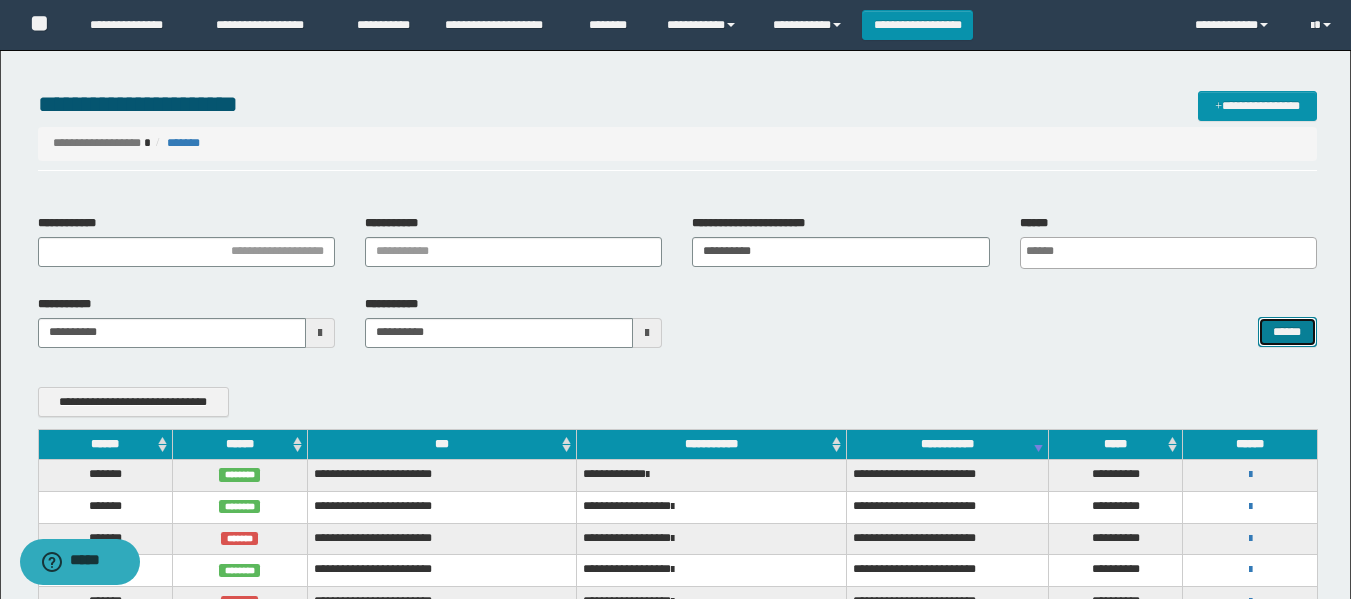 click on "******" at bounding box center [1287, 332] 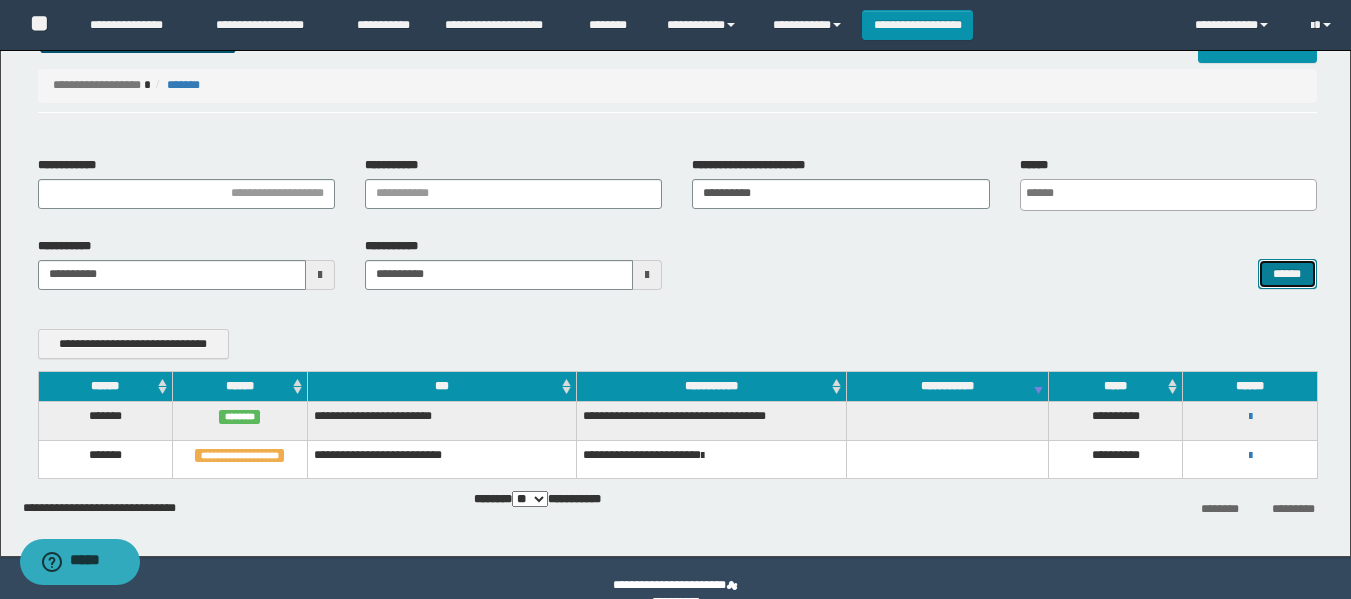 scroll, scrollTop: 90, scrollLeft: 0, axis: vertical 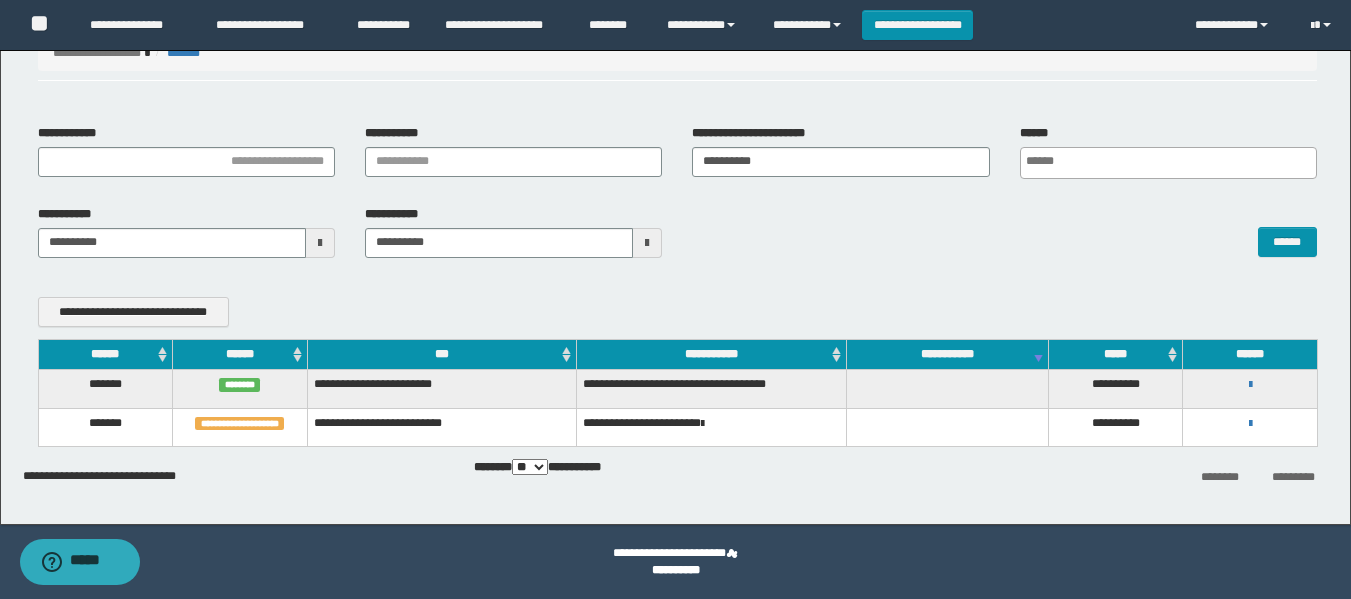 click on "**********" at bounding box center (1250, 384) 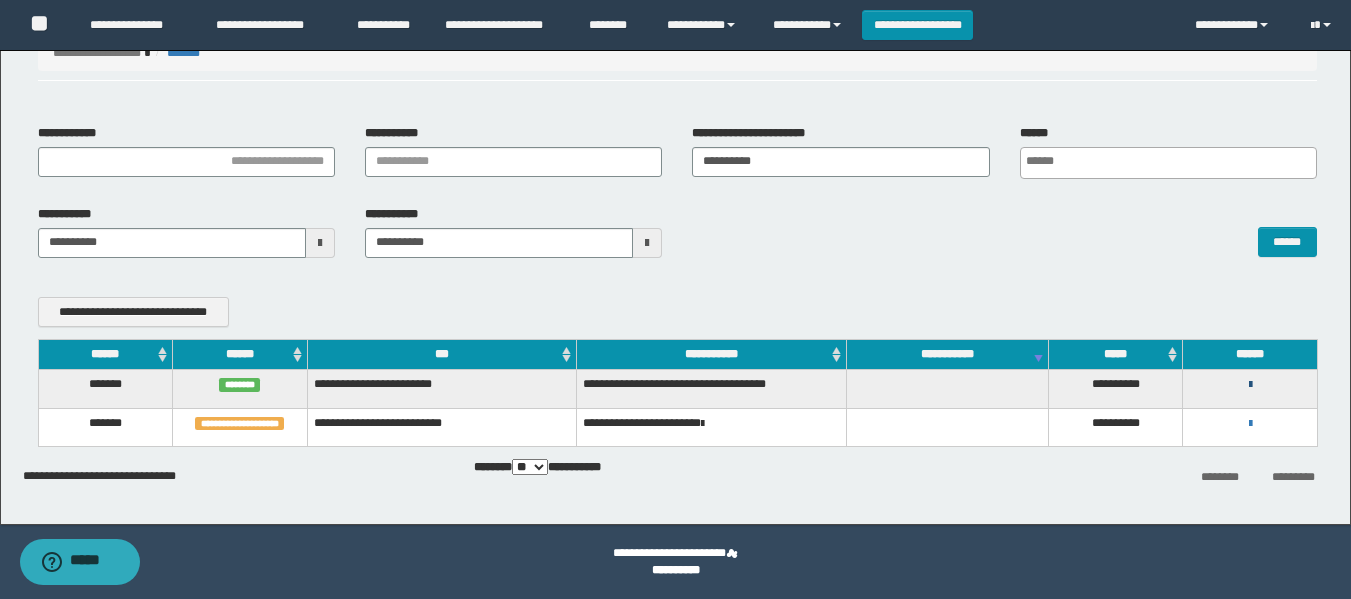 click at bounding box center [1250, 385] 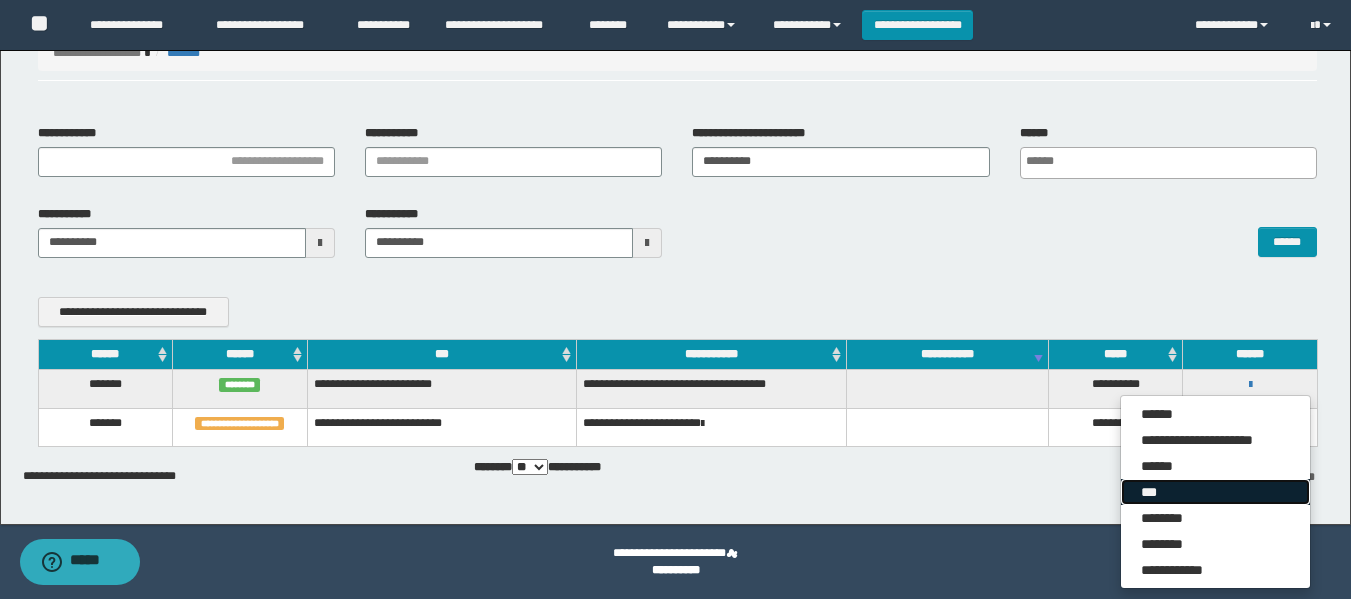 click on "***" at bounding box center [1215, 492] 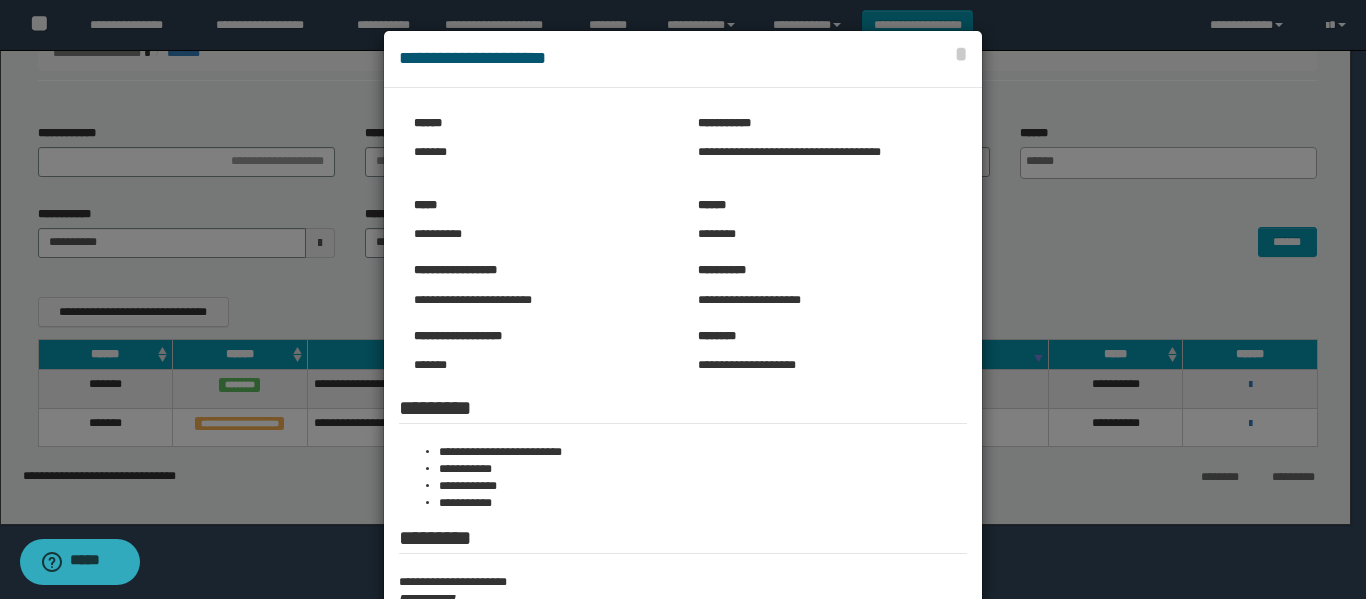 click at bounding box center [683, 423] 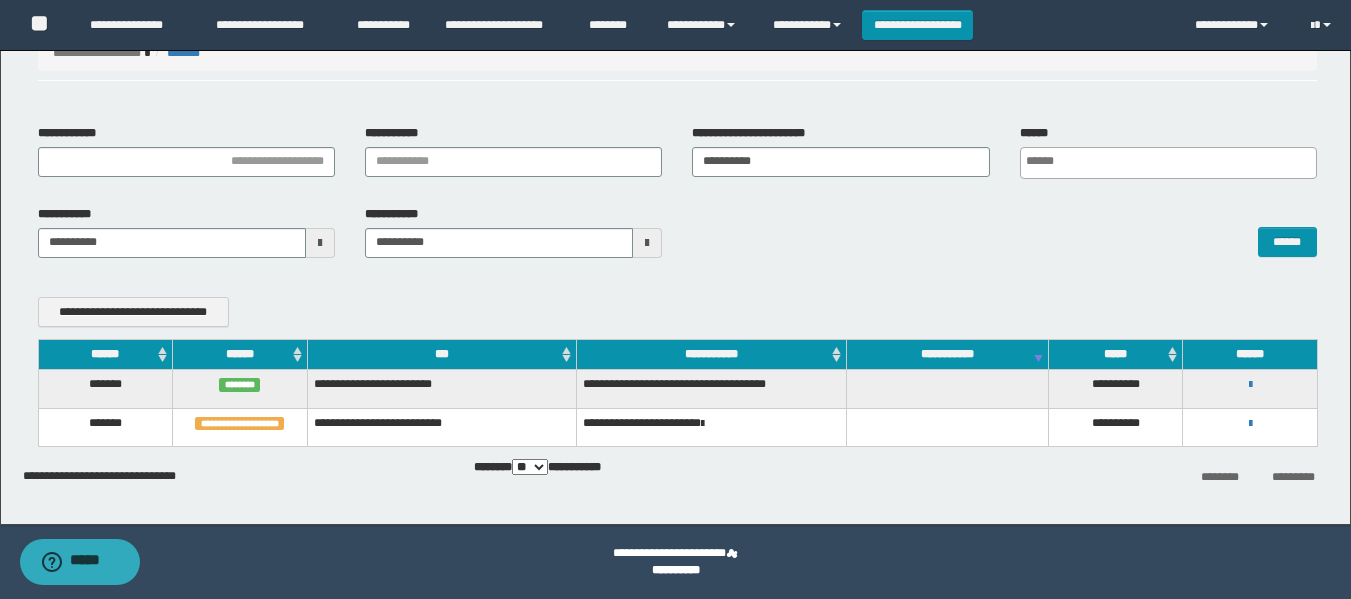 click on "**********" at bounding box center [1250, 427] 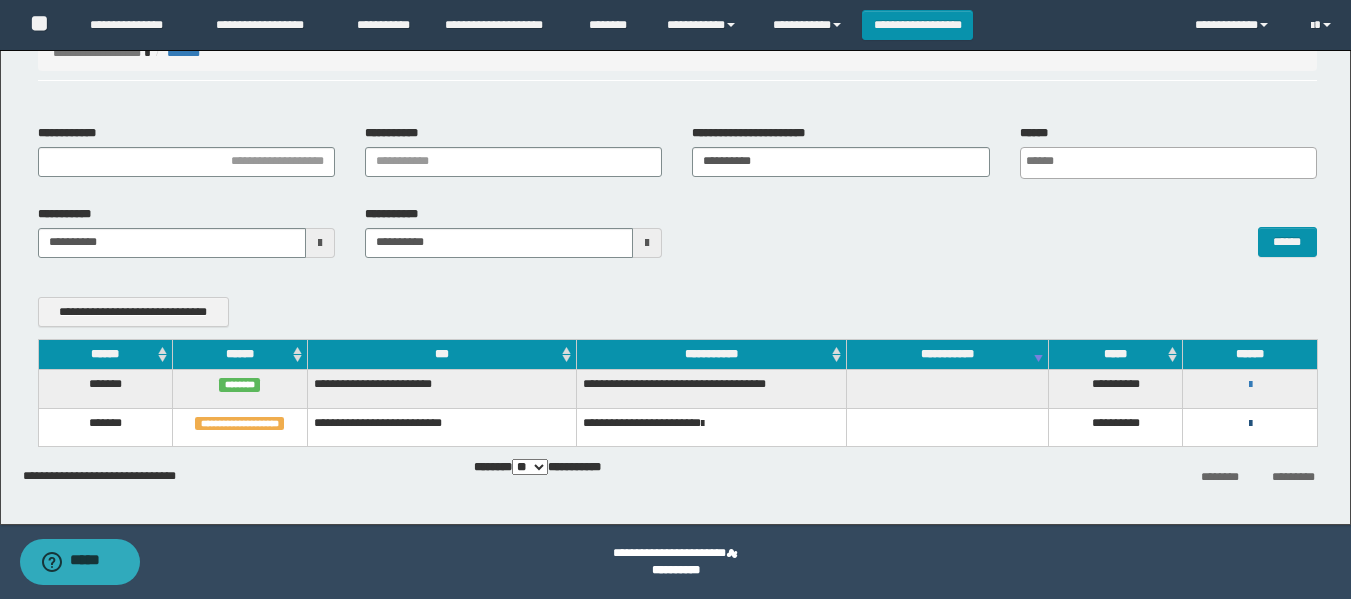 click at bounding box center (1250, 424) 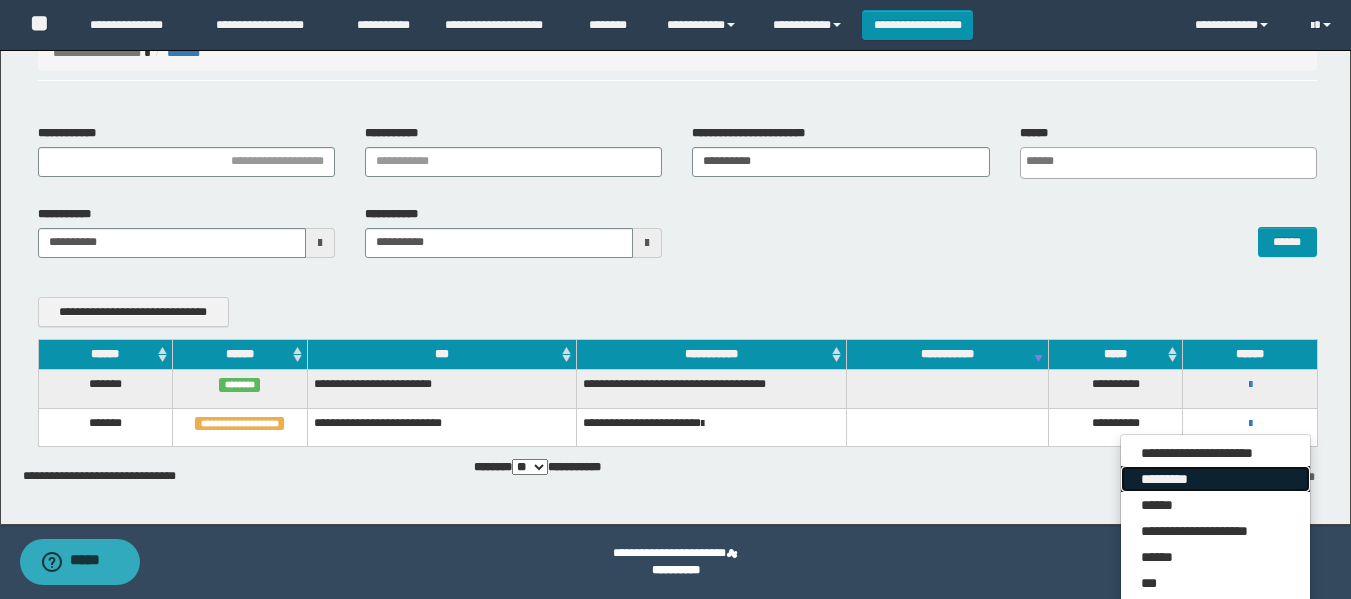 click on "*********" at bounding box center [1215, 479] 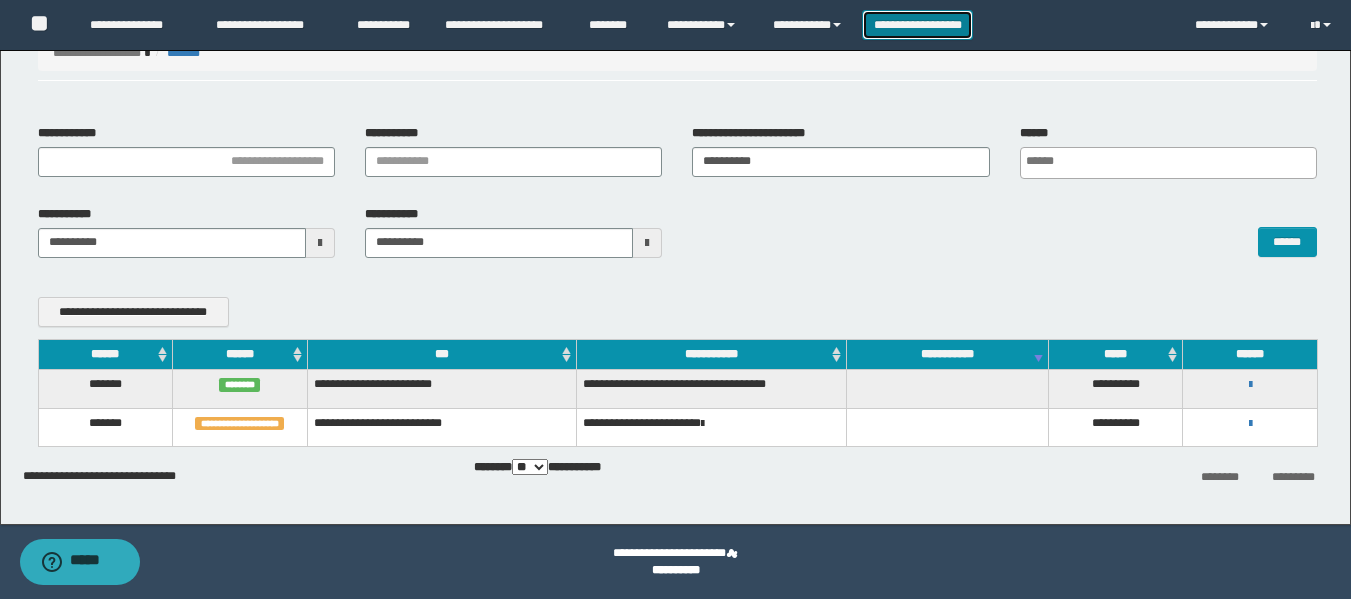 click on "**********" at bounding box center (917, 25) 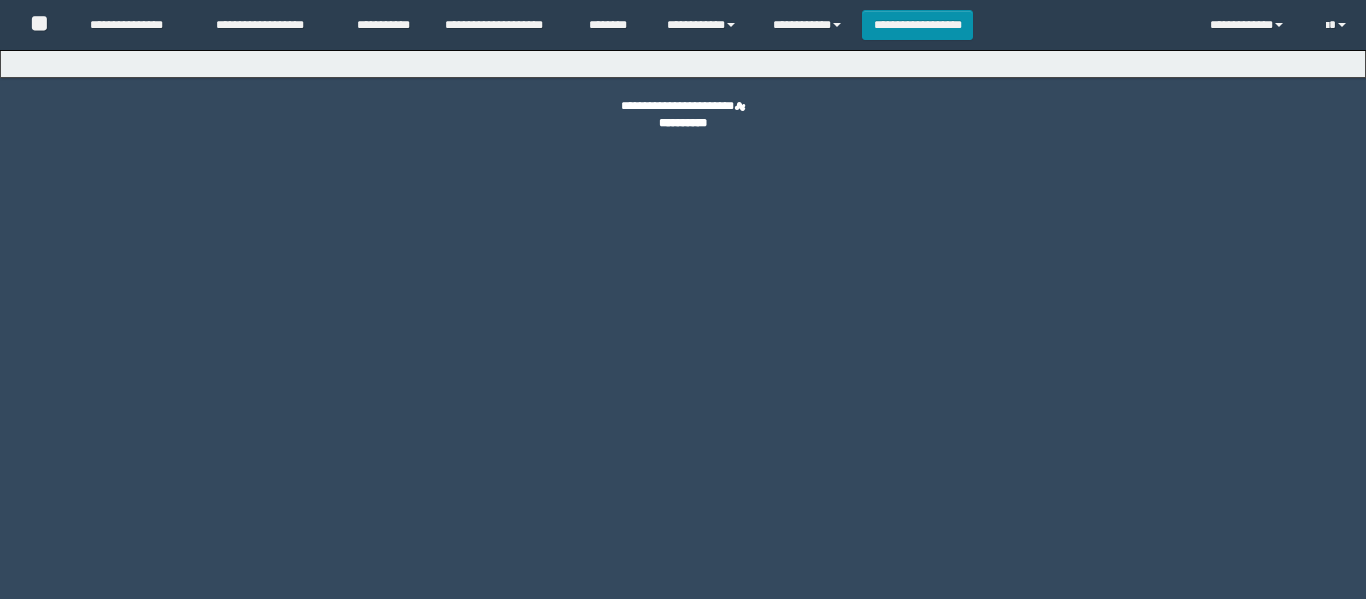 scroll, scrollTop: 0, scrollLeft: 0, axis: both 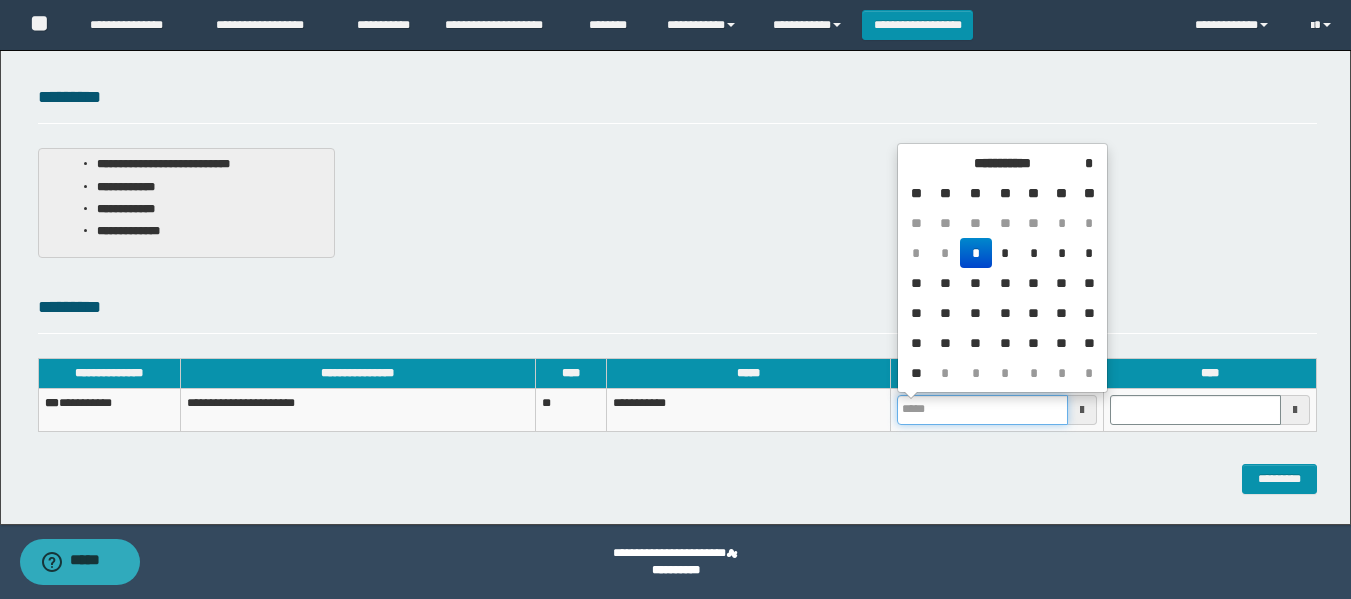 click at bounding box center (982, 410) 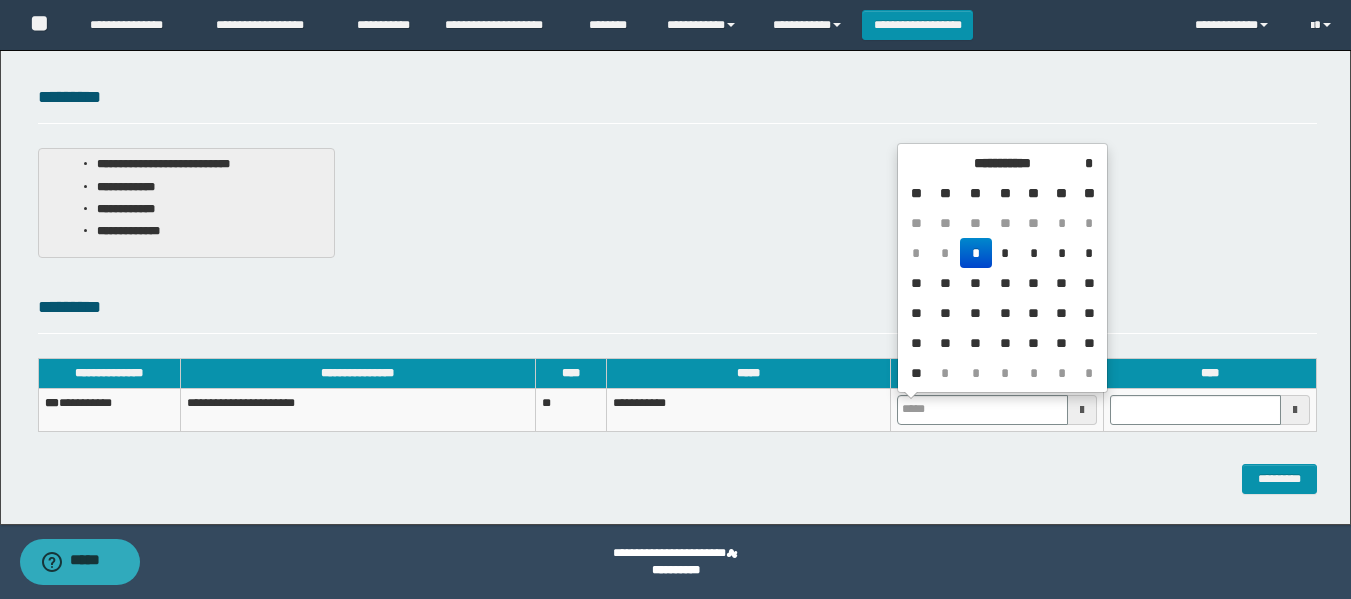 click on "*" at bounding box center (976, 253) 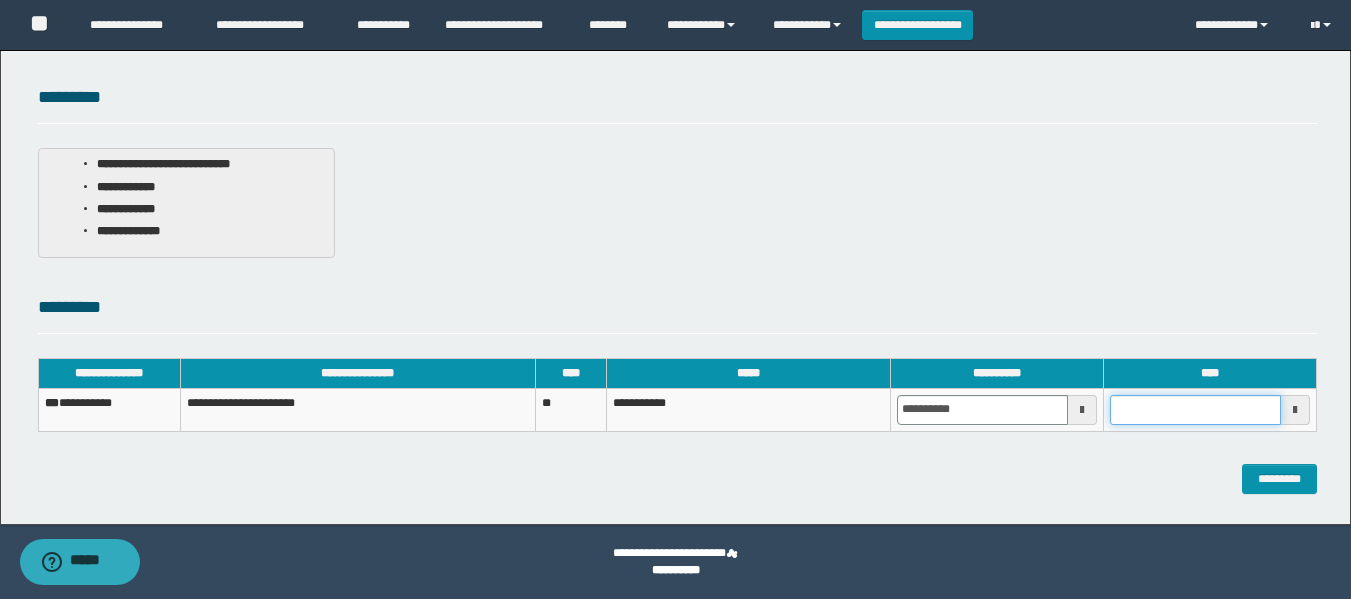 click at bounding box center (1195, 410) 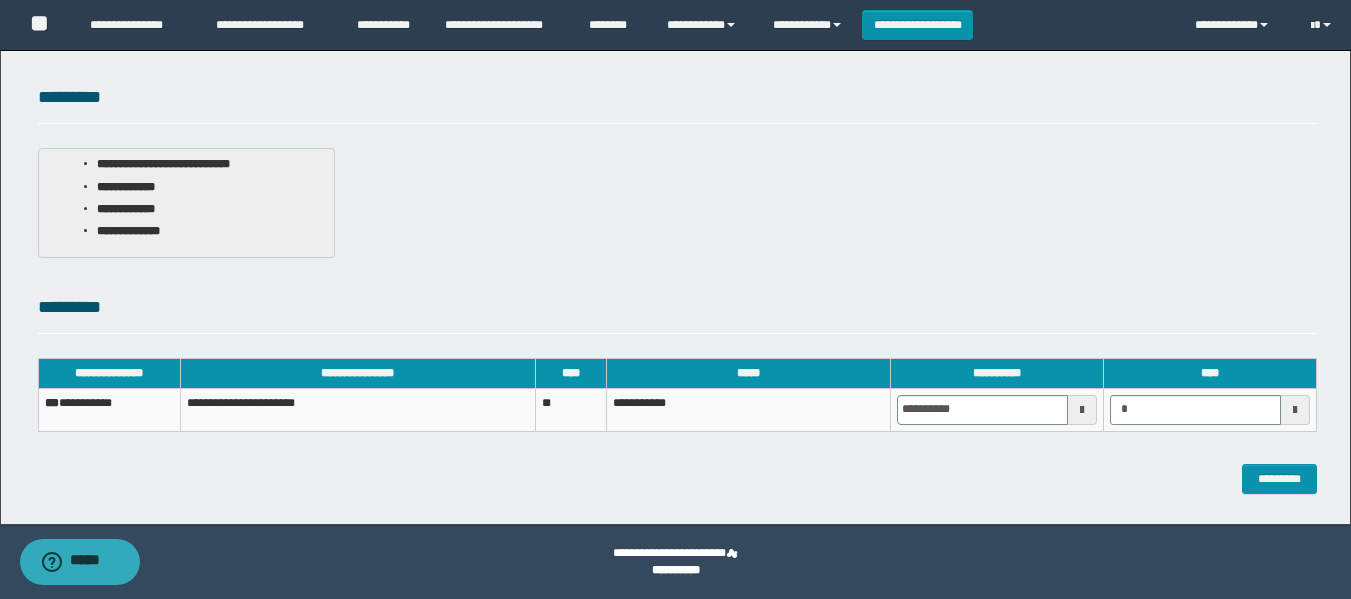 type on "*******" 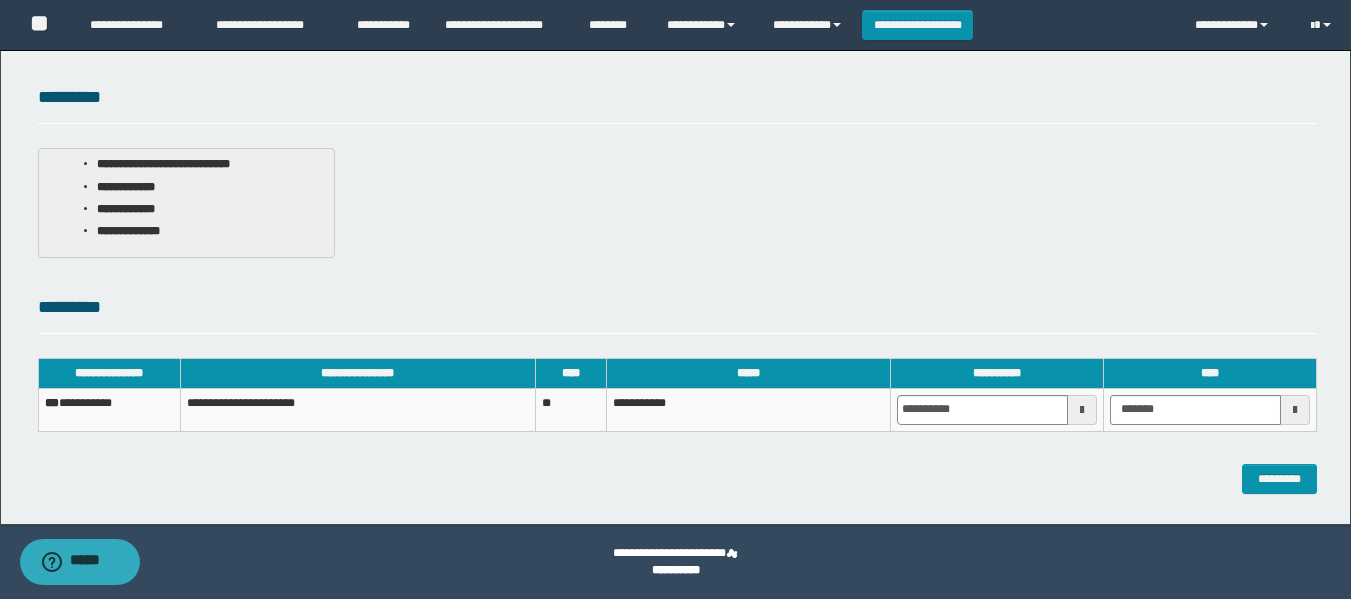 click on "*********" at bounding box center [677, 308] 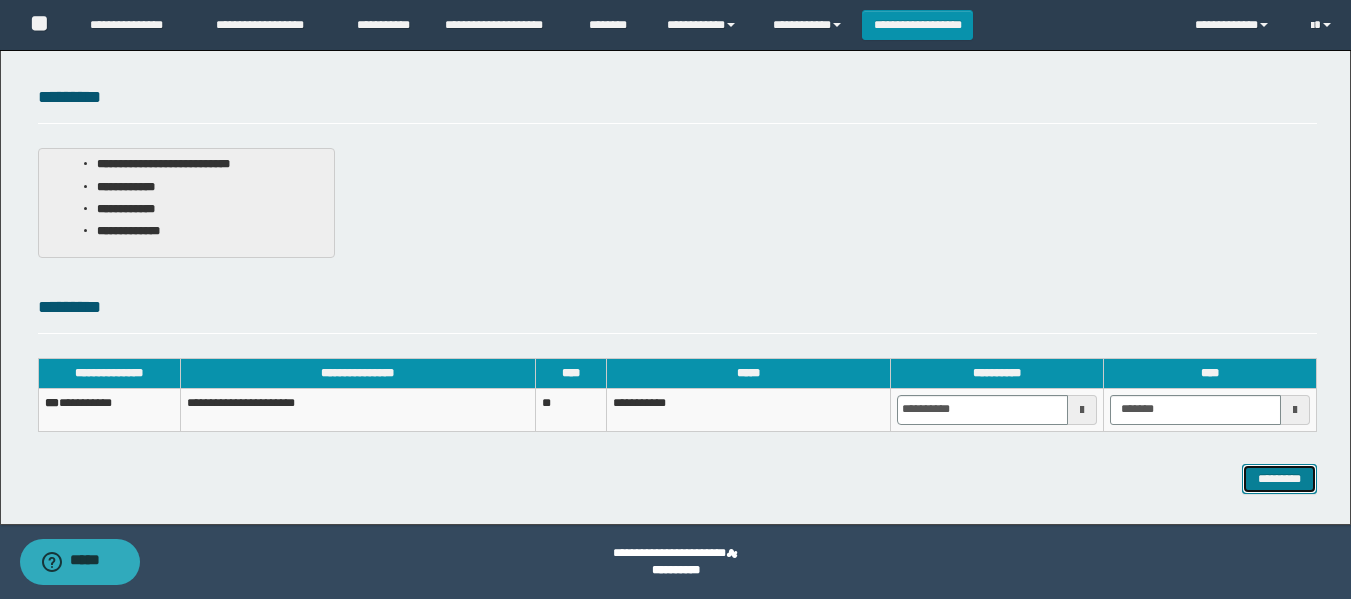click on "*********" at bounding box center (1279, 479) 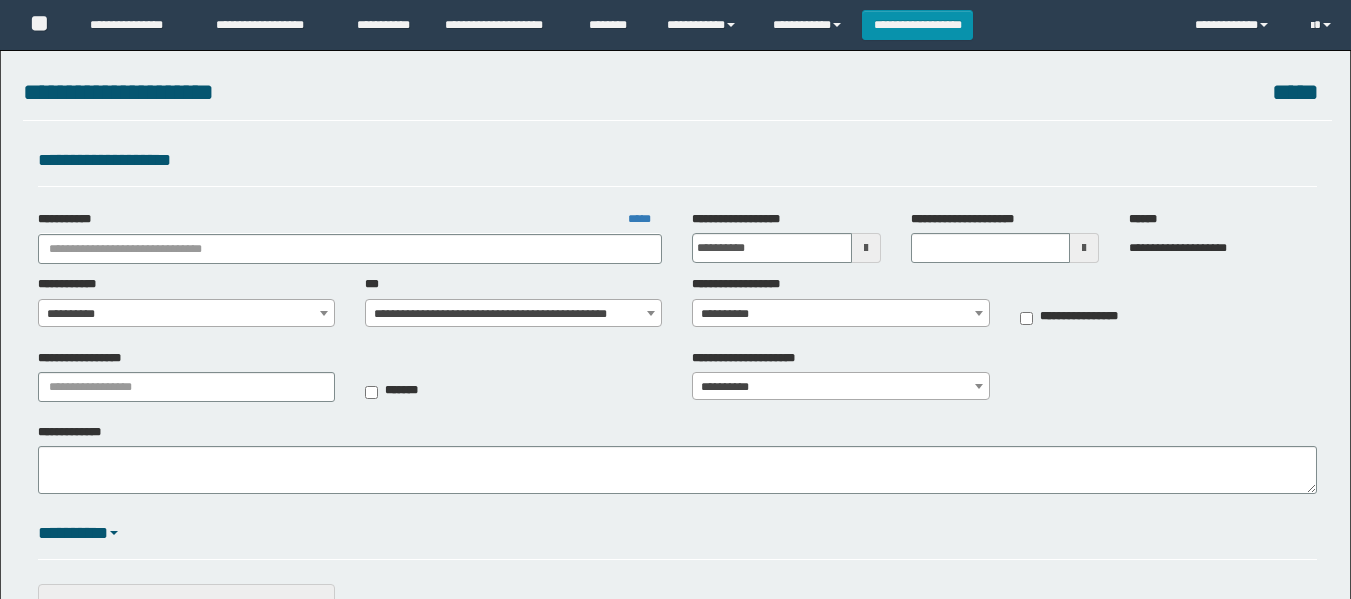 scroll, scrollTop: 0, scrollLeft: 0, axis: both 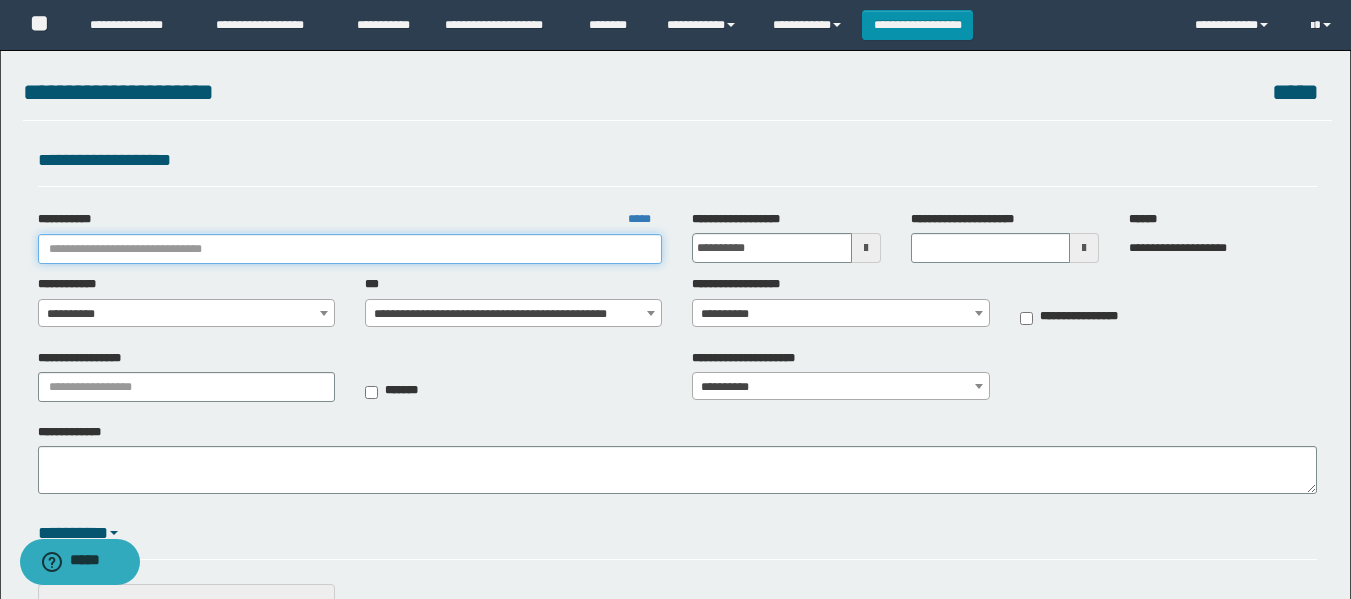 click on "**********" at bounding box center (350, 249) 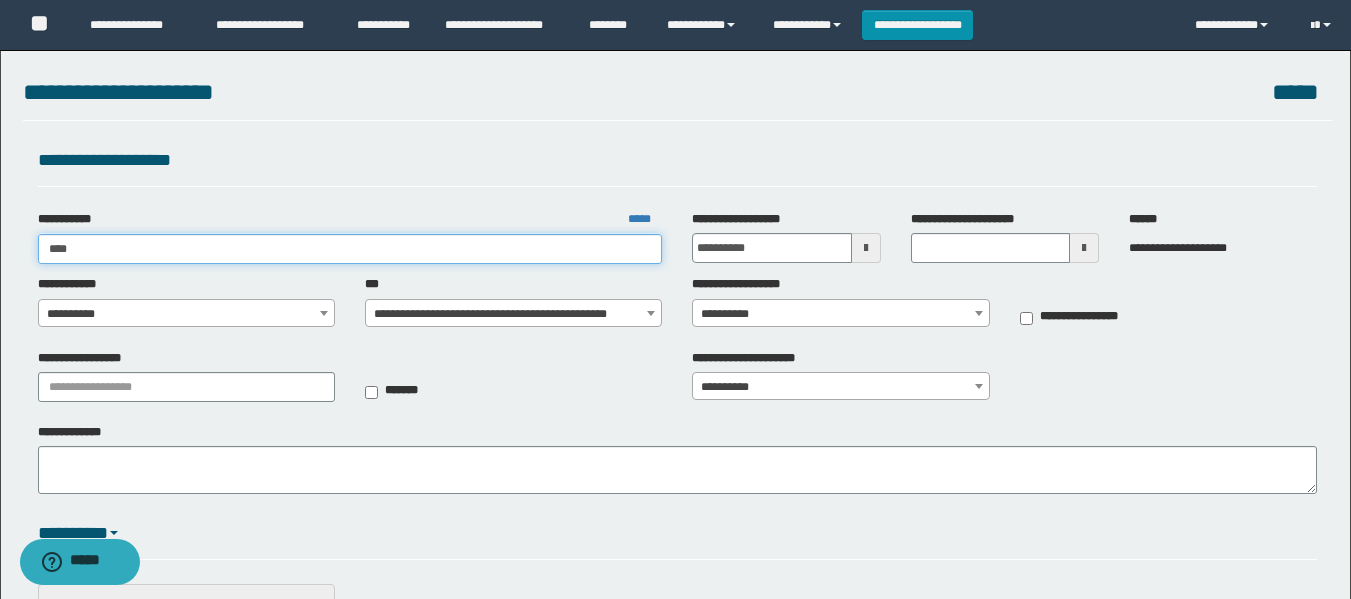 type on "*****" 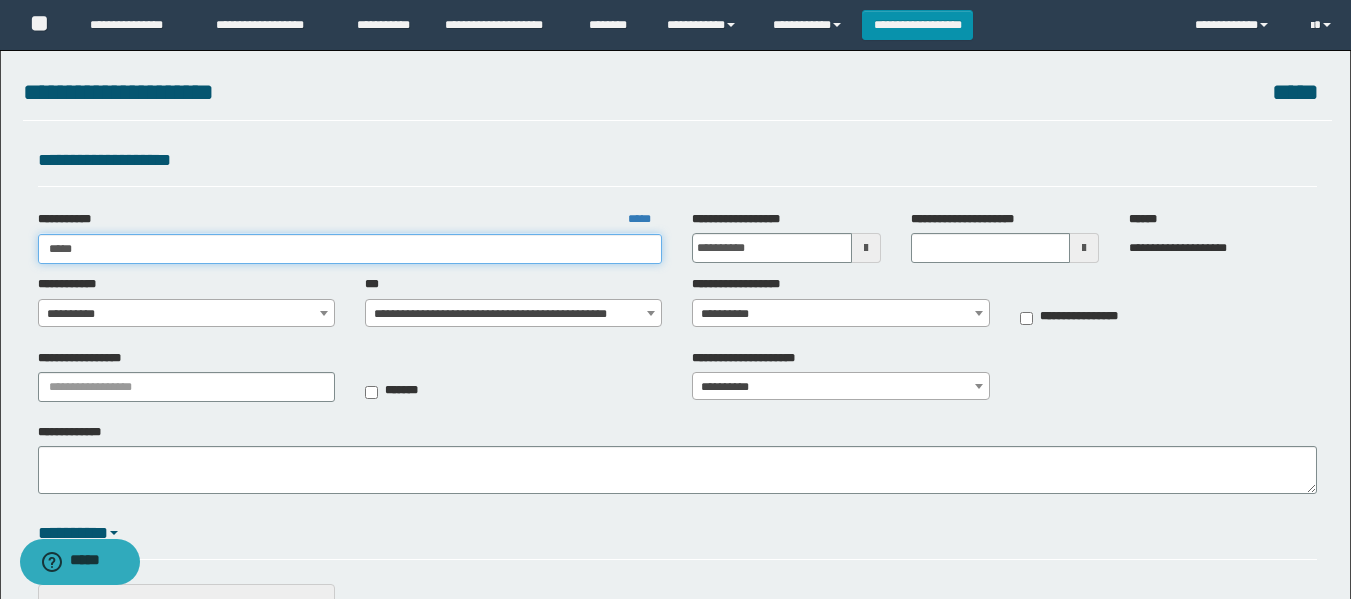 type on "*****" 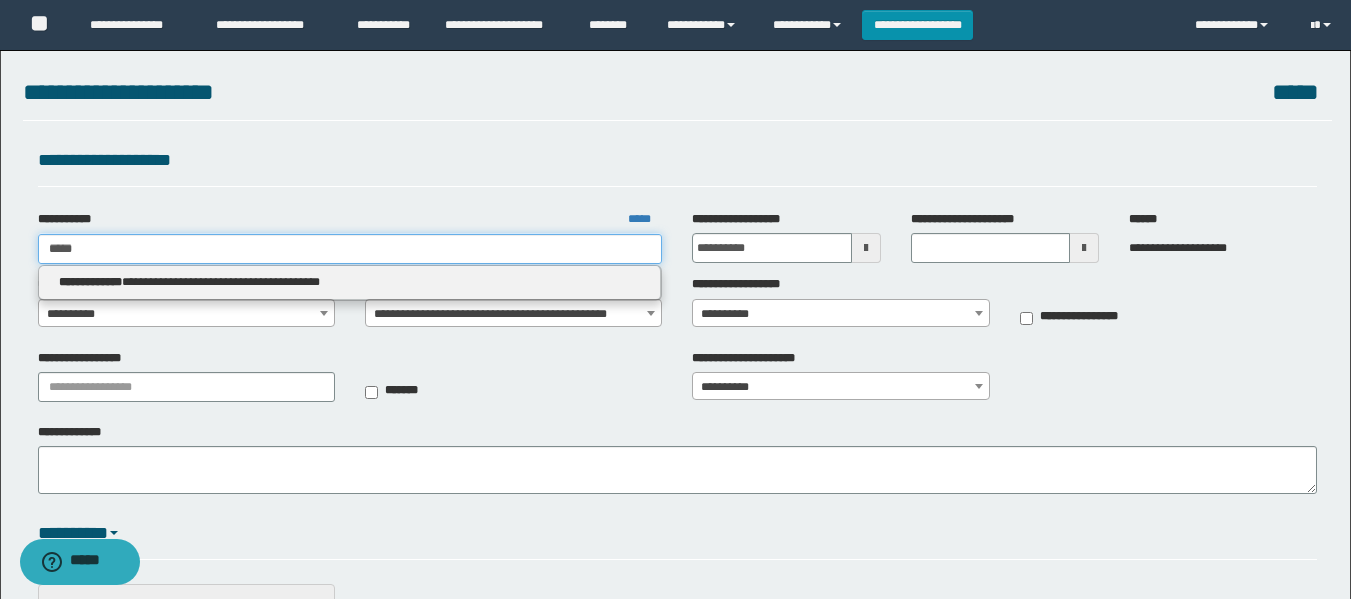type 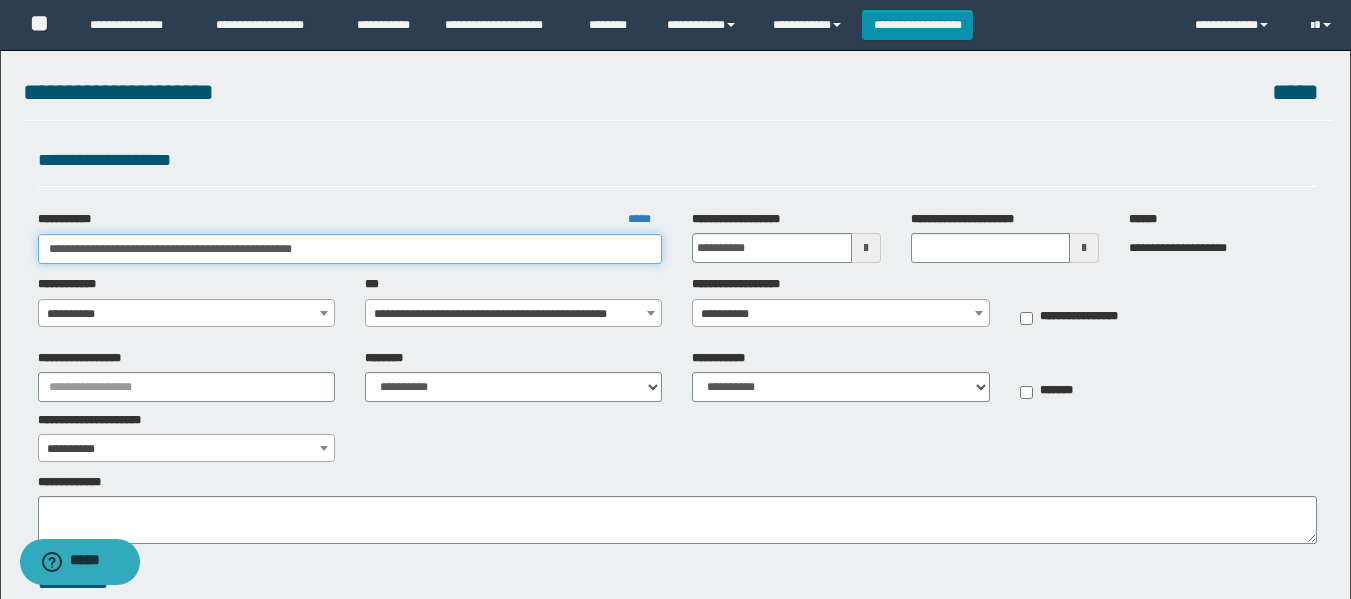 type on "**********" 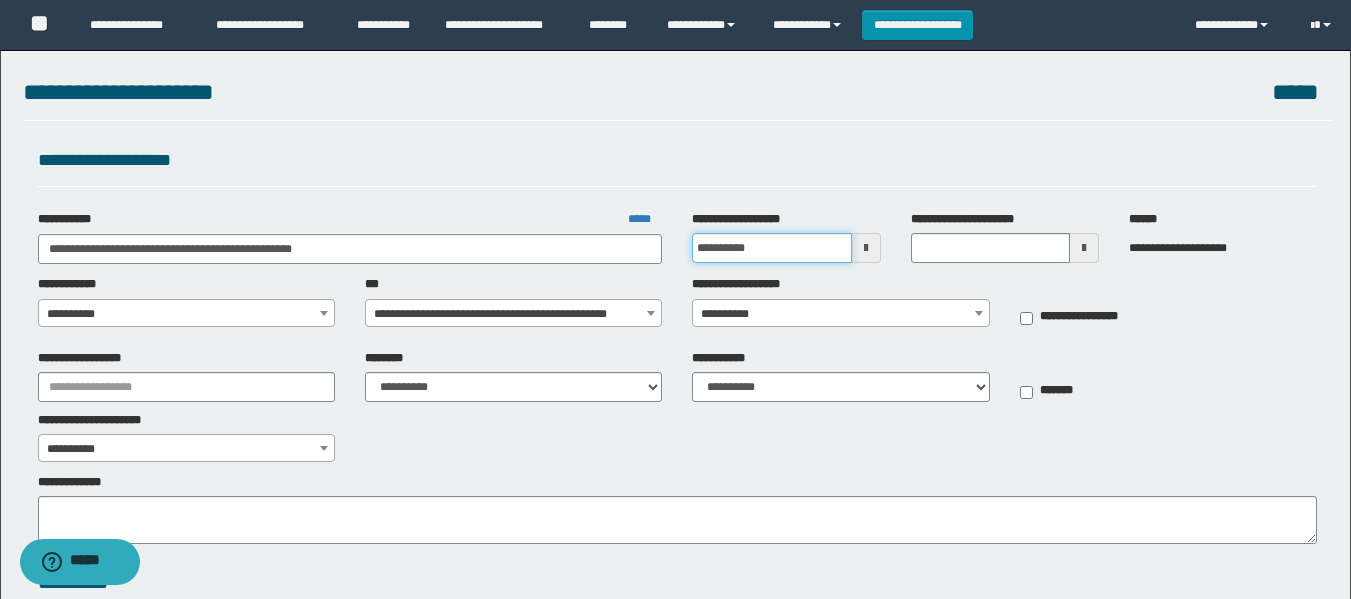 click on "**********" at bounding box center [771, 248] 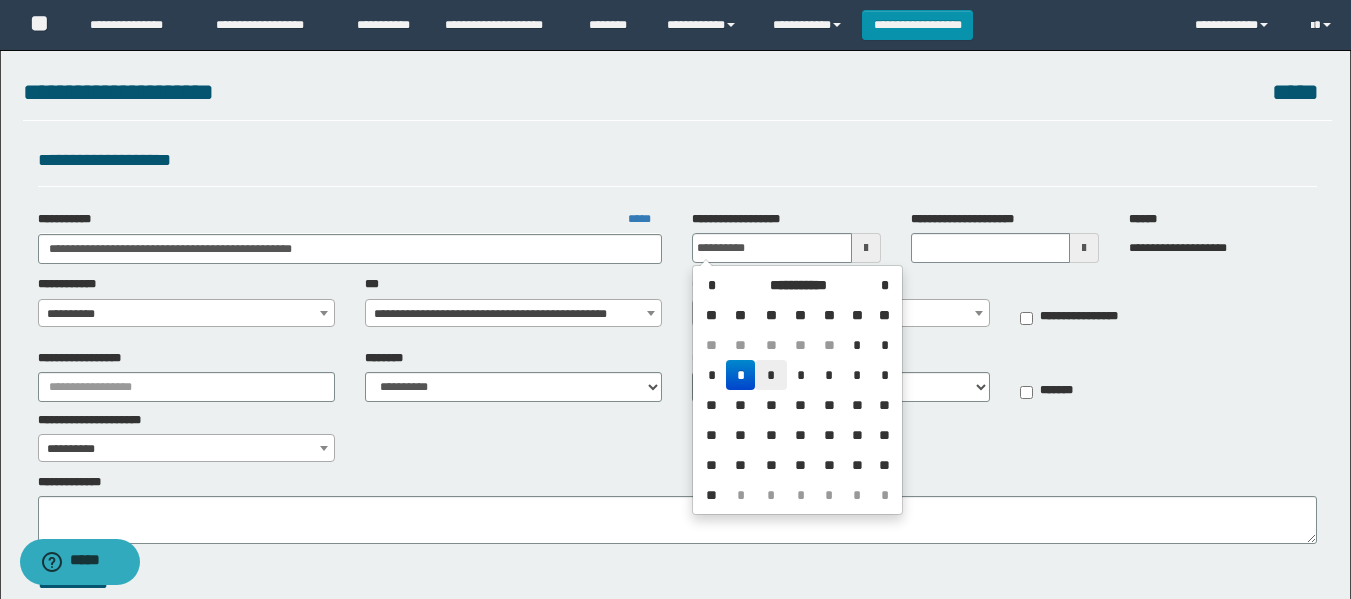 click on "*" at bounding box center (771, 375) 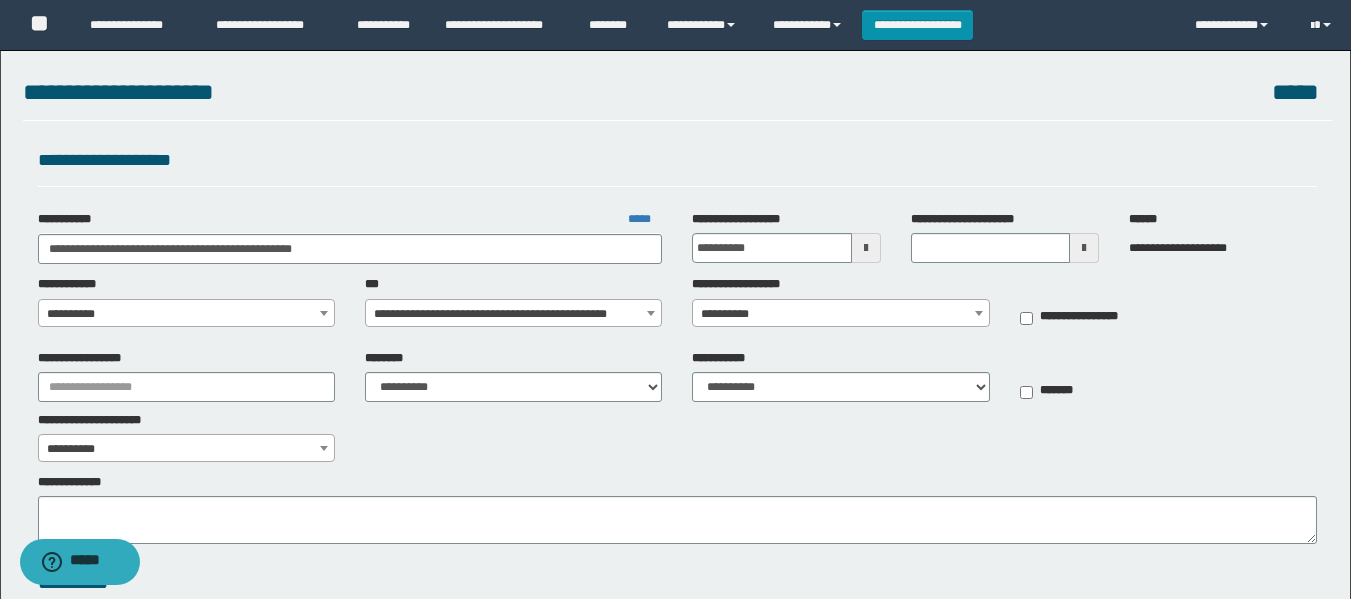 click on "**********" at bounding box center (186, 314) 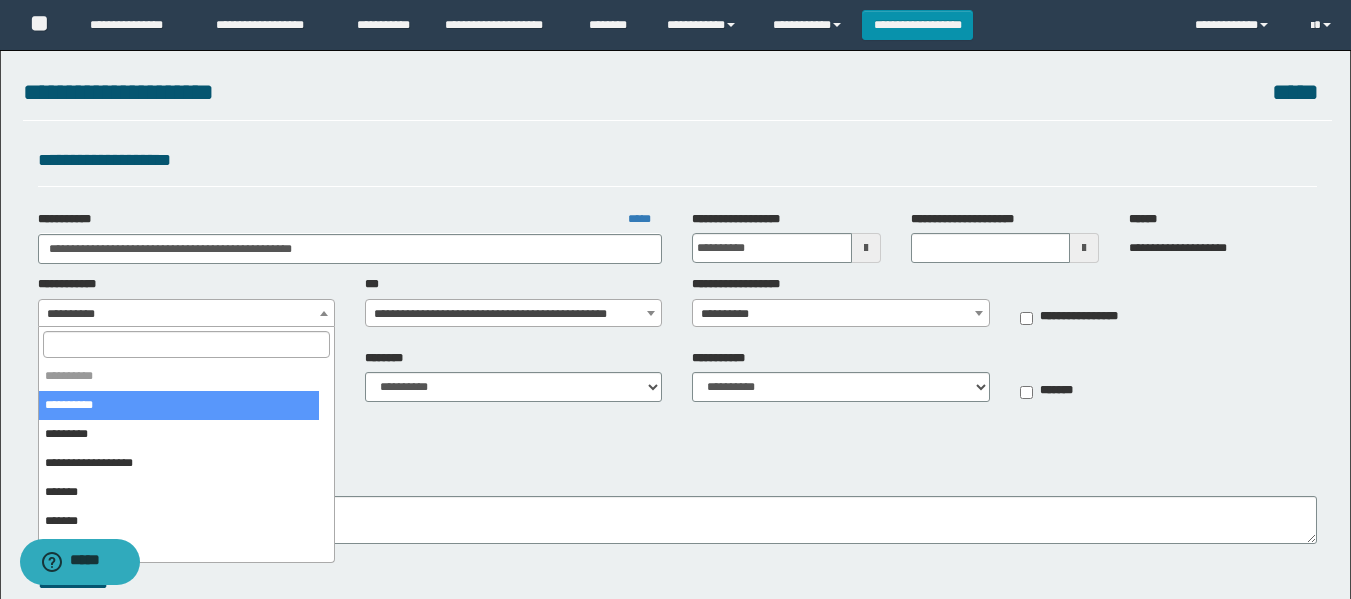 click at bounding box center [186, 344] 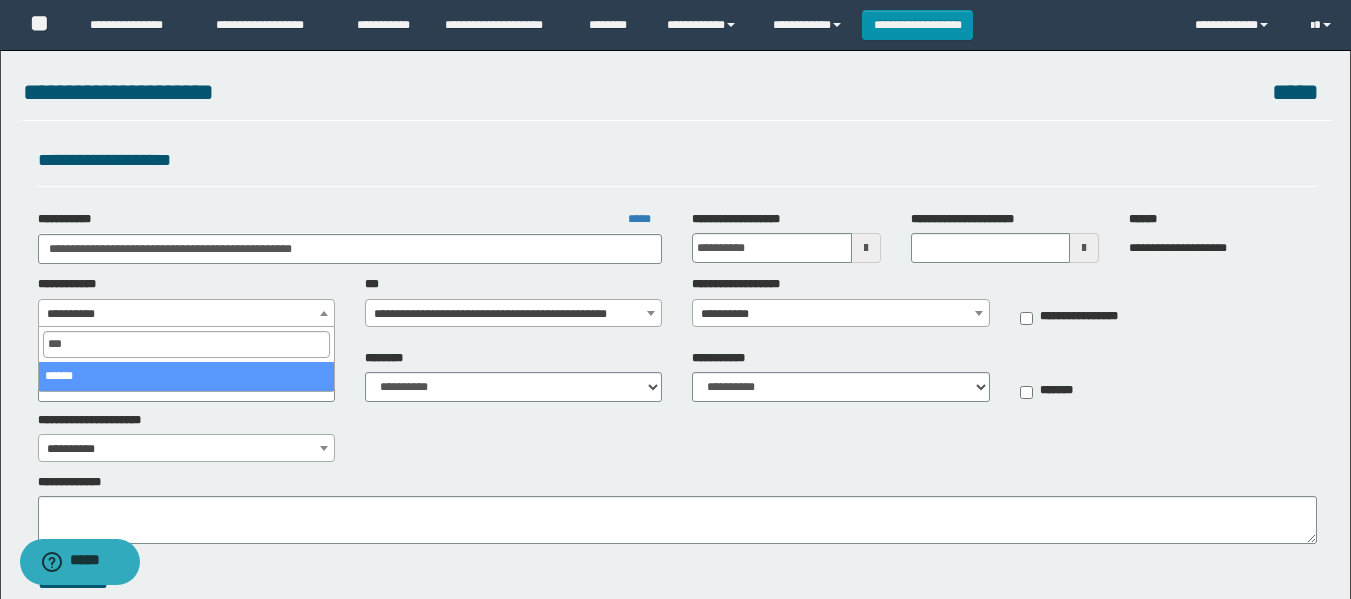type on "***" 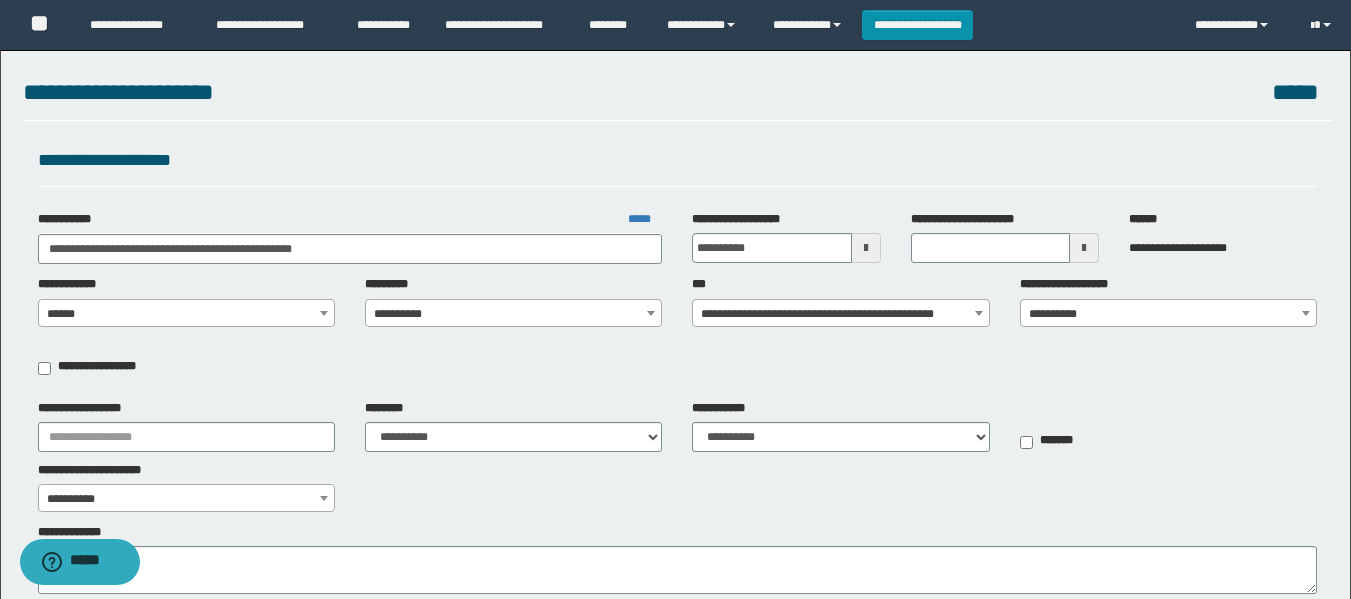 click on "**********" at bounding box center (677, 332) 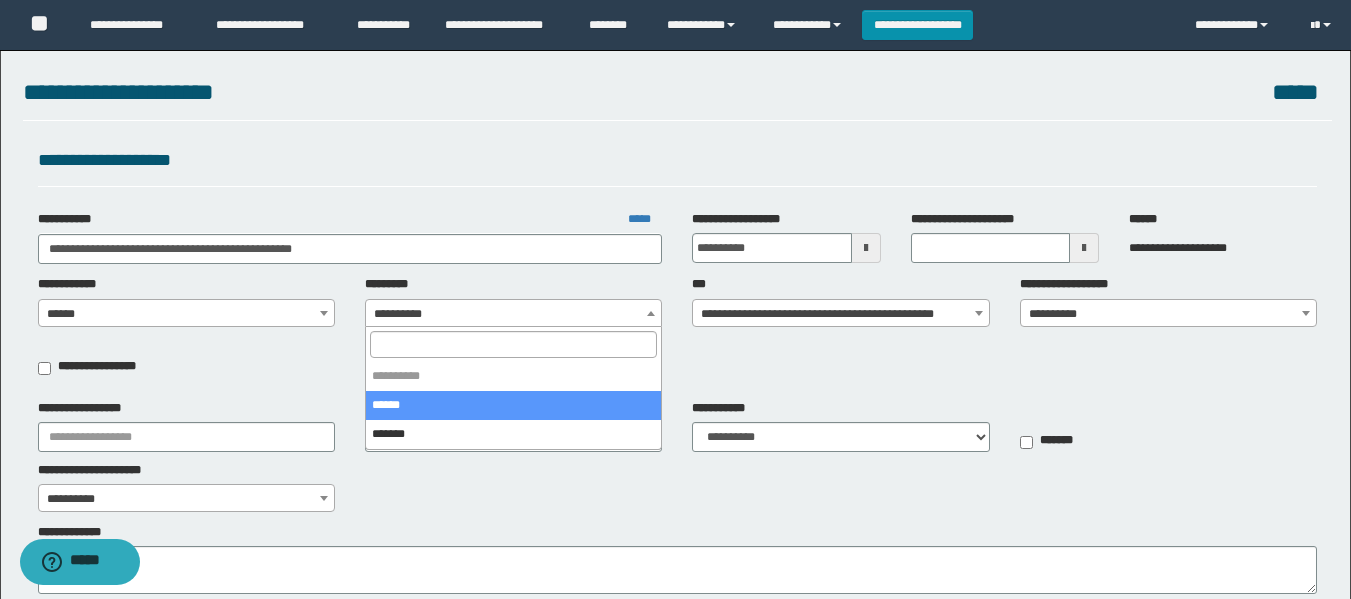 click on "**********" at bounding box center [513, 314] 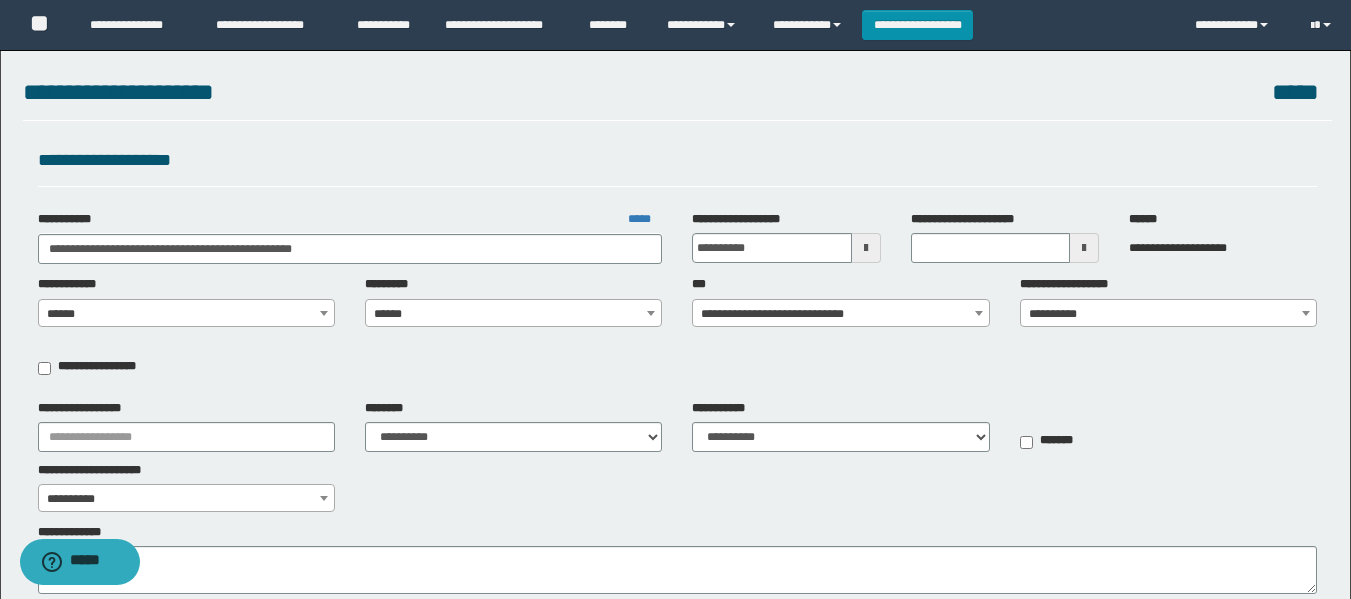 click on "**********" at bounding box center (840, 314) 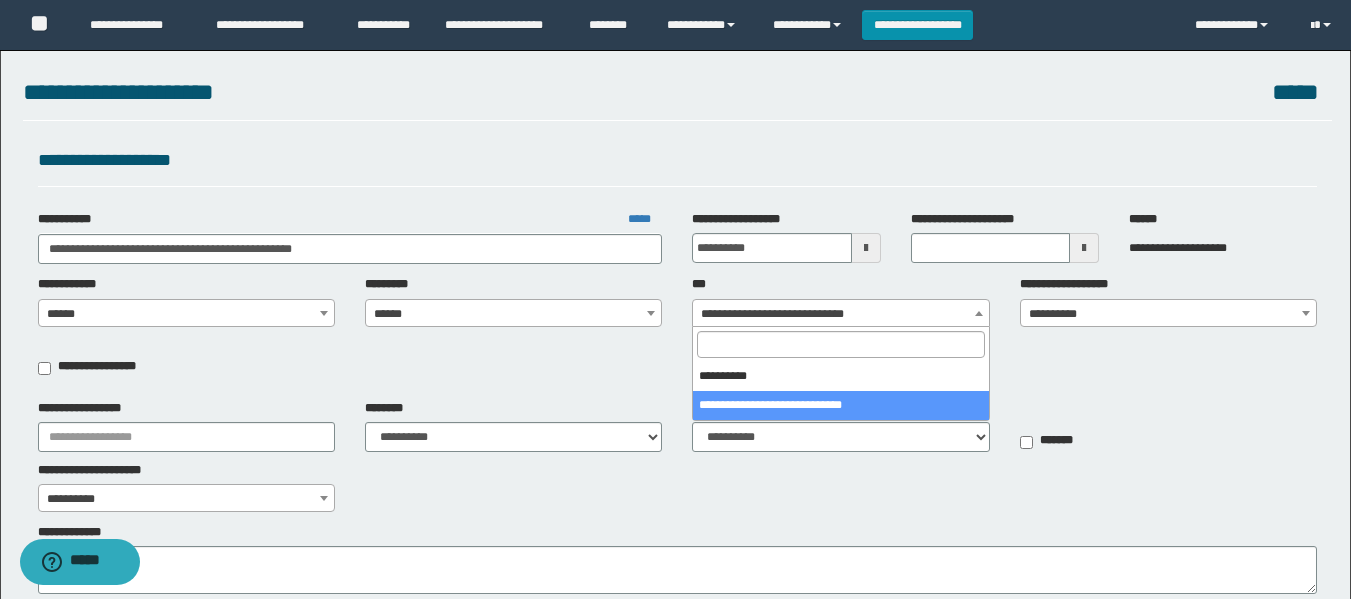 click on "**********" at bounding box center (1168, 314) 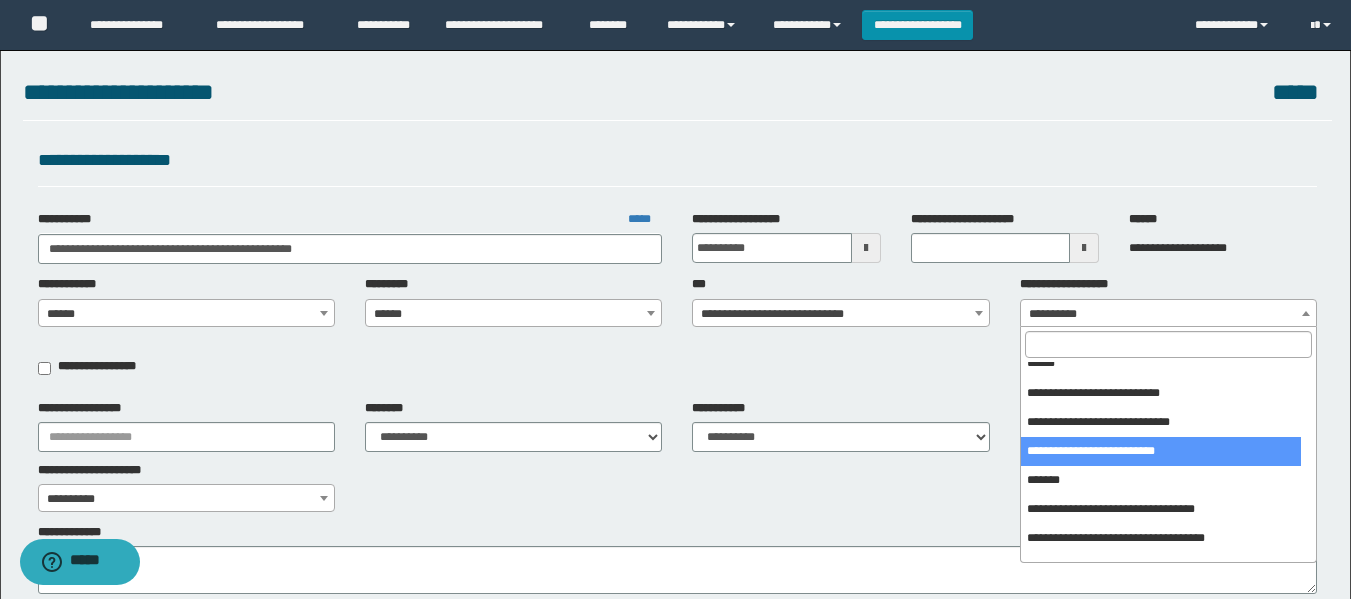 scroll, scrollTop: 200, scrollLeft: 0, axis: vertical 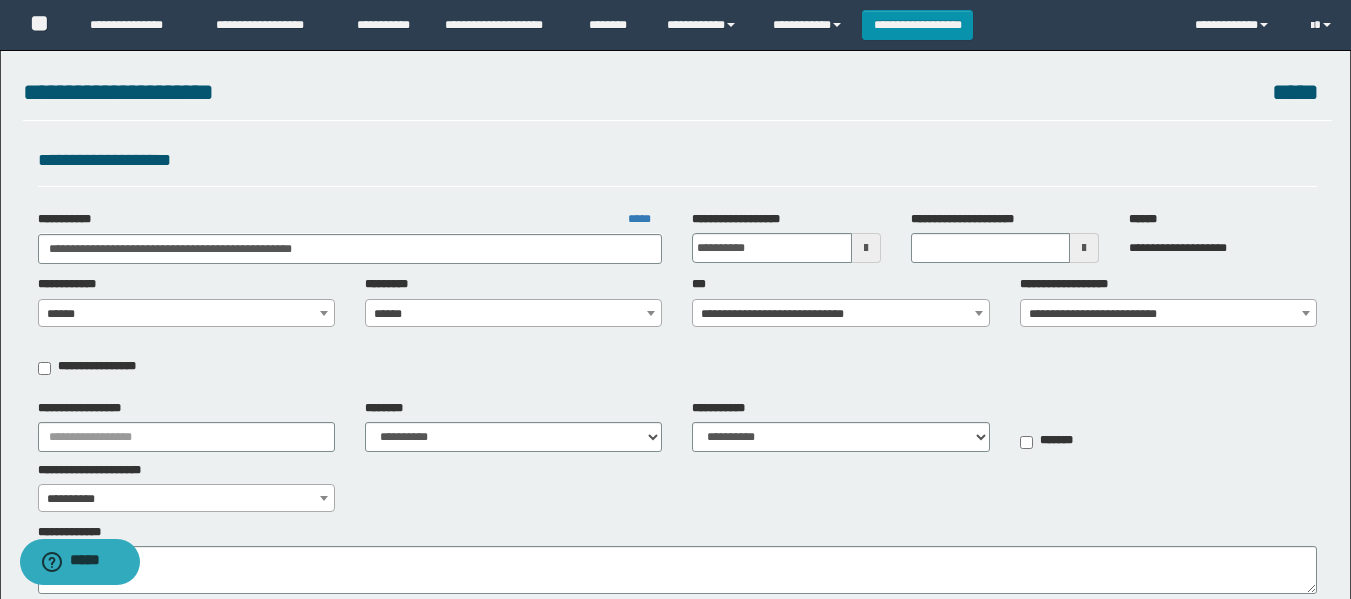 click on "**********" at bounding box center (1168, 314) 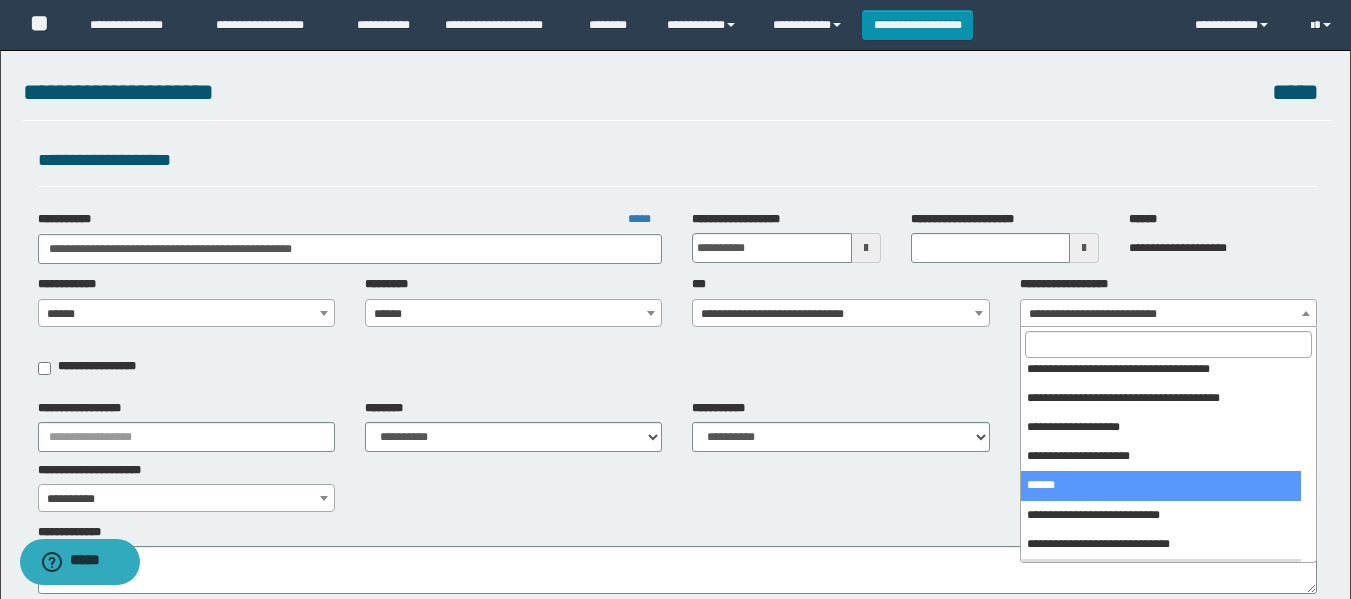 scroll, scrollTop: 0, scrollLeft: 0, axis: both 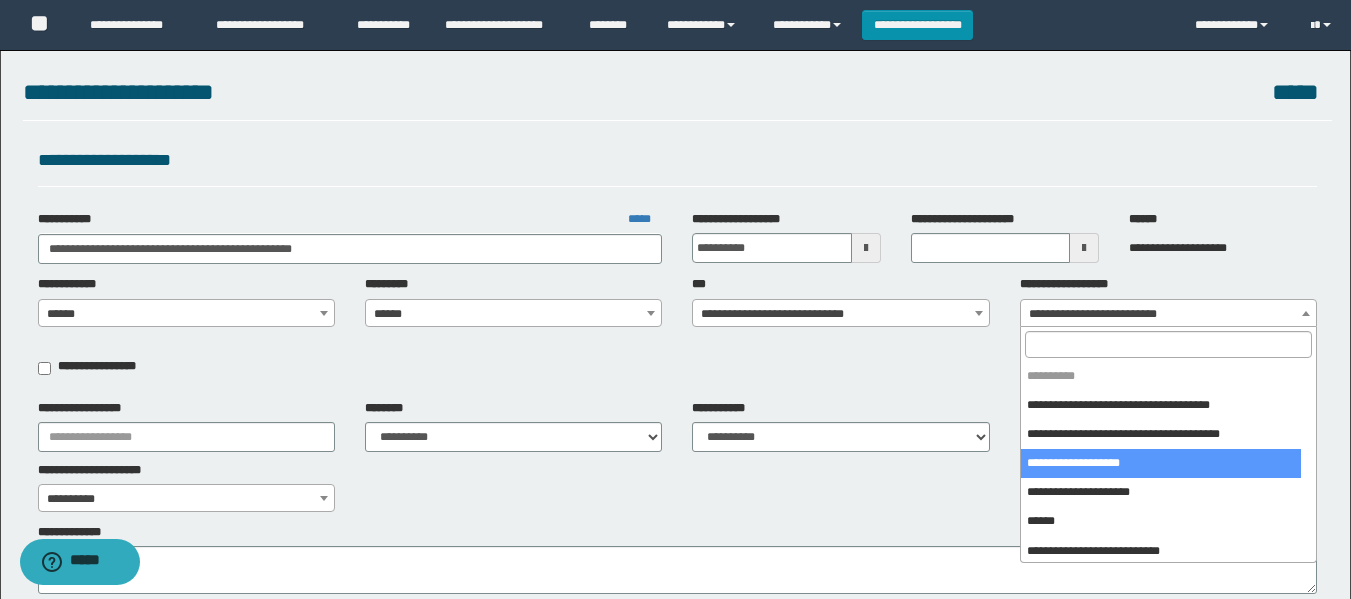 select on "****" 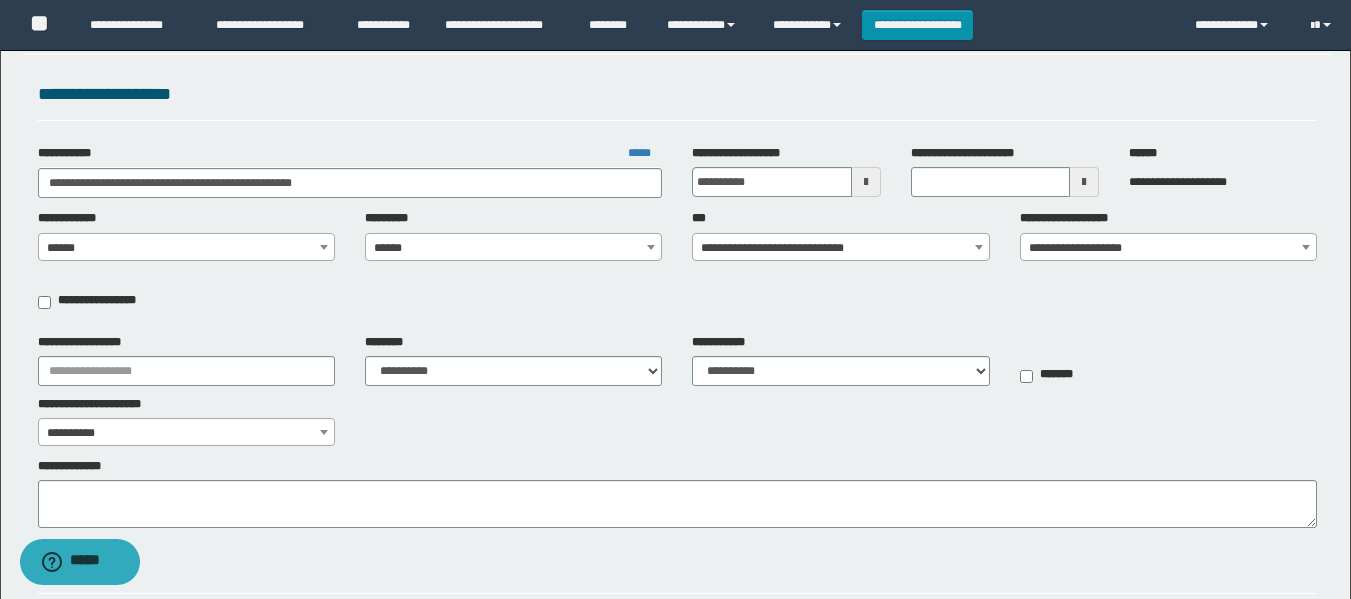 scroll, scrollTop: 100, scrollLeft: 0, axis: vertical 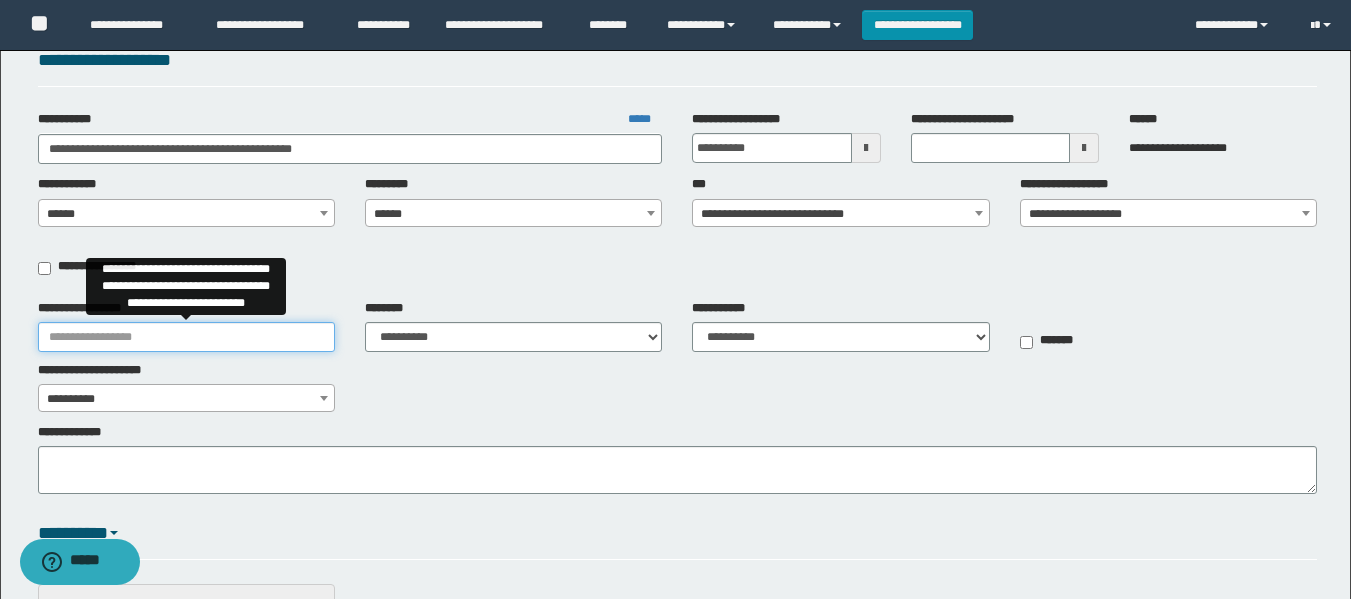 click on "**********" at bounding box center (186, 337) 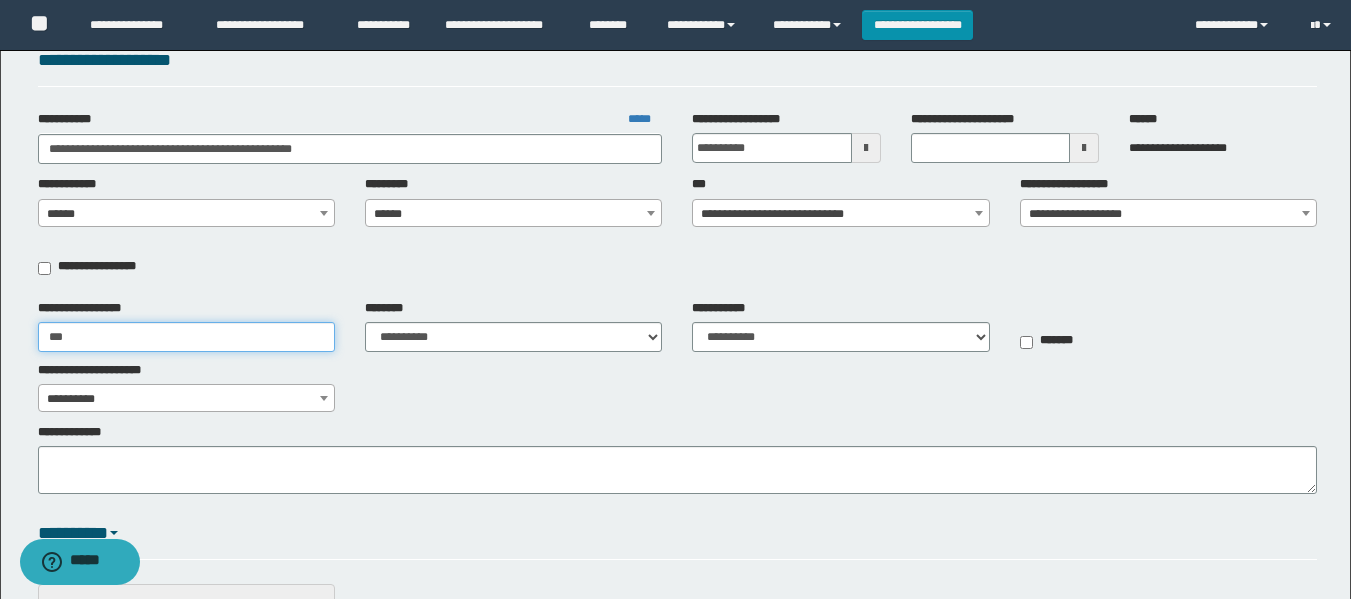 type on "**********" 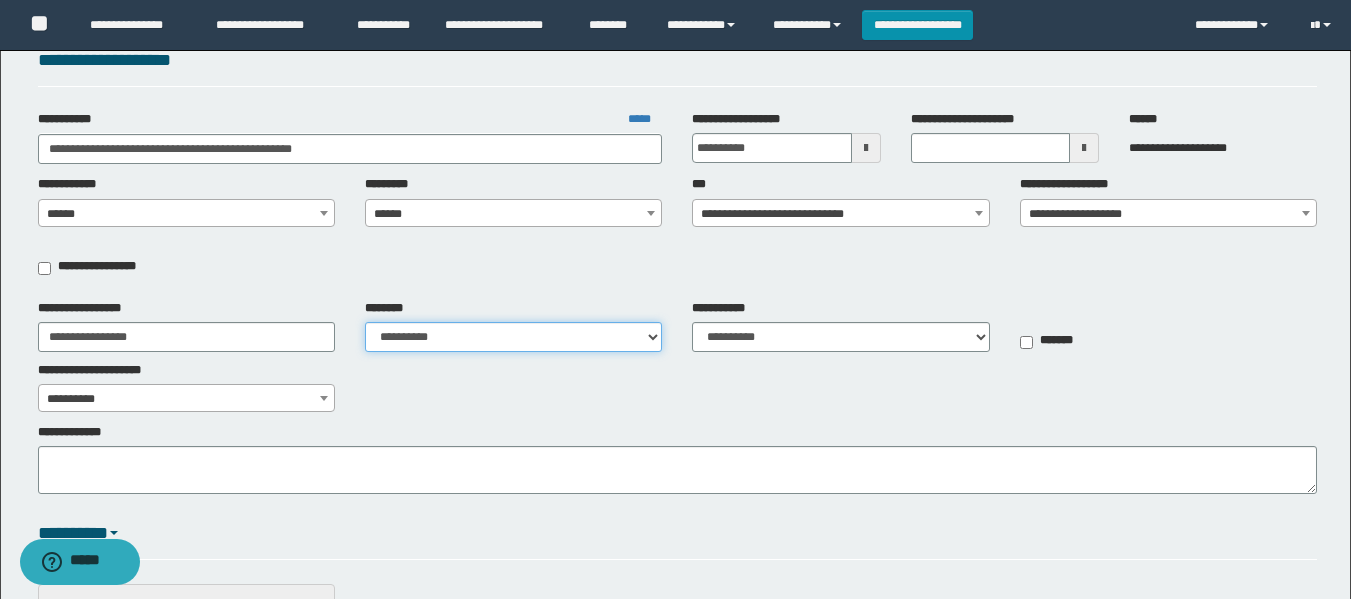 click on "**********" at bounding box center (513, 337) 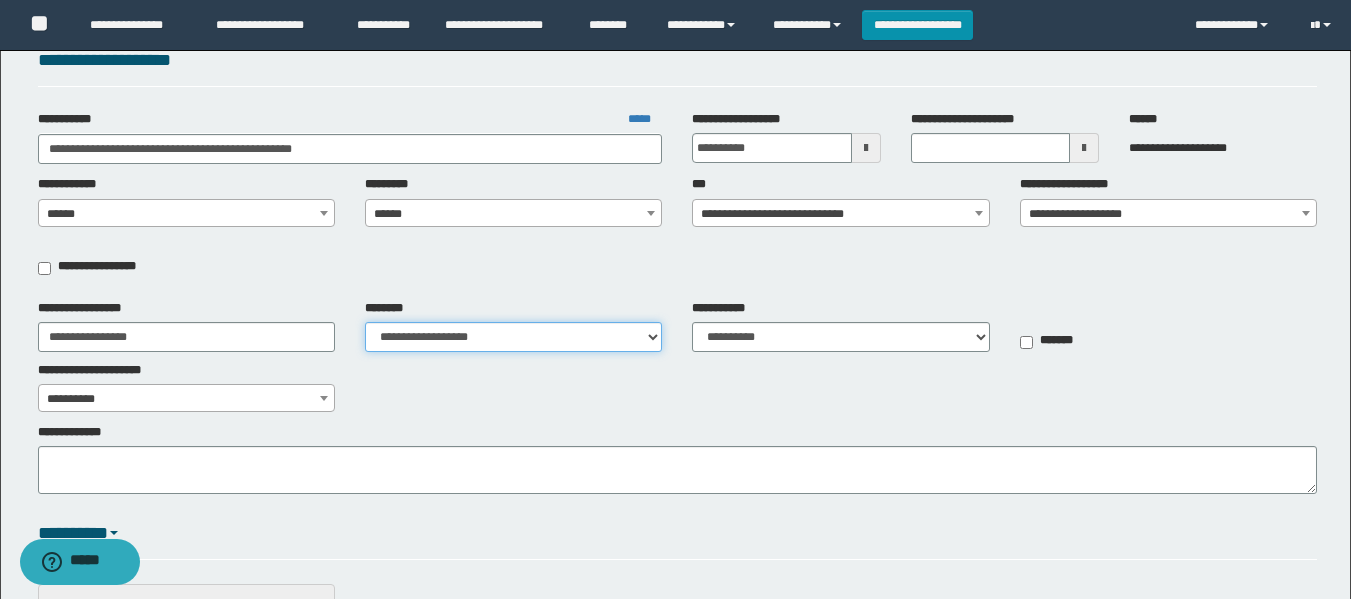 click on "**********" at bounding box center (513, 337) 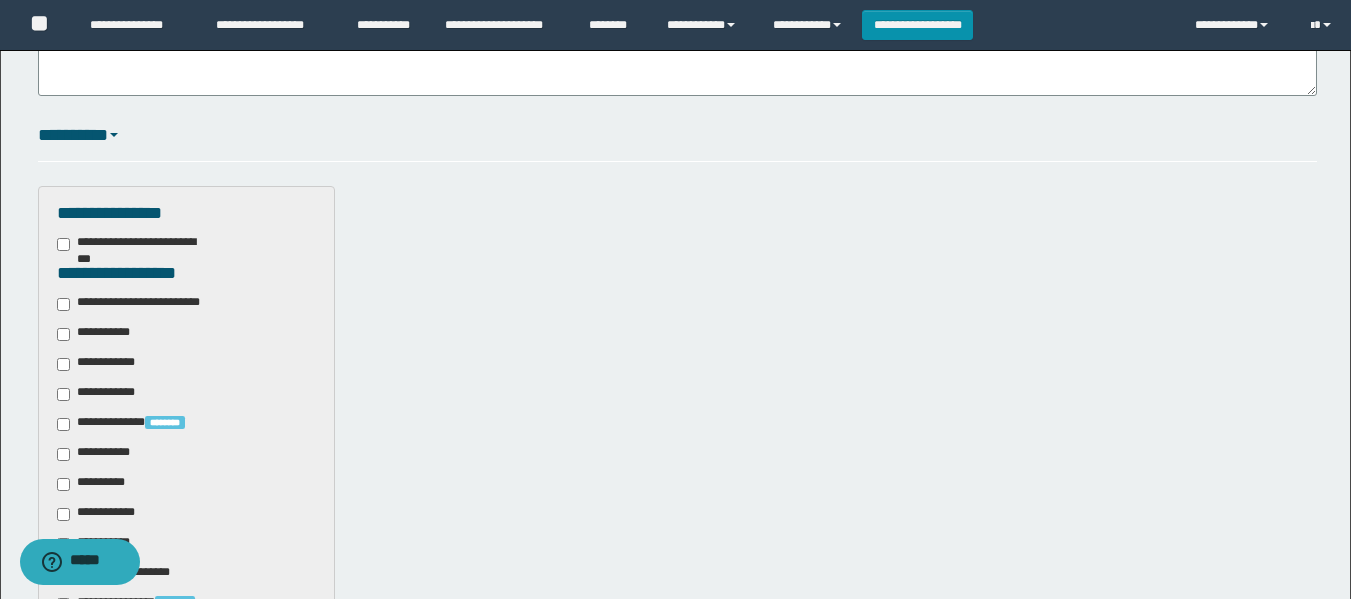 scroll, scrollTop: 500, scrollLeft: 0, axis: vertical 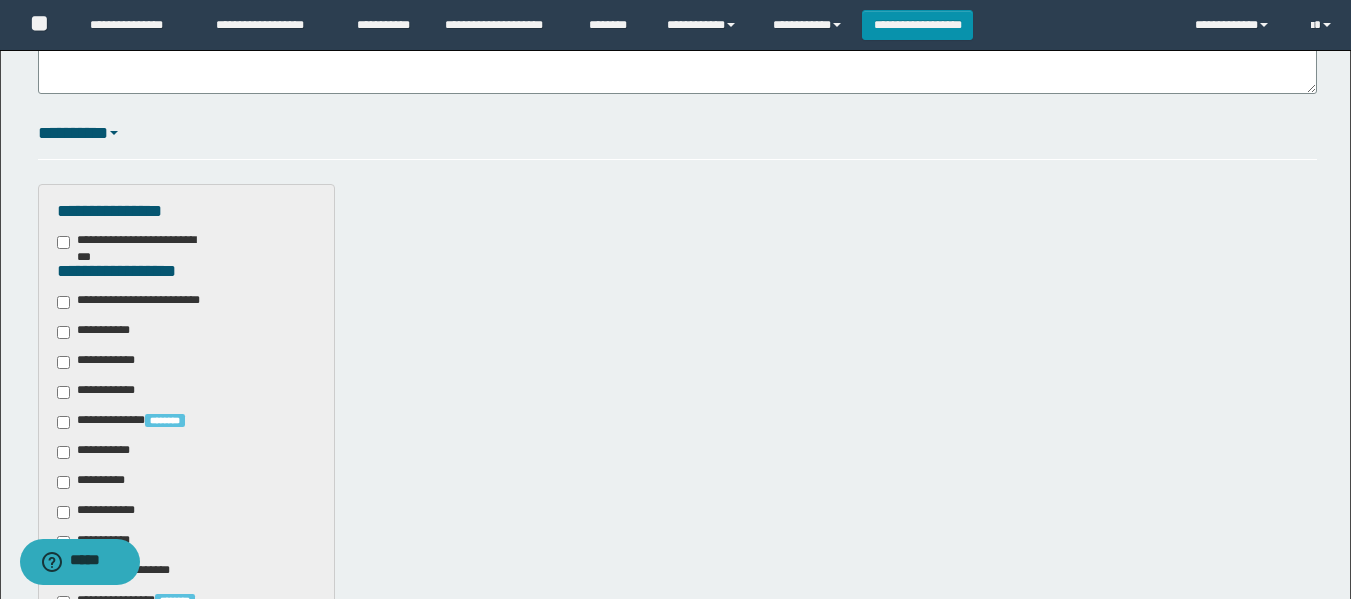 click on "**********" at bounding box center (97, 332) 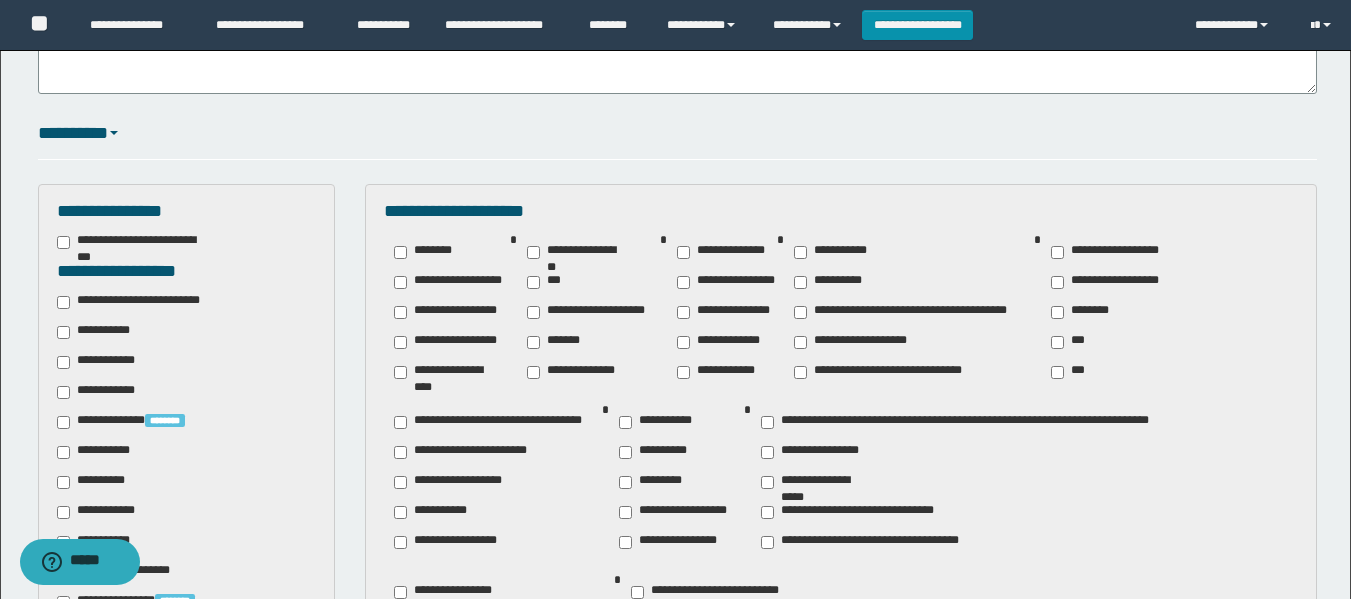 click on "********" at bounding box center (1084, 312) 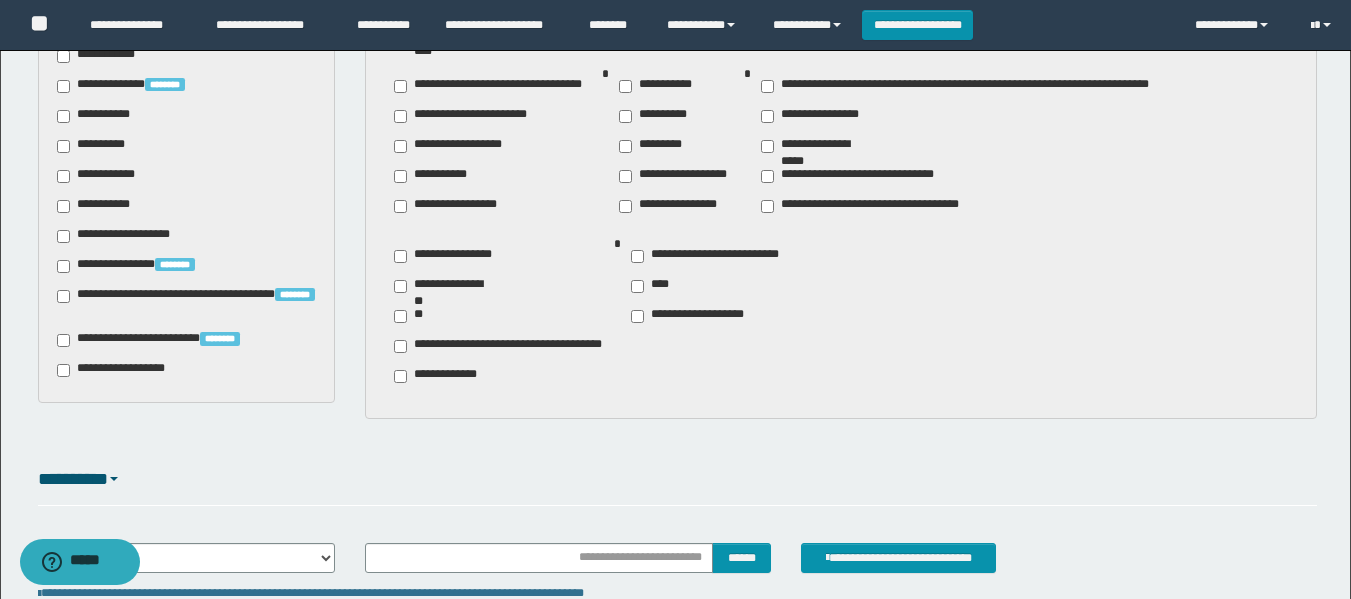 scroll, scrollTop: 800, scrollLeft: 0, axis: vertical 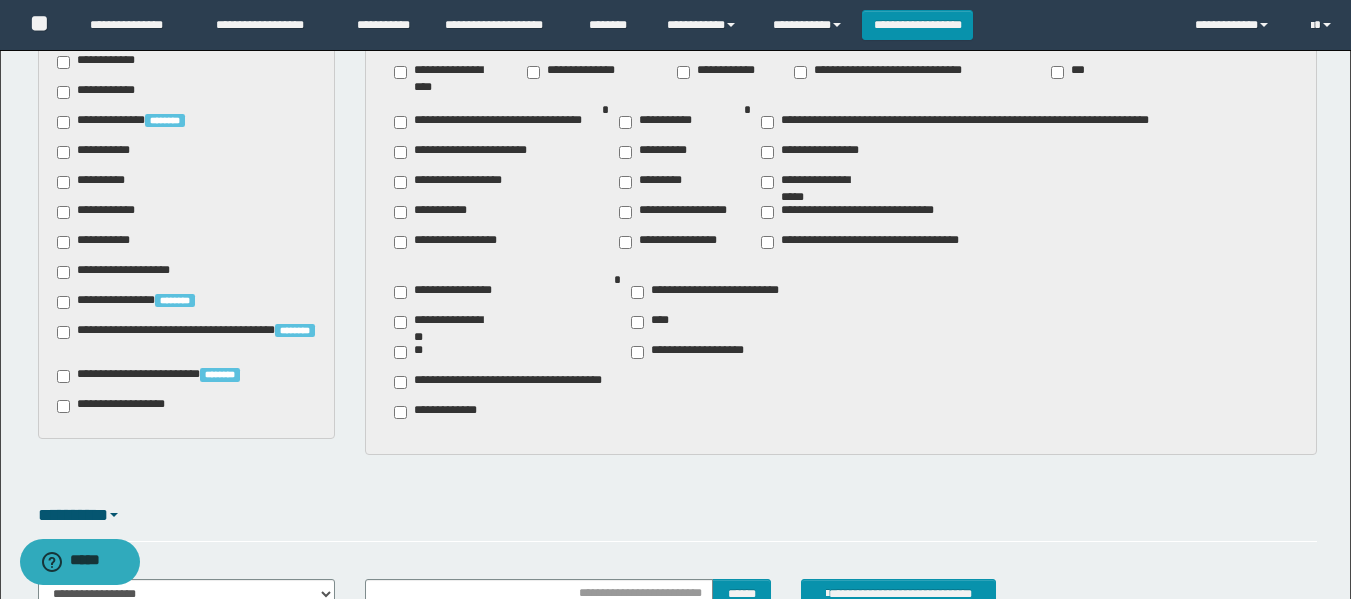 click on "**********" at bounding box center (97, 152) 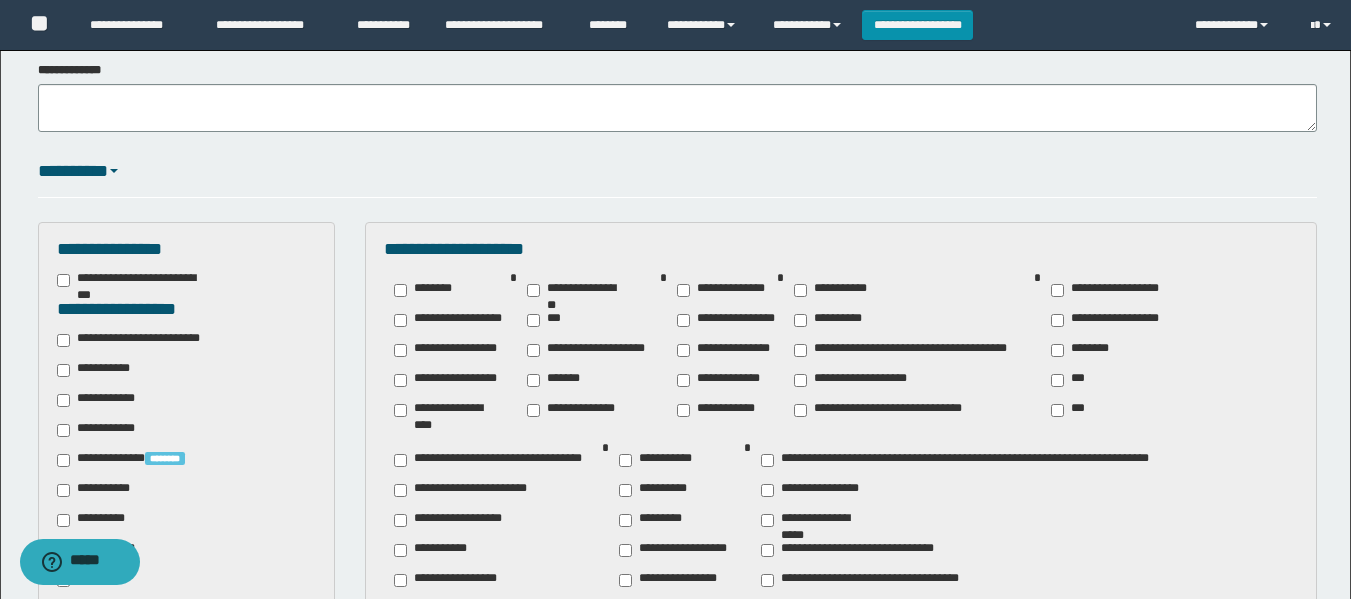 scroll, scrollTop: 400, scrollLeft: 0, axis: vertical 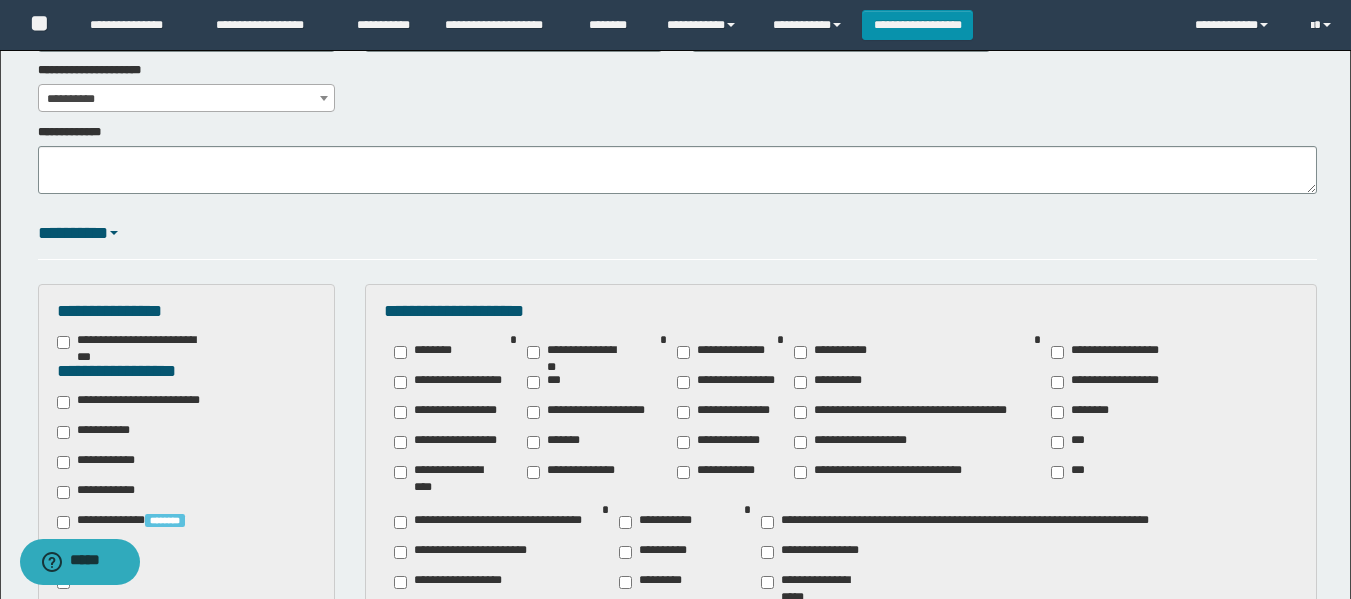 click on "**********" at bounding box center (103, 462) 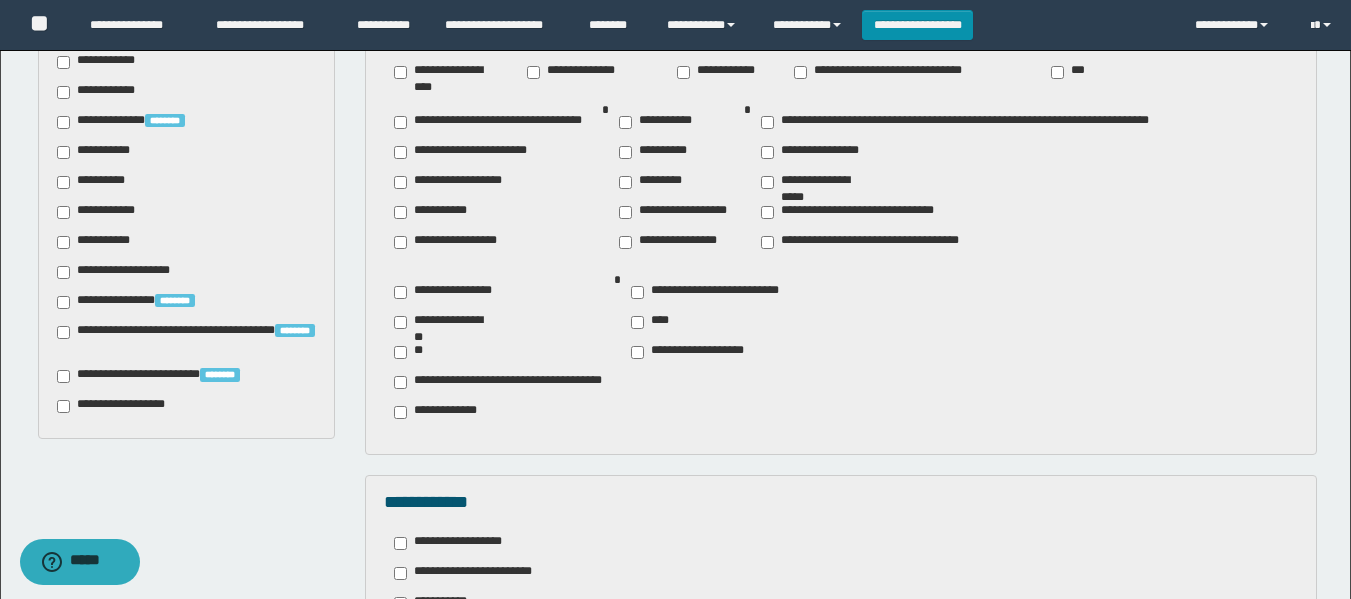 click on "**********" at bounding box center [456, 543] 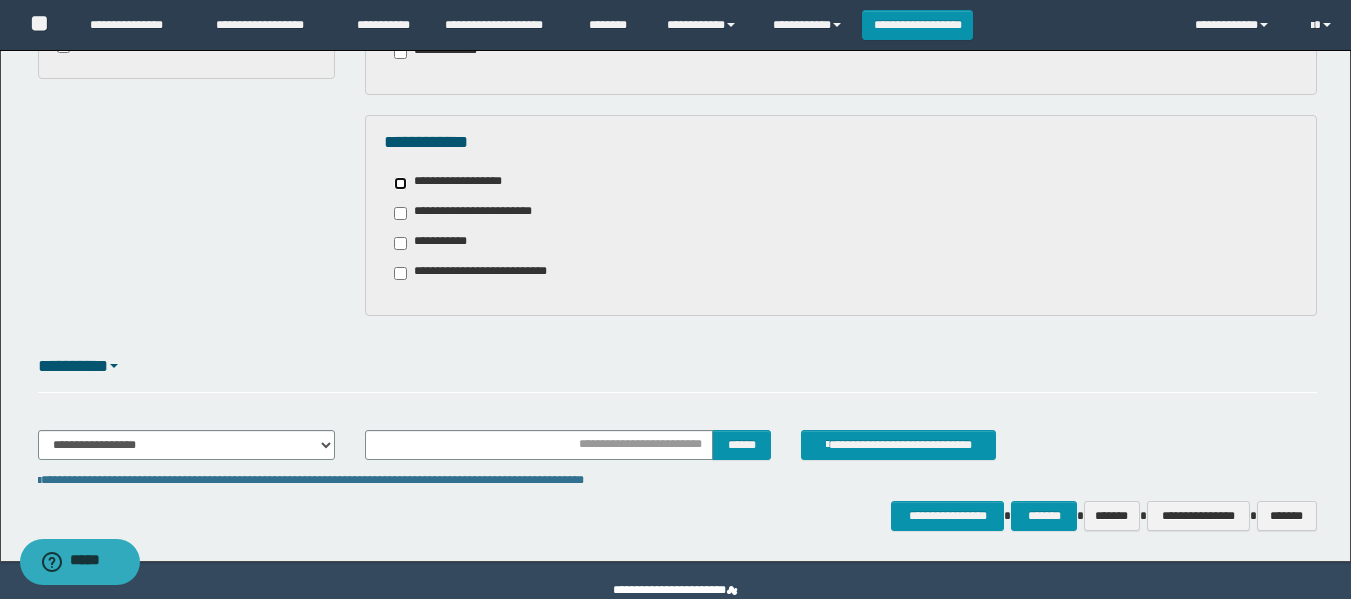 scroll, scrollTop: 1197, scrollLeft: 0, axis: vertical 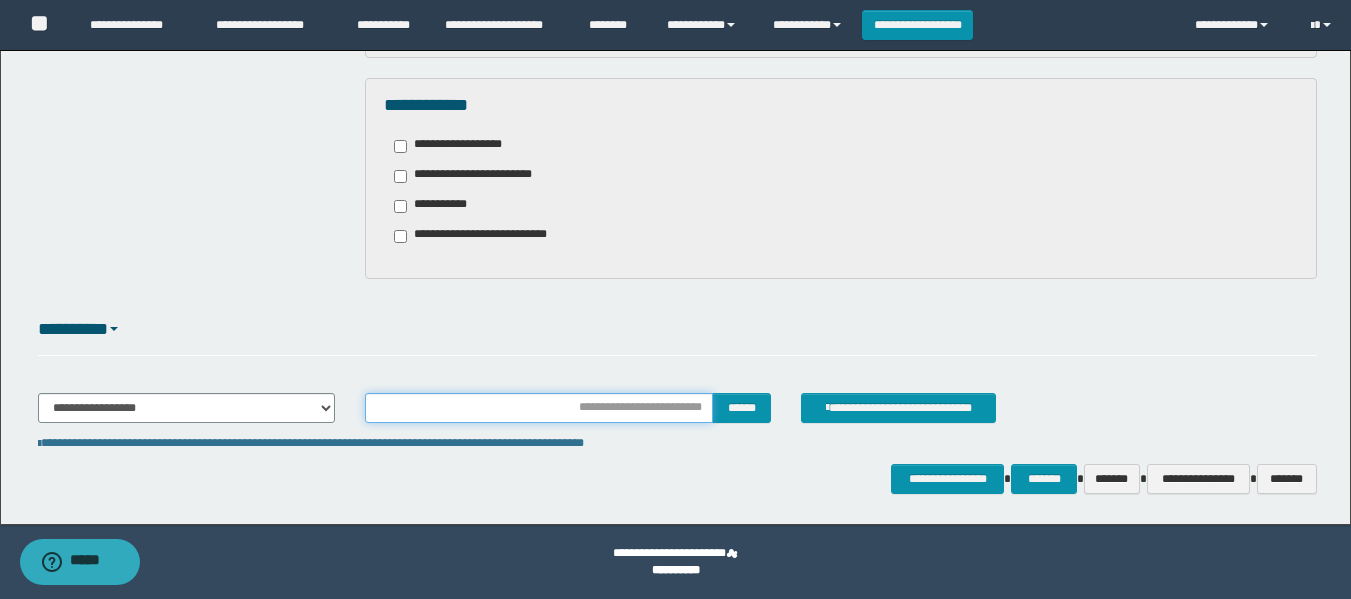 click at bounding box center [539, 408] 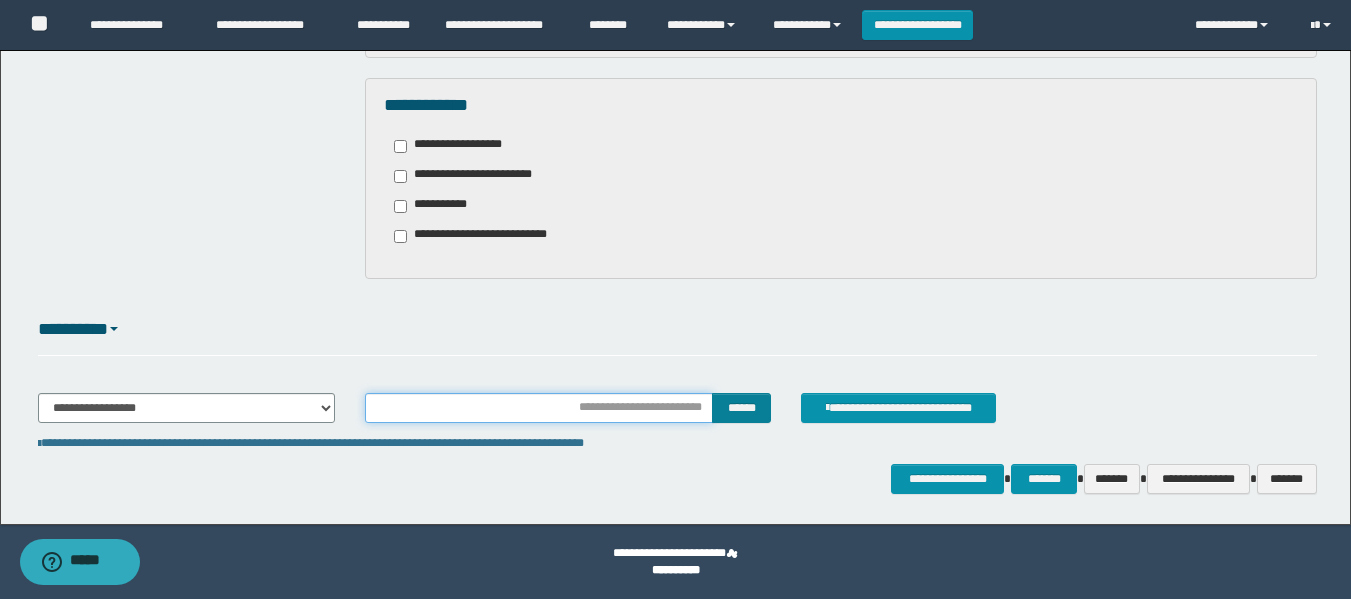 type on "********" 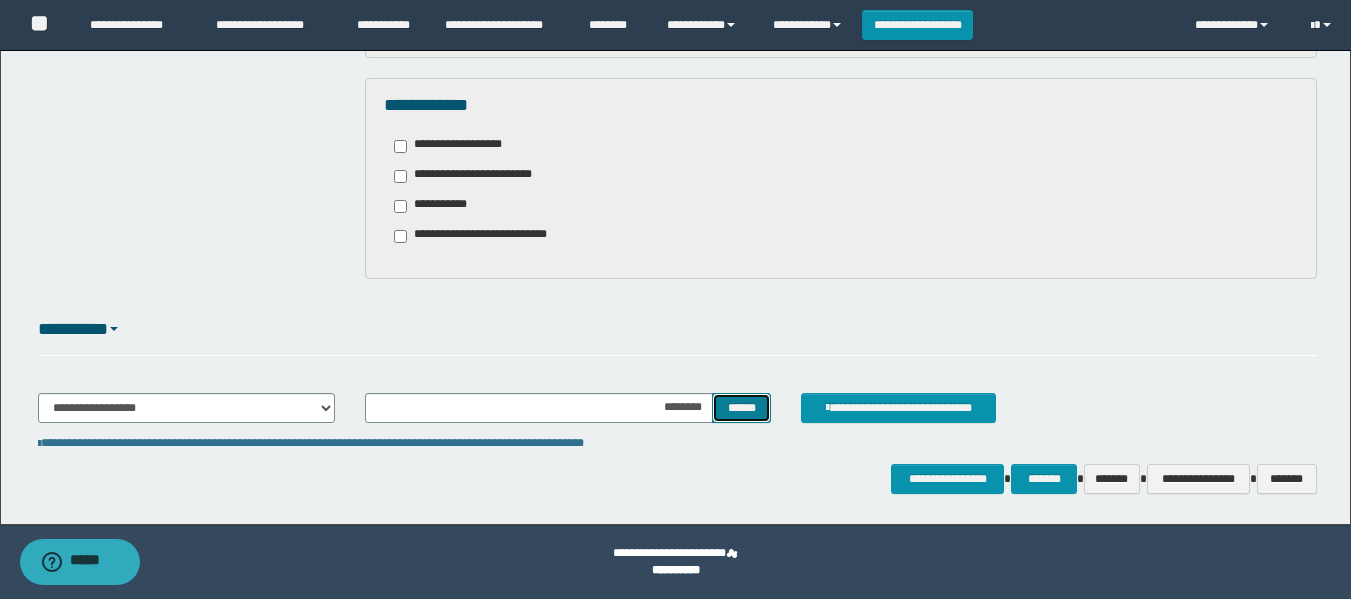click on "******" at bounding box center (741, 408) 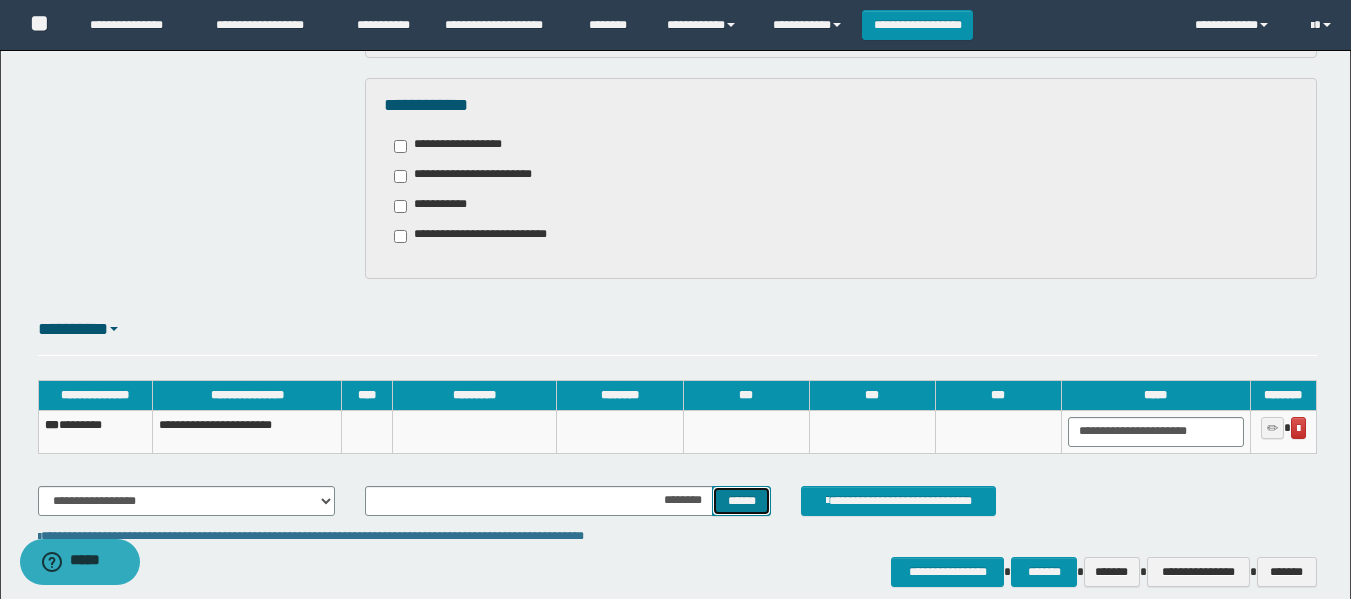 type 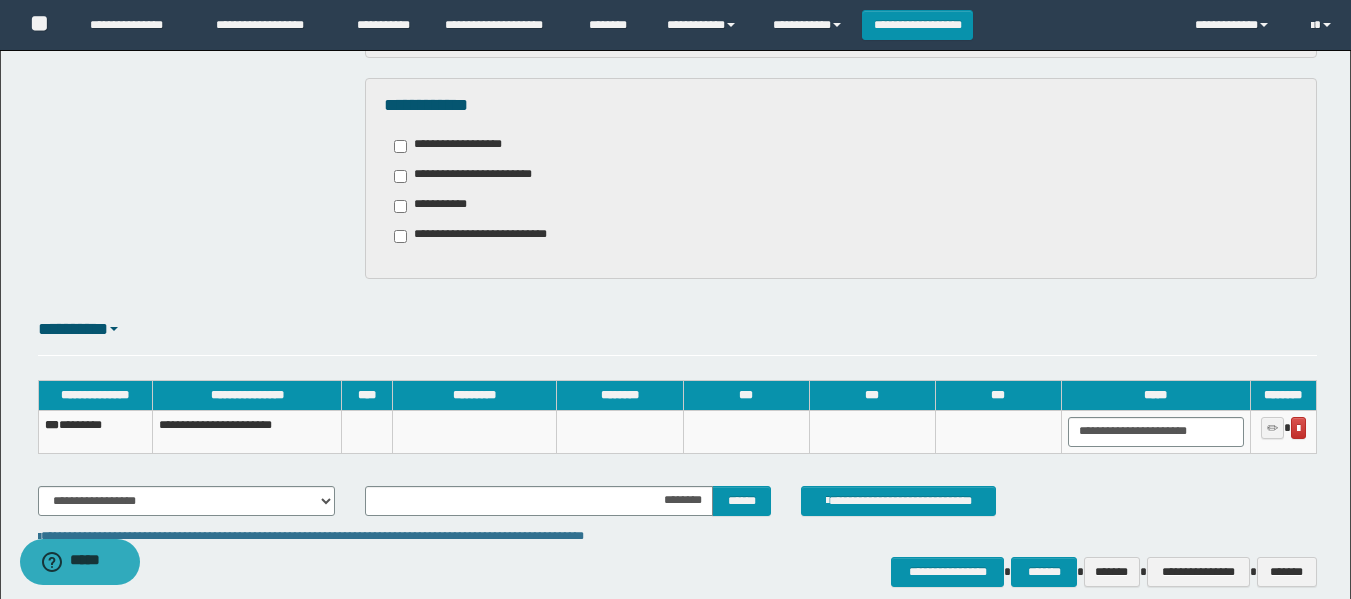 click on "**********" at bounding box center (1155, 431) 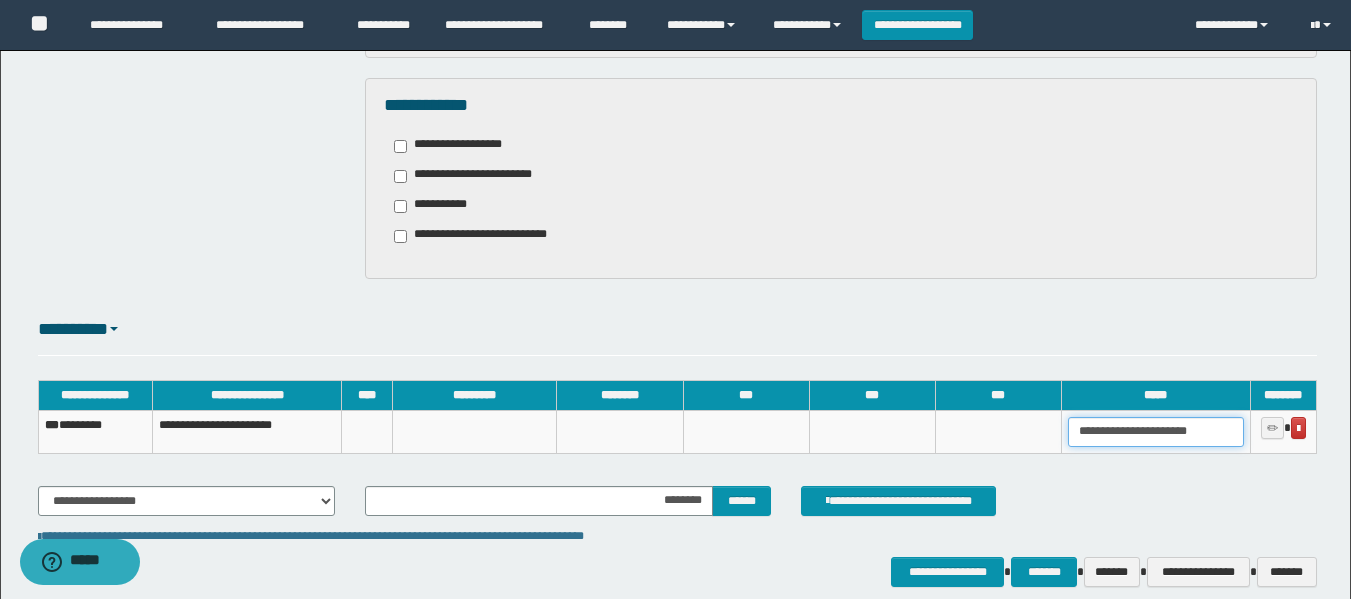 click on "**********" at bounding box center (1156, 432) 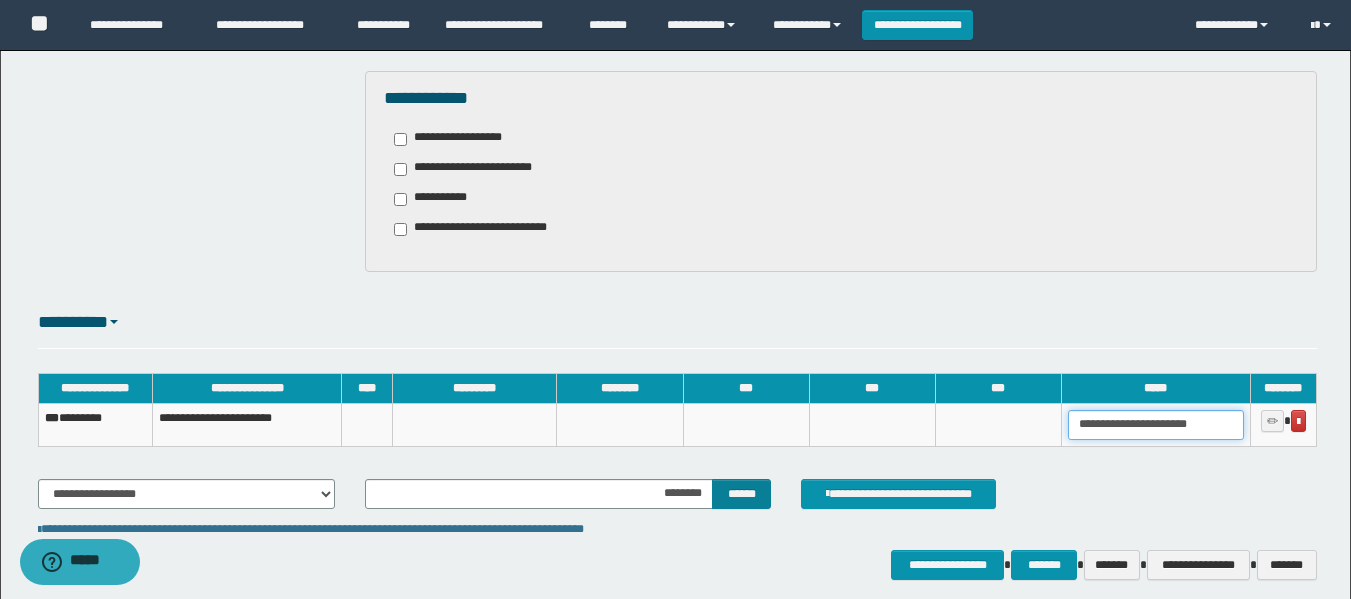 scroll, scrollTop: 1290, scrollLeft: 0, axis: vertical 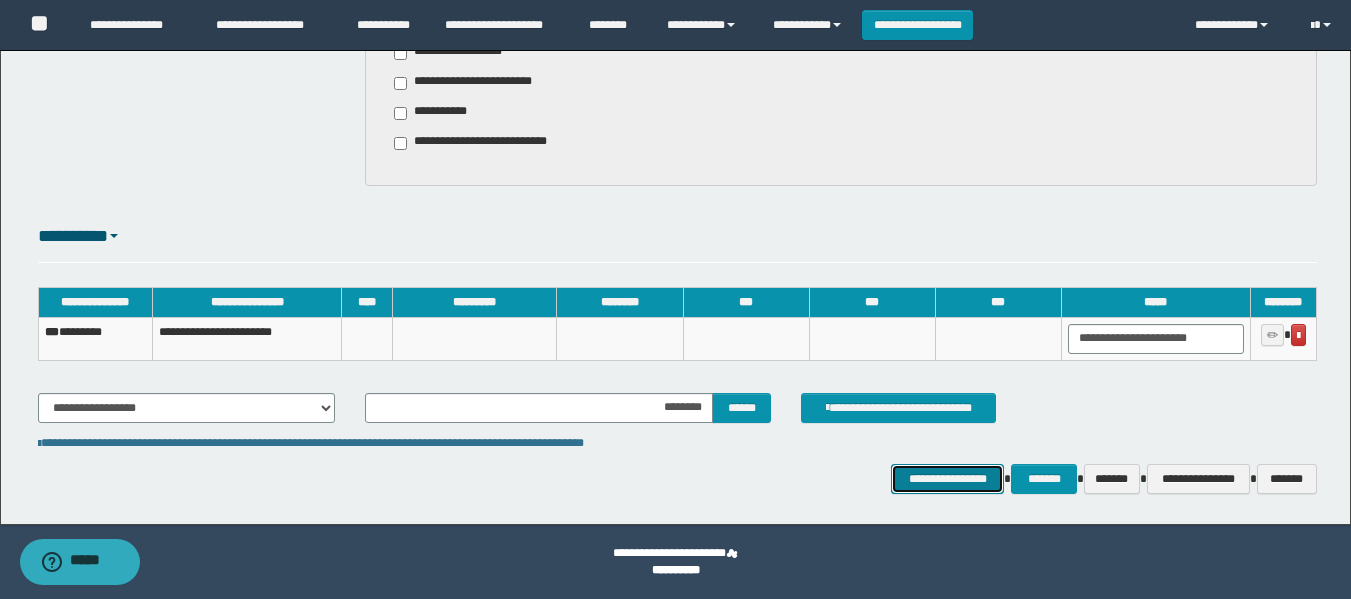 click on "**********" at bounding box center [947, 479] 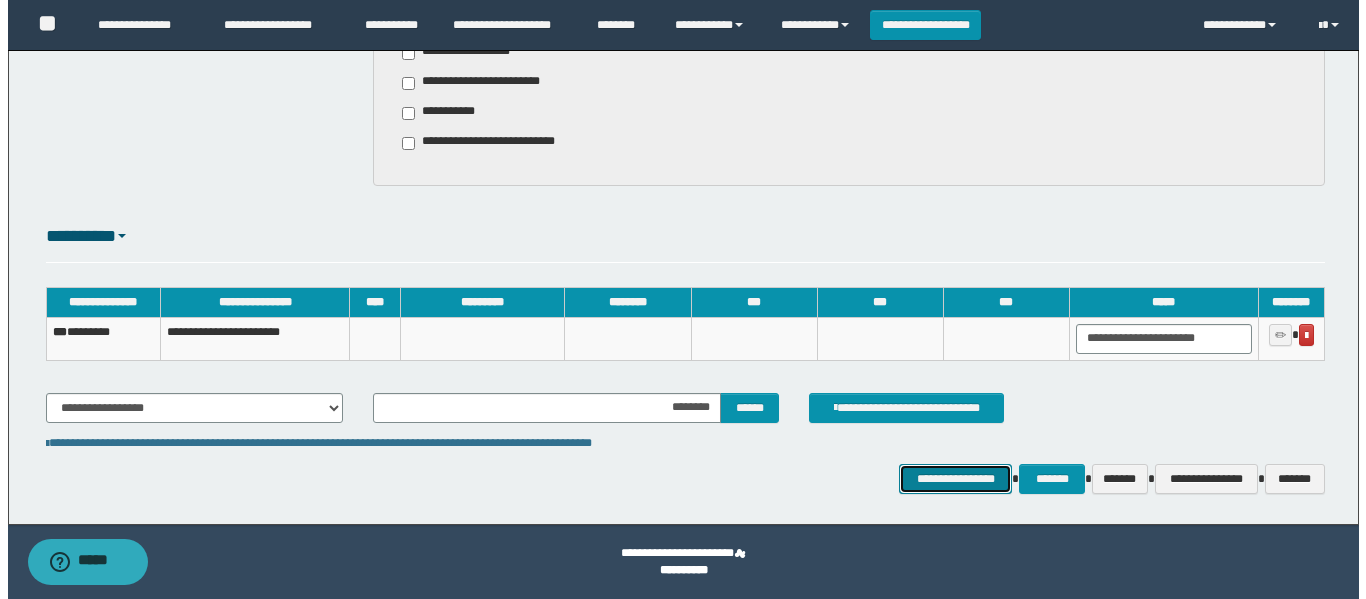 scroll, scrollTop: 0, scrollLeft: 0, axis: both 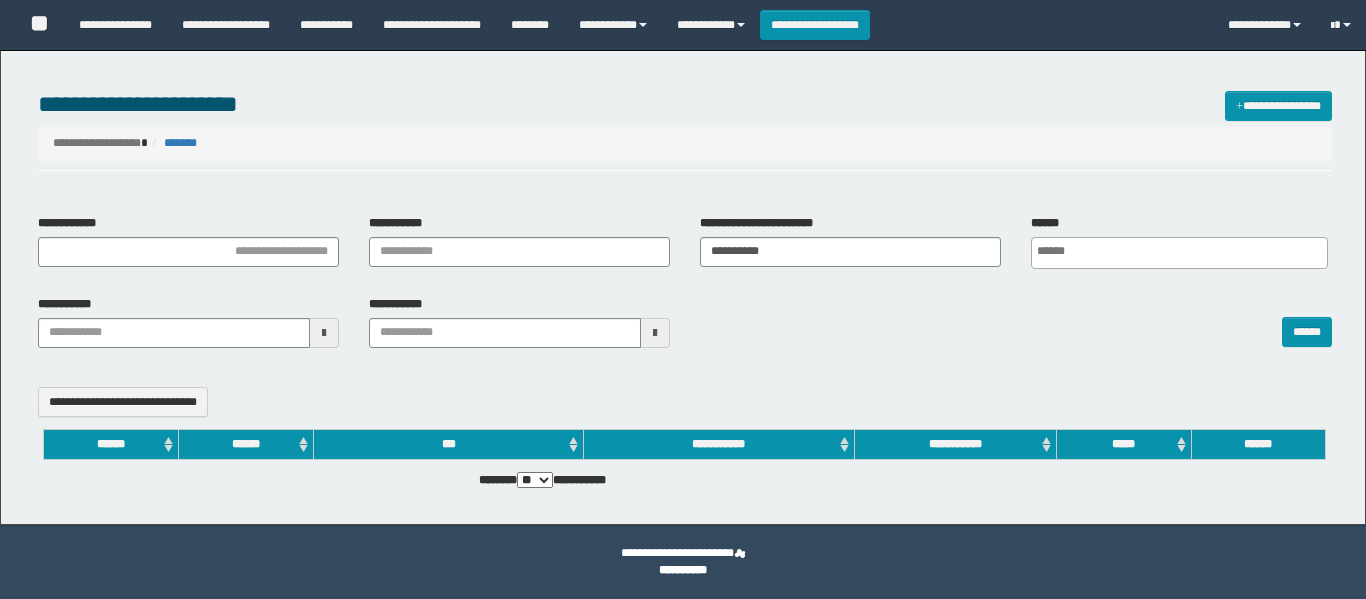 select 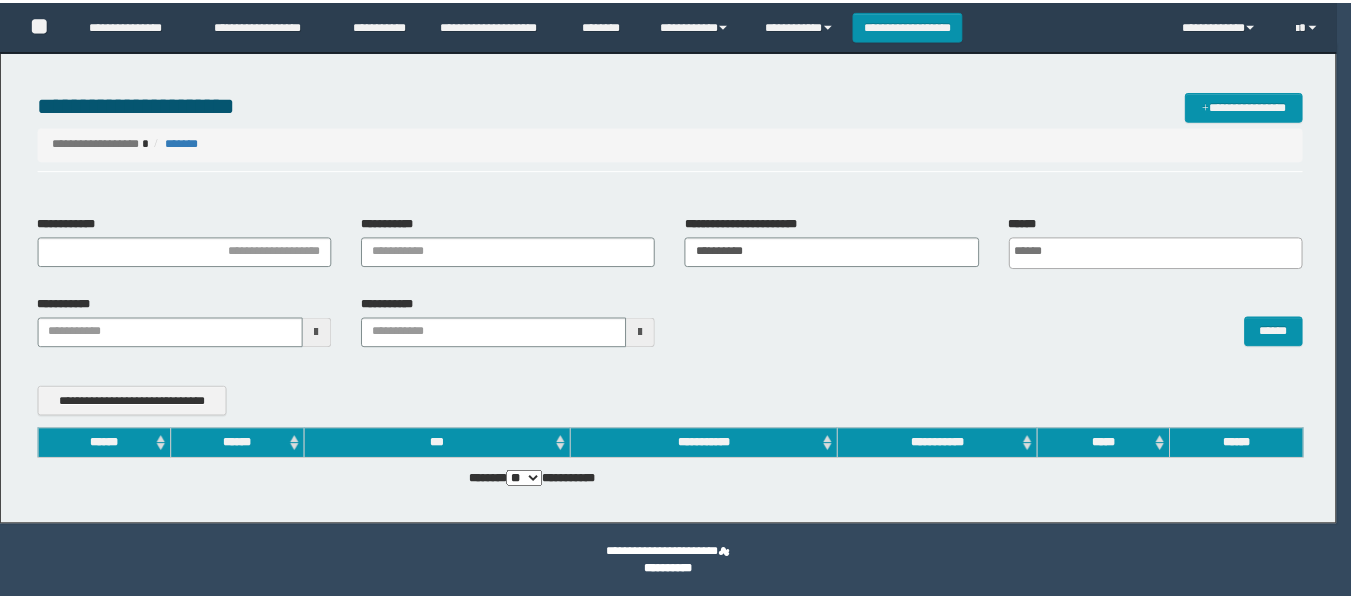 scroll, scrollTop: 0, scrollLeft: 0, axis: both 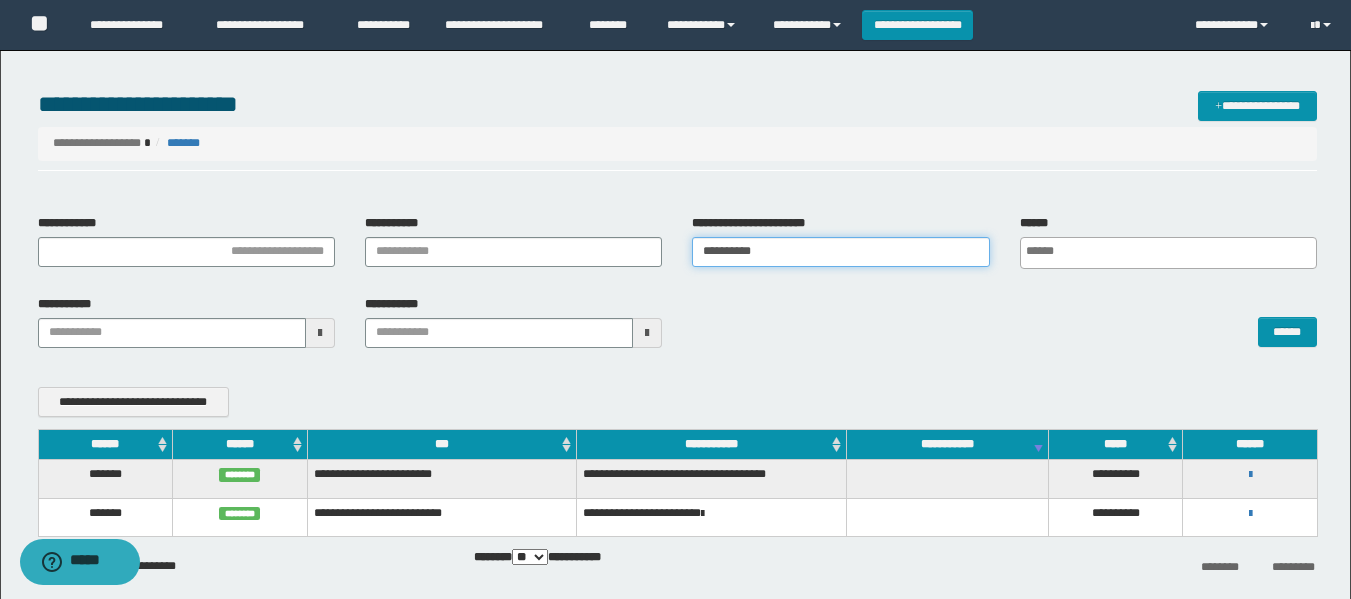 drag, startPoint x: 635, startPoint y: 283, endPoint x: 454, endPoint y: 302, distance: 181.9945 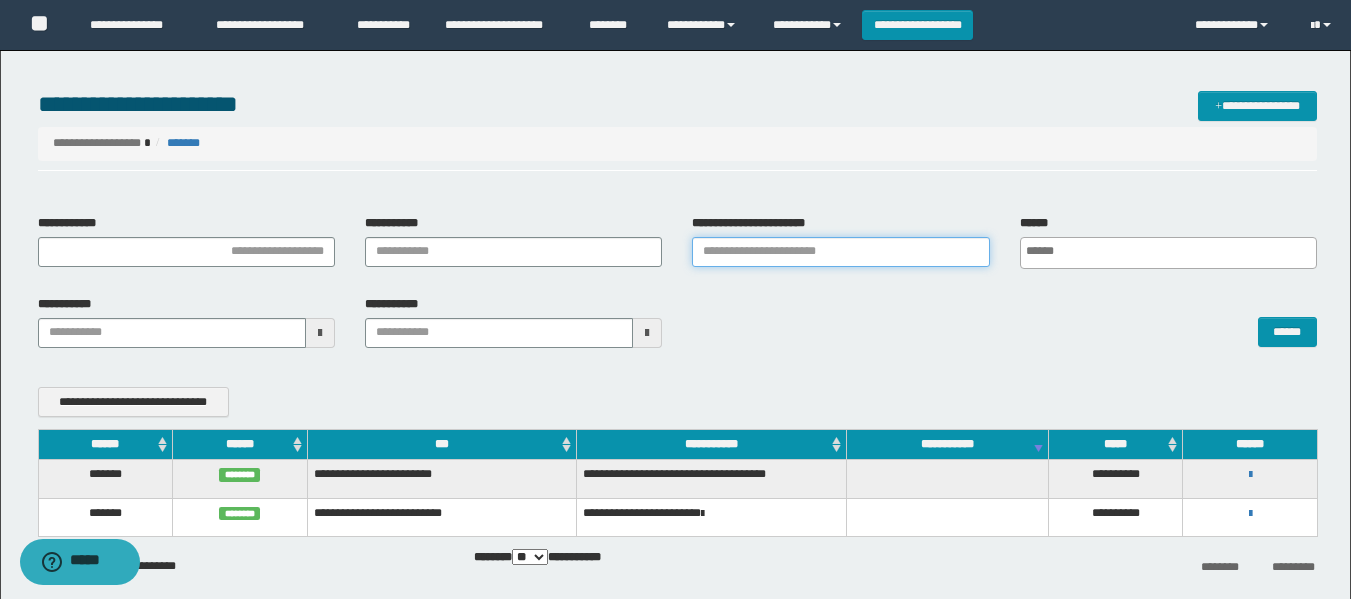 type 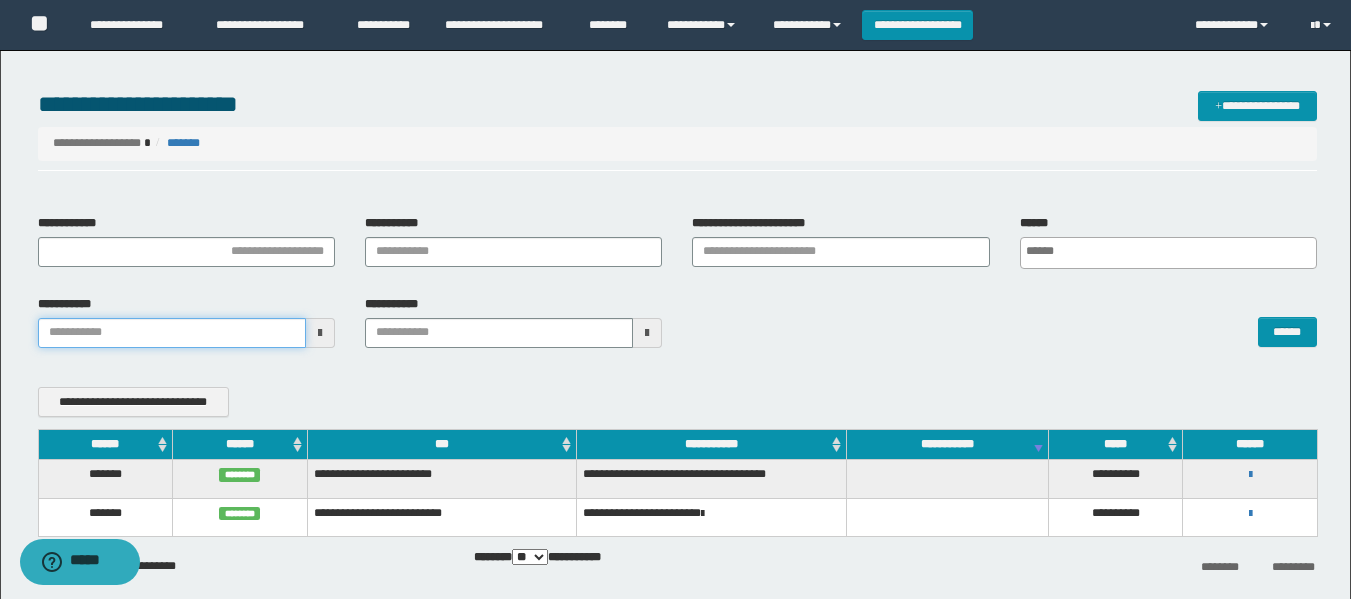 click on "**********" at bounding box center (675, 299) 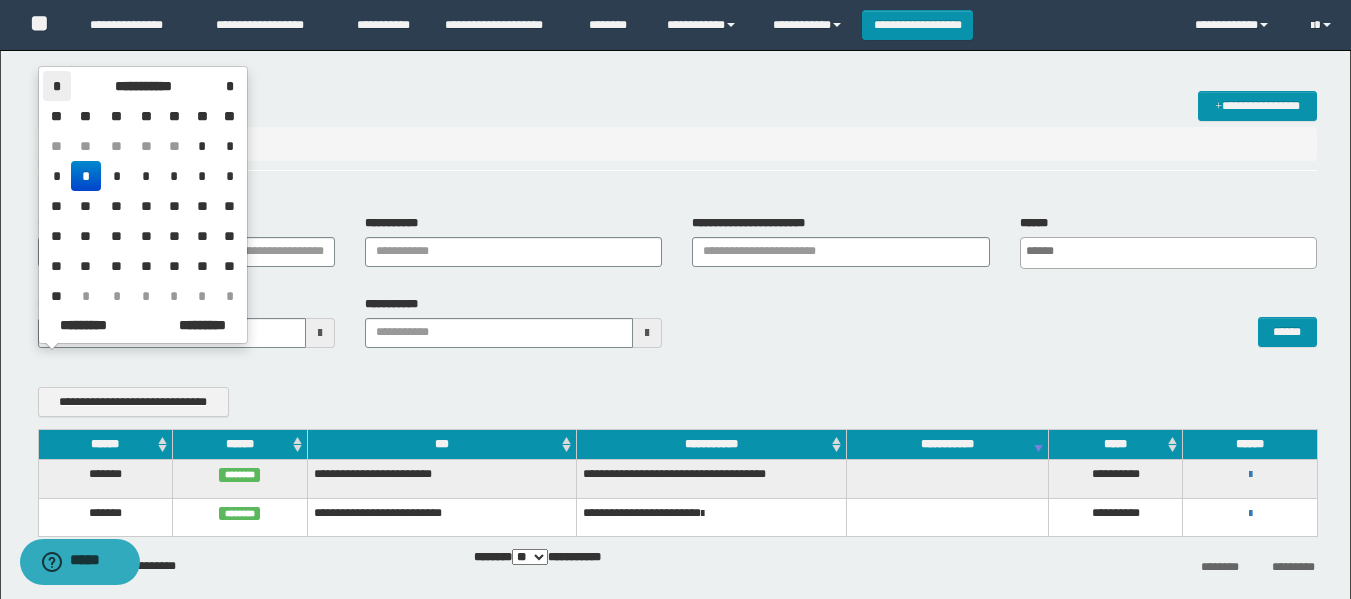 click on "*" at bounding box center [57, 86] 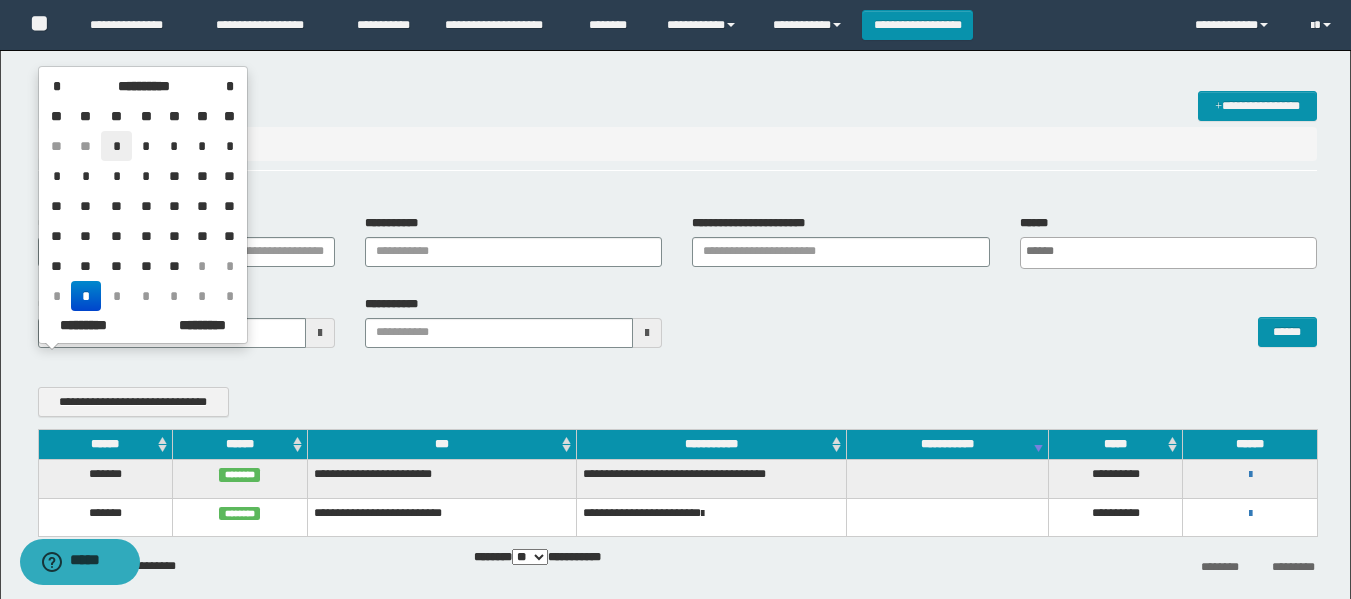 click on "*" at bounding box center [117, 146] 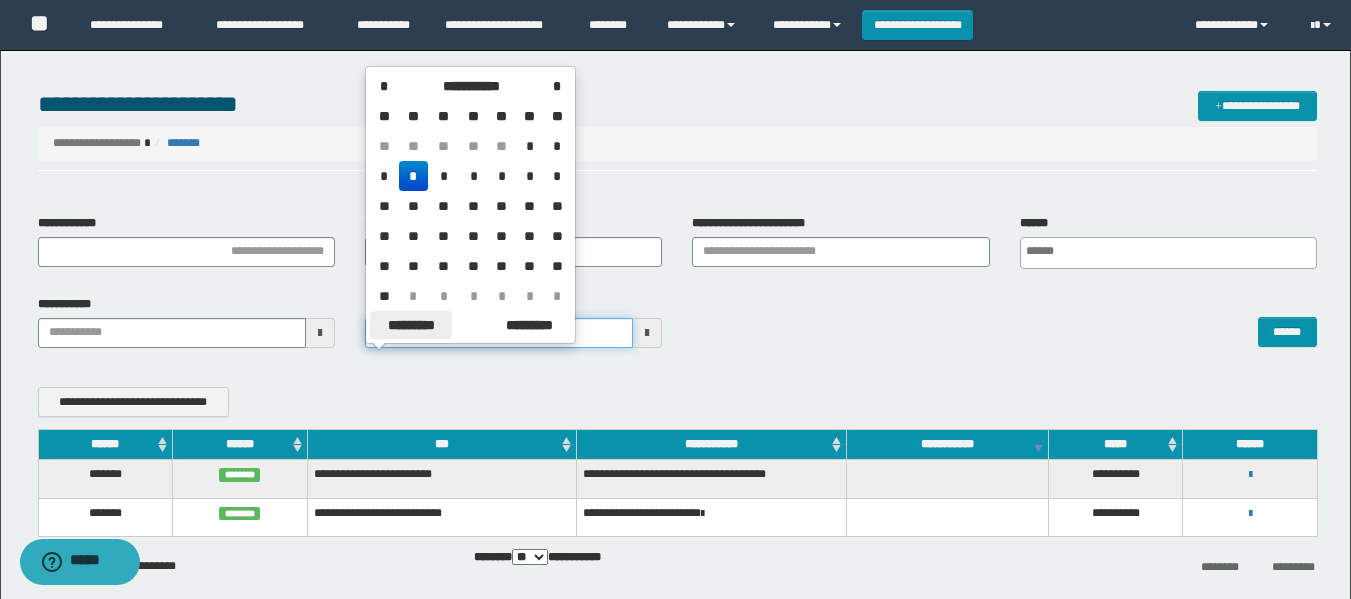 click on "**********" at bounding box center [675, 299] 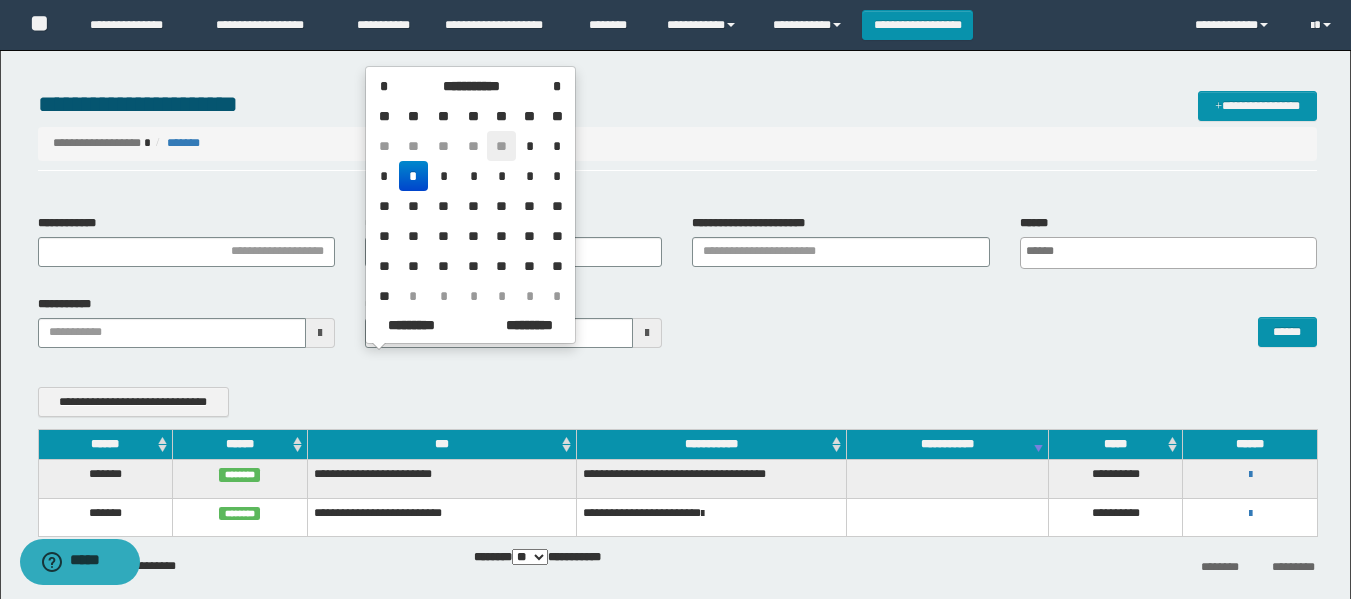 click on "**" at bounding box center [501, 146] 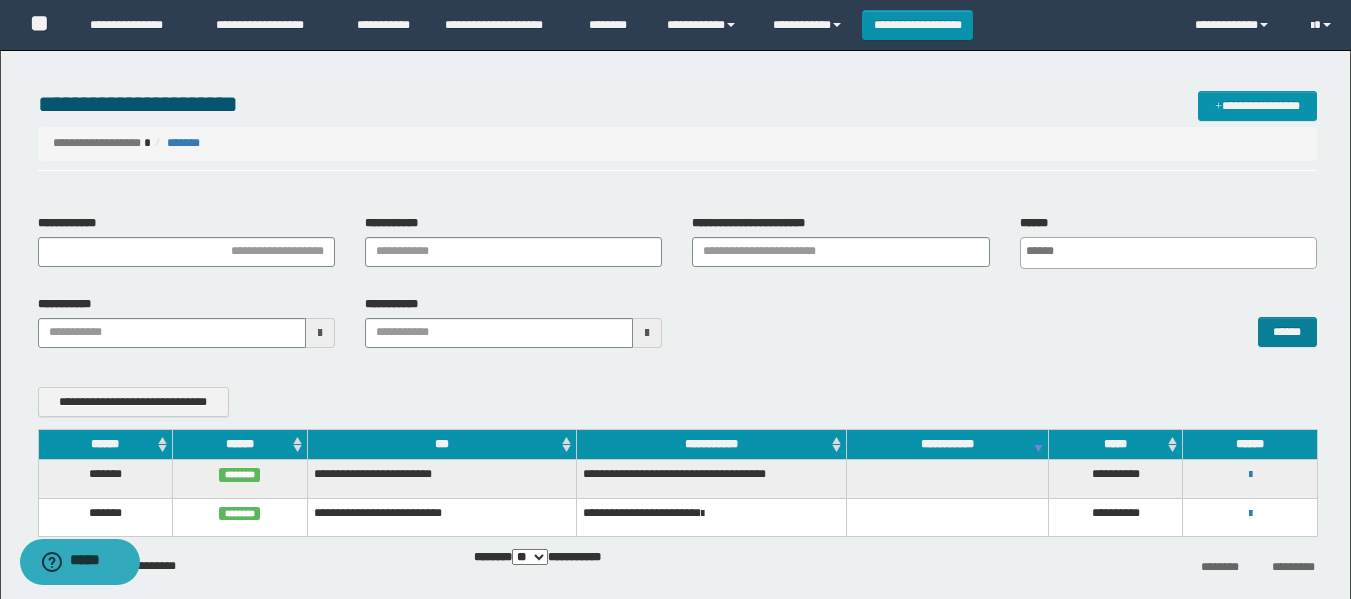 drag, startPoint x: 1318, startPoint y: 330, endPoint x: 1295, endPoint y: 330, distance: 23 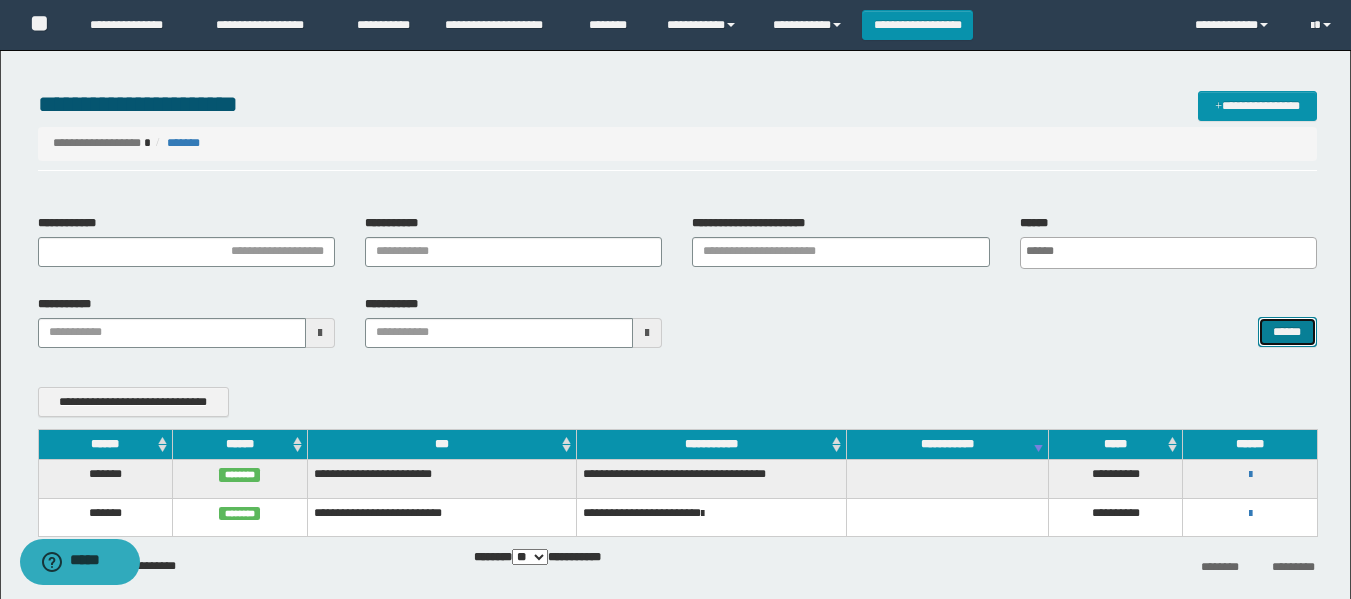 click on "******" at bounding box center [1287, 332] 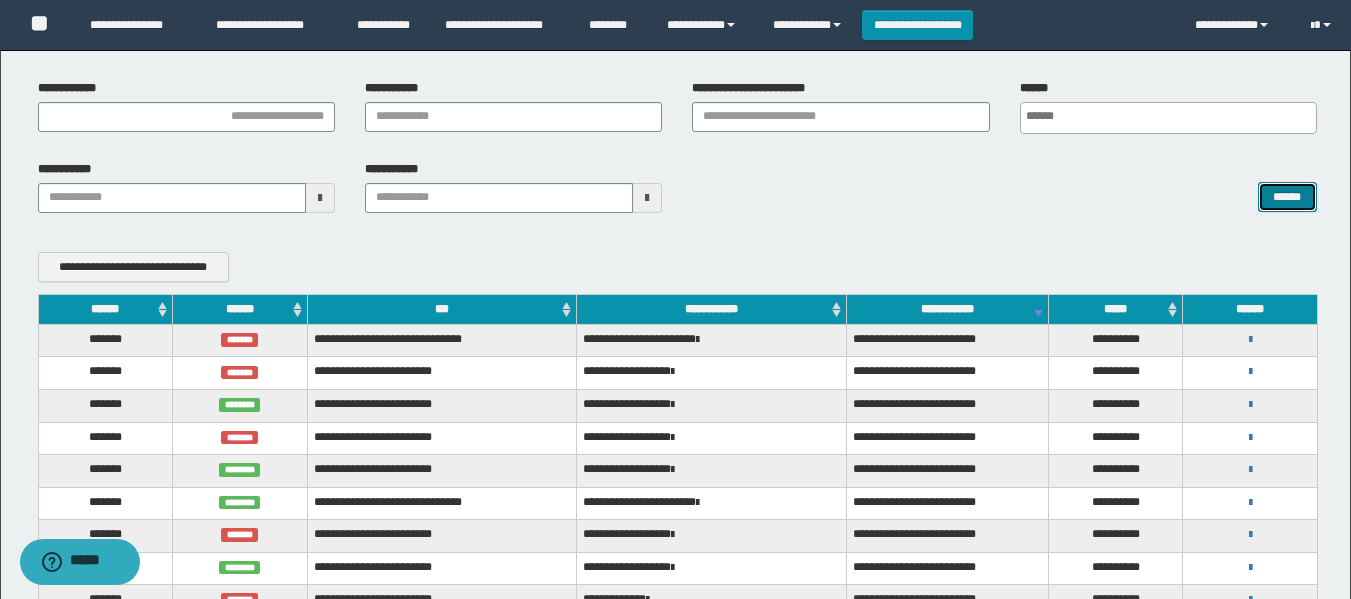 scroll, scrollTop: 100, scrollLeft: 0, axis: vertical 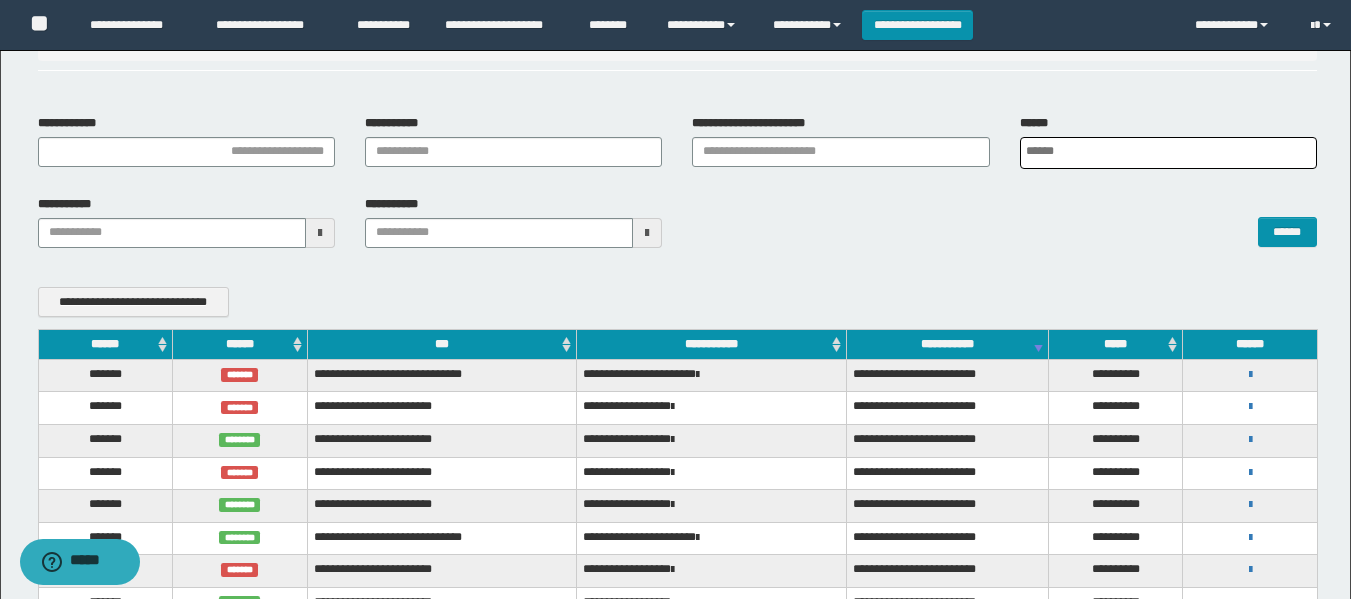 click at bounding box center (1173, 151) 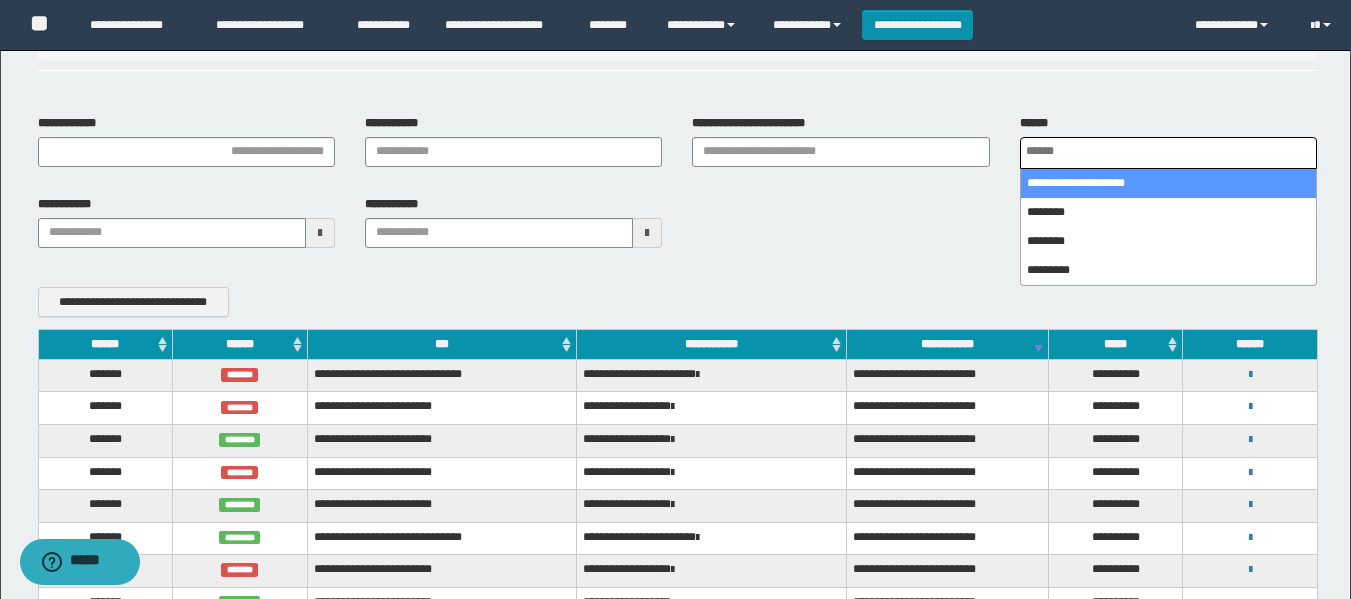 select on "*" 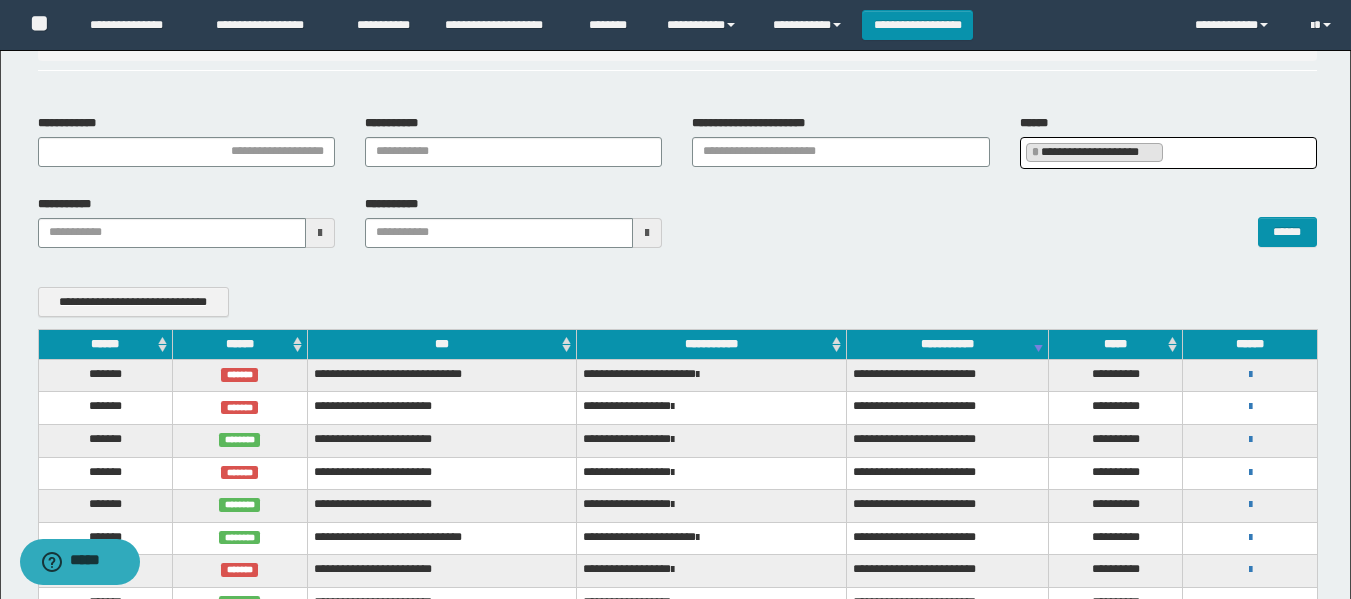 scroll, scrollTop: 43, scrollLeft: 0, axis: vertical 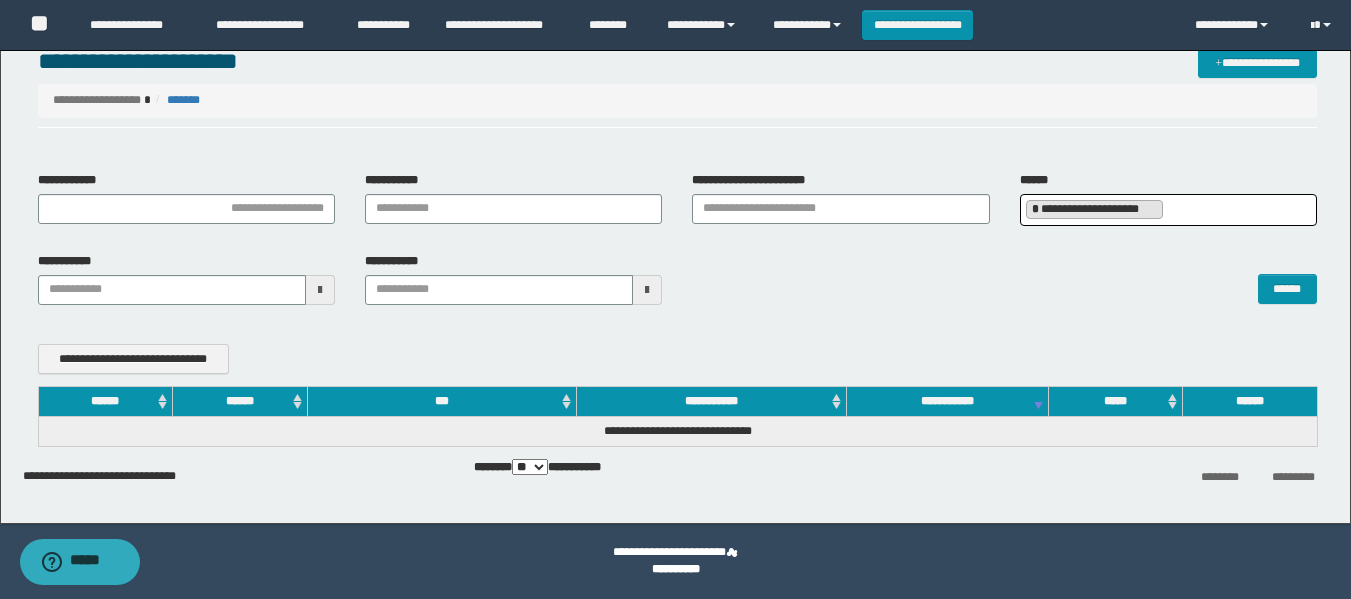 click on "*" at bounding box center [1035, 209] 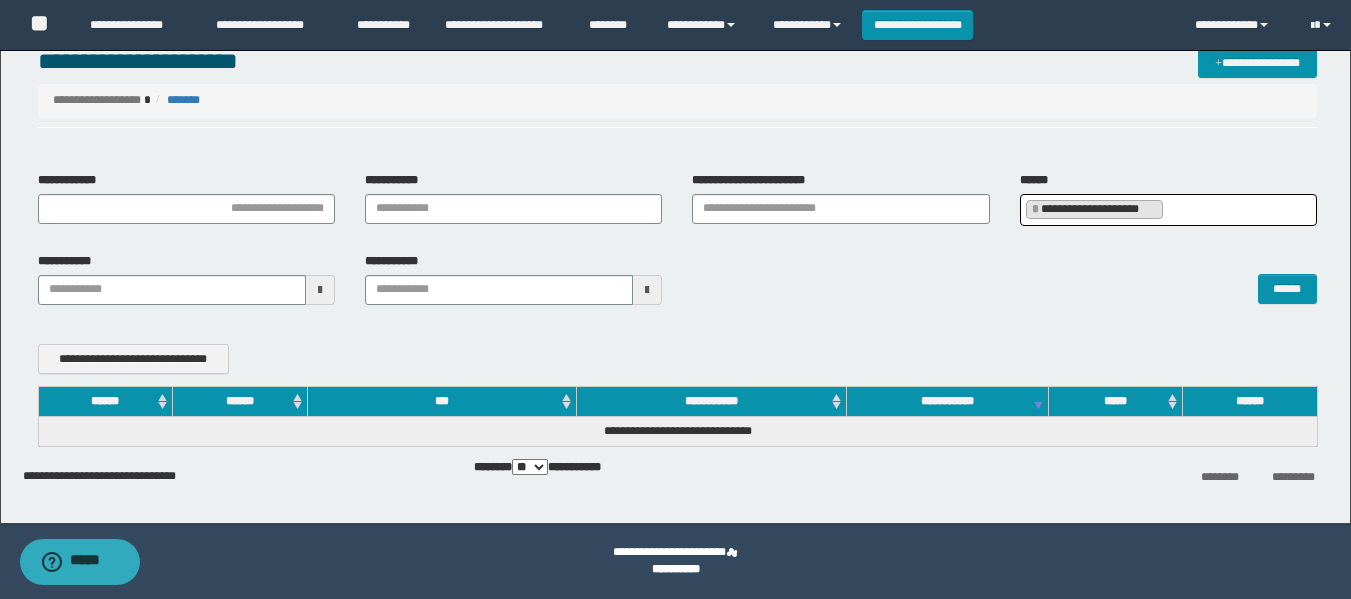 scroll, scrollTop: 0, scrollLeft: 5, axis: horizontal 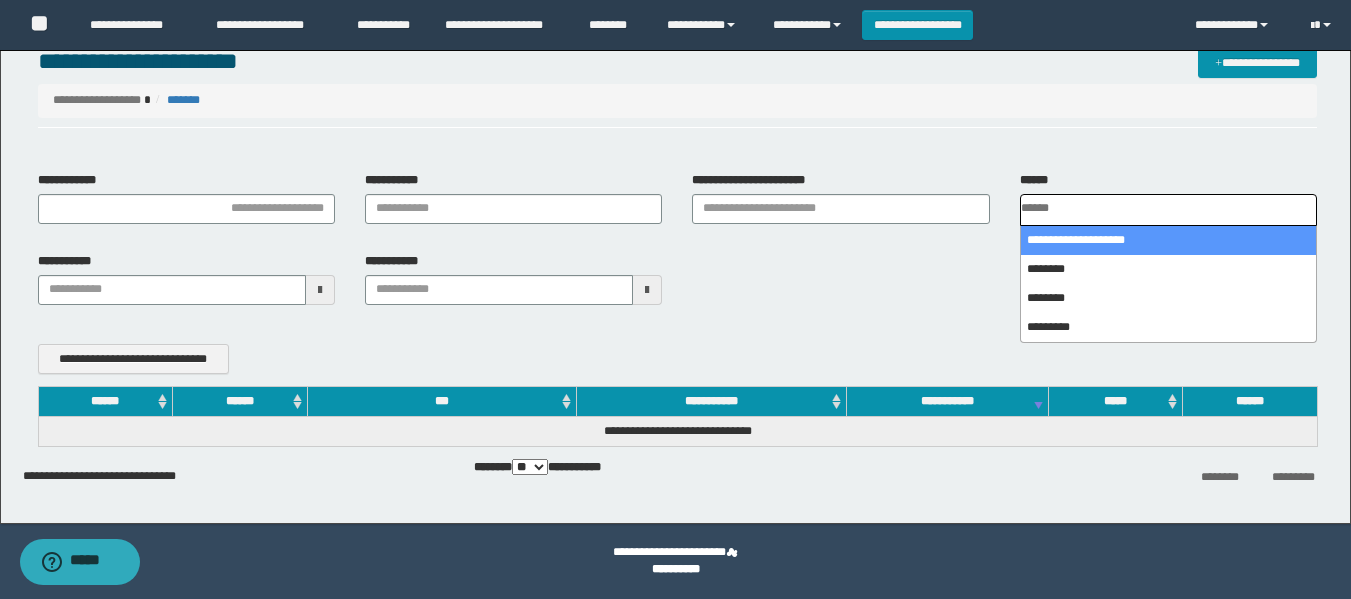 click on "******" at bounding box center (1004, 279) 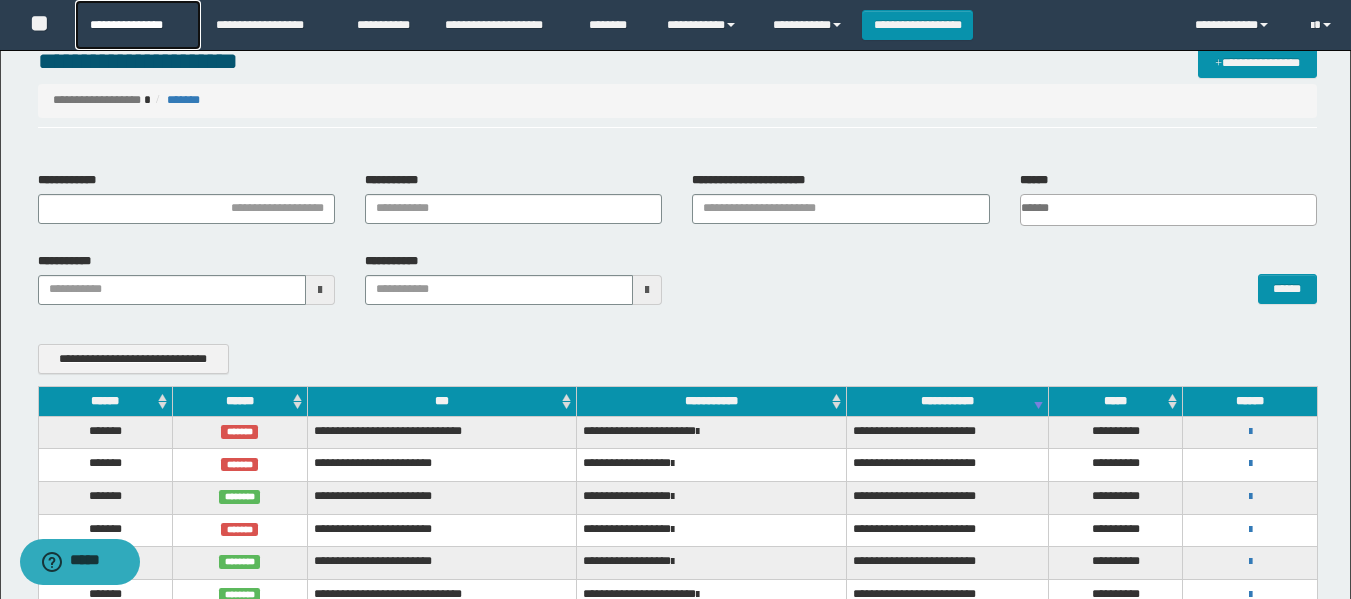 click on "**********" at bounding box center [137, 25] 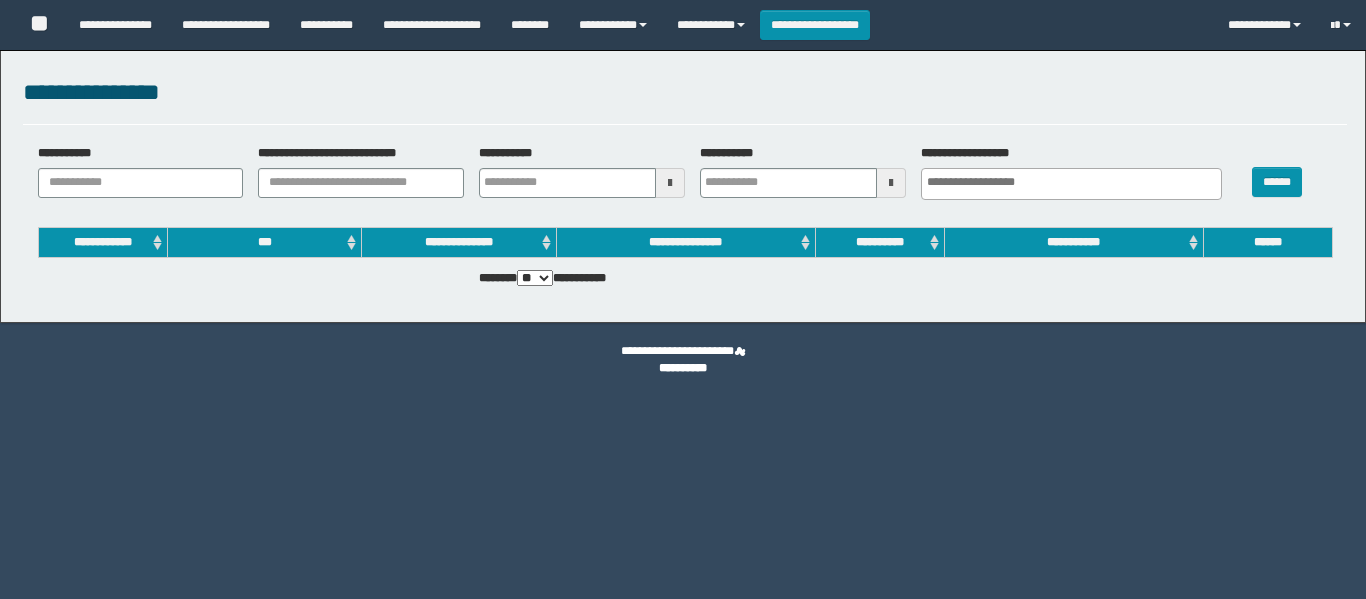 select 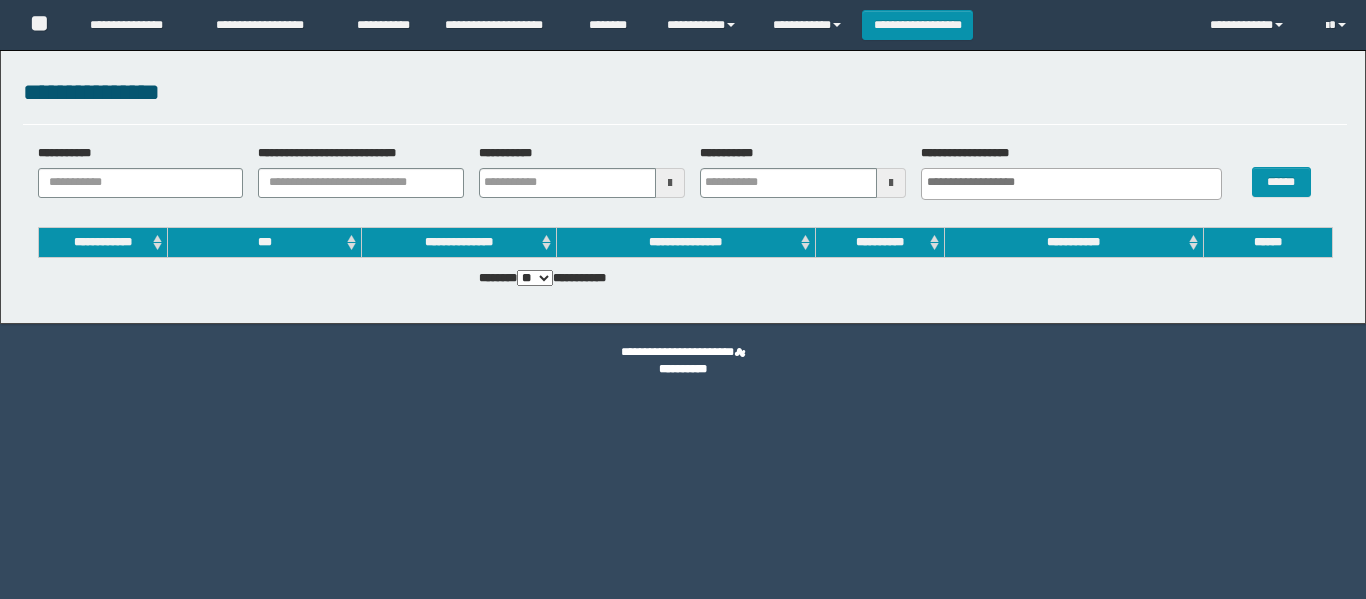 scroll, scrollTop: 0, scrollLeft: 0, axis: both 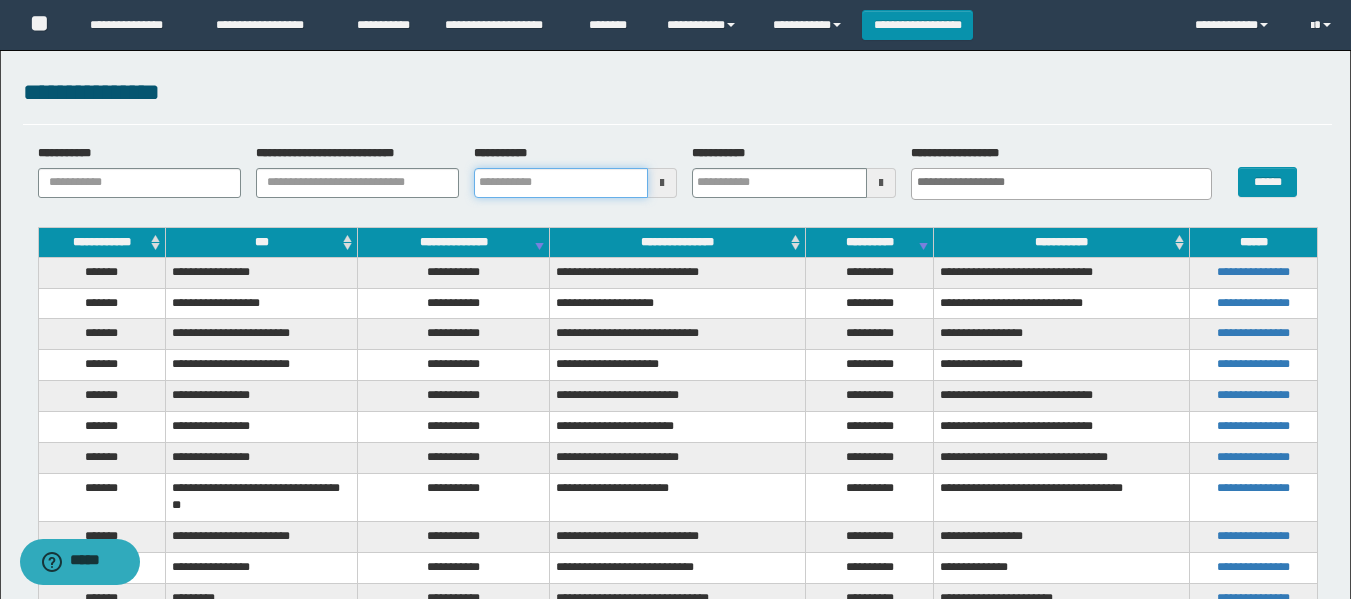 click on "**********" at bounding box center [561, 183] 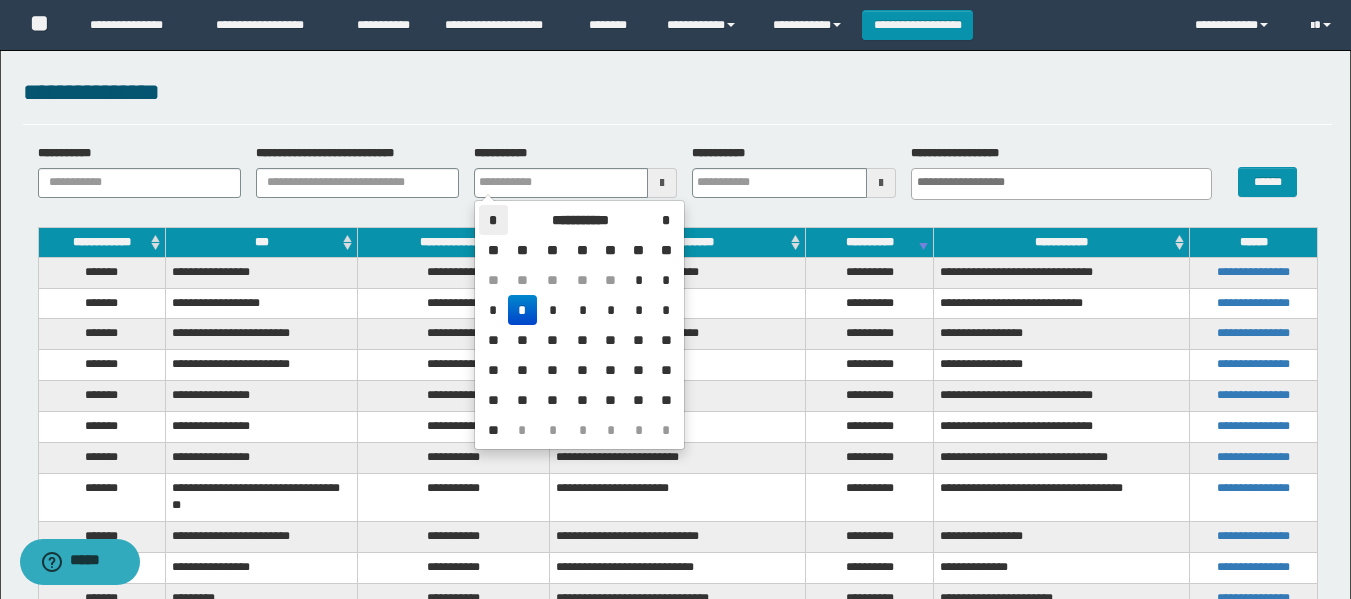click on "*" at bounding box center [493, 220] 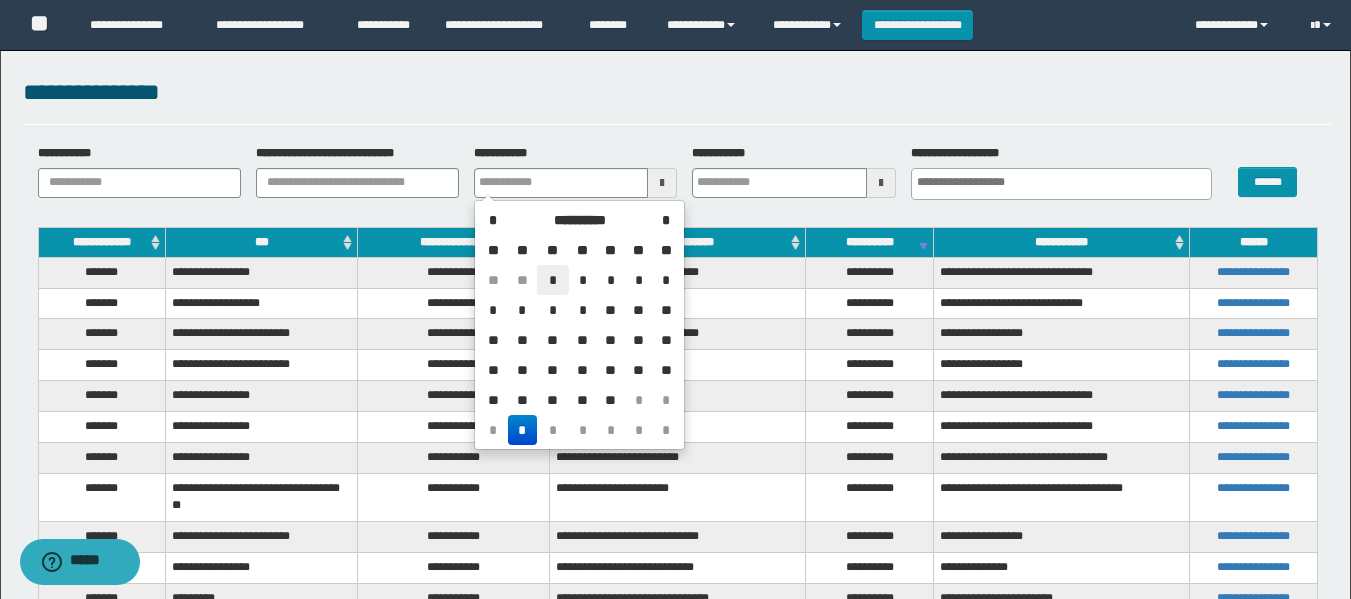 click on "*" at bounding box center [553, 280] 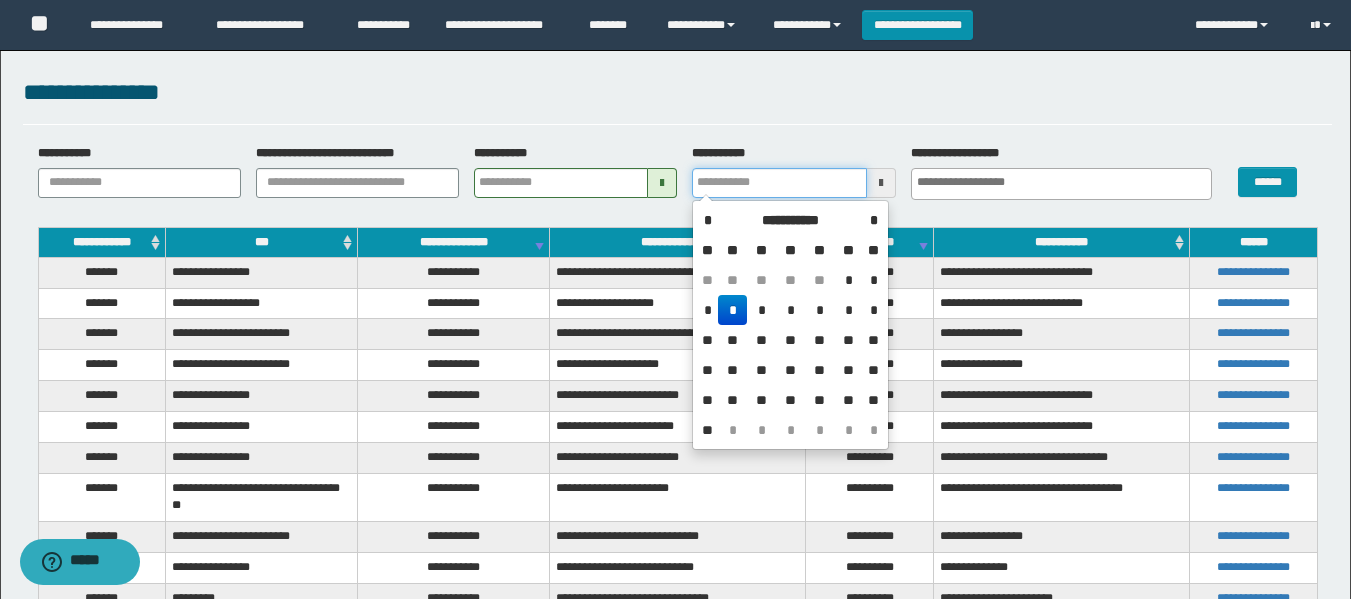 click on "**********" at bounding box center [779, 183] 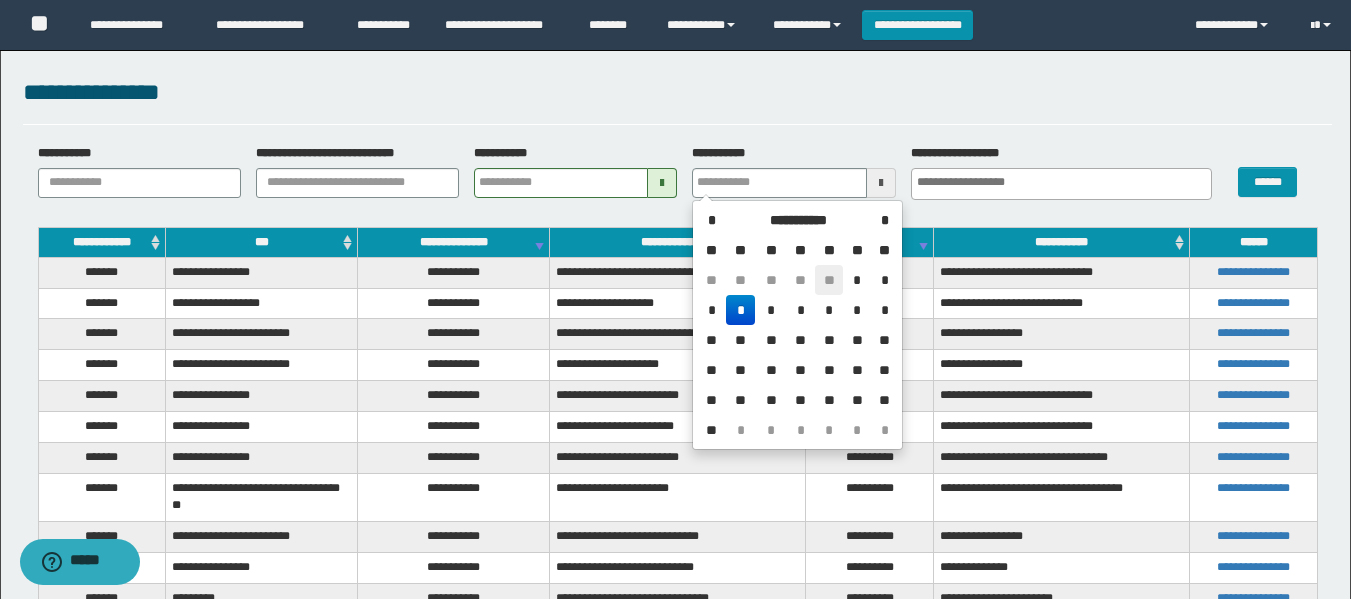 click on "**" at bounding box center [829, 280] 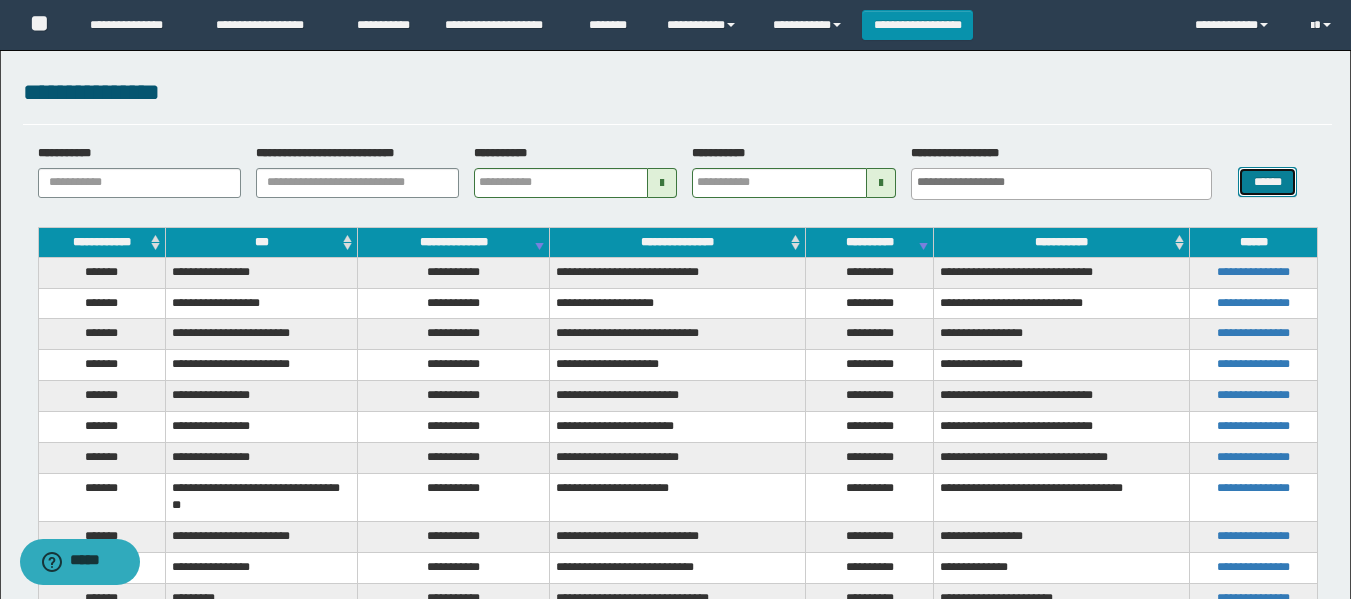 click on "******" at bounding box center [1267, 182] 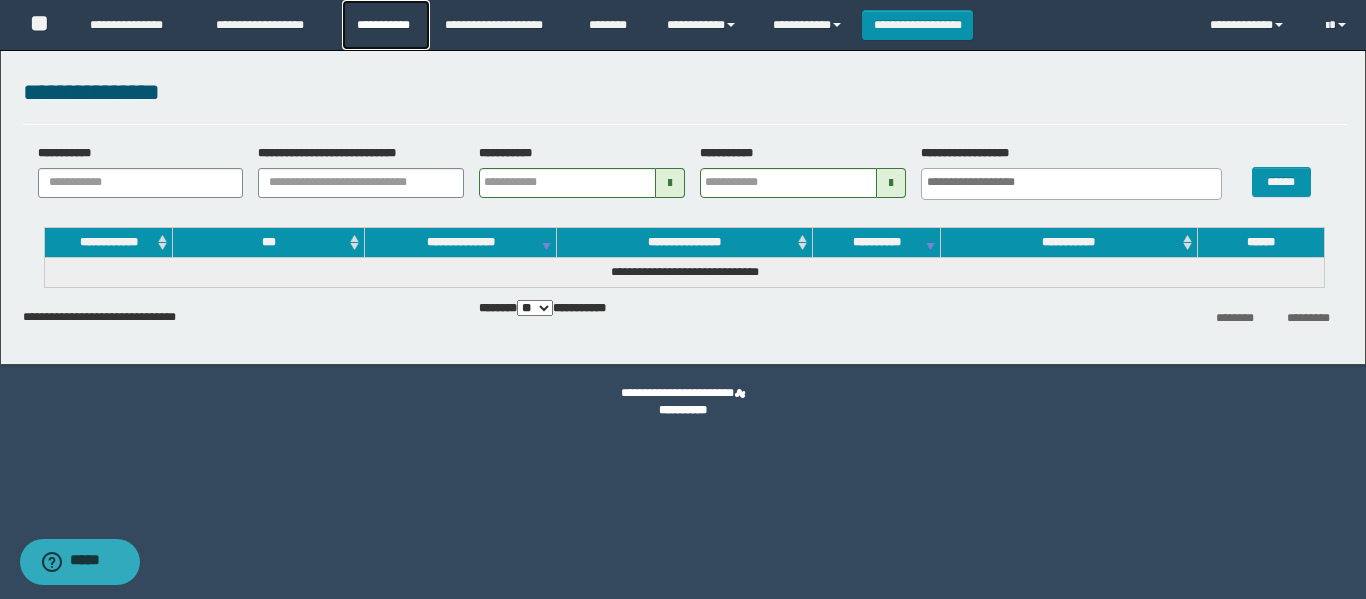 click on "**********" at bounding box center (386, 25) 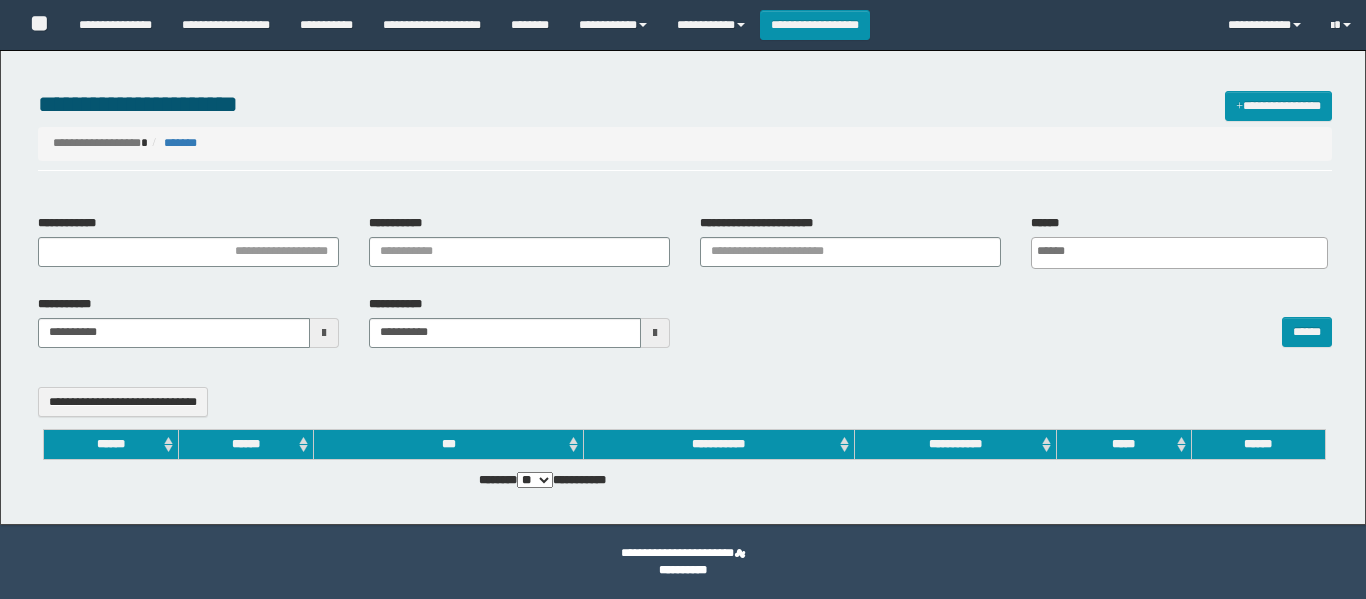 select 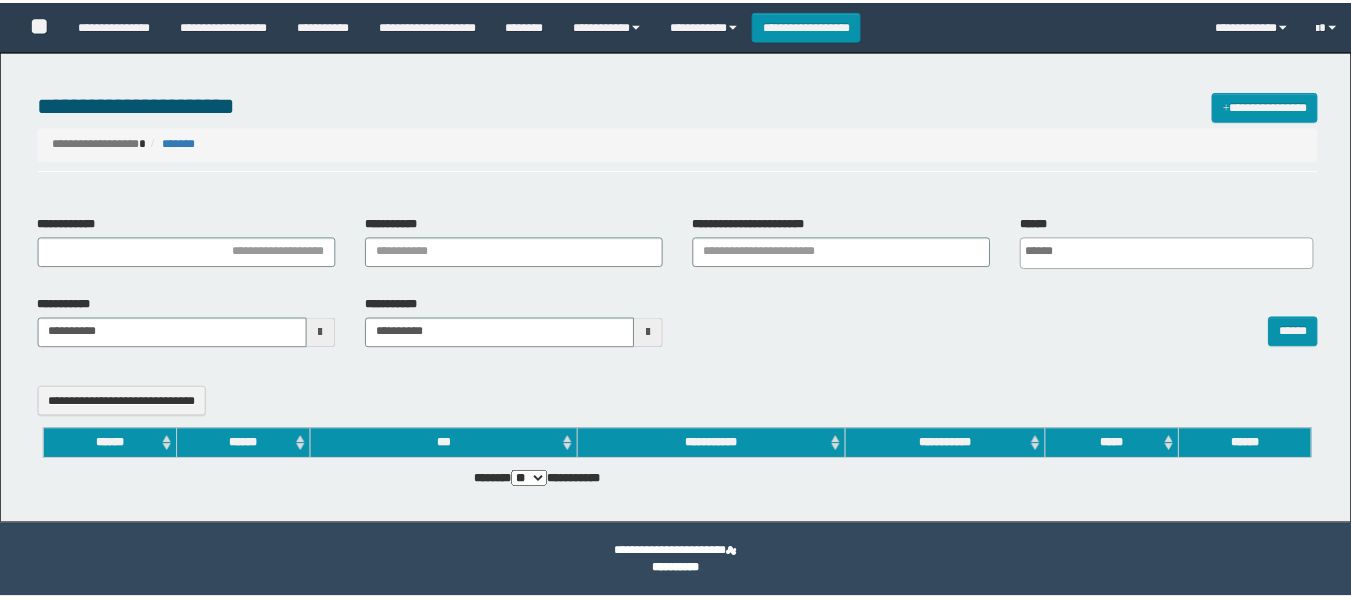 scroll, scrollTop: 0, scrollLeft: 0, axis: both 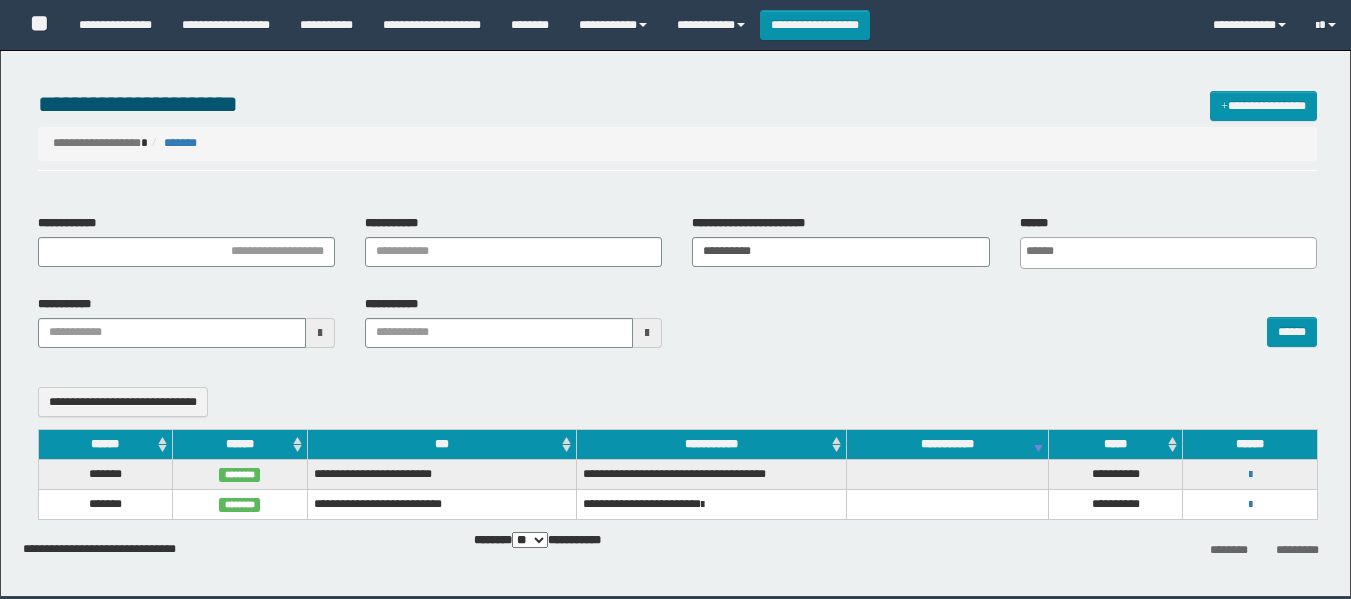 select 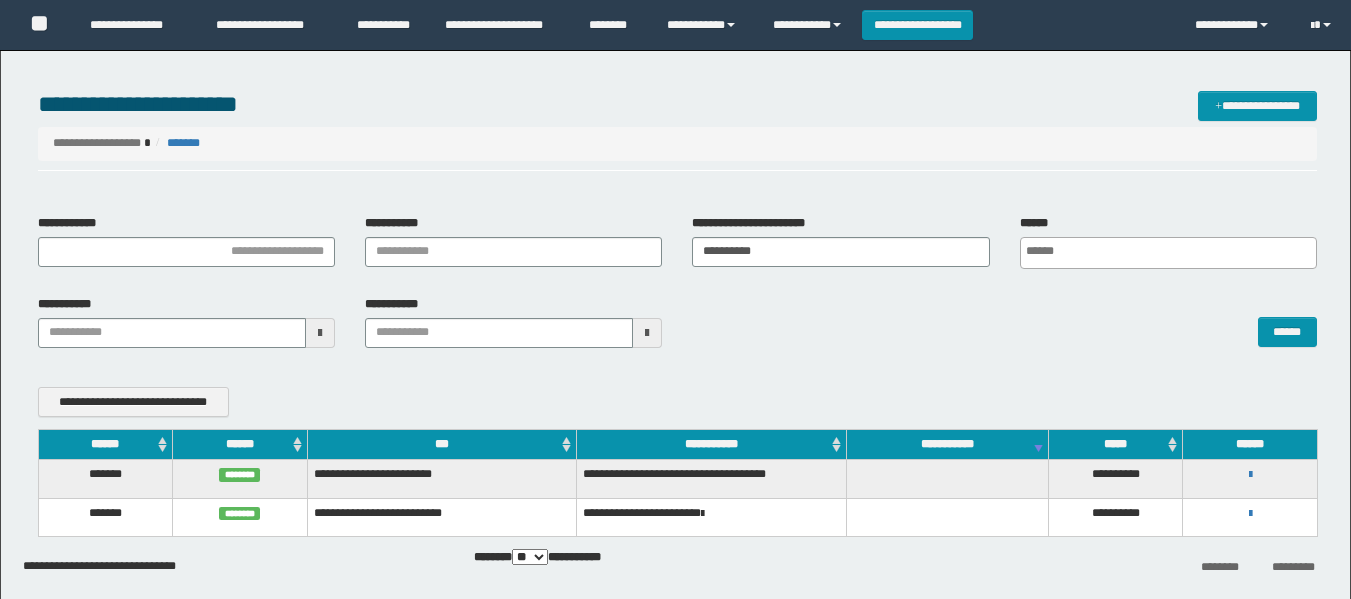 scroll, scrollTop: 0, scrollLeft: 0, axis: both 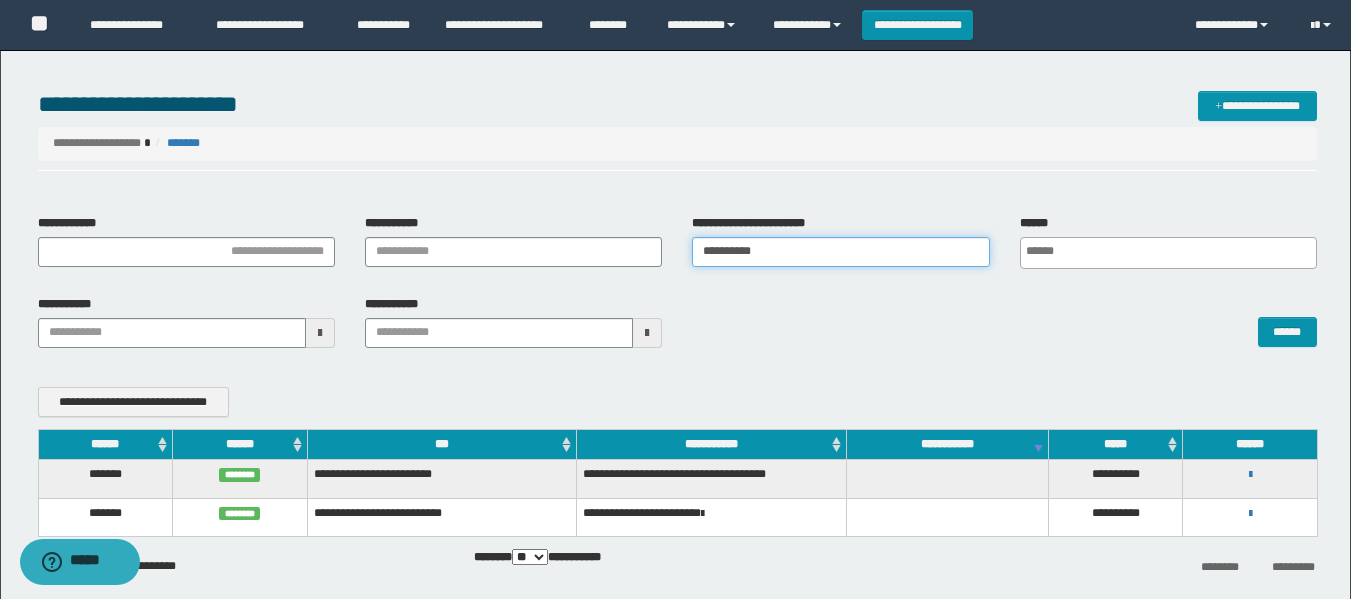 drag, startPoint x: 625, startPoint y: 254, endPoint x: 569, endPoint y: 270, distance: 58.24088 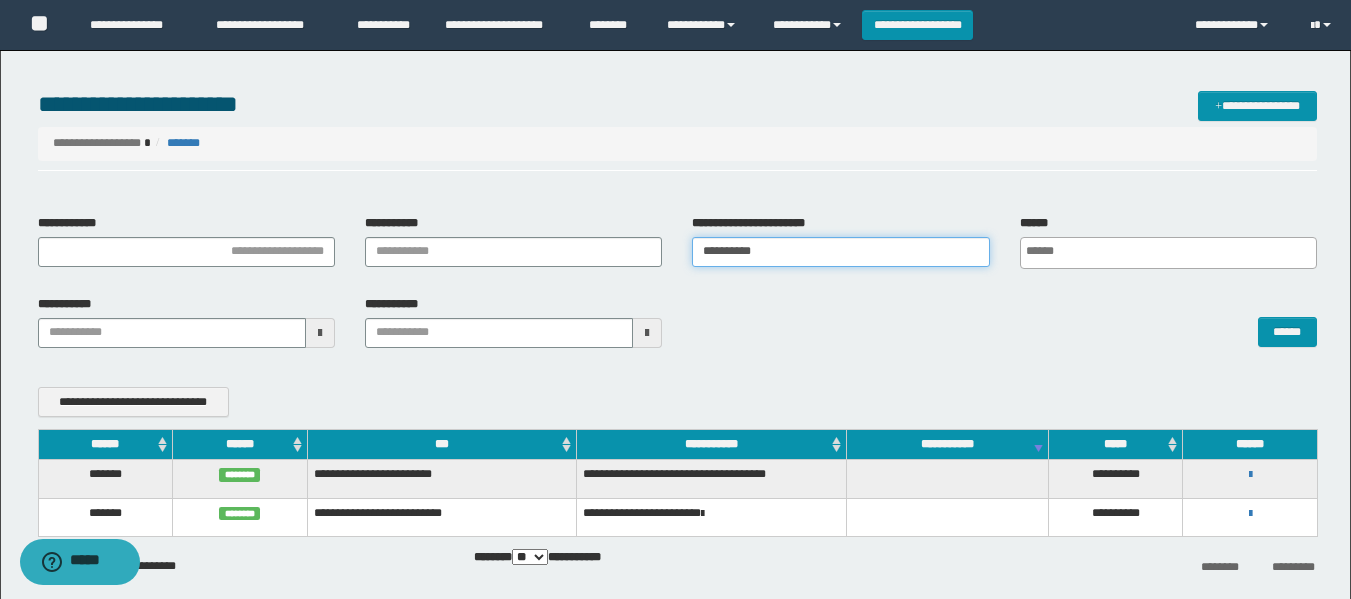 paste 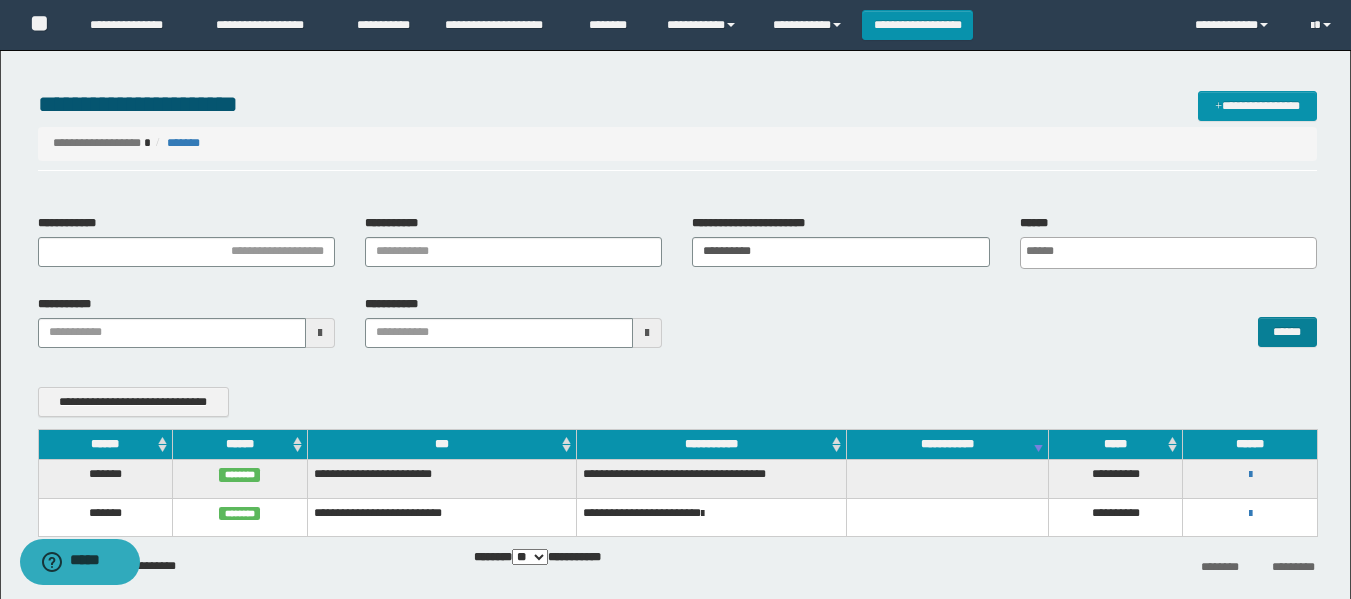click on "******" at bounding box center [1004, 322] 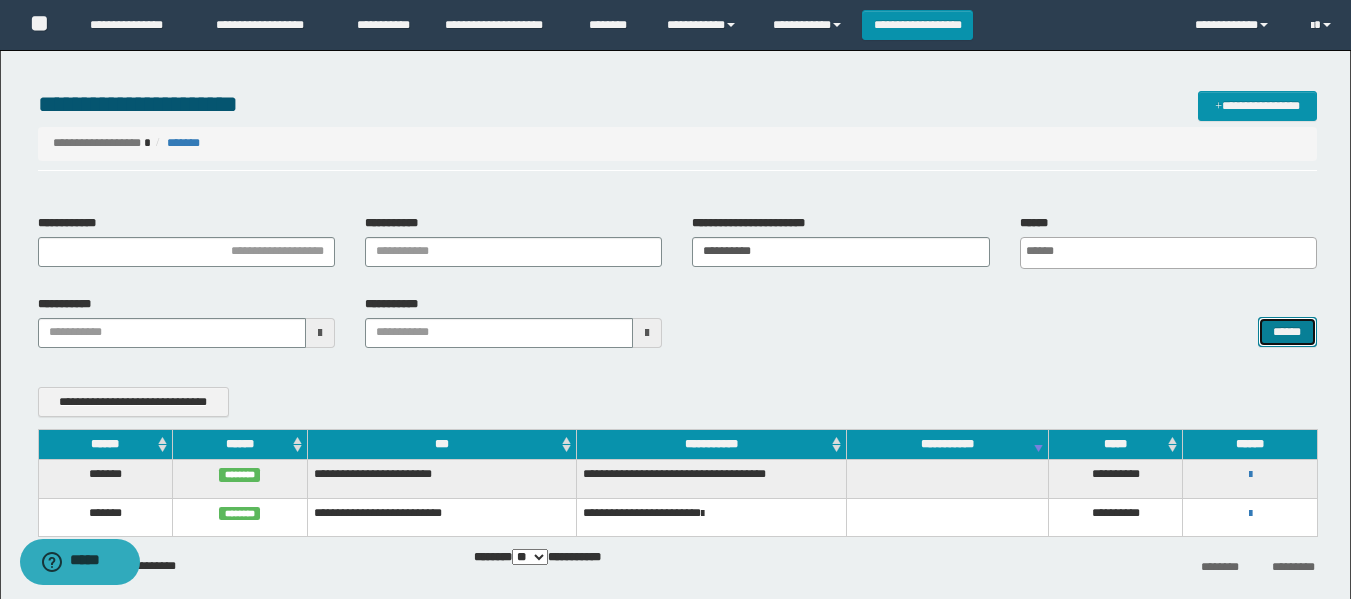 click on "******" at bounding box center [1287, 332] 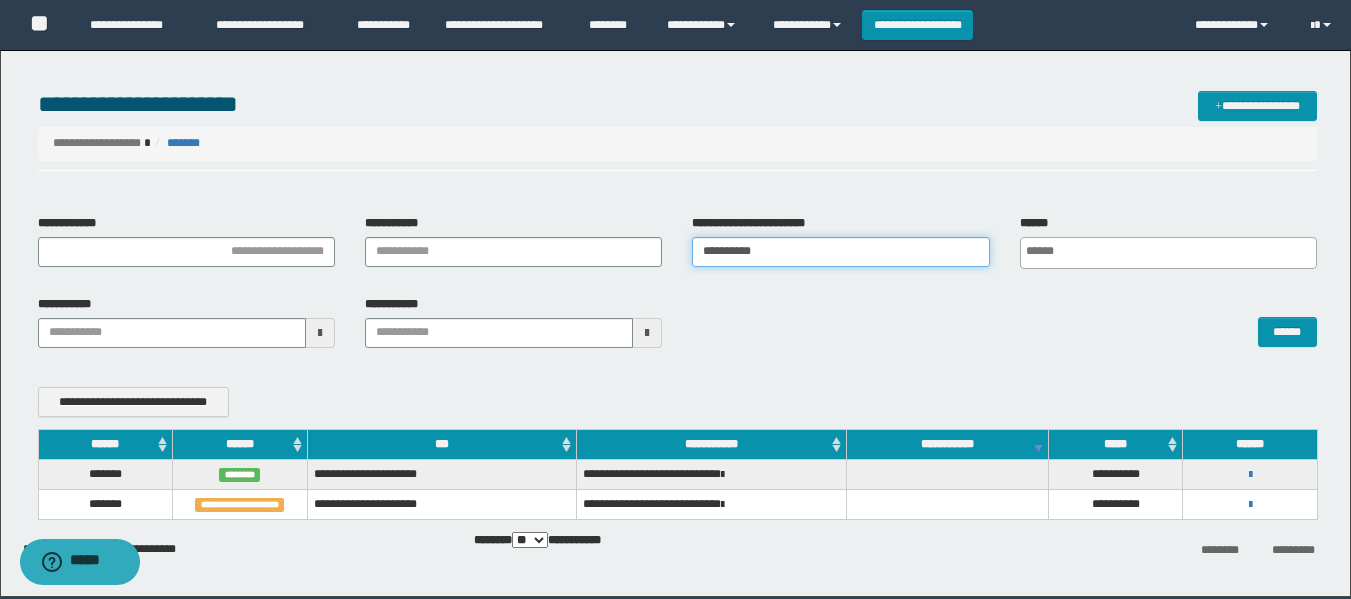 drag, startPoint x: 695, startPoint y: 275, endPoint x: 473, endPoint y: 331, distance: 228.95415 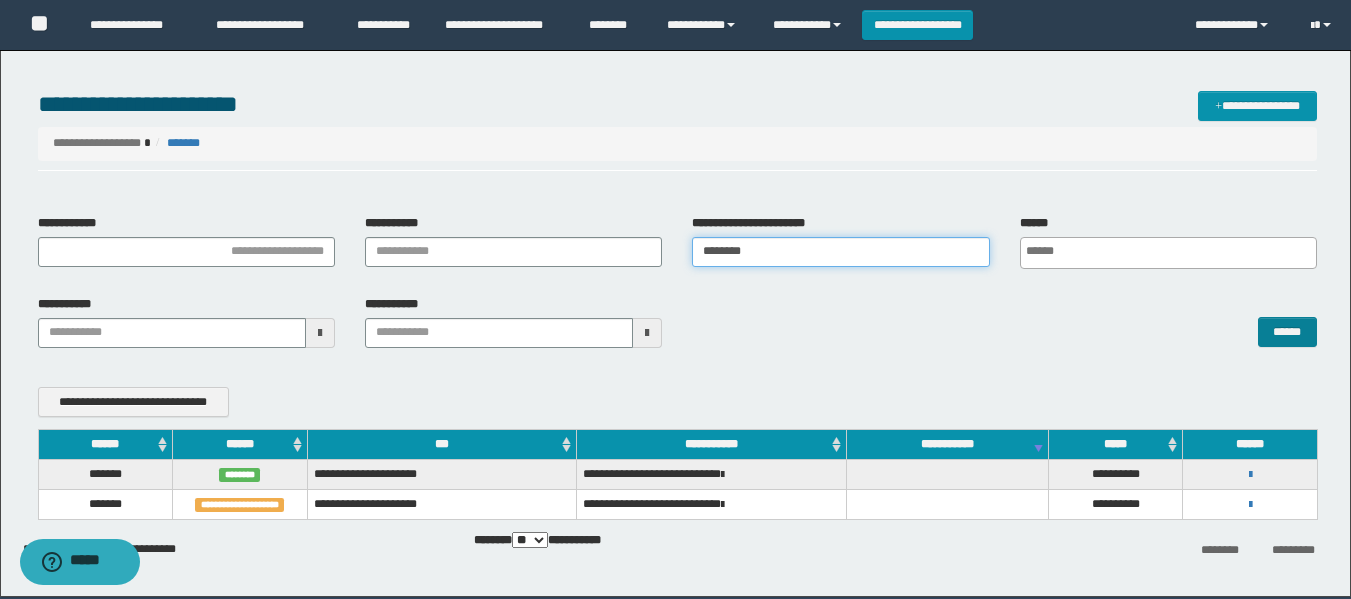 type on "********" 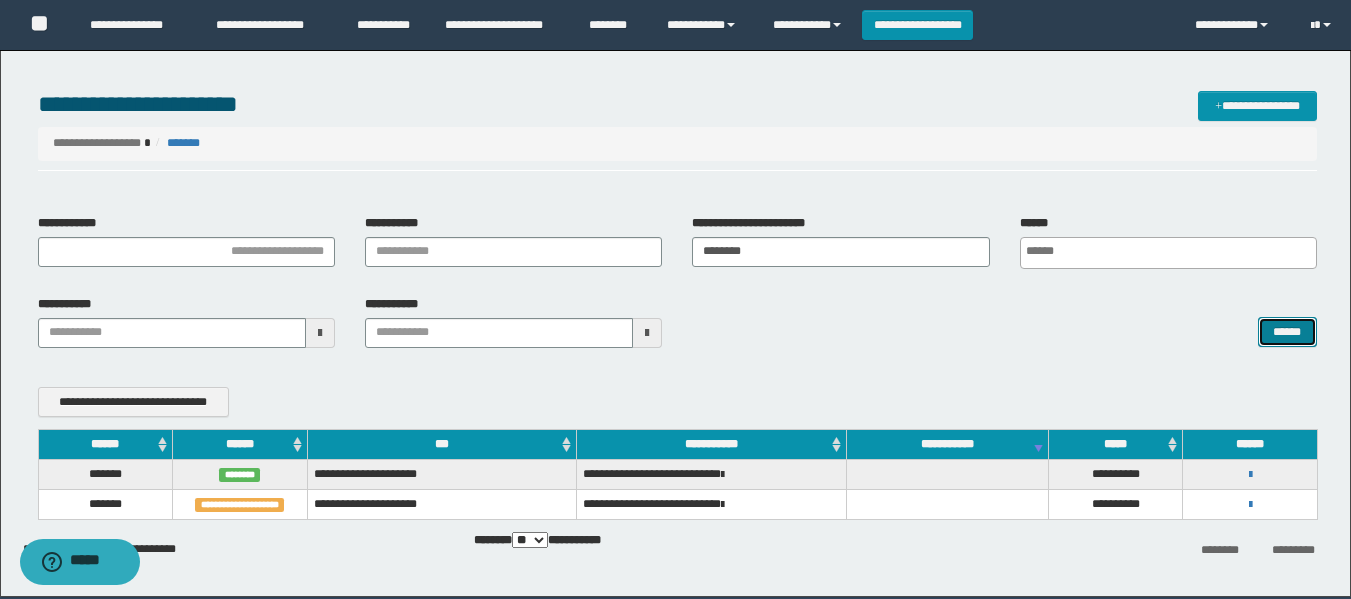 click on "******" at bounding box center [1287, 332] 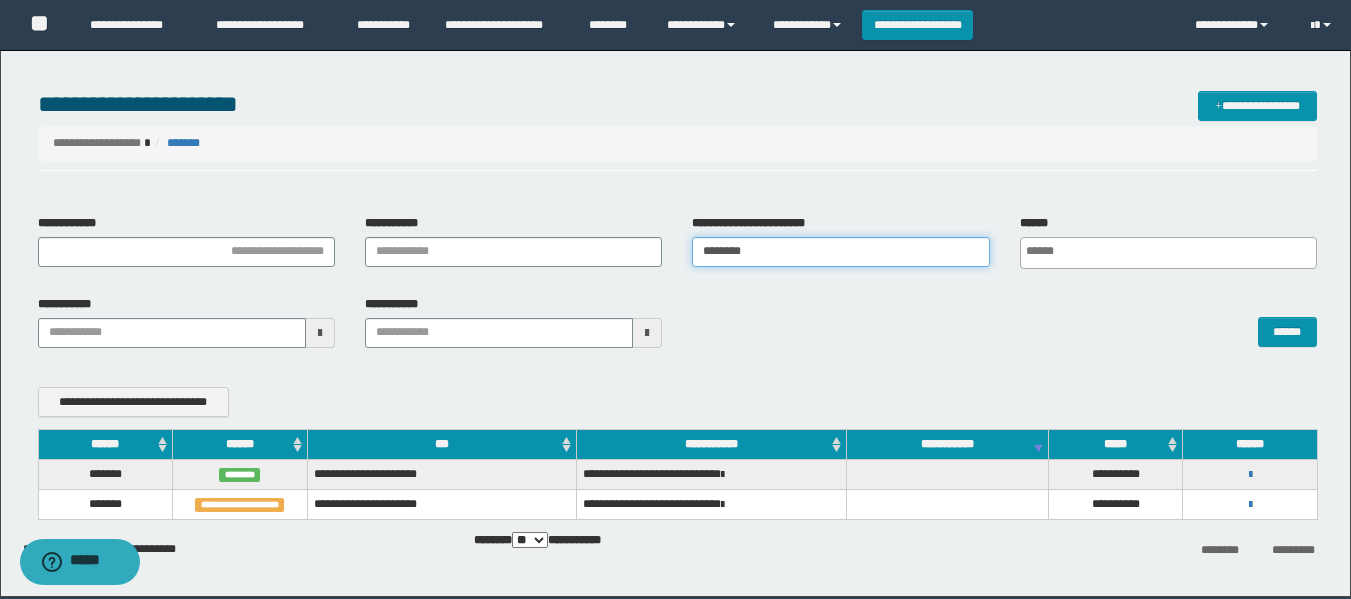 drag, startPoint x: 773, startPoint y: 262, endPoint x: 565, endPoint y: 325, distance: 217.33154 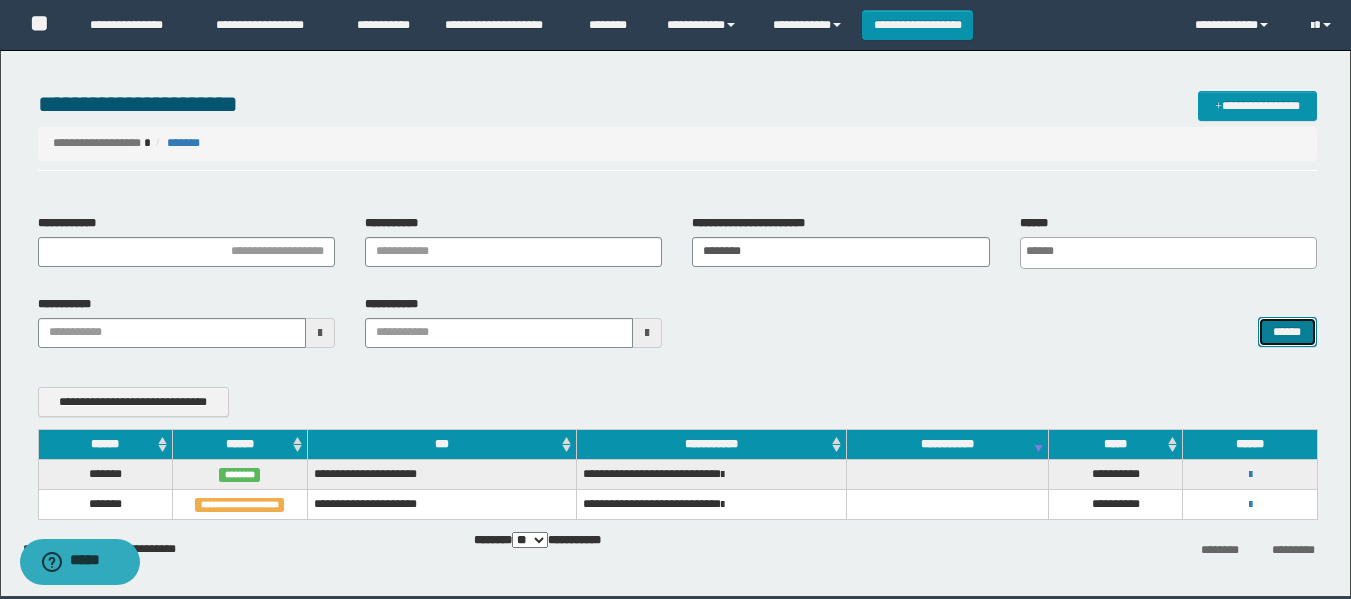 click on "******" at bounding box center (1287, 332) 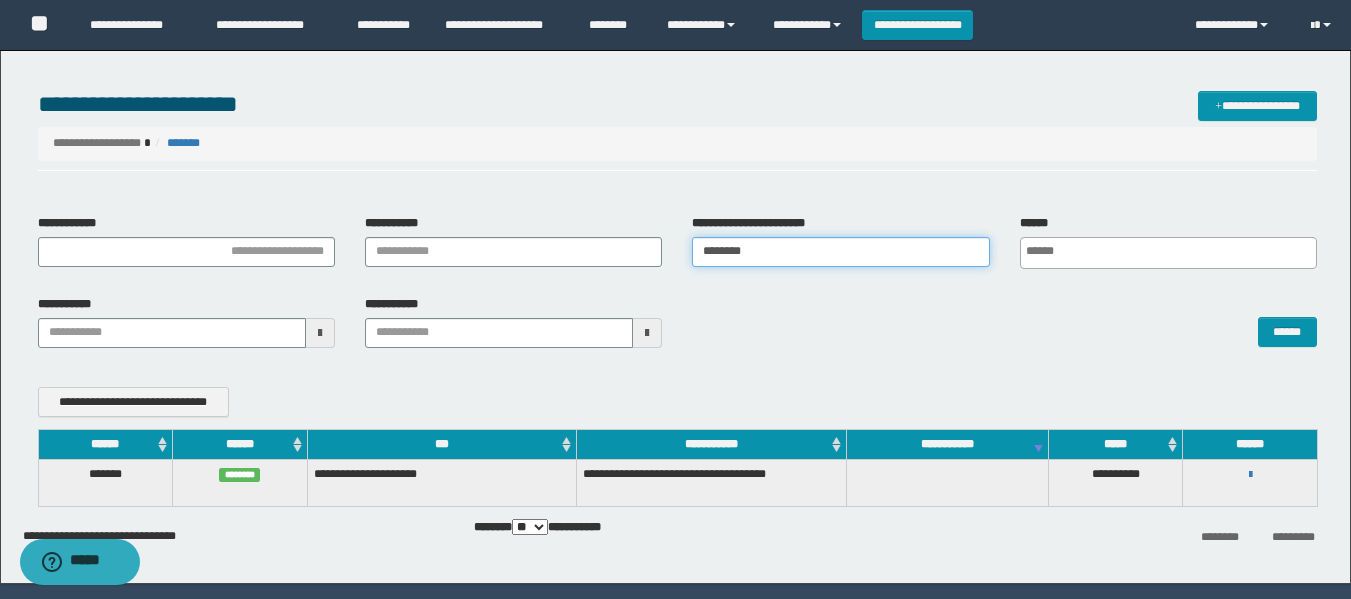 drag, startPoint x: 780, startPoint y: 251, endPoint x: 635, endPoint y: 283, distance: 148.48906 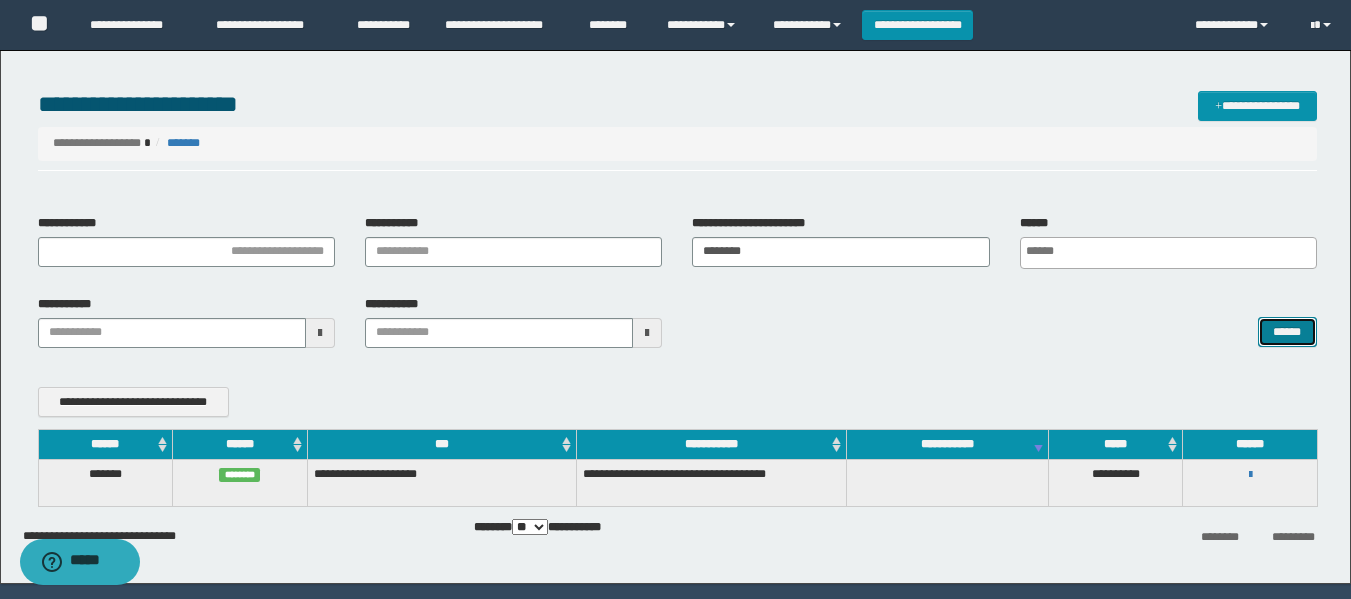 click on "******" at bounding box center (1287, 332) 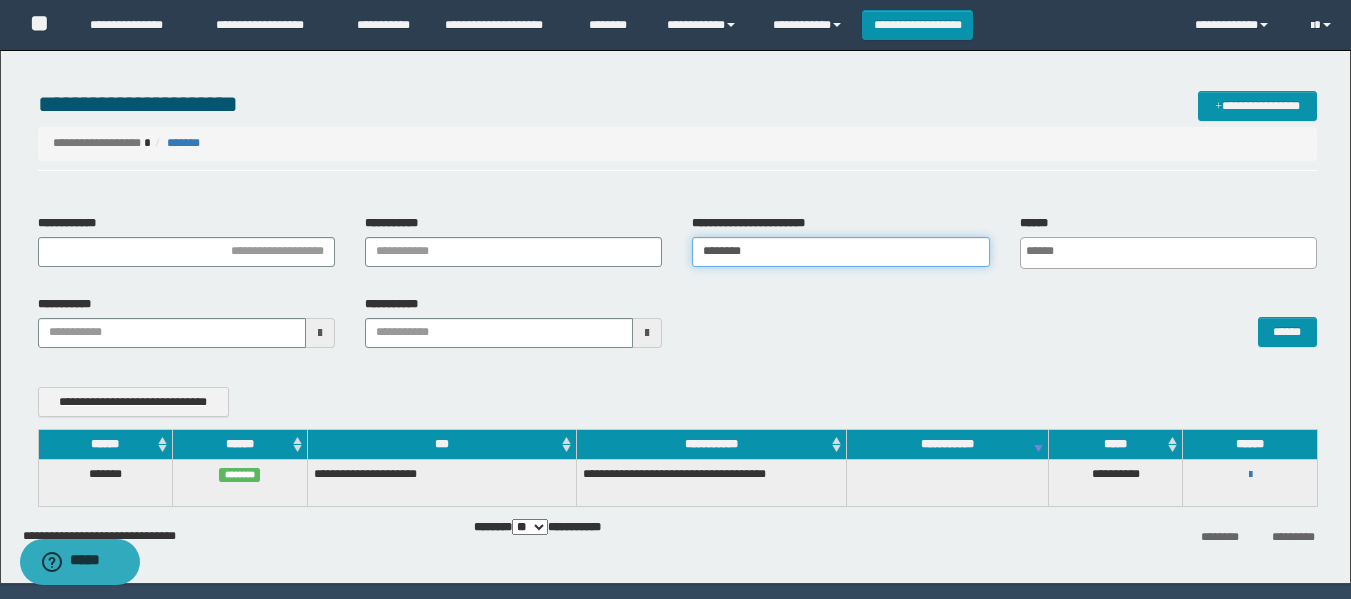 drag, startPoint x: 745, startPoint y: 259, endPoint x: 650, endPoint y: 267, distance: 95.33625 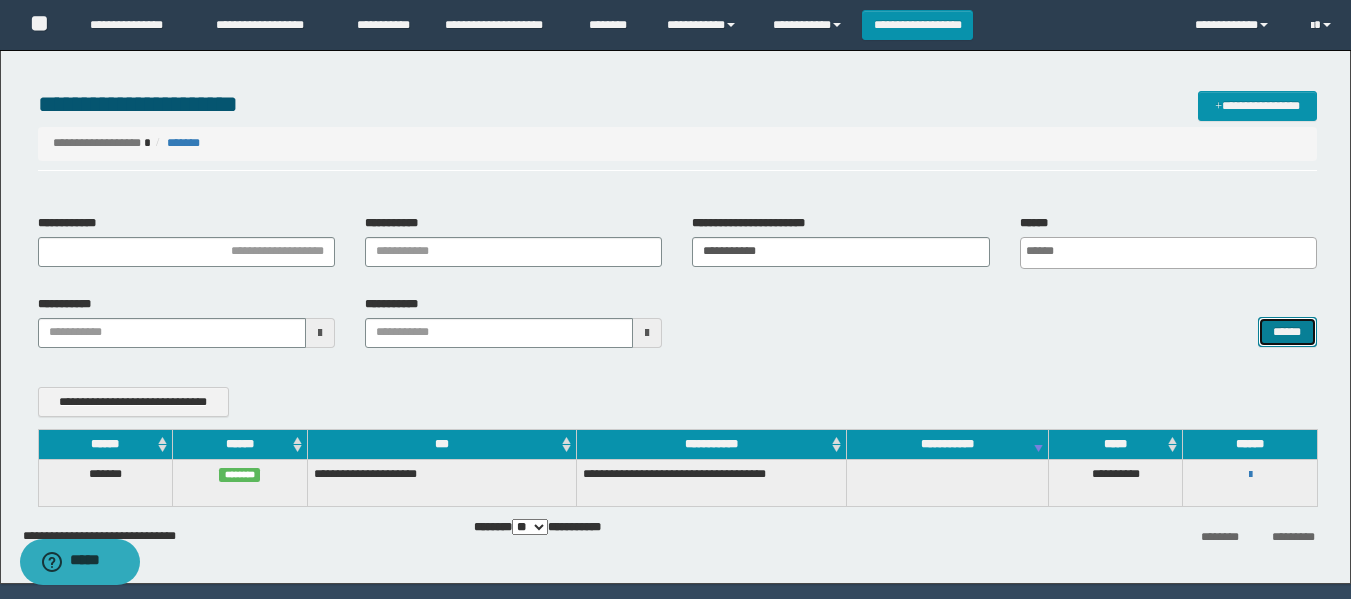 click on "******" at bounding box center [1287, 332] 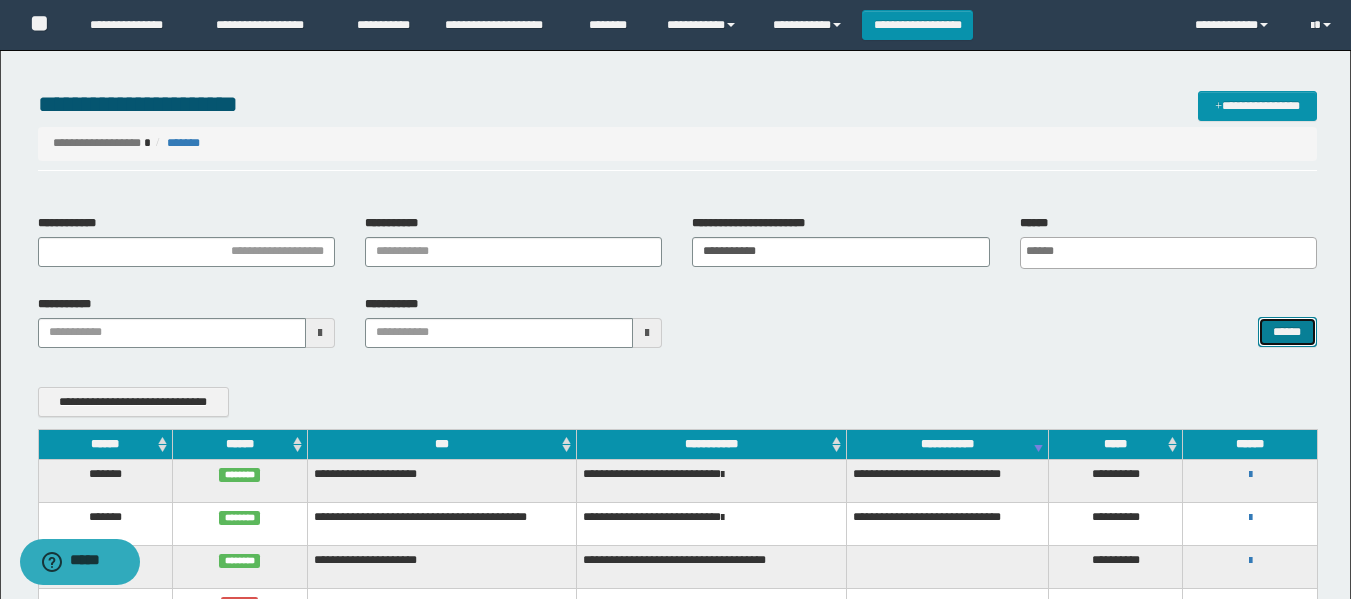 scroll, scrollTop: 100, scrollLeft: 0, axis: vertical 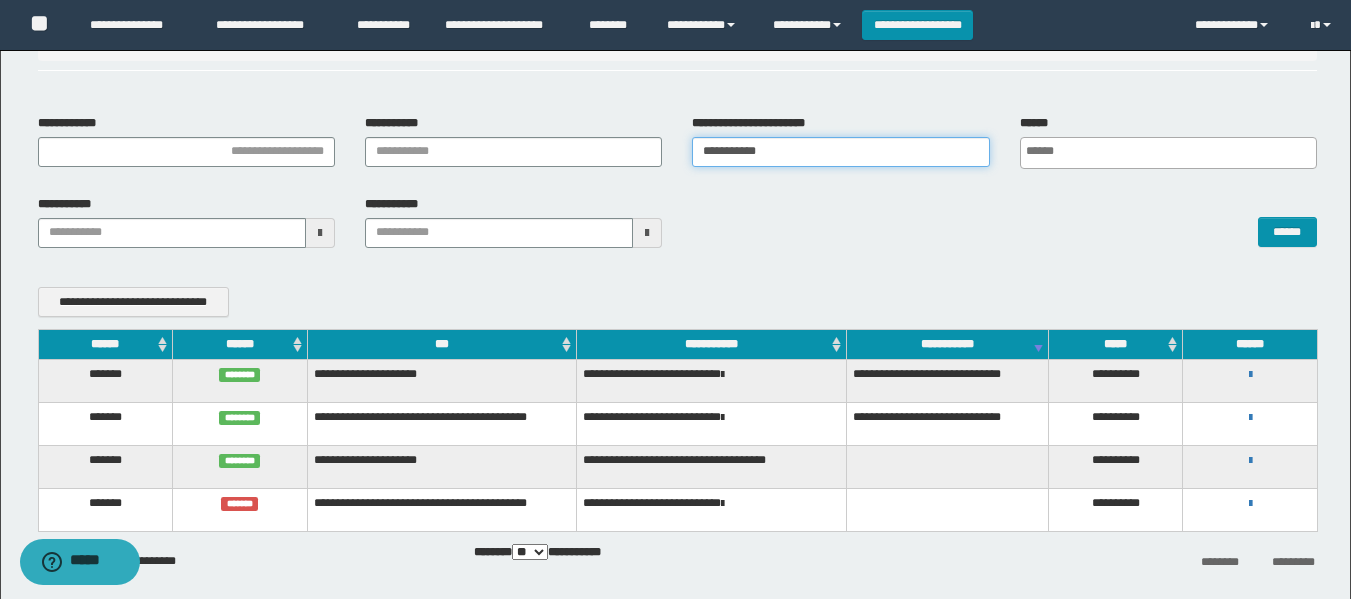 drag, startPoint x: 789, startPoint y: 154, endPoint x: 648, endPoint y: 189, distance: 145.27904 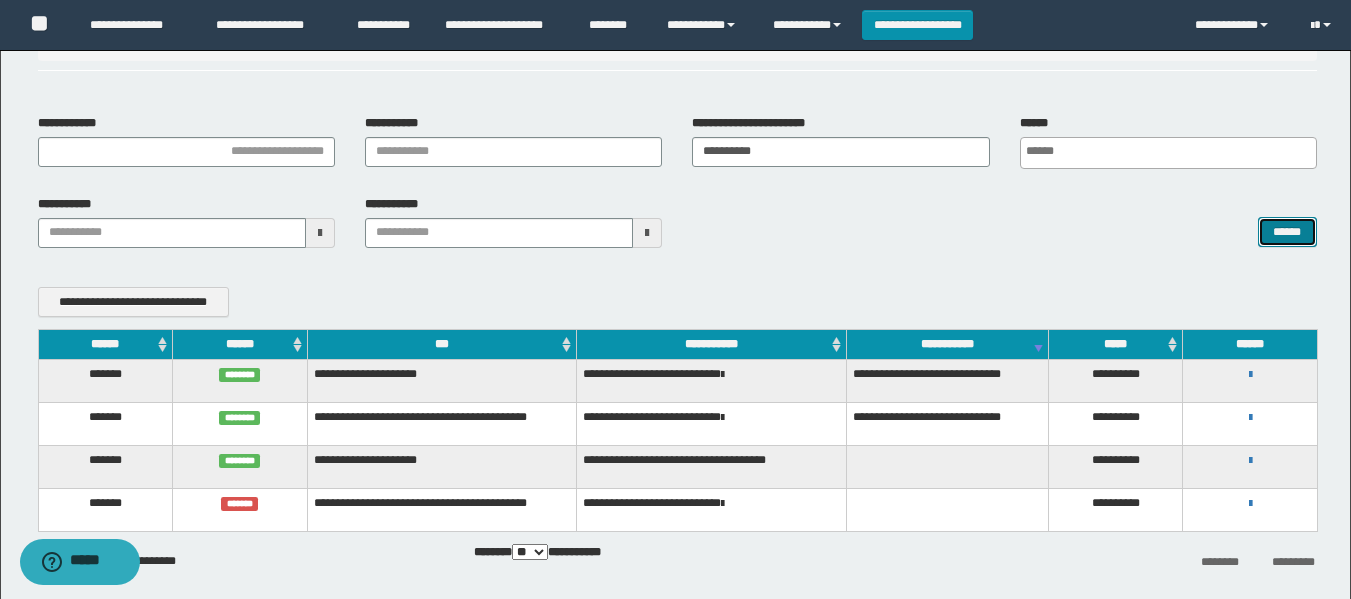 click on "******" at bounding box center [1287, 232] 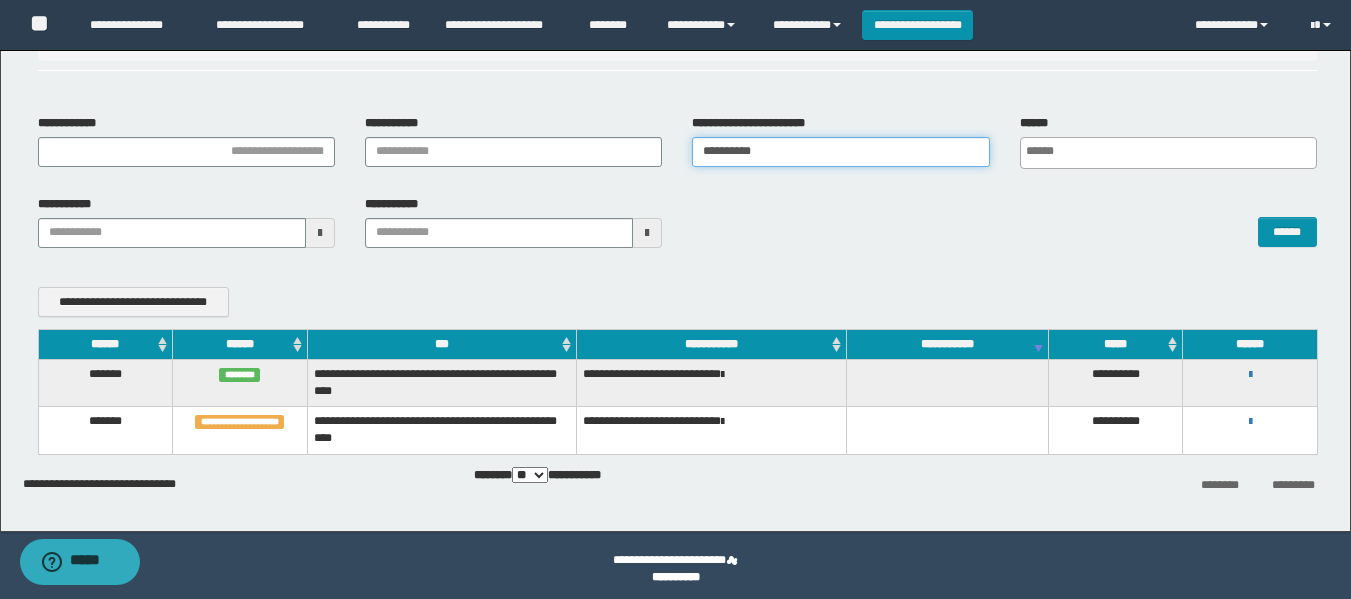 drag, startPoint x: 797, startPoint y: 153, endPoint x: 606, endPoint y: 194, distance: 195.35097 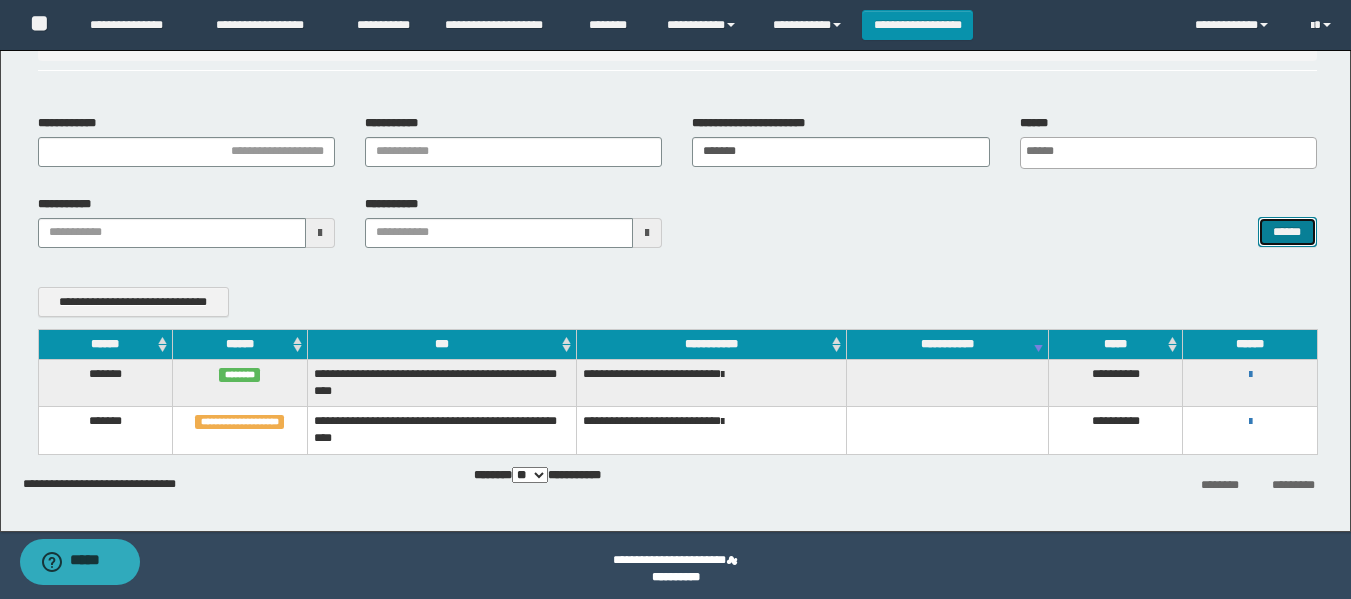 click on "******" at bounding box center (1287, 232) 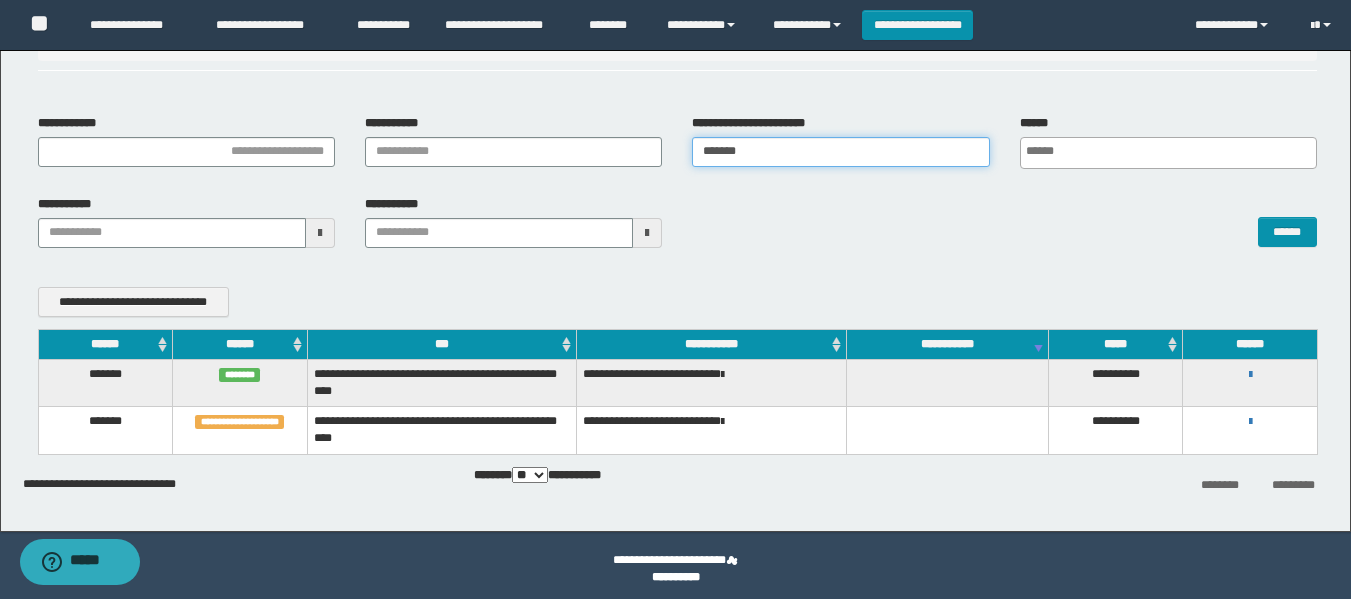 drag, startPoint x: 802, startPoint y: 160, endPoint x: 623, endPoint y: 208, distance: 185.32404 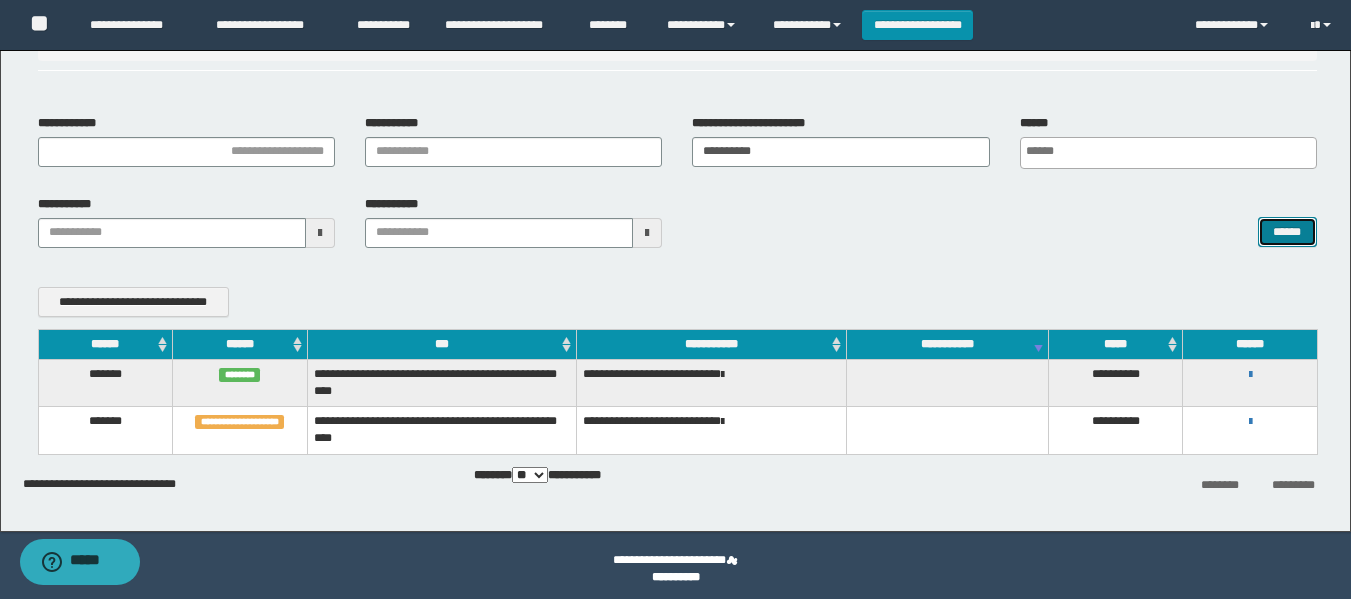 click on "******" at bounding box center [1287, 232] 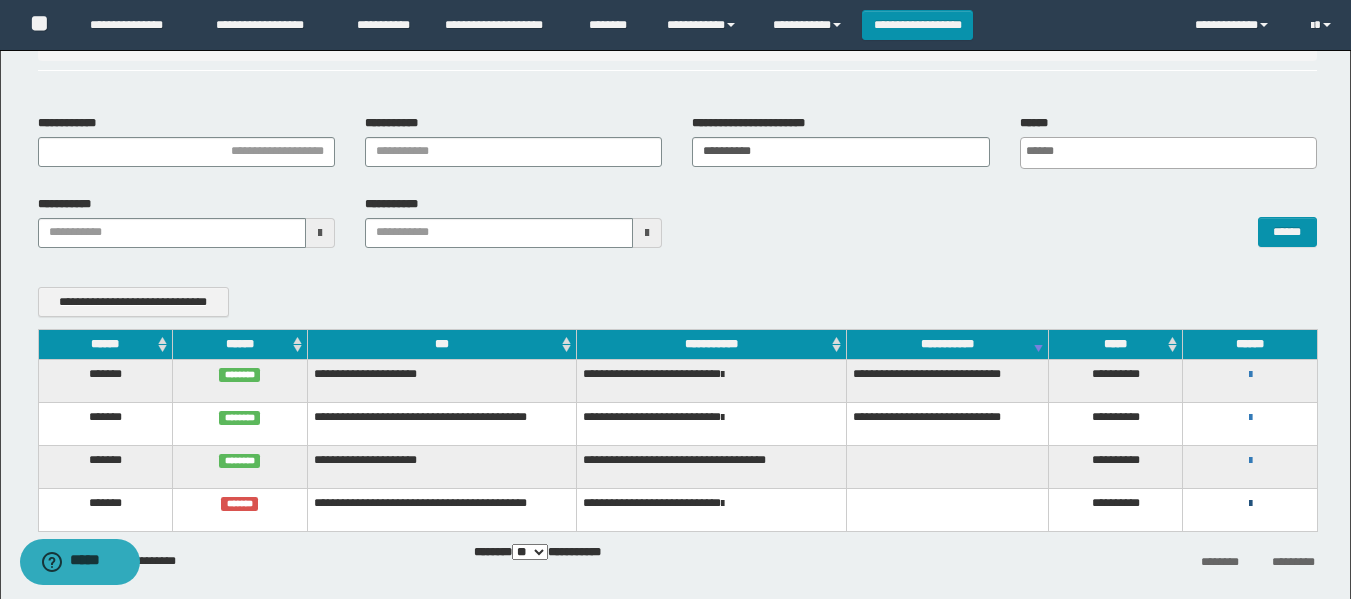 click at bounding box center [1250, 504] 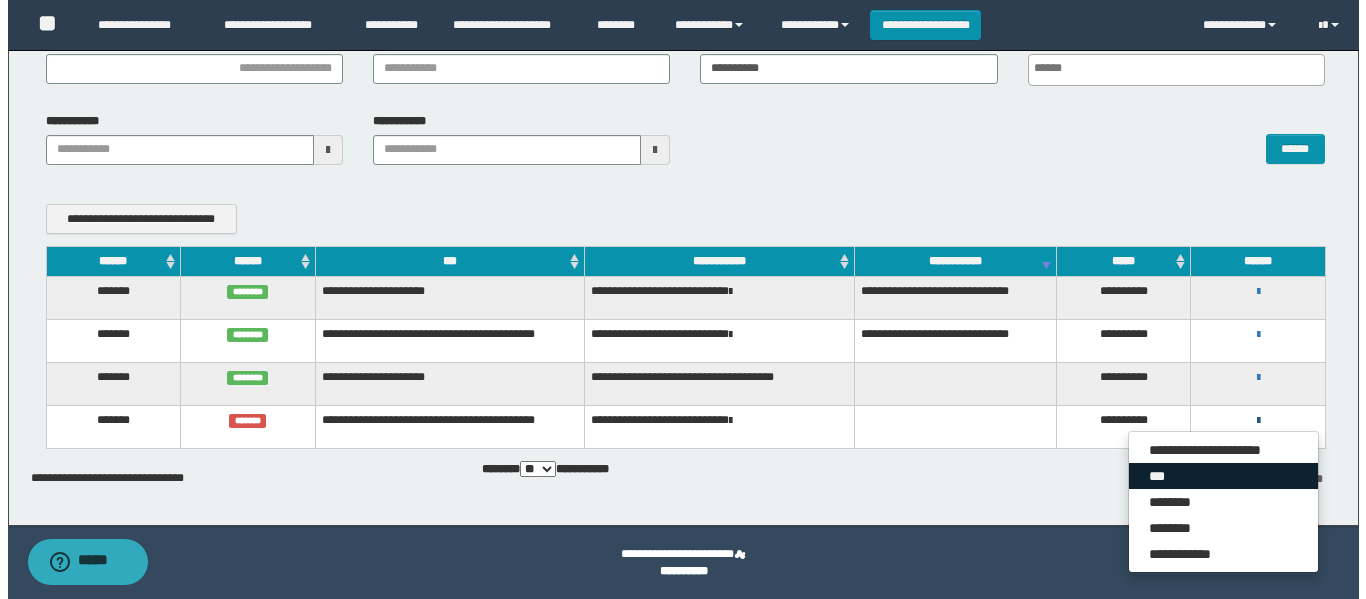 scroll, scrollTop: 184, scrollLeft: 0, axis: vertical 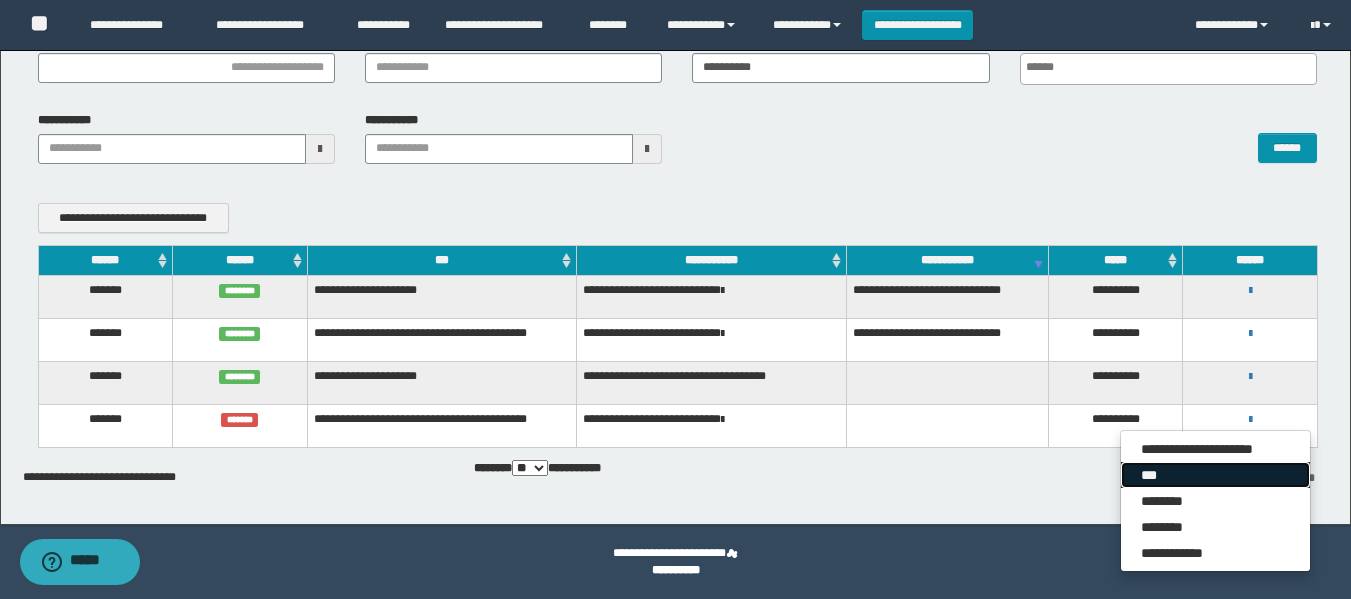 click on "***" at bounding box center [1215, 475] 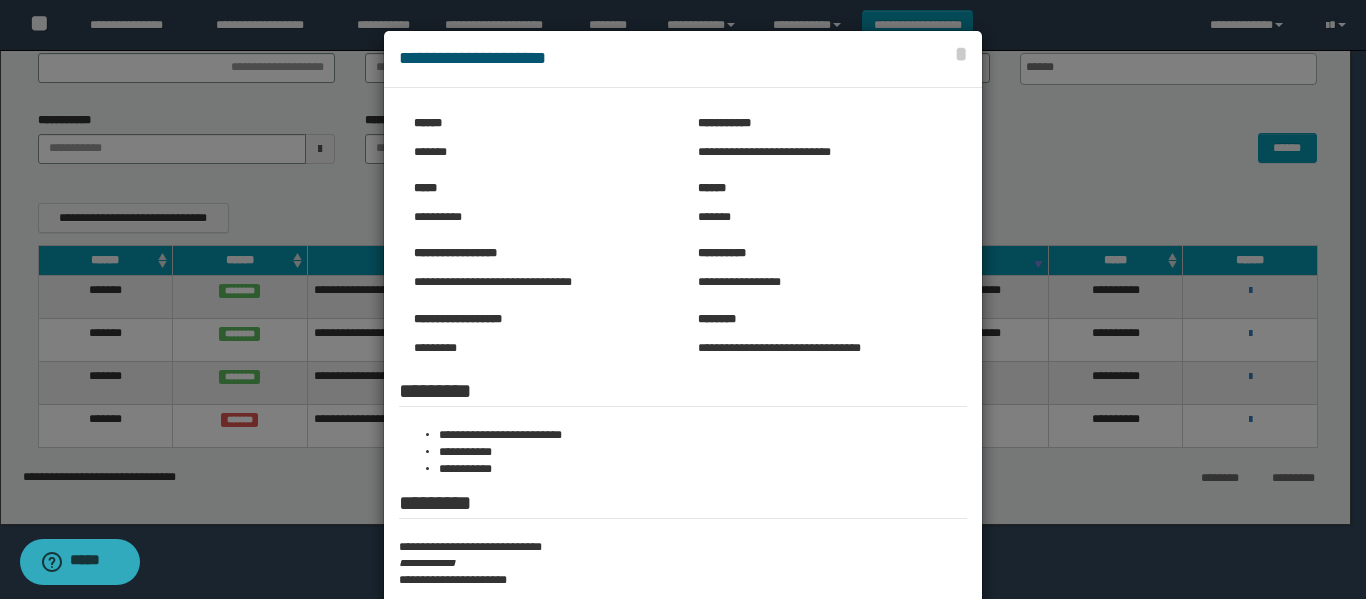 click at bounding box center (683, 366) 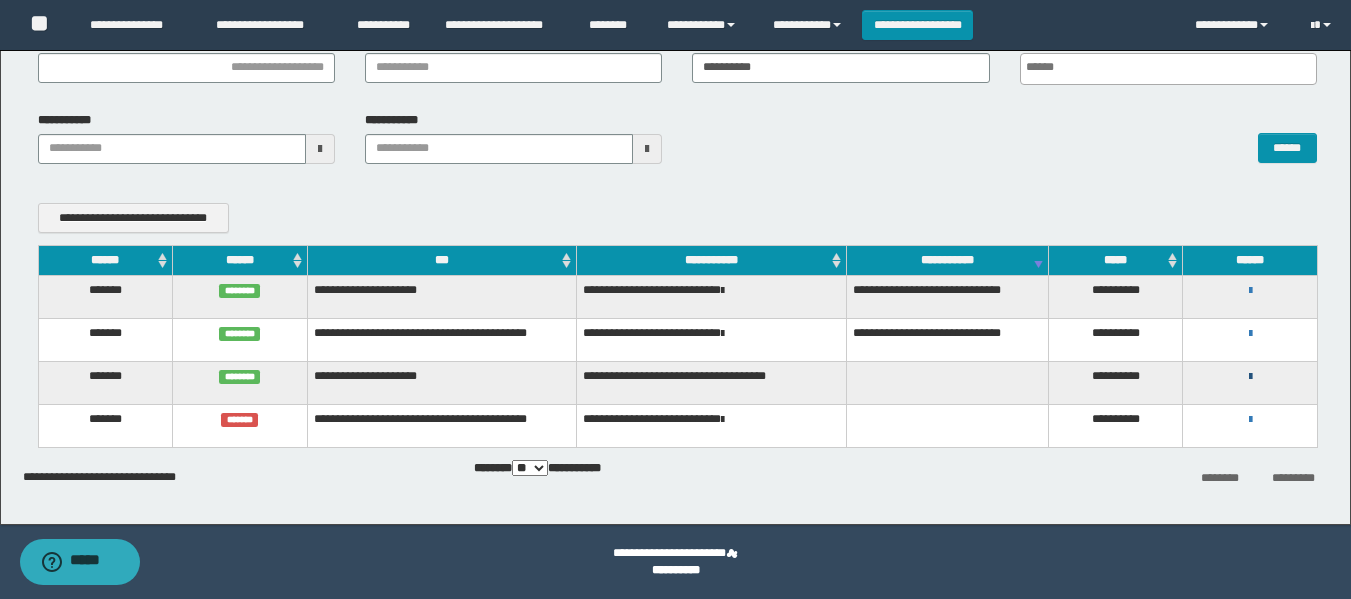 click at bounding box center [1250, 377] 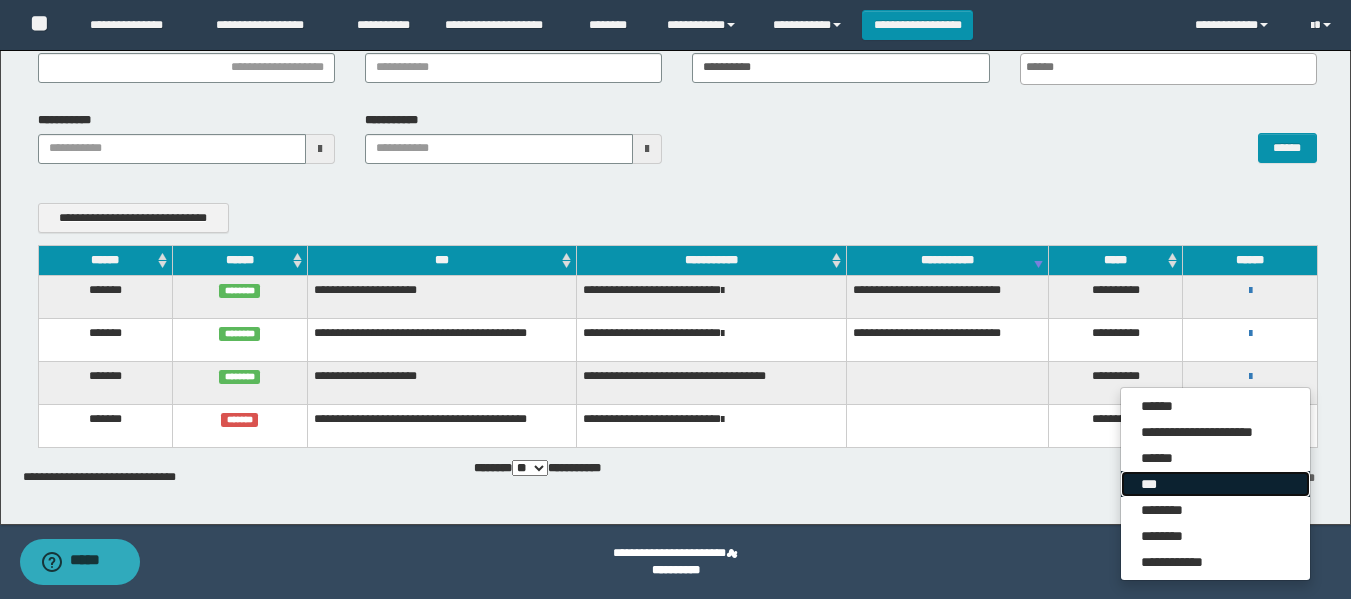 click on "***" at bounding box center (1215, 484) 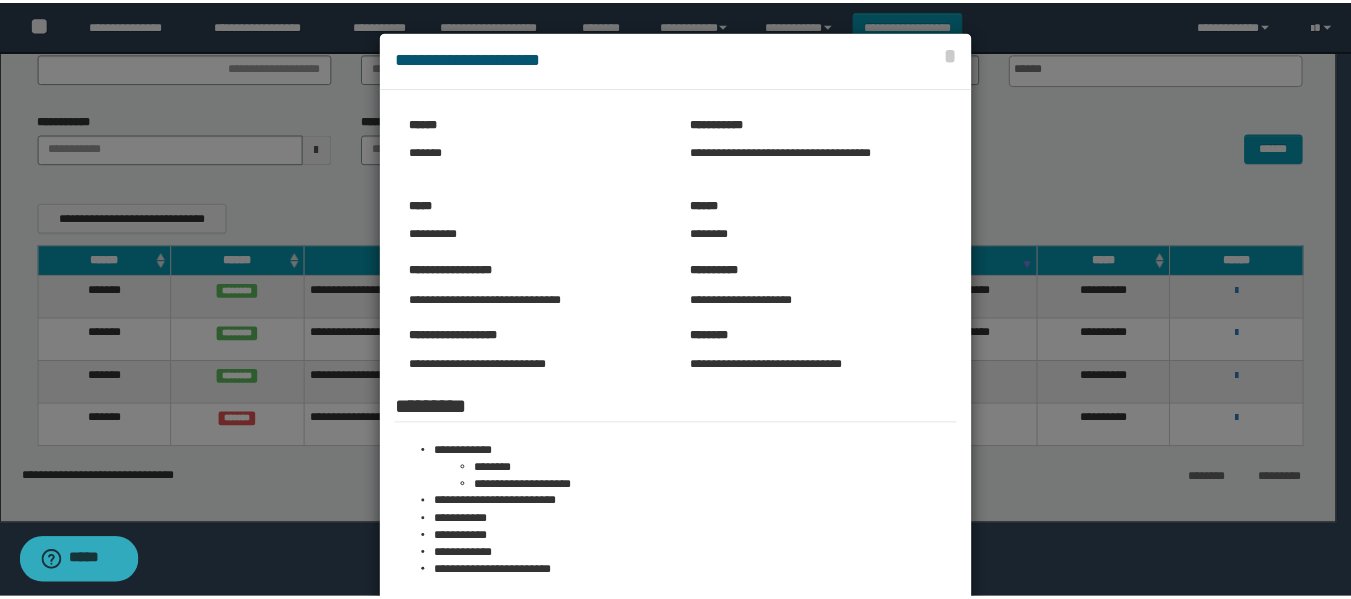 scroll, scrollTop: 100, scrollLeft: 0, axis: vertical 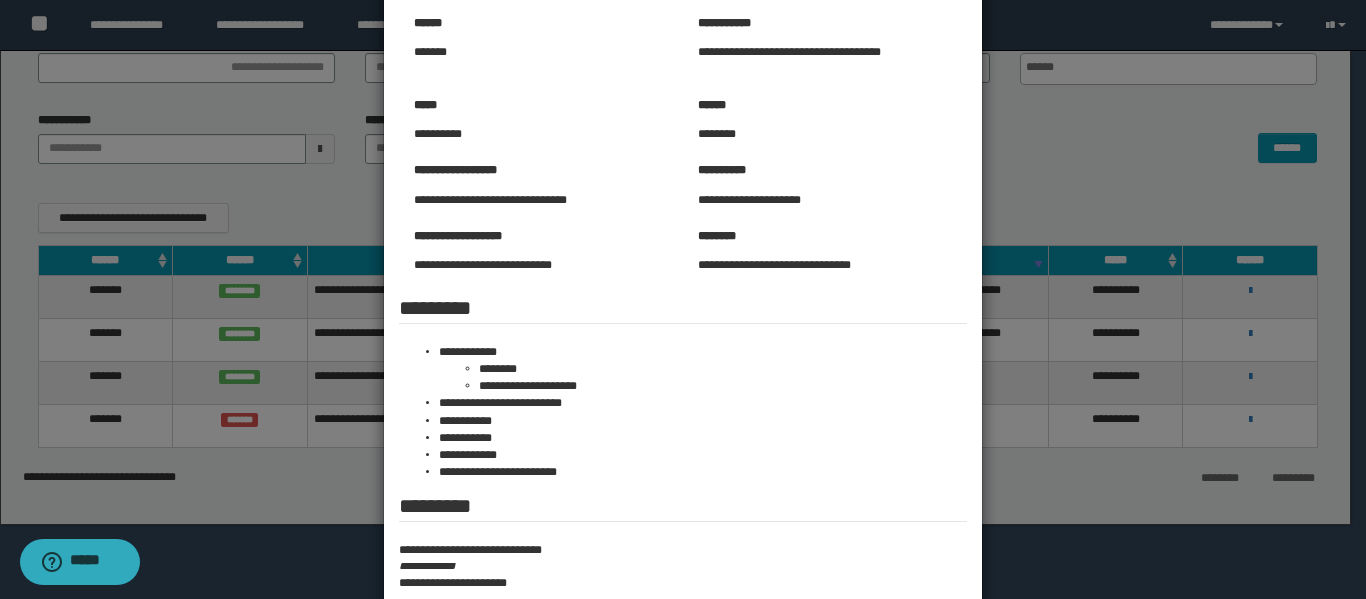 click at bounding box center (683, 357) 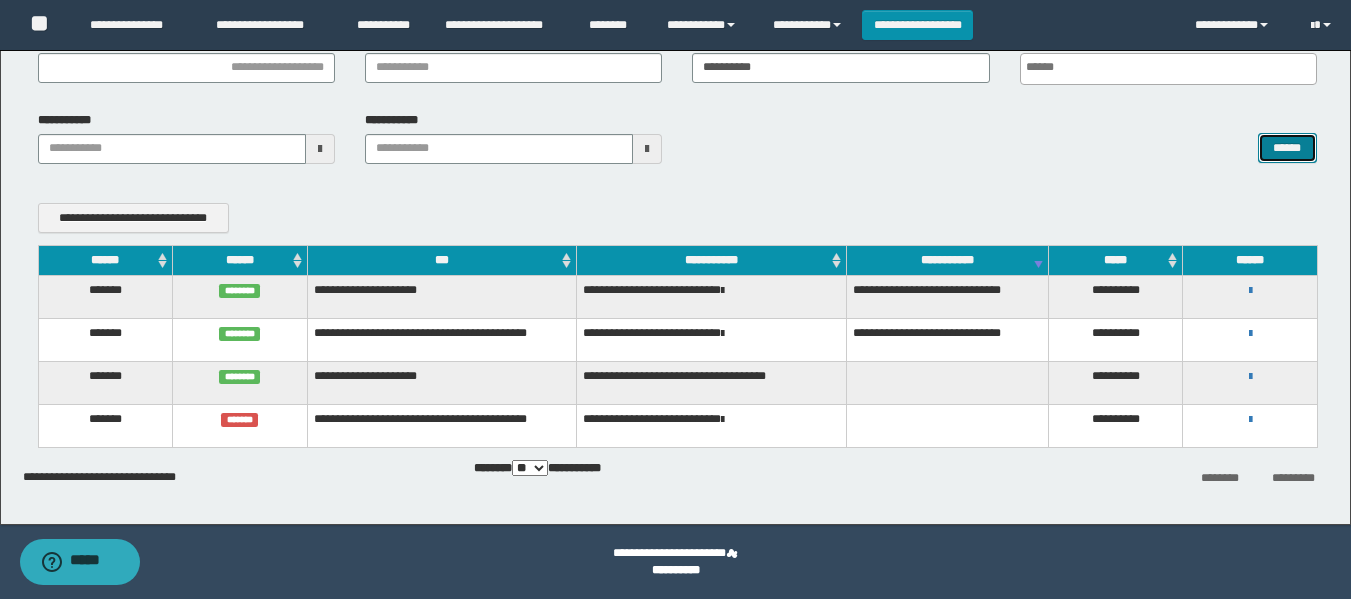 click on "******" at bounding box center [1287, 148] 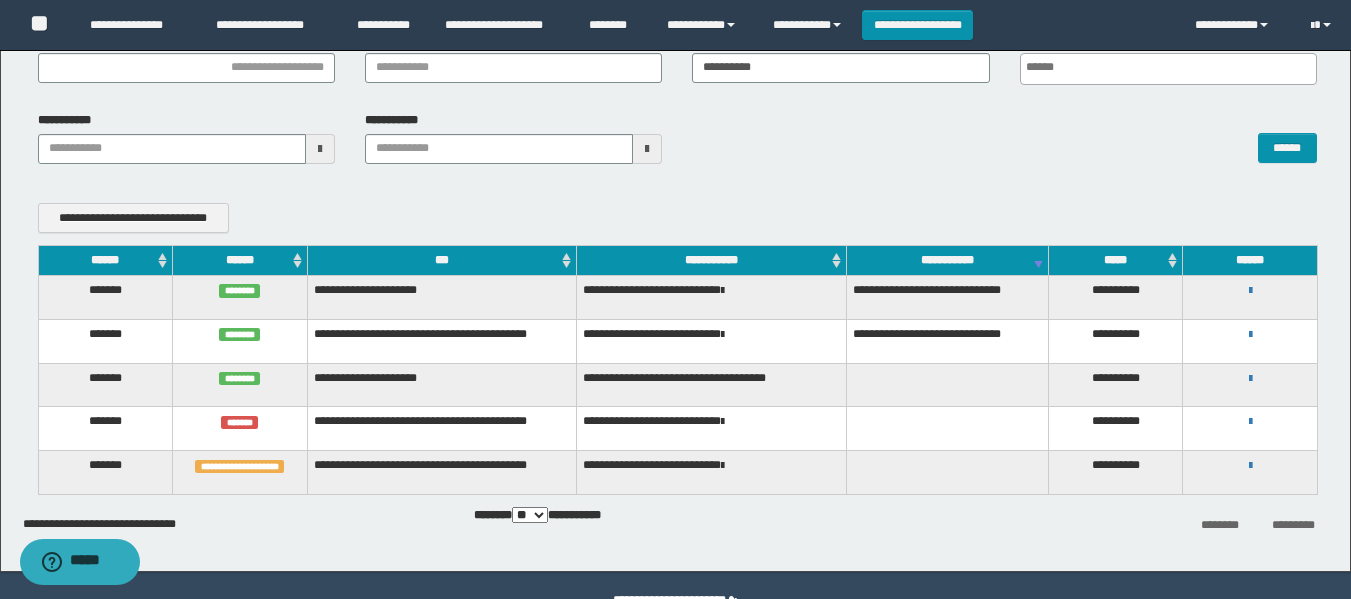 click on "**********" at bounding box center [1250, 465] 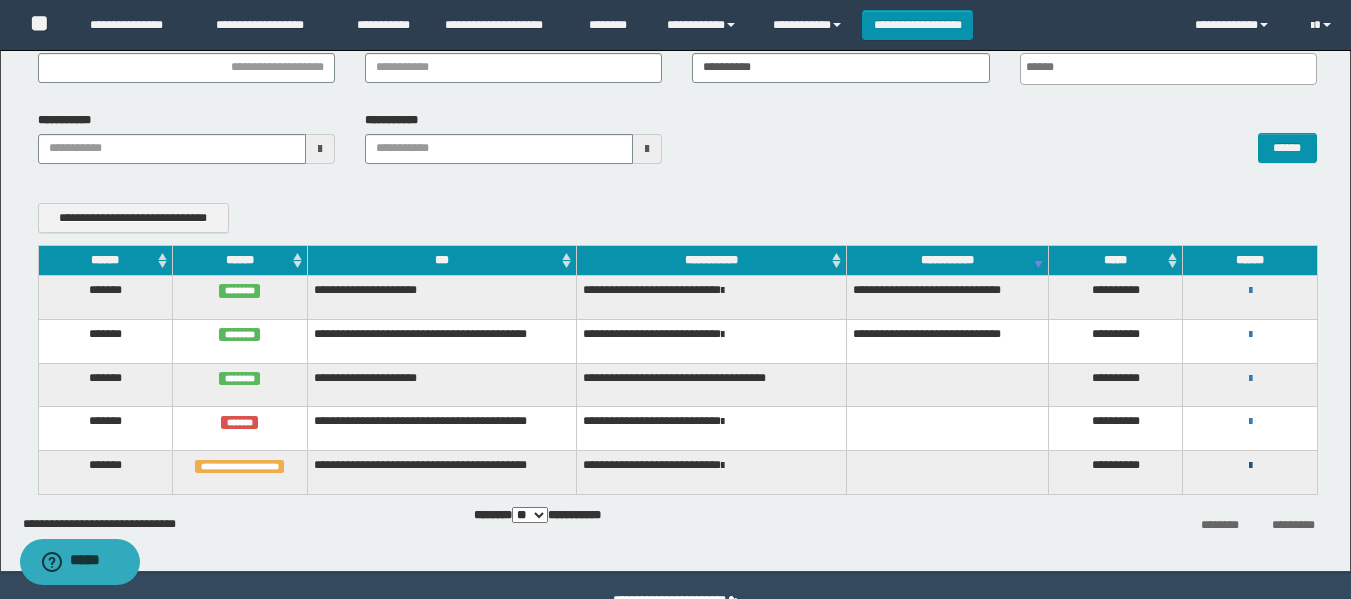 click at bounding box center (1250, 466) 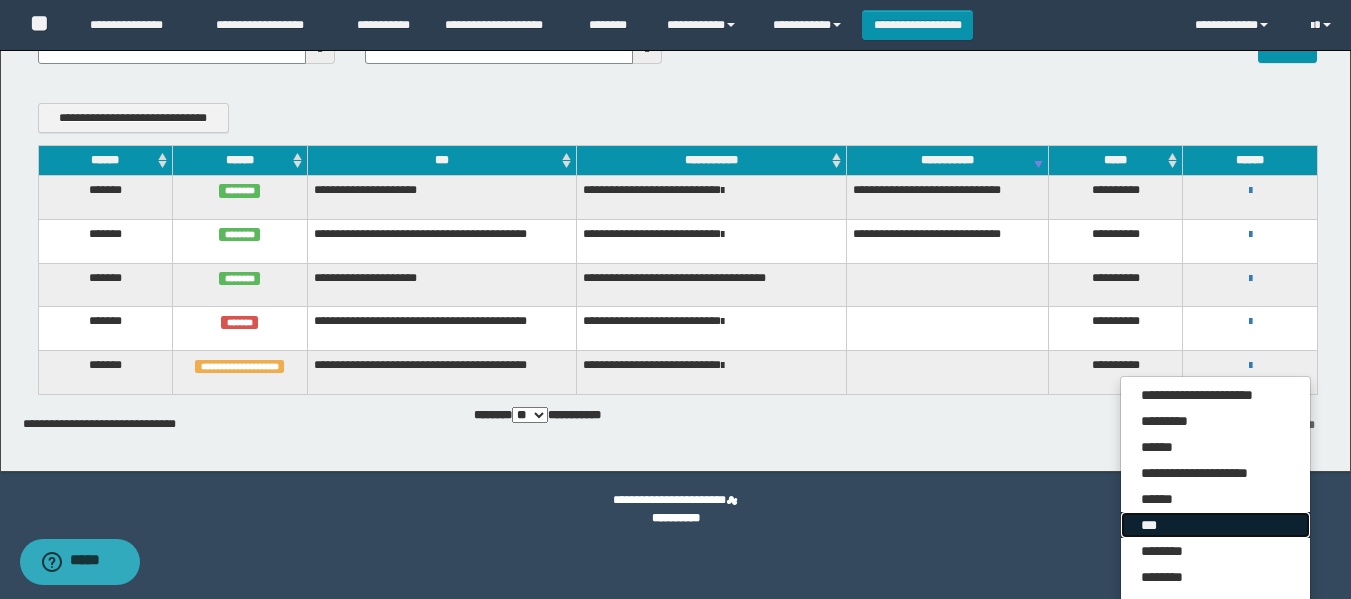 click on "***" at bounding box center [1215, 525] 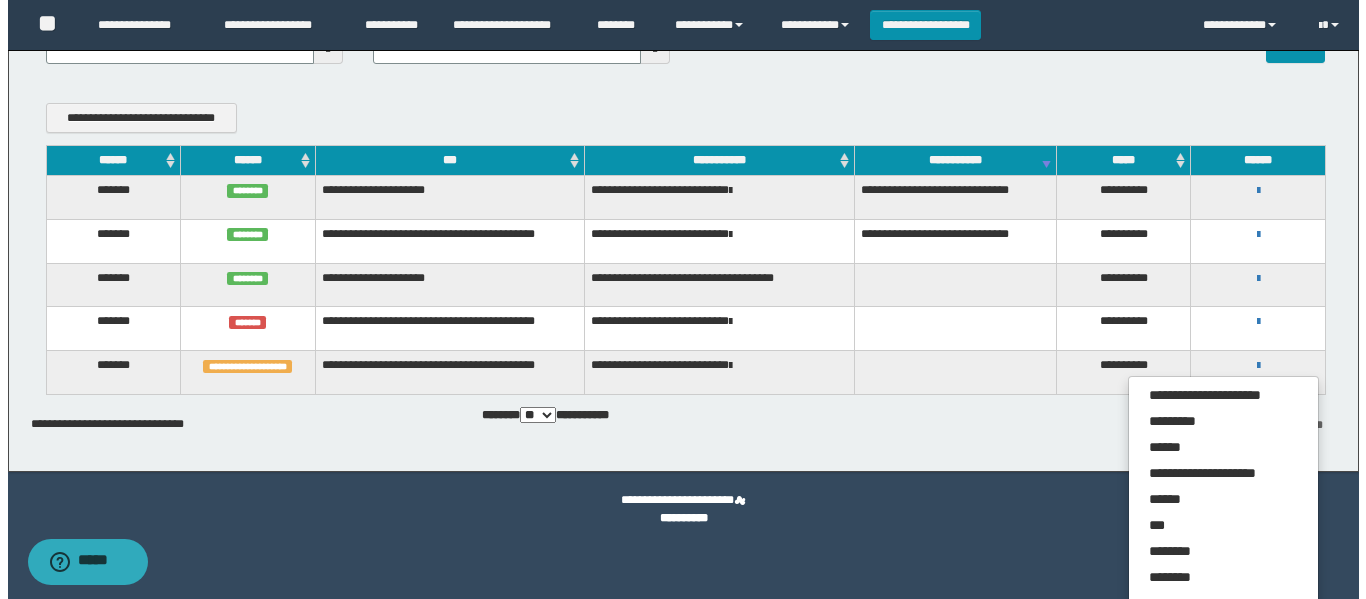 scroll, scrollTop: 232, scrollLeft: 0, axis: vertical 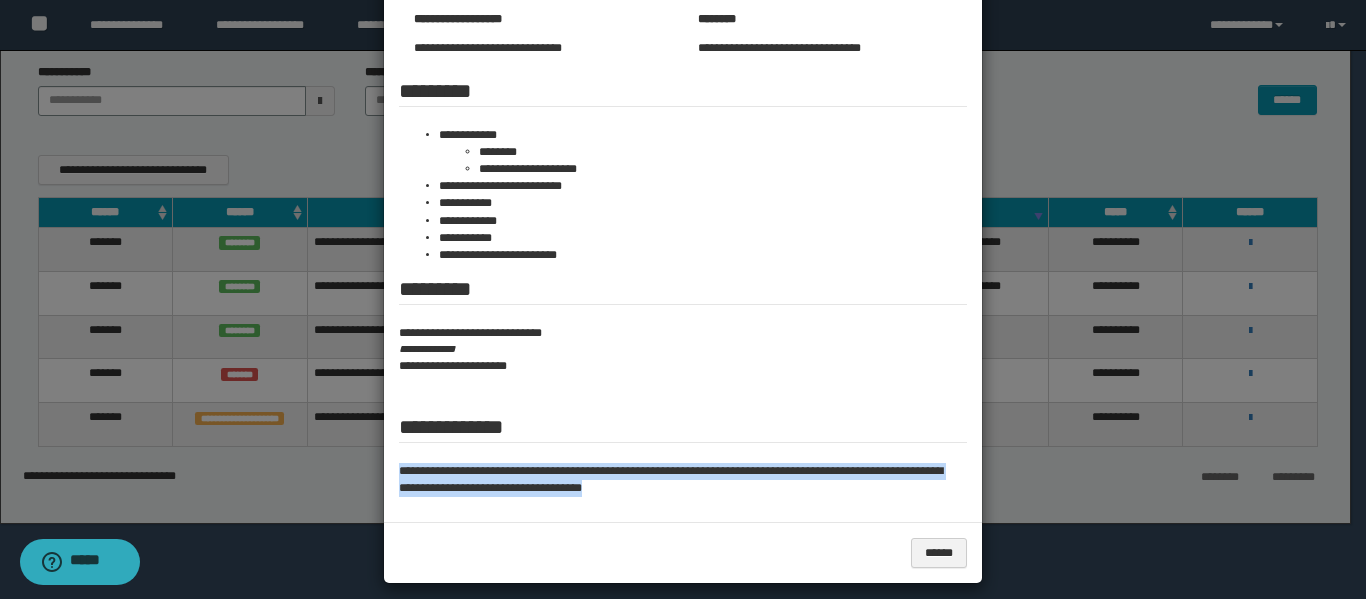 drag, startPoint x: 610, startPoint y: 497, endPoint x: 381, endPoint y: 467, distance: 230.95671 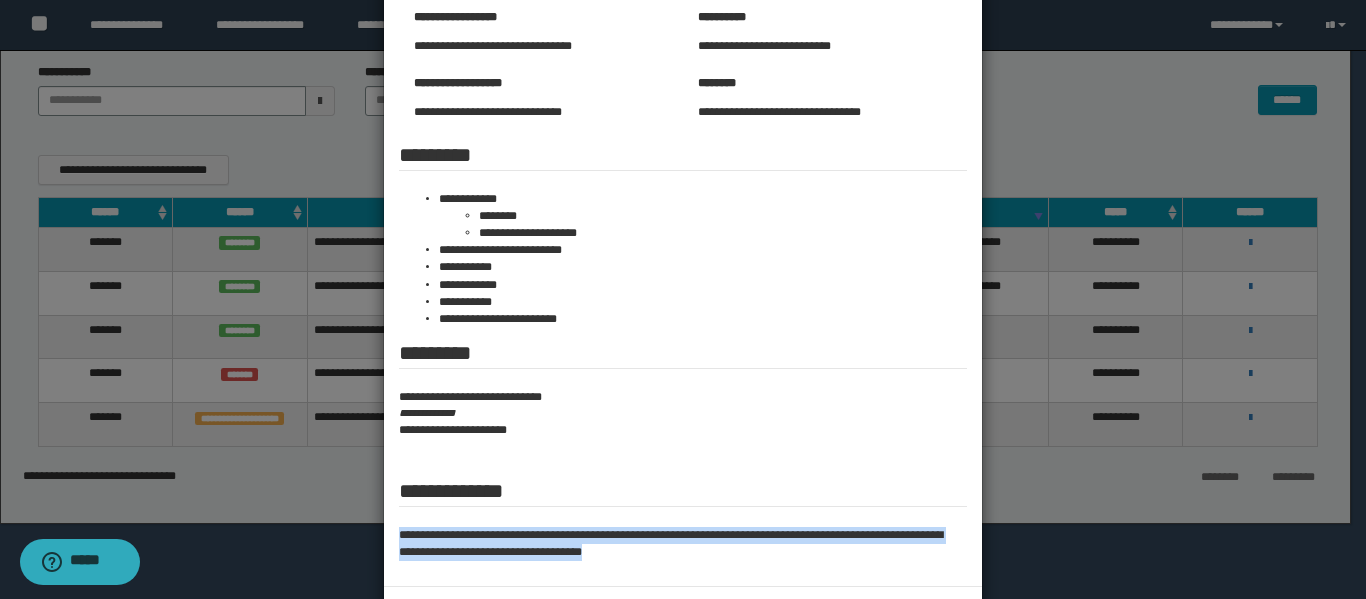 scroll, scrollTop: 200, scrollLeft: 0, axis: vertical 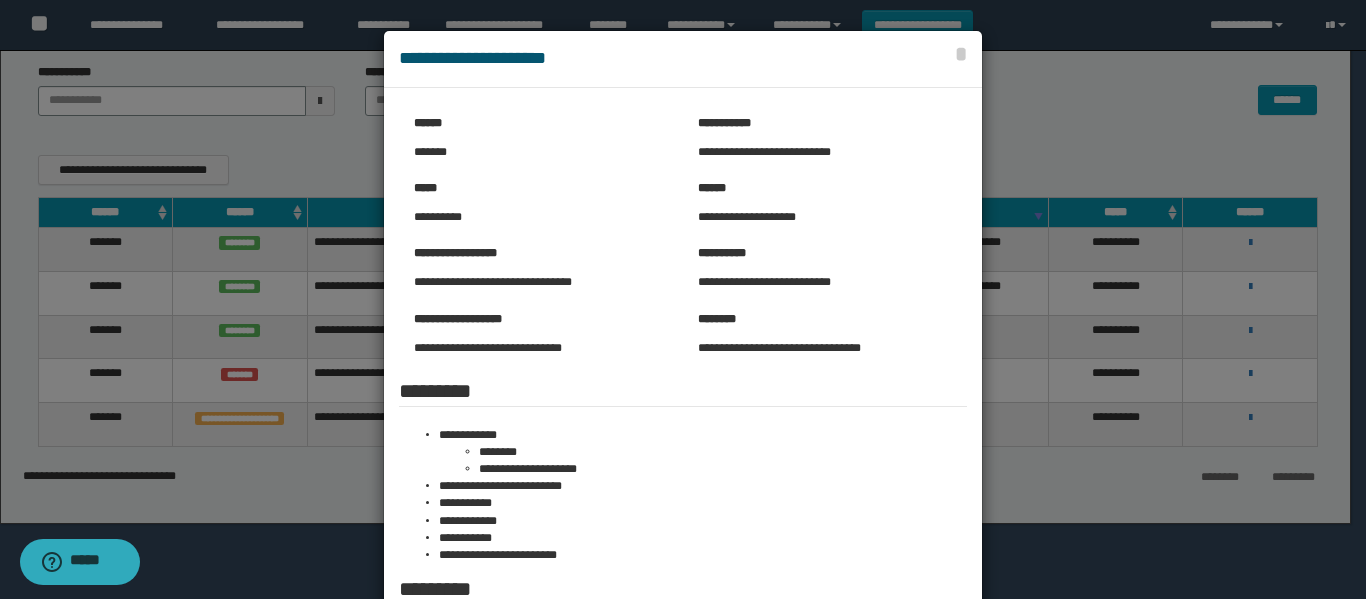 click at bounding box center (683, 457) 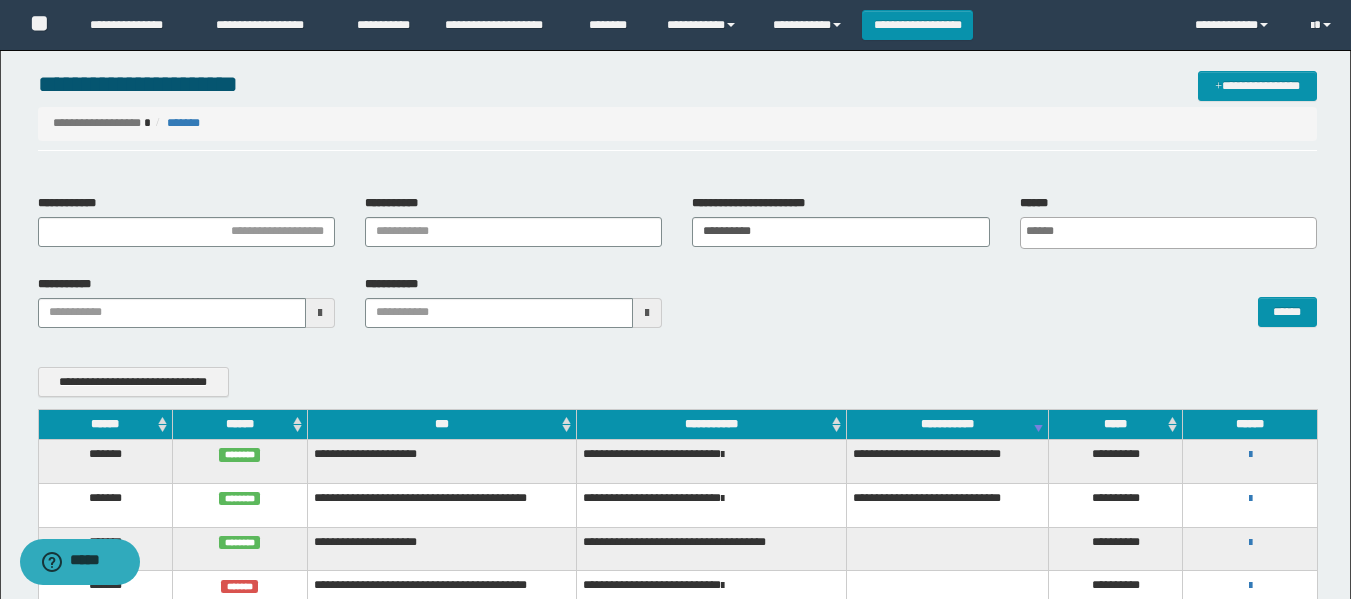 scroll, scrollTop: 0, scrollLeft: 0, axis: both 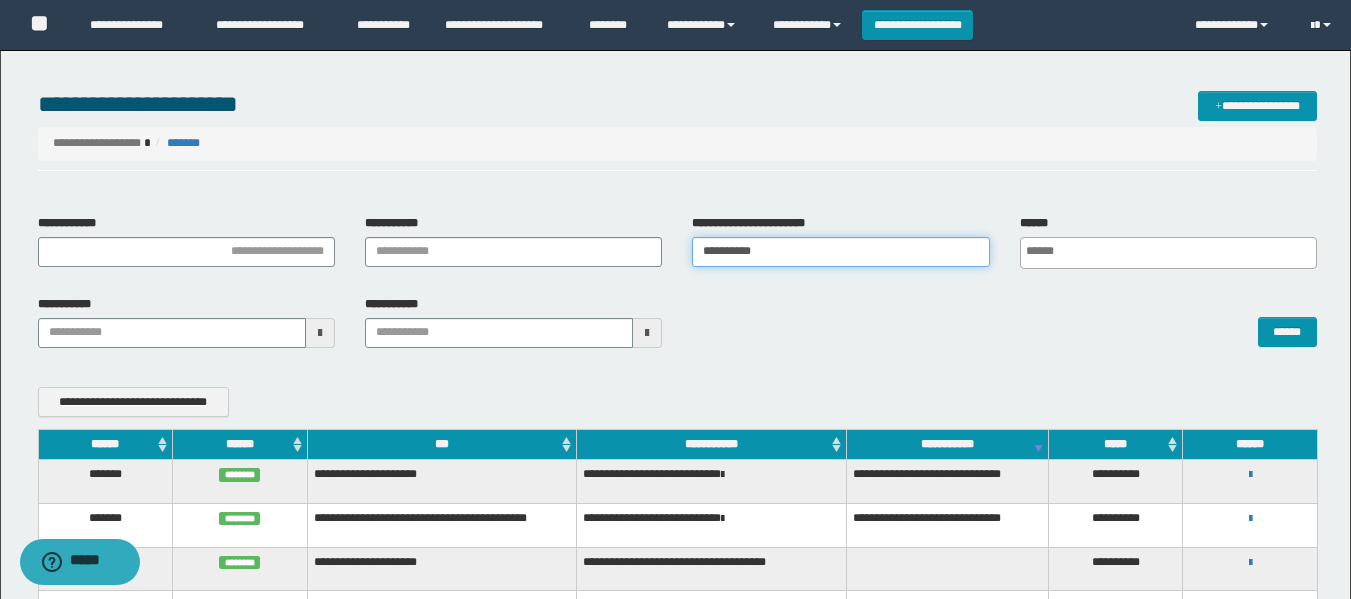 drag, startPoint x: 806, startPoint y: 248, endPoint x: 608, endPoint y: 295, distance: 203.50185 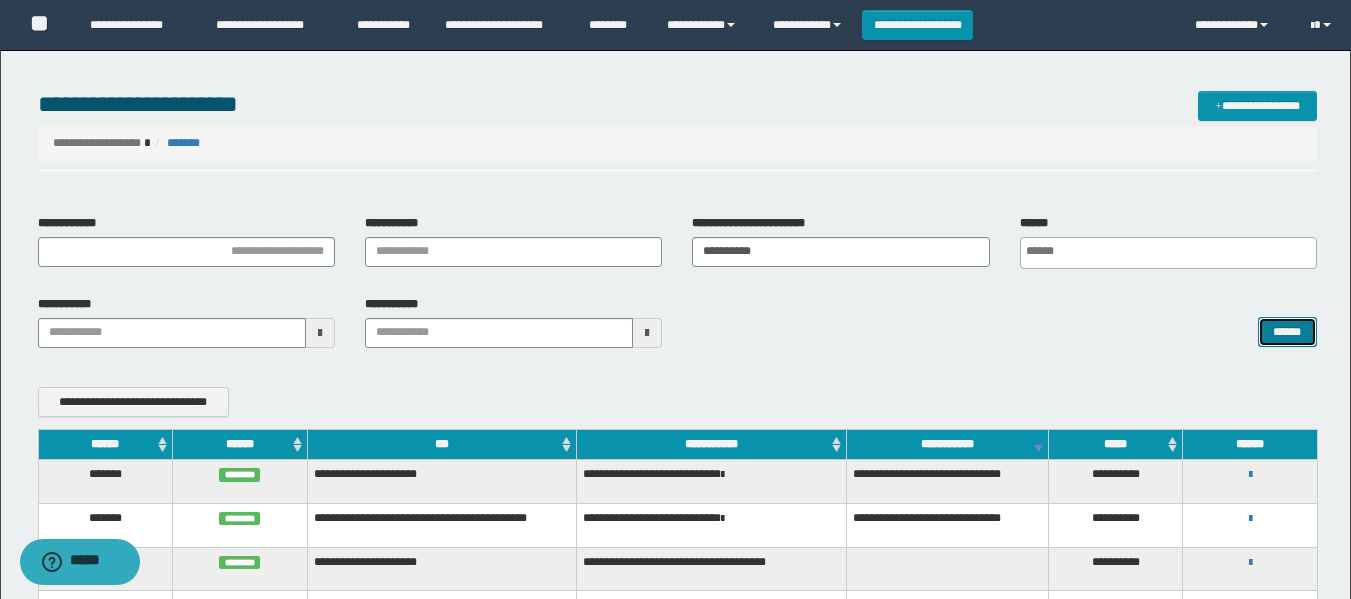 click on "******" at bounding box center [1287, 332] 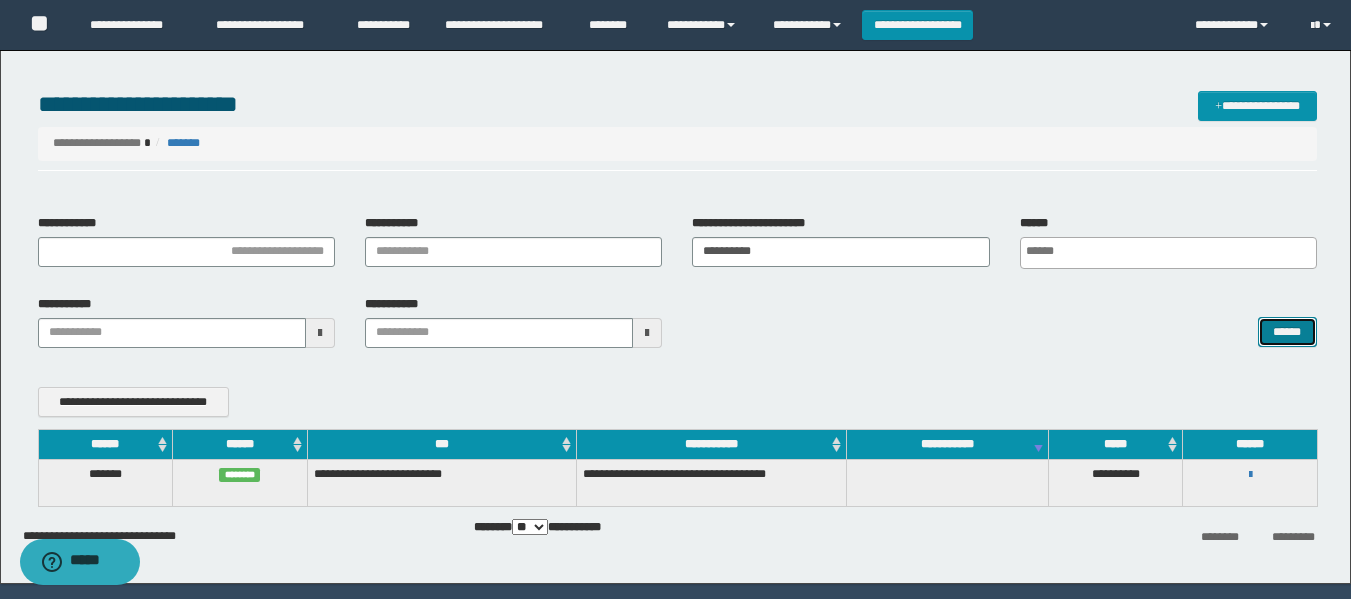 scroll, scrollTop: 60, scrollLeft: 0, axis: vertical 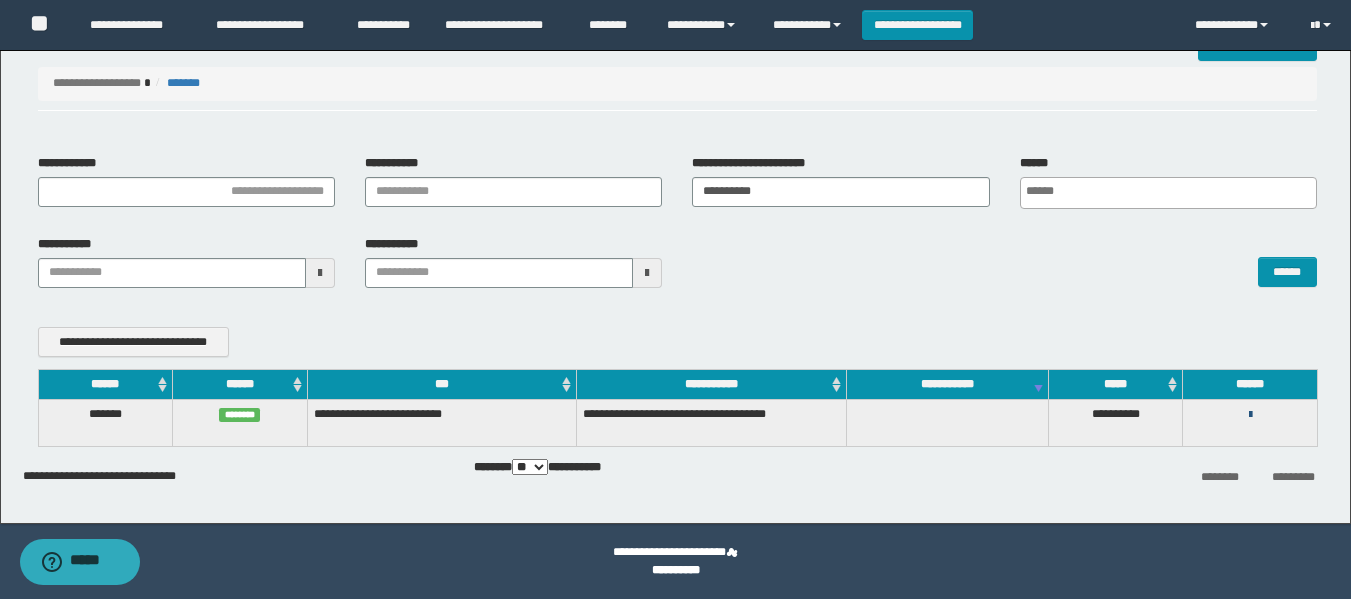 click at bounding box center [1250, 415] 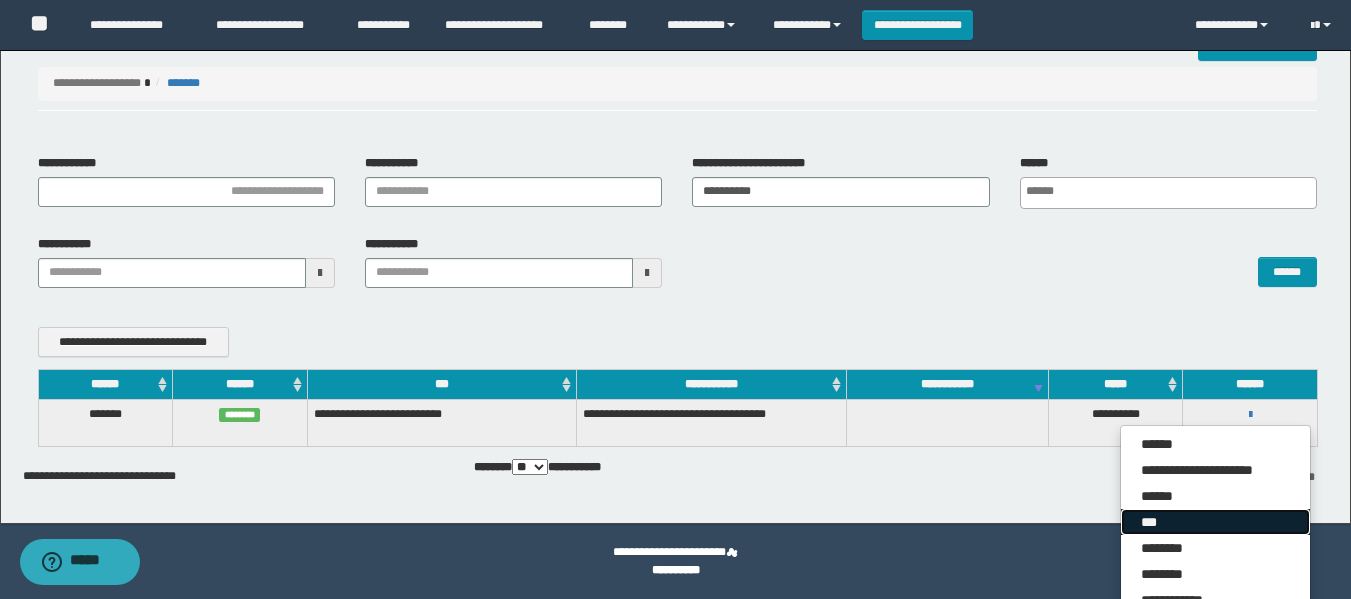 click on "***" at bounding box center (1215, 522) 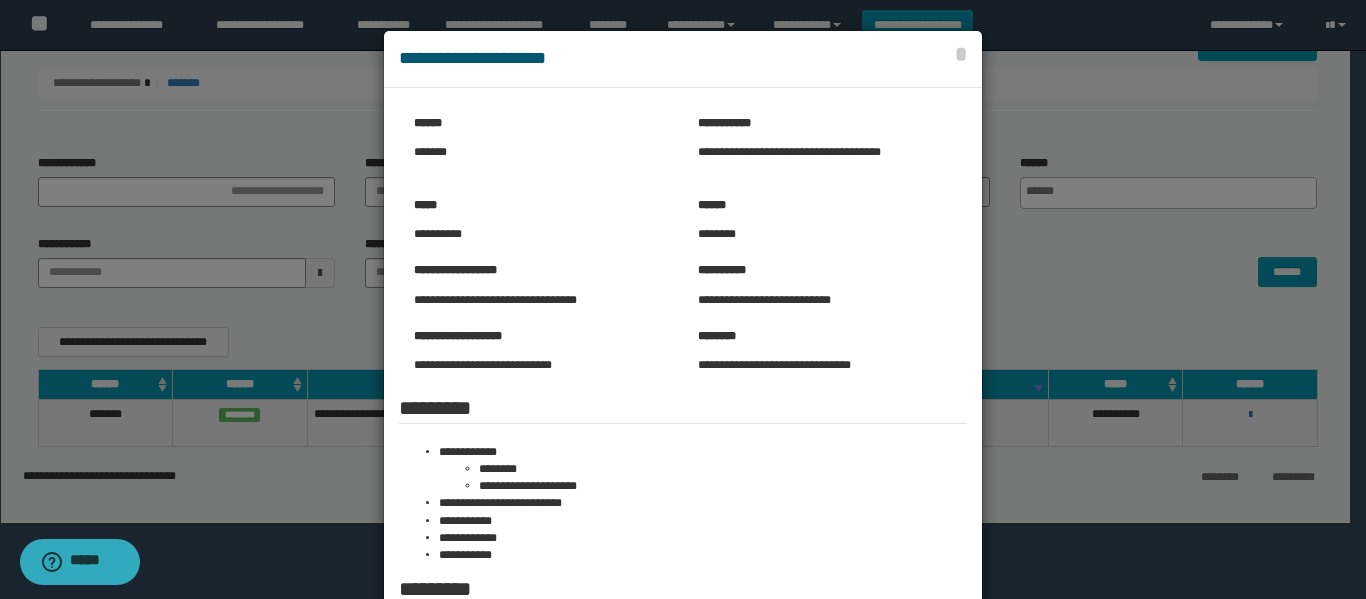 click at bounding box center (683, 448) 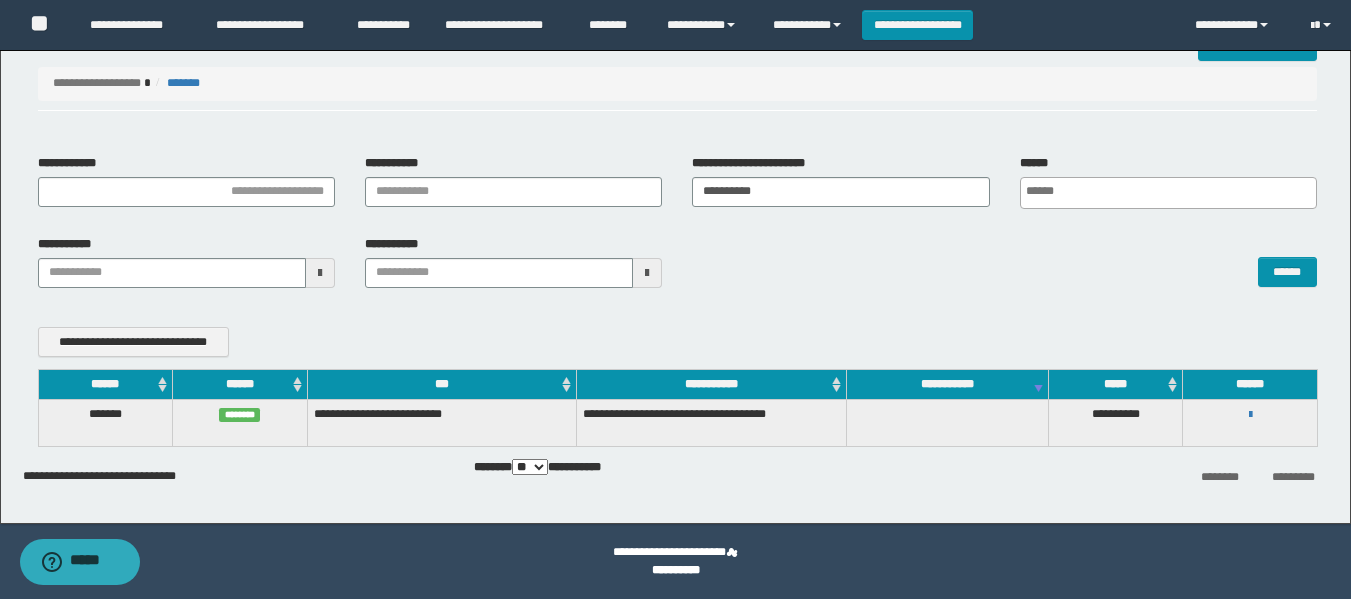 click on "******" at bounding box center (1004, 262) 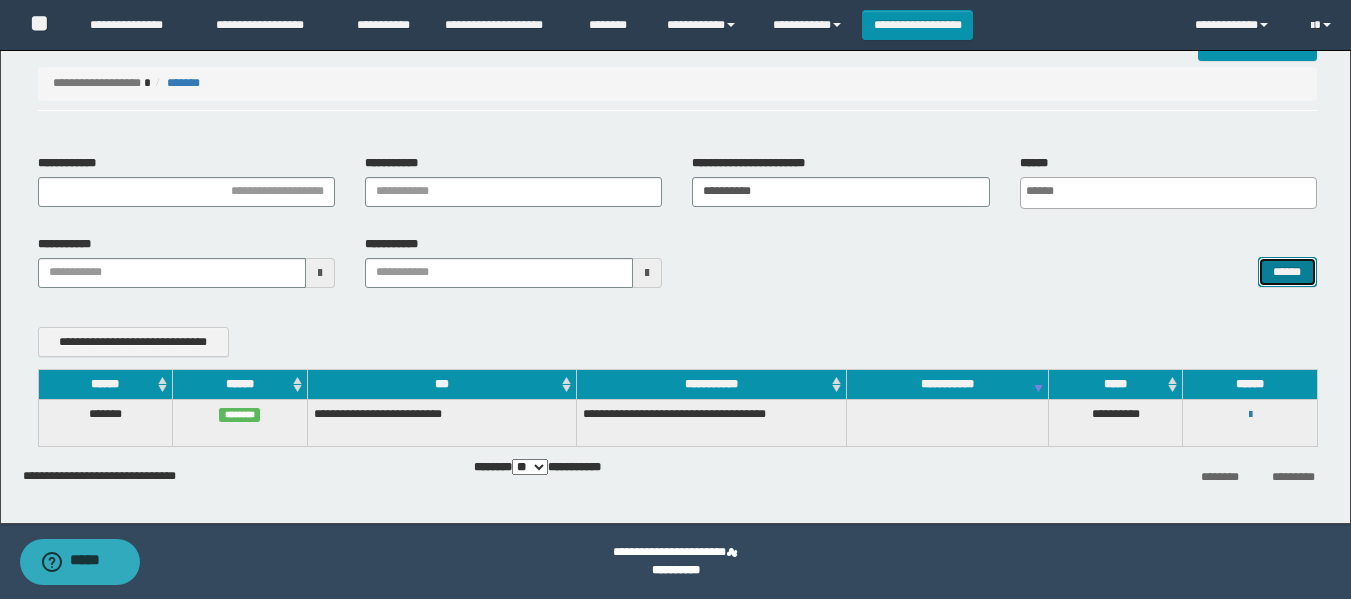 click on "******" at bounding box center (1287, 272) 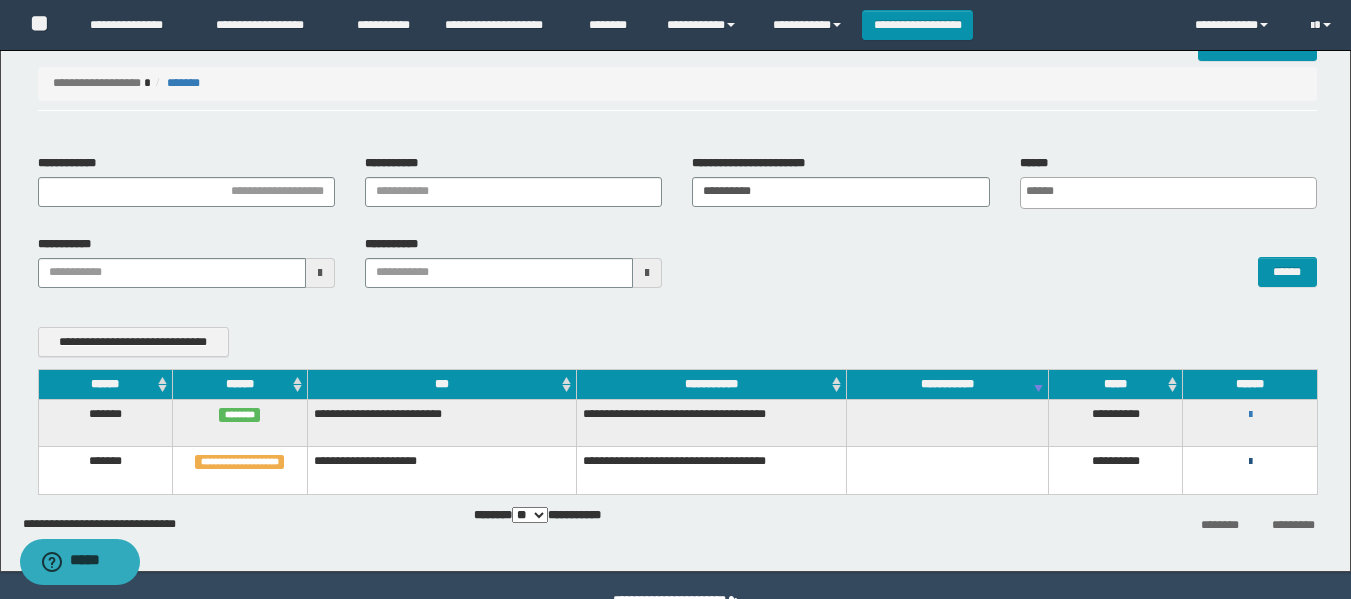 click at bounding box center [1250, 462] 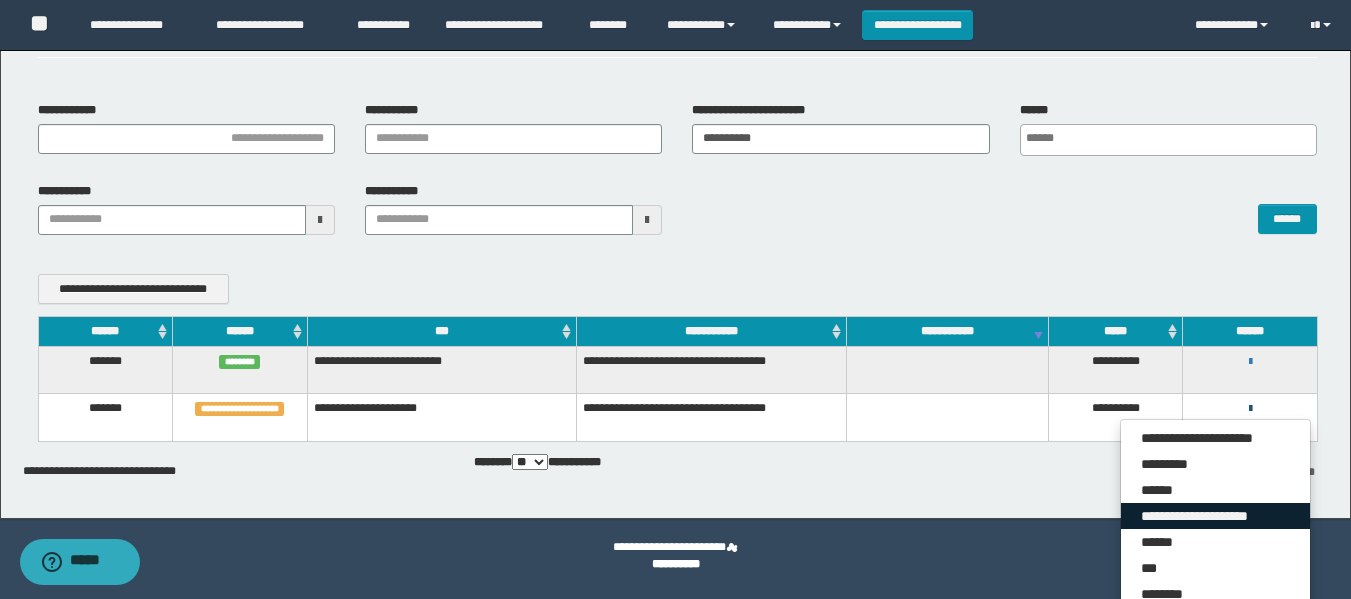 scroll, scrollTop: 160, scrollLeft: 0, axis: vertical 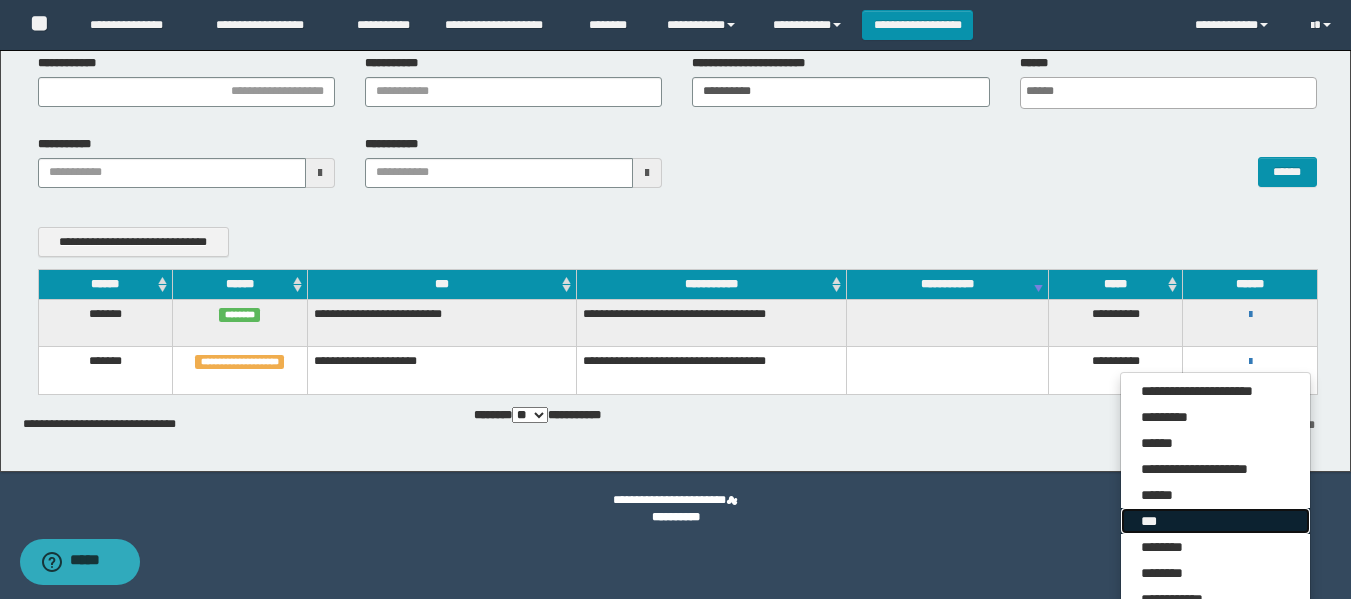click on "***" at bounding box center [1215, 521] 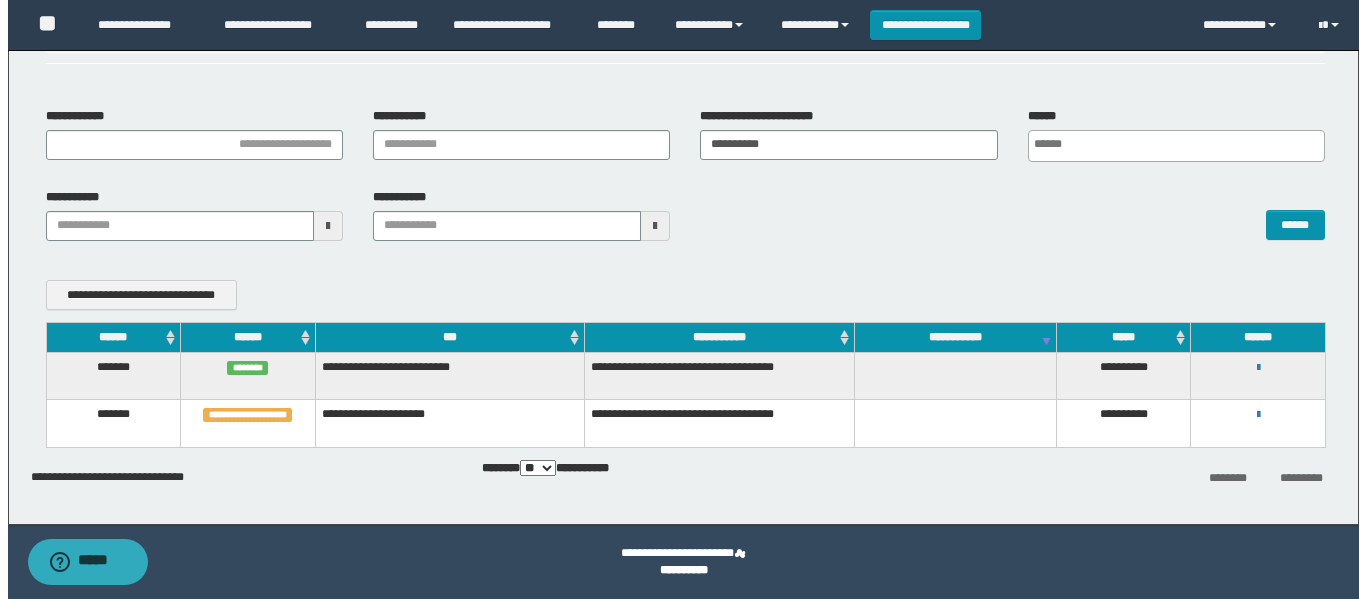 scroll, scrollTop: 107, scrollLeft: 0, axis: vertical 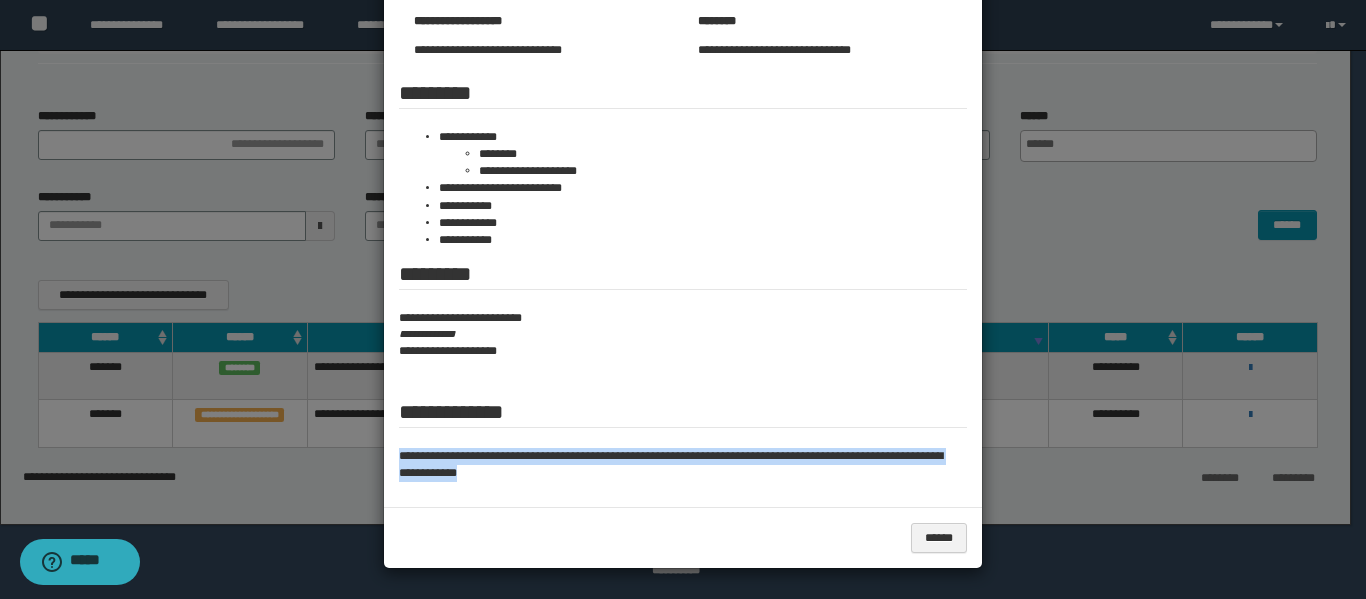 drag, startPoint x: 477, startPoint y: 487, endPoint x: 386, endPoint y: 456, distance: 96.13532 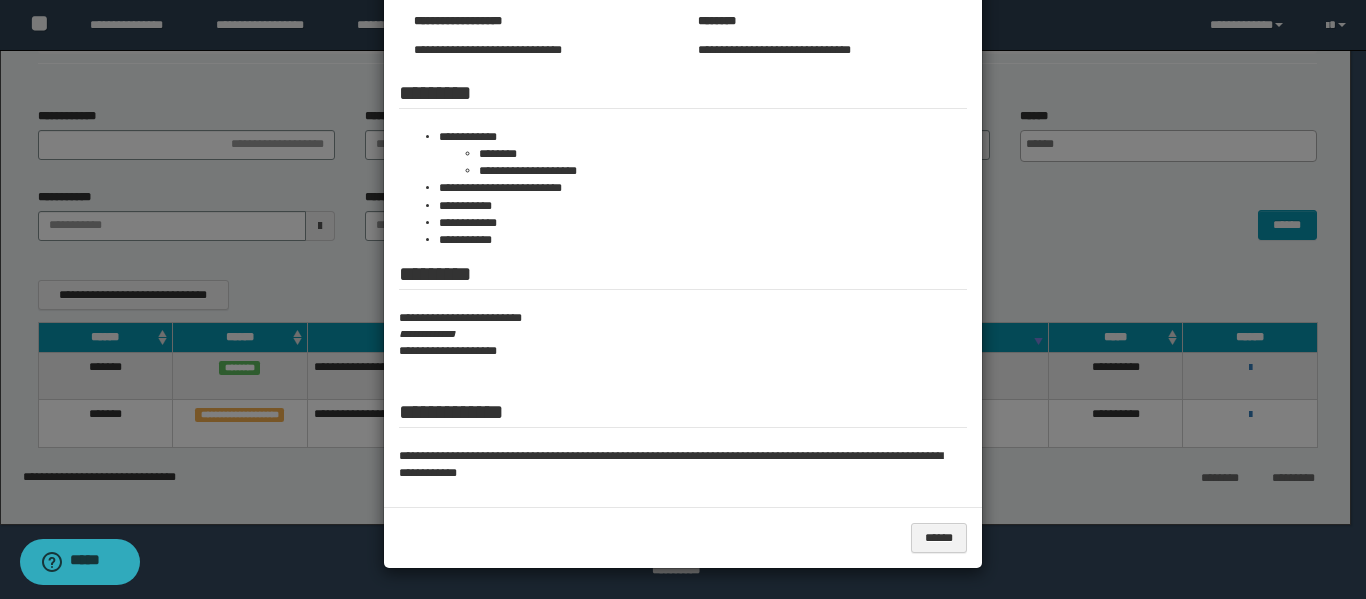drag, startPoint x: 965, startPoint y: 224, endPoint x: 972, endPoint y: 237, distance: 14.764823 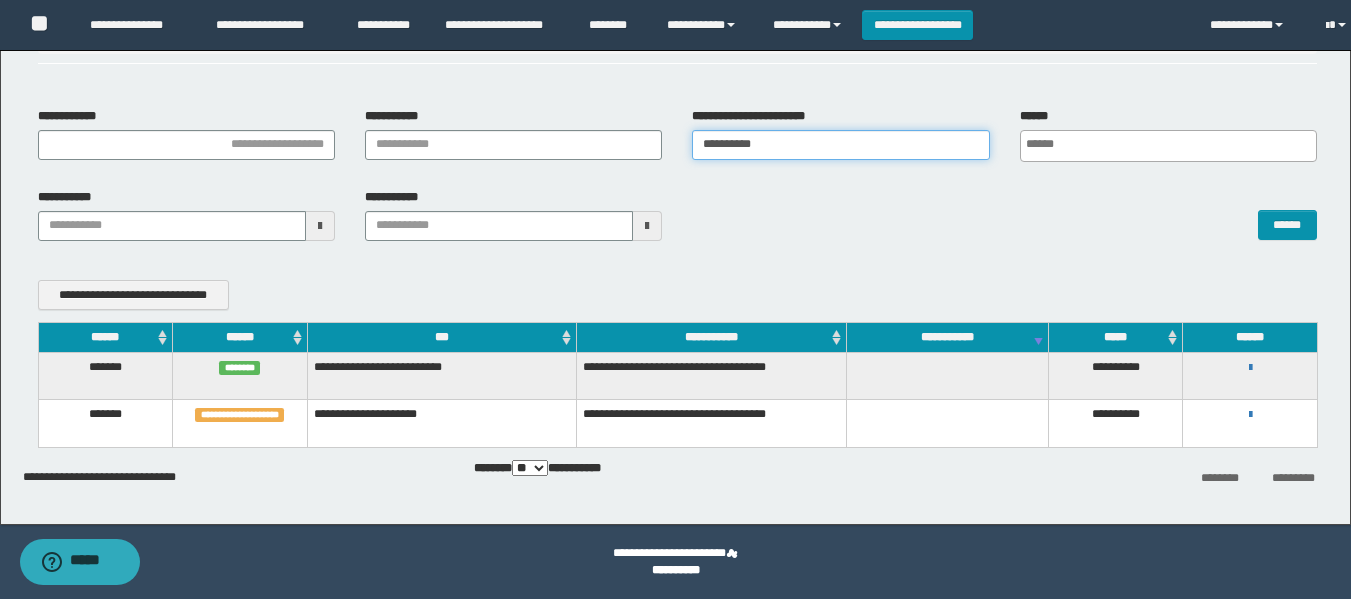 drag, startPoint x: 738, startPoint y: 187, endPoint x: 505, endPoint y: 238, distance: 238.51625 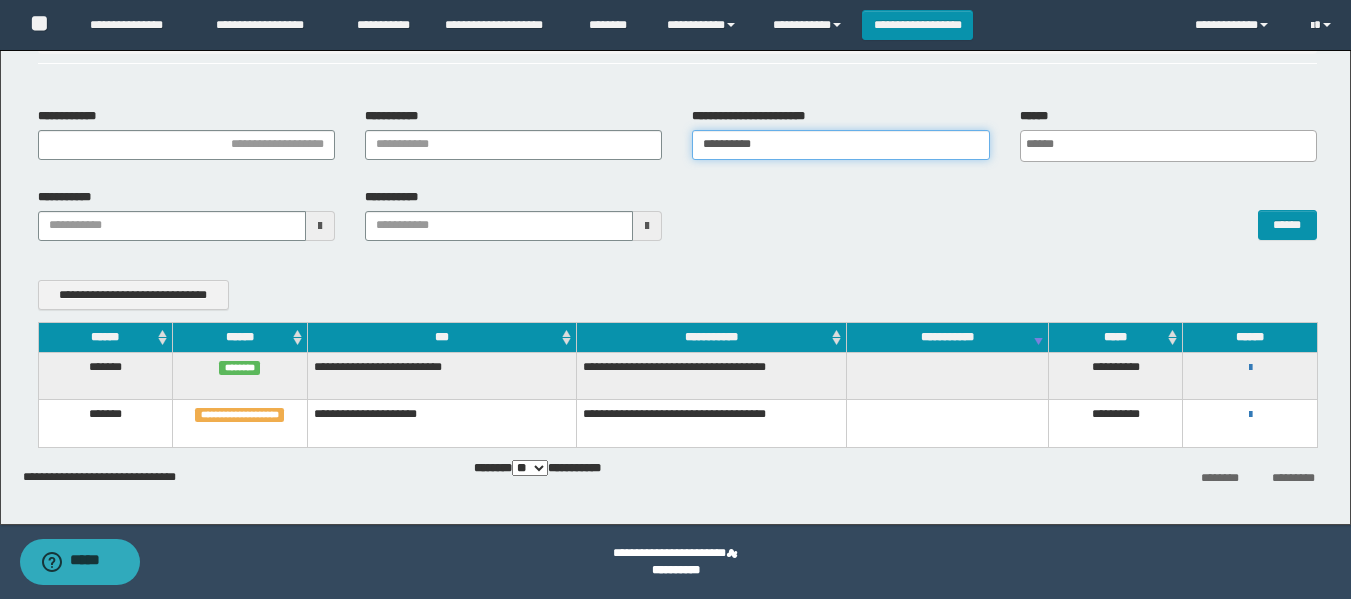 paste 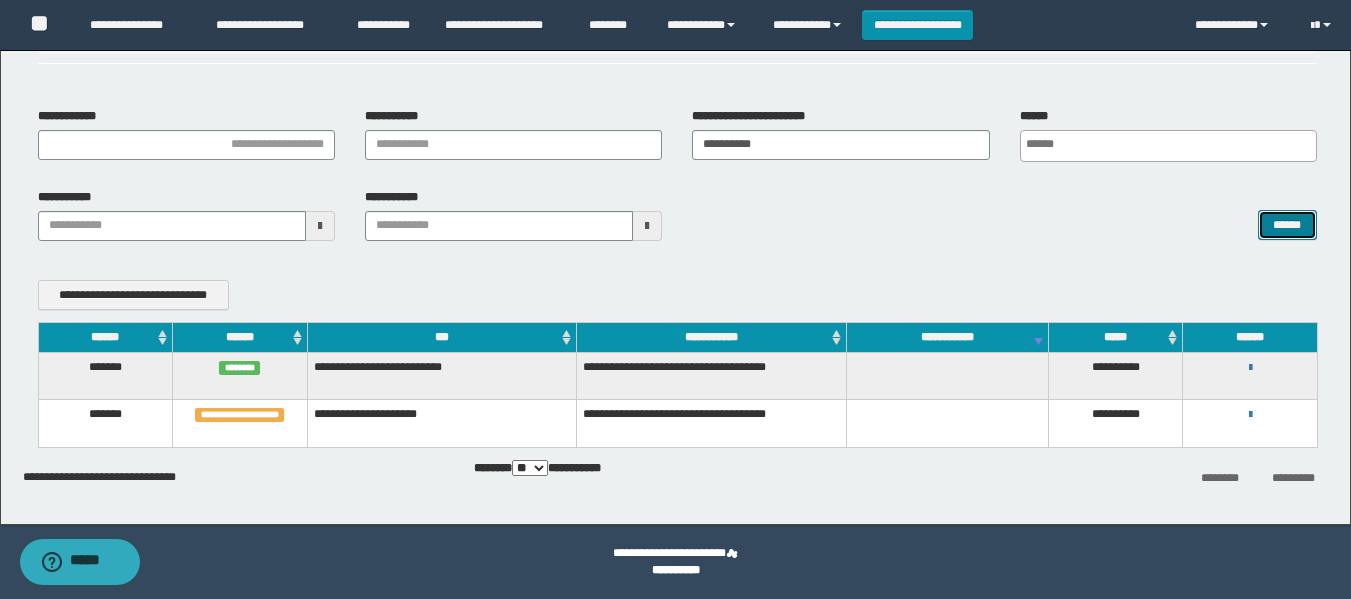 click on "******" at bounding box center (1287, 225) 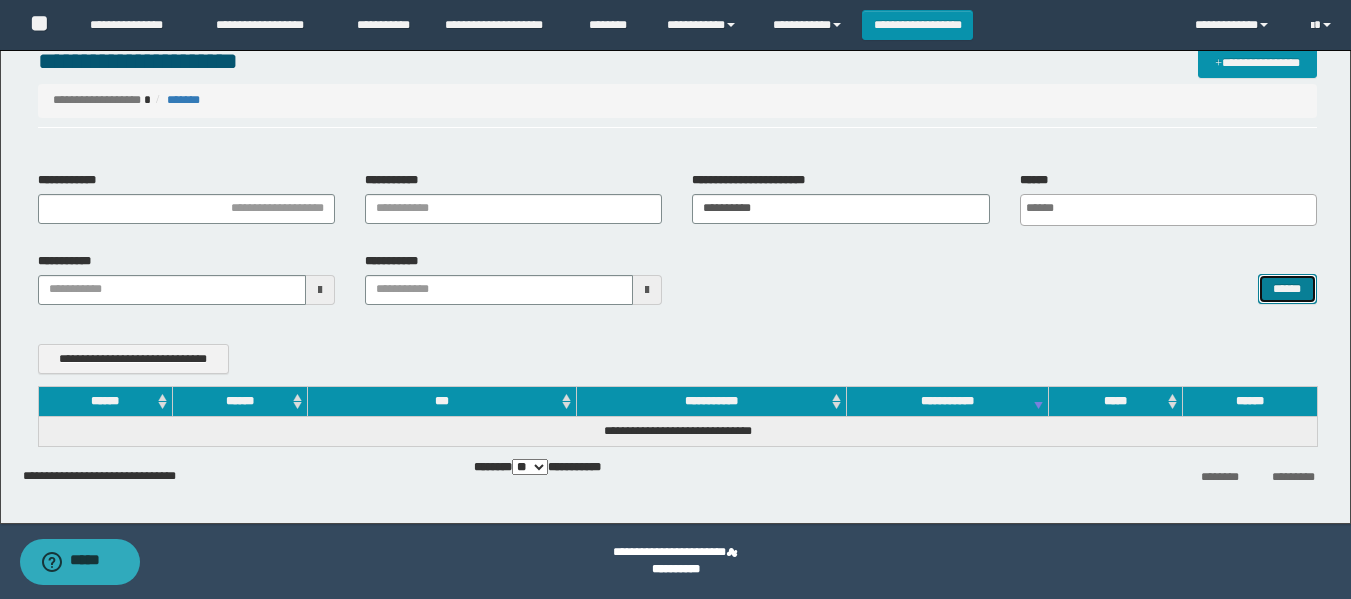 scroll, scrollTop: 43, scrollLeft: 0, axis: vertical 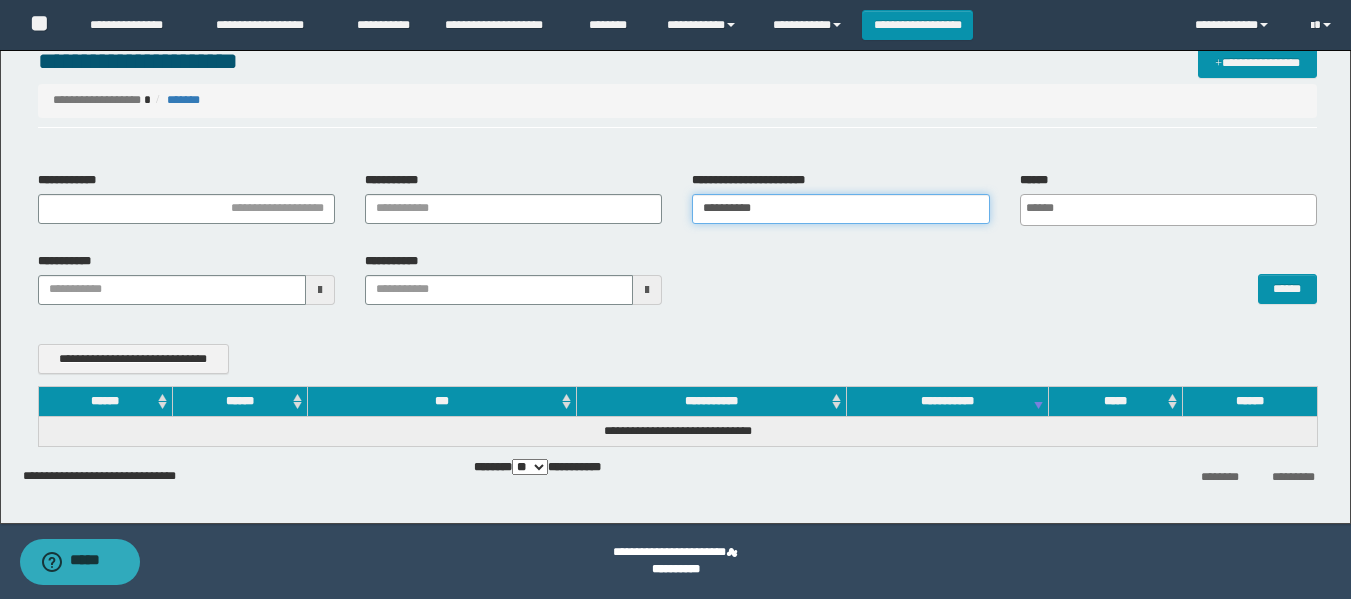 click on "**********" at bounding box center [840, 209] 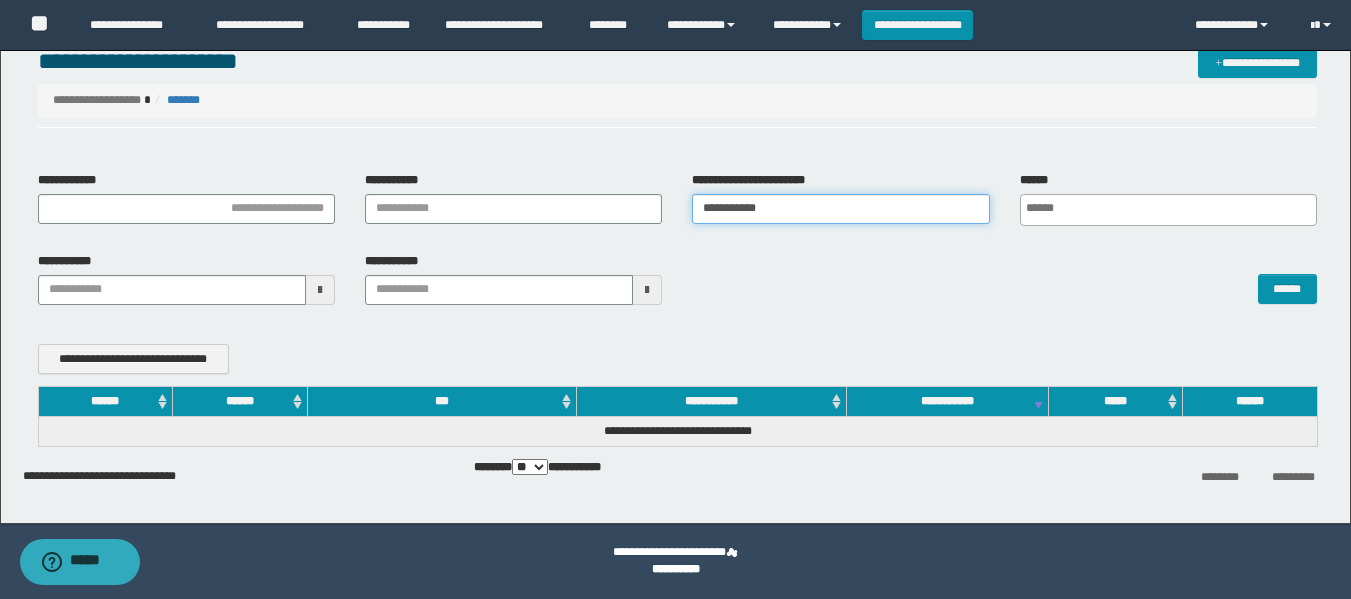 type on "**********" 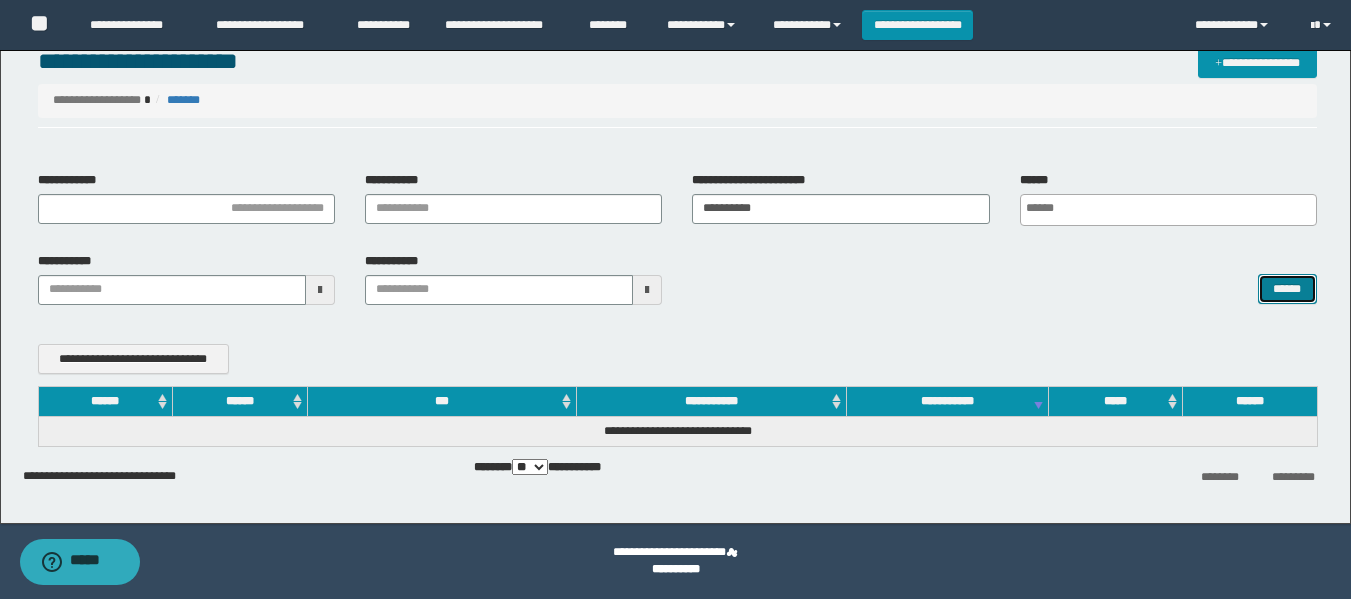 click on "******" at bounding box center (1287, 289) 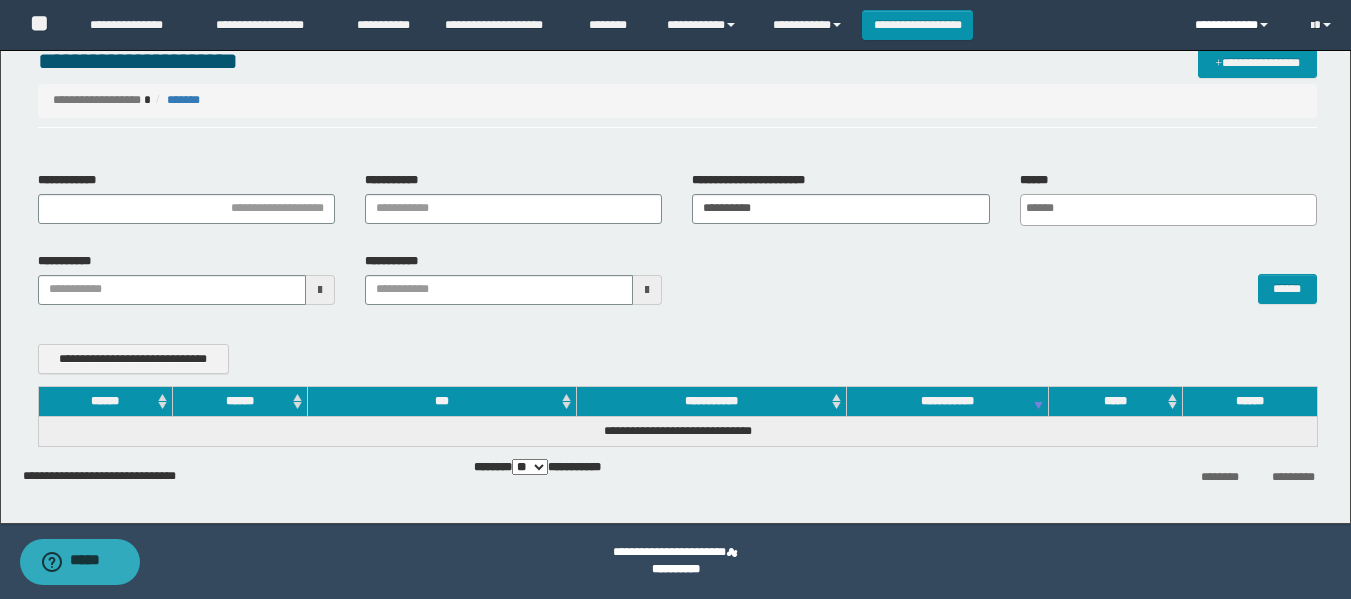 click on "**********" at bounding box center [1237, 25] 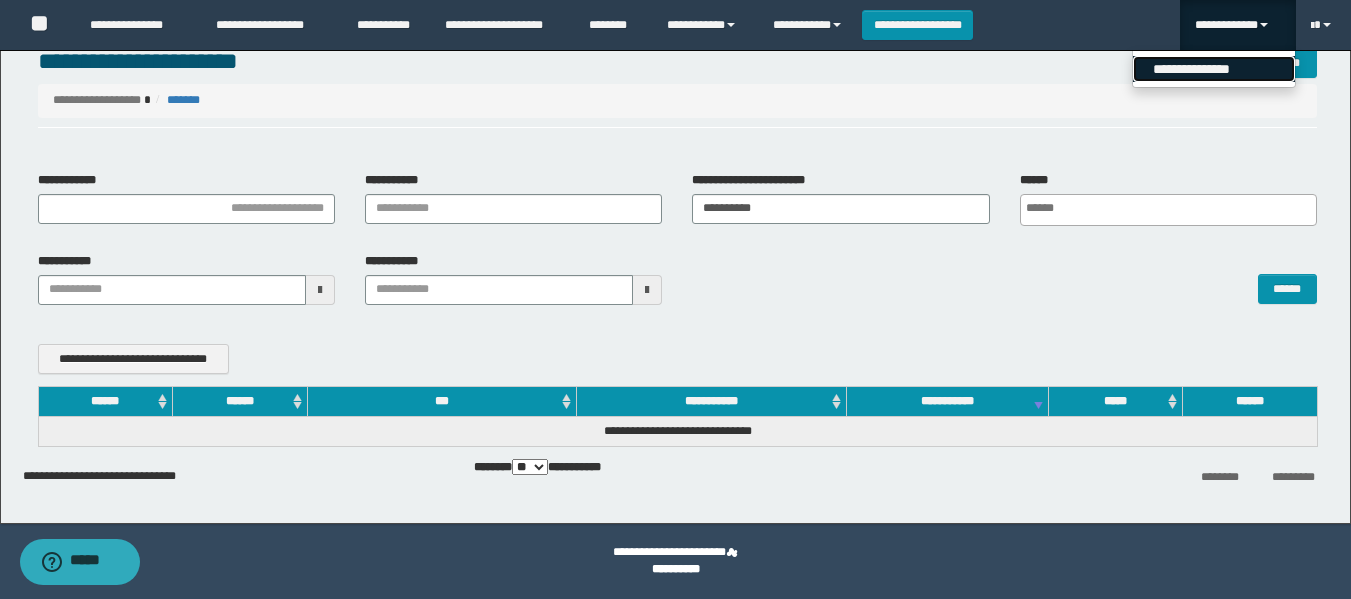 click on "**********" at bounding box center (1214, 69) 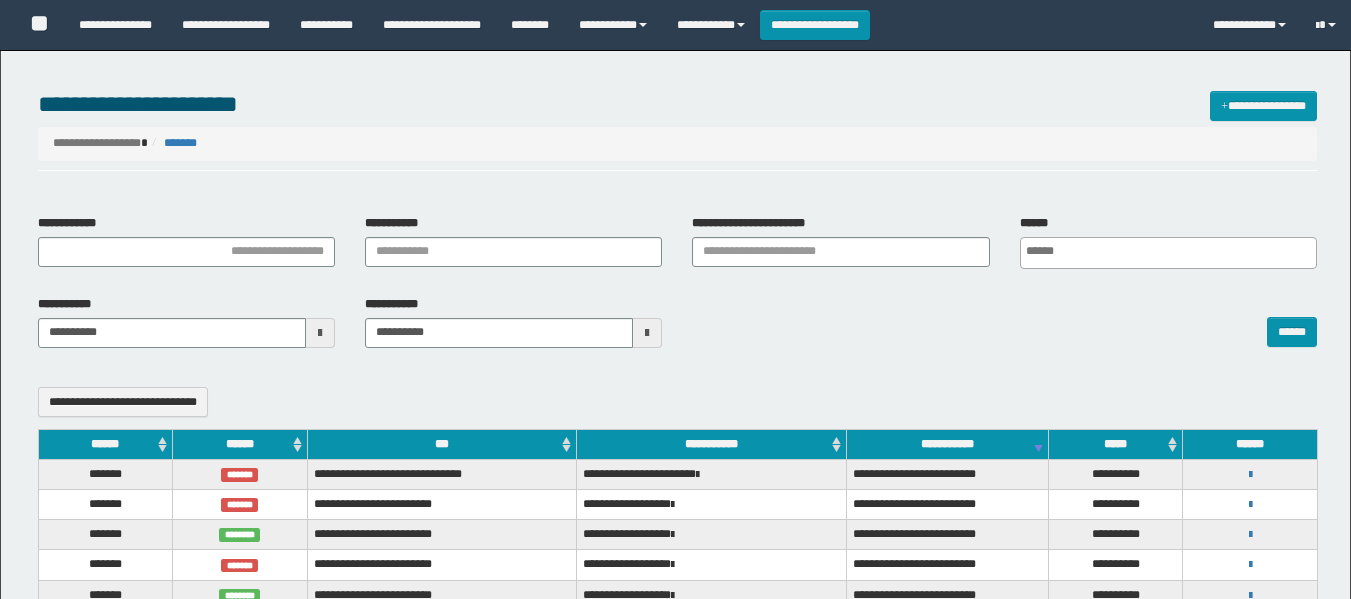 select 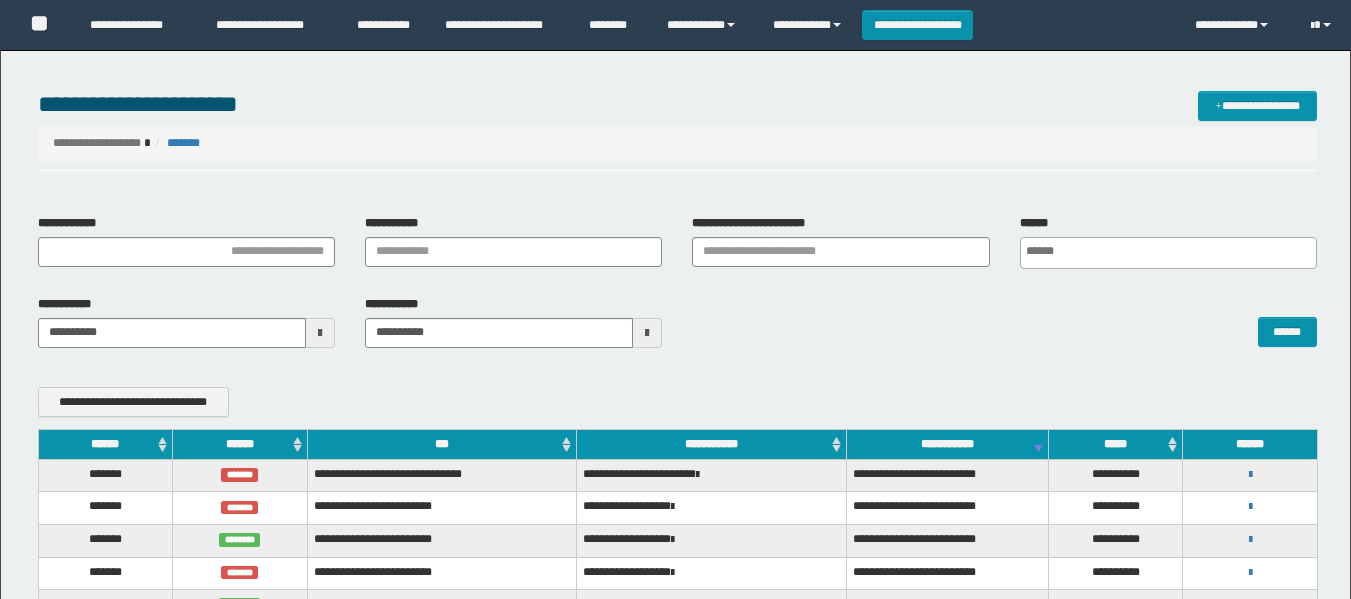 scroll, scrollTop: 0, scrollLeft: 0, axis: both 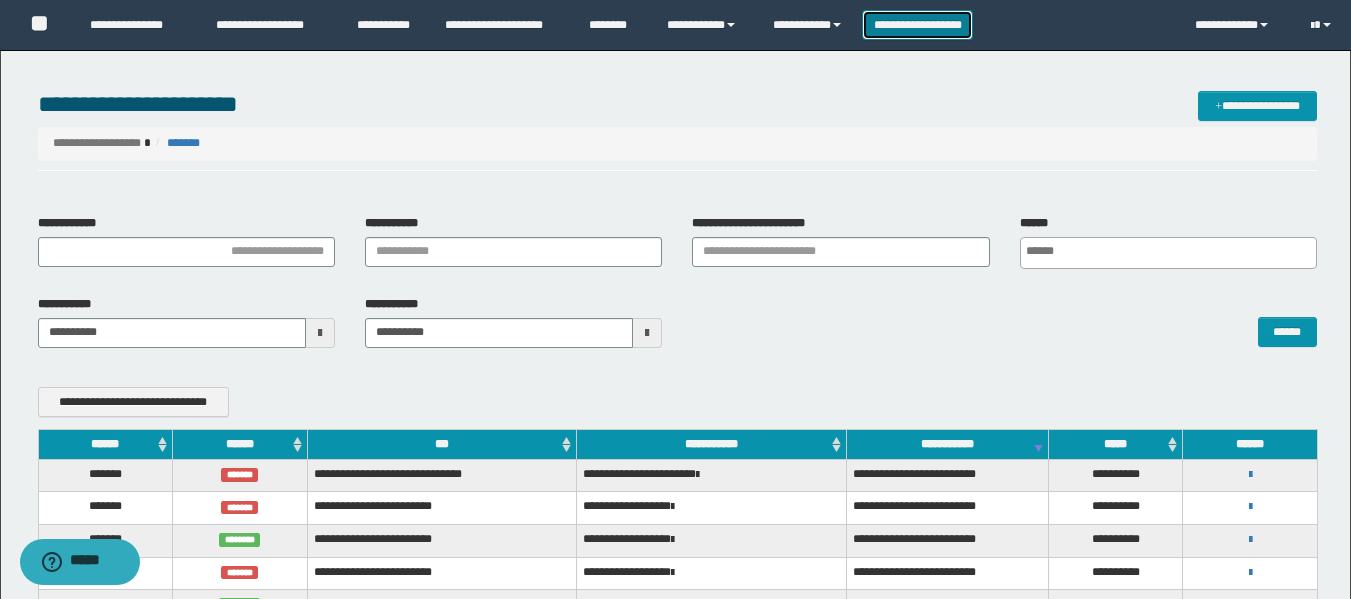 click on "**********" at bounding box center (917, 25) 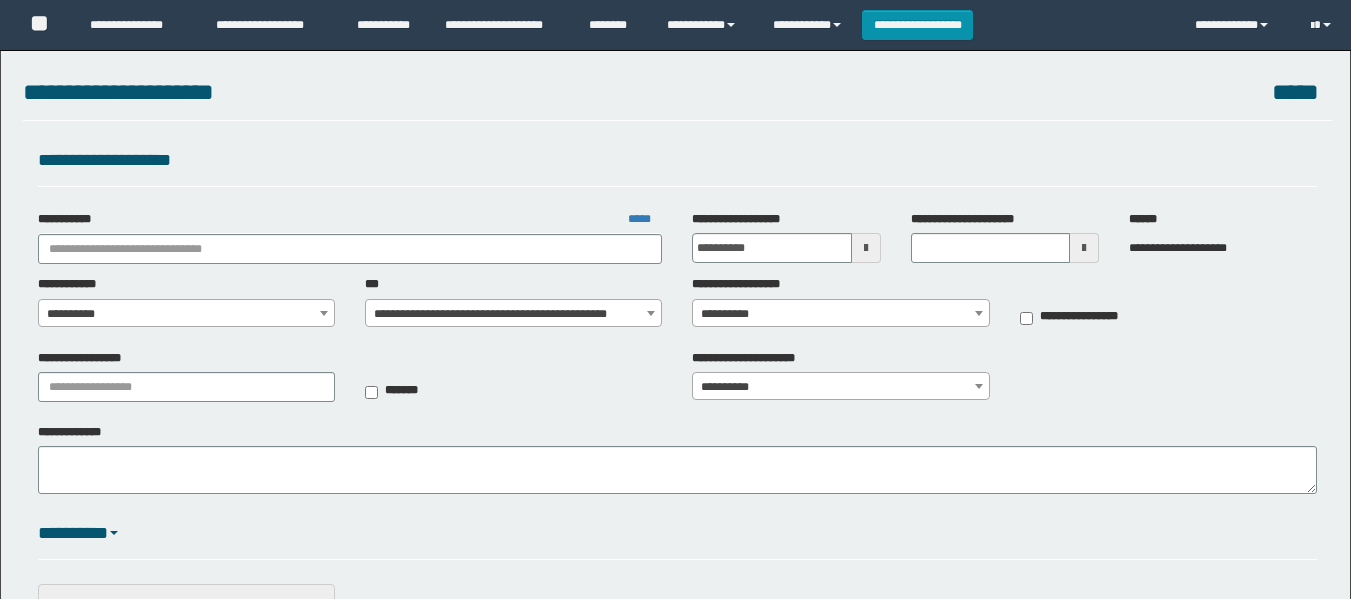 scroll, scrollTop: 0, scrollLeft: 0, axis: both 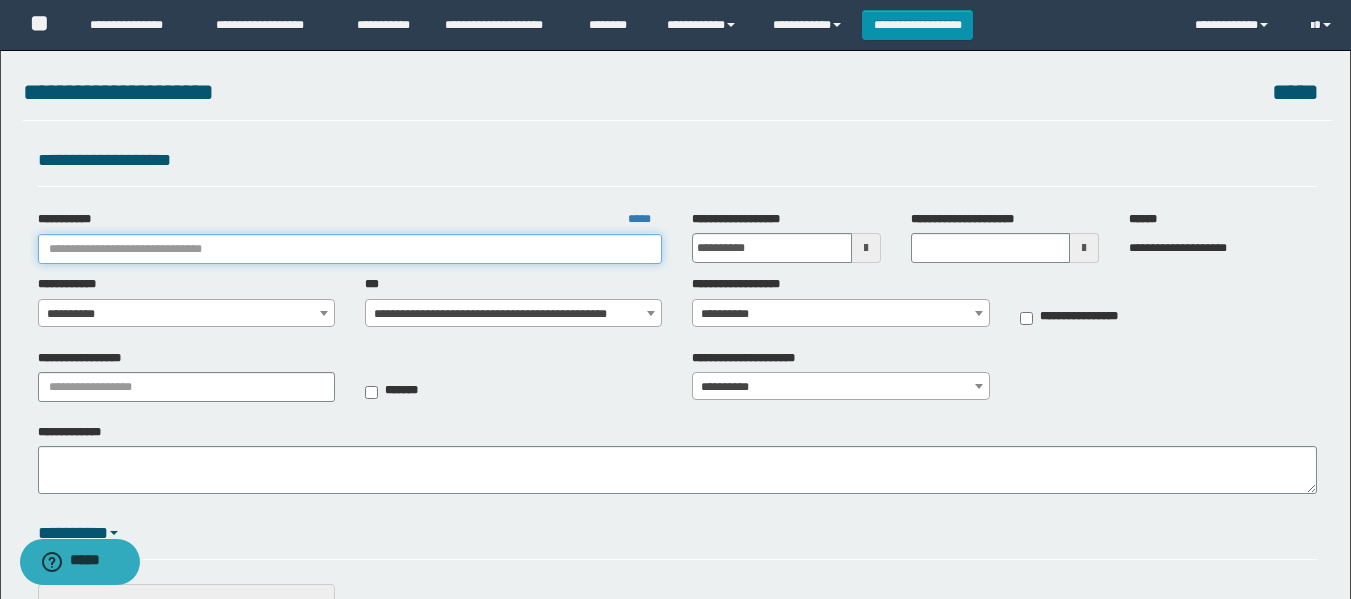 click on "**********" at bounding box center [350, 249] 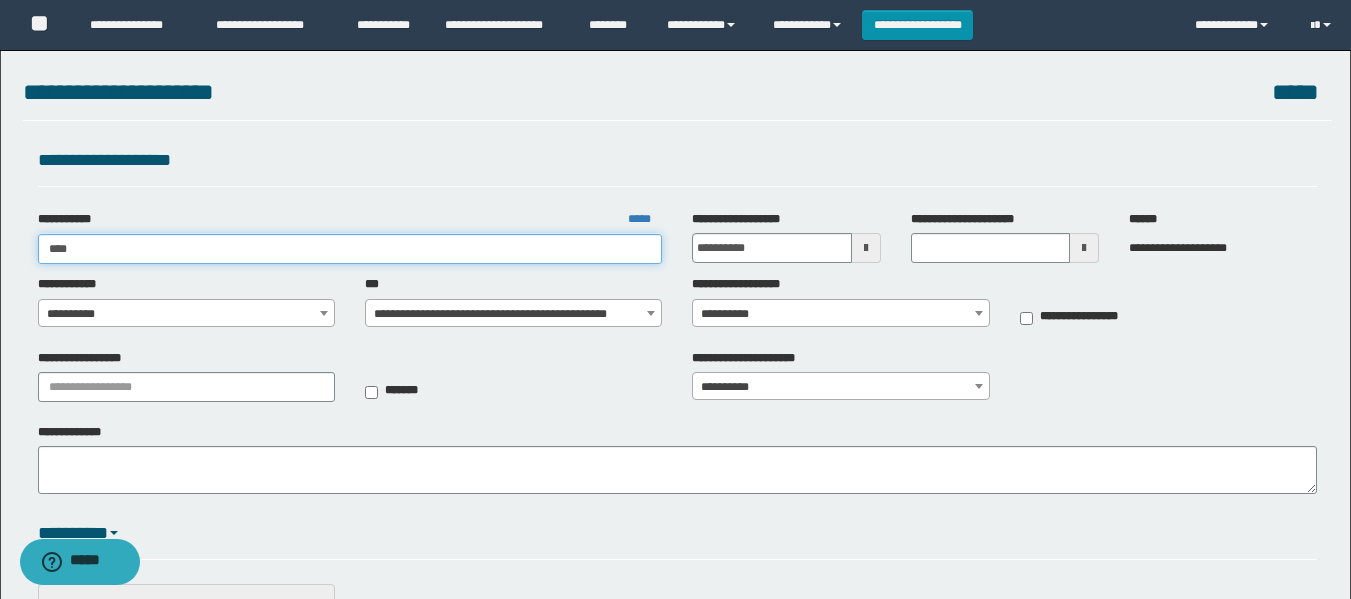 type on "*****" 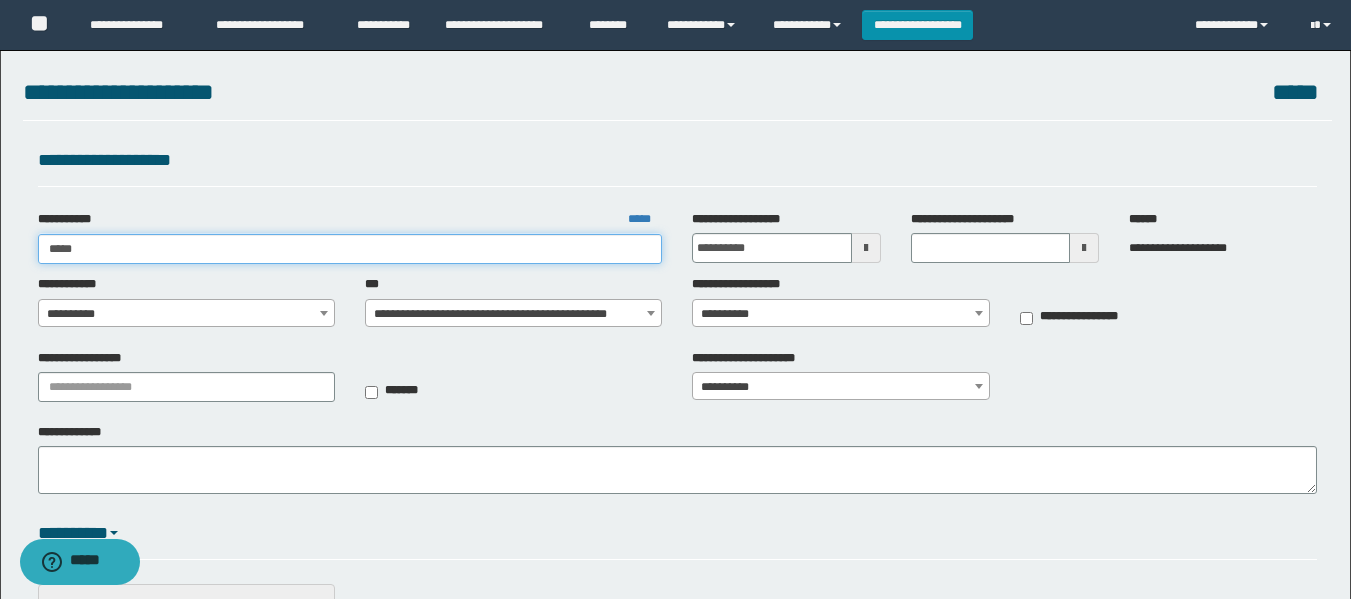 type on "*****" 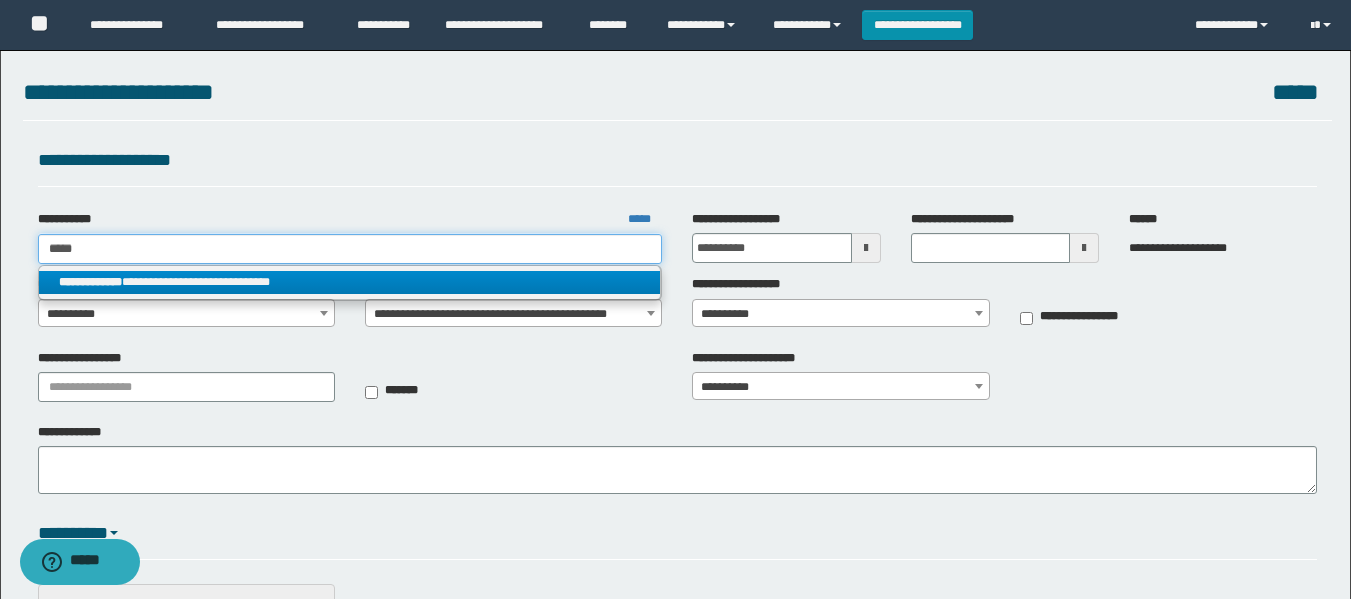 type on "*****" 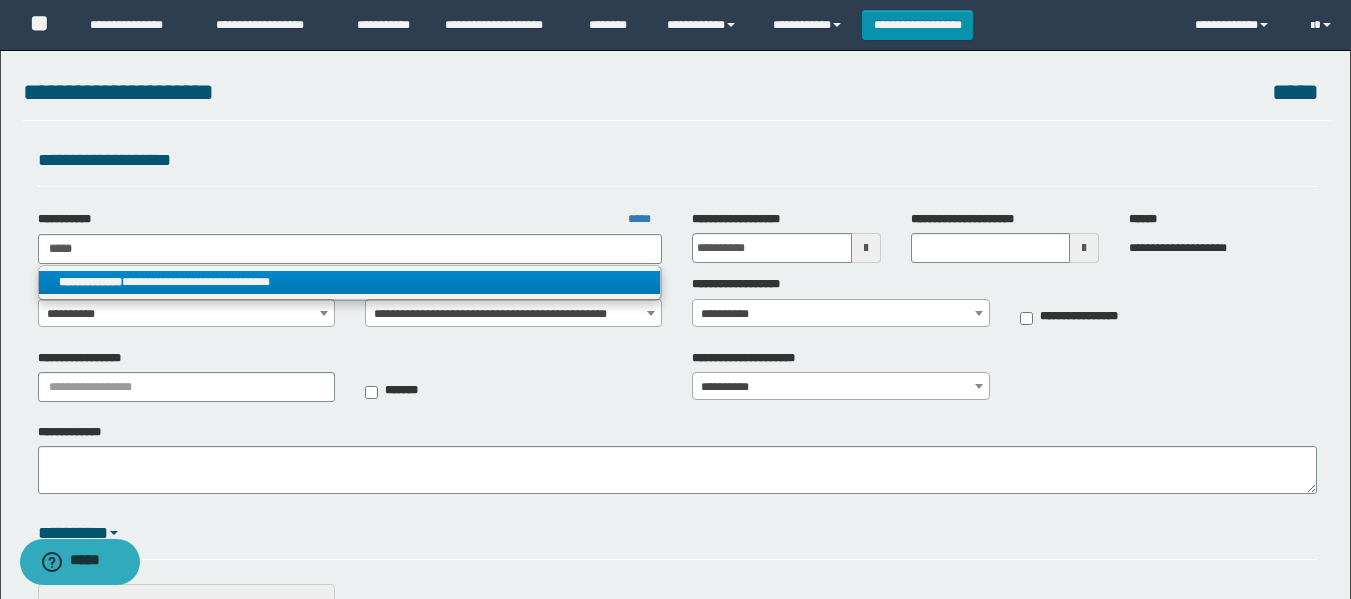 click on "**********" at bounding box center [350, 282] 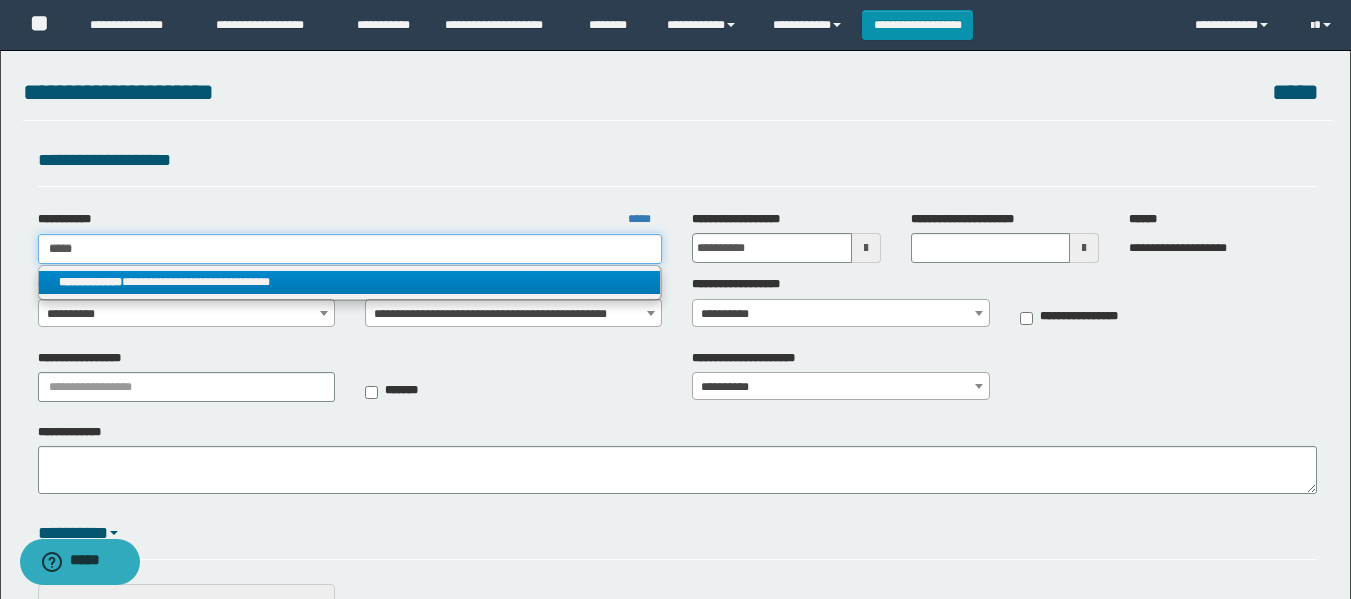 type 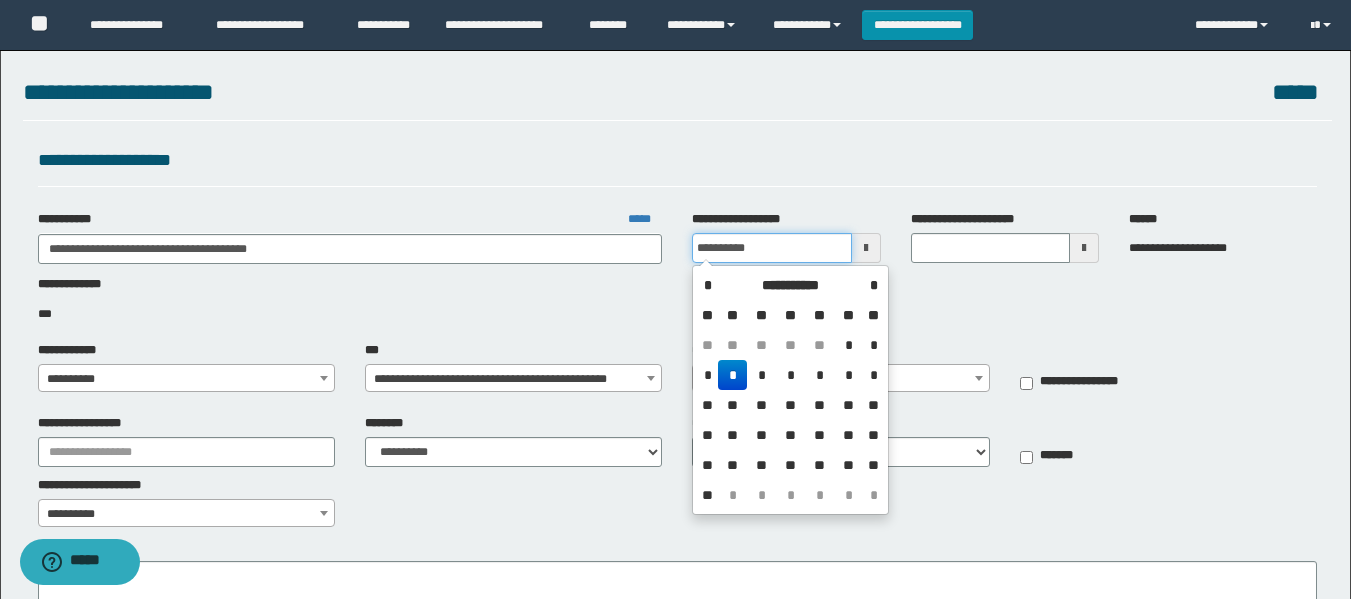 click on "**********" at bounding box center [771, 248] 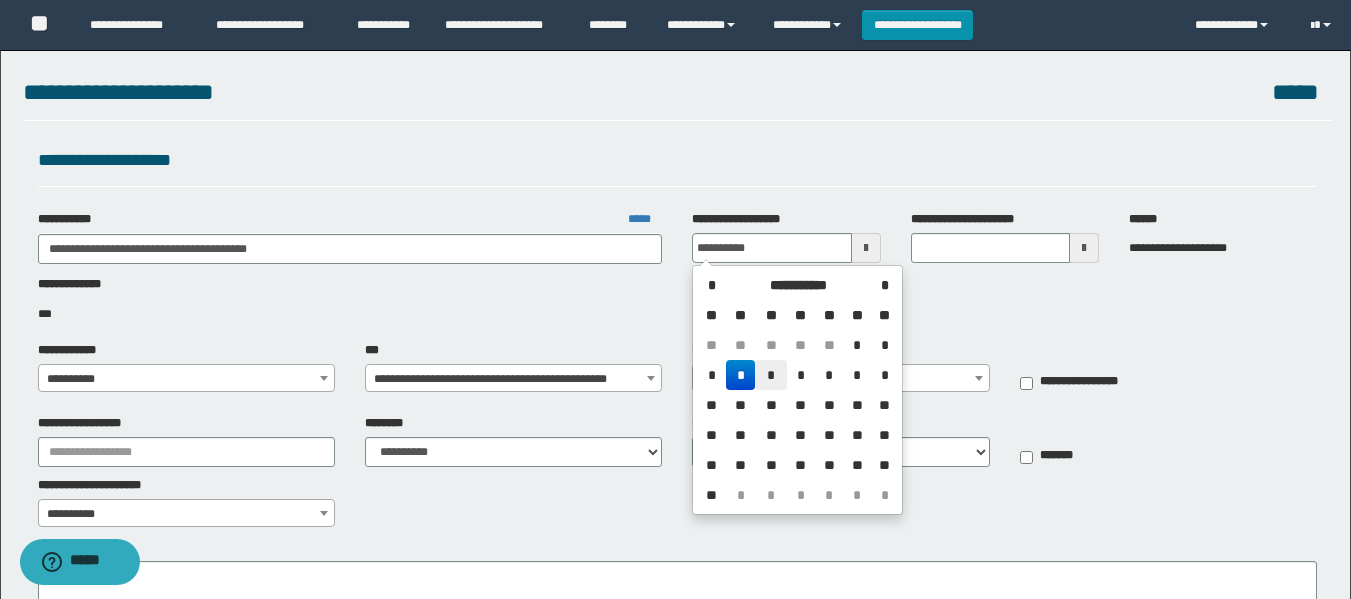 click on "*" at bounding box center [771, 375] 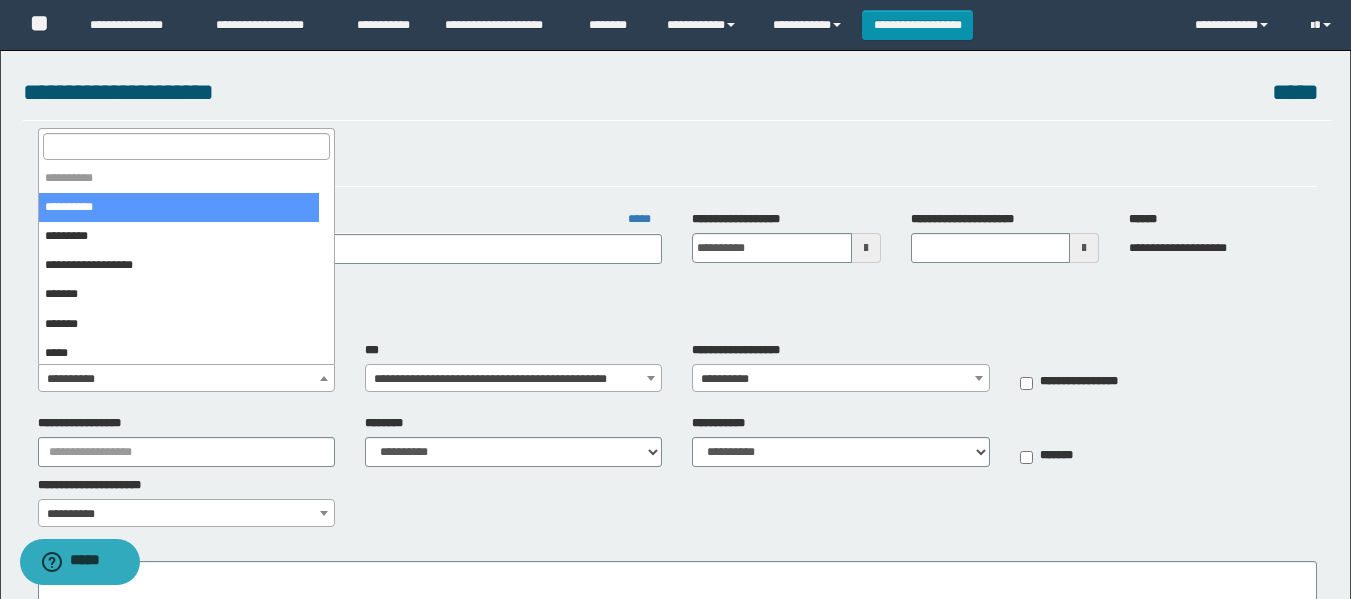 click on "**********" at bounding box center (186, 379) 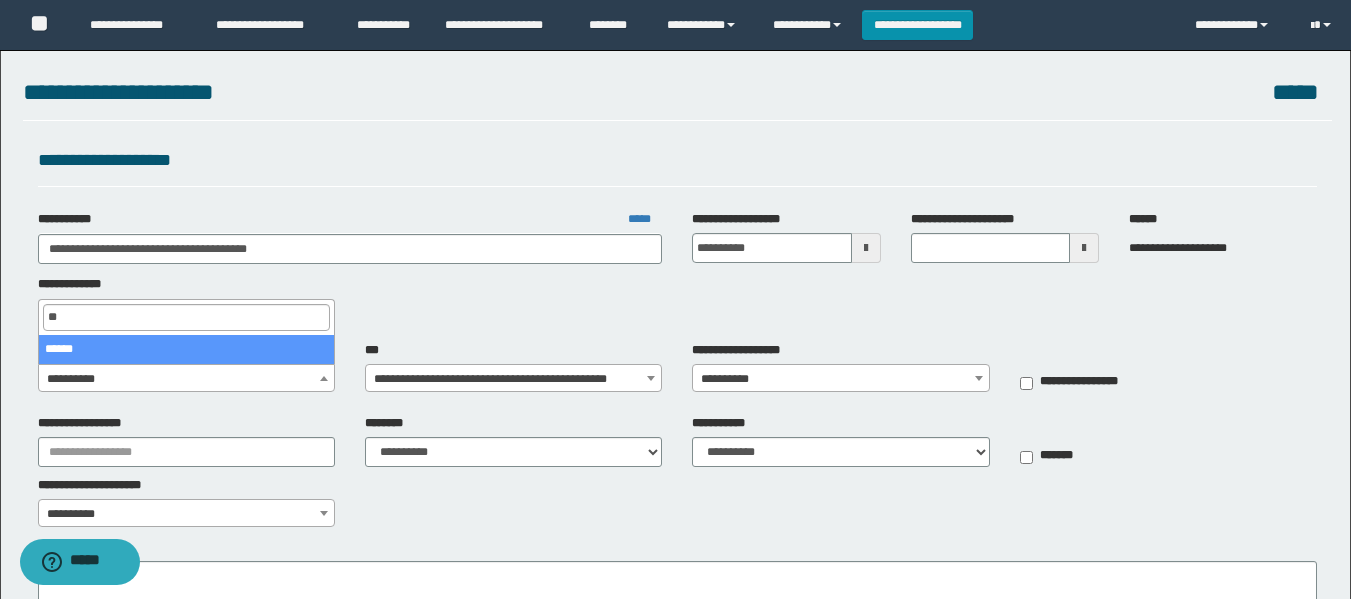 type on "***" 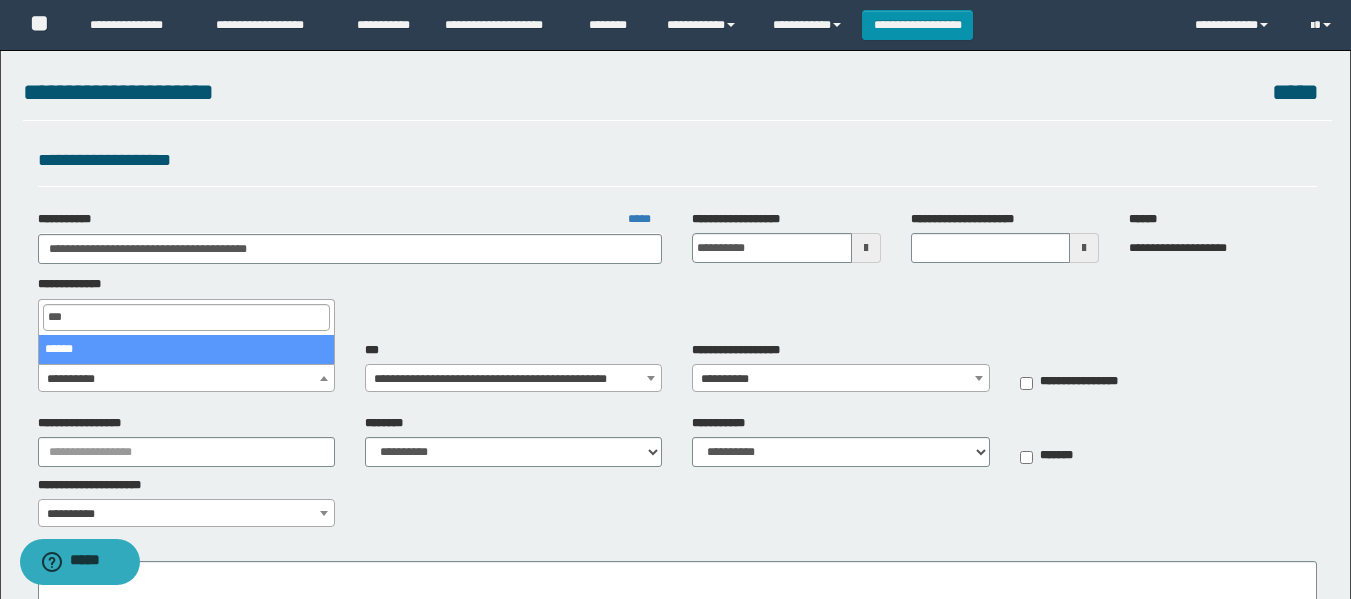 select on "**" 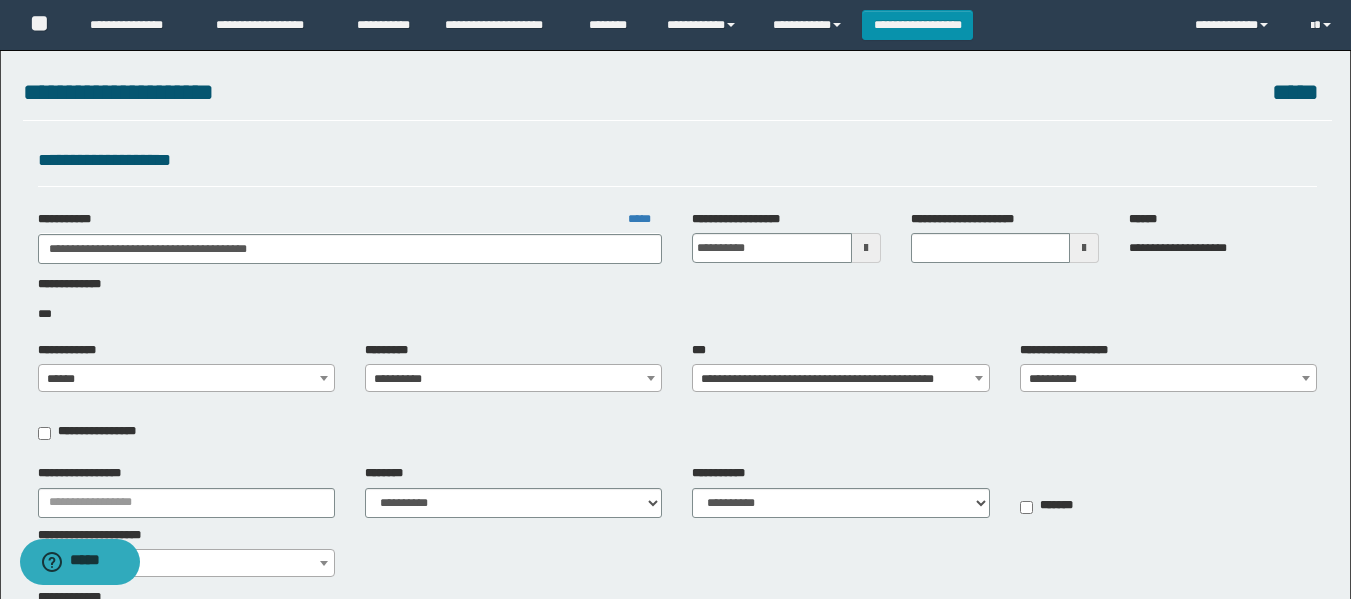 click on "**********" at bounding box center (513, 379) 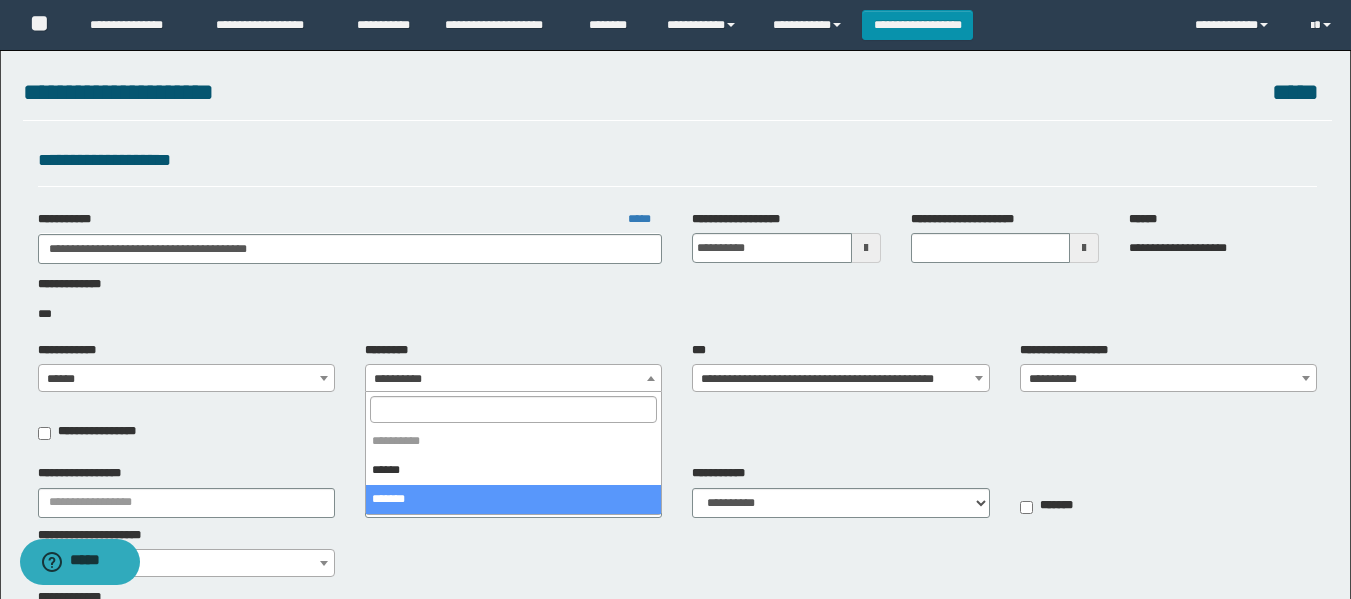 select on "****" 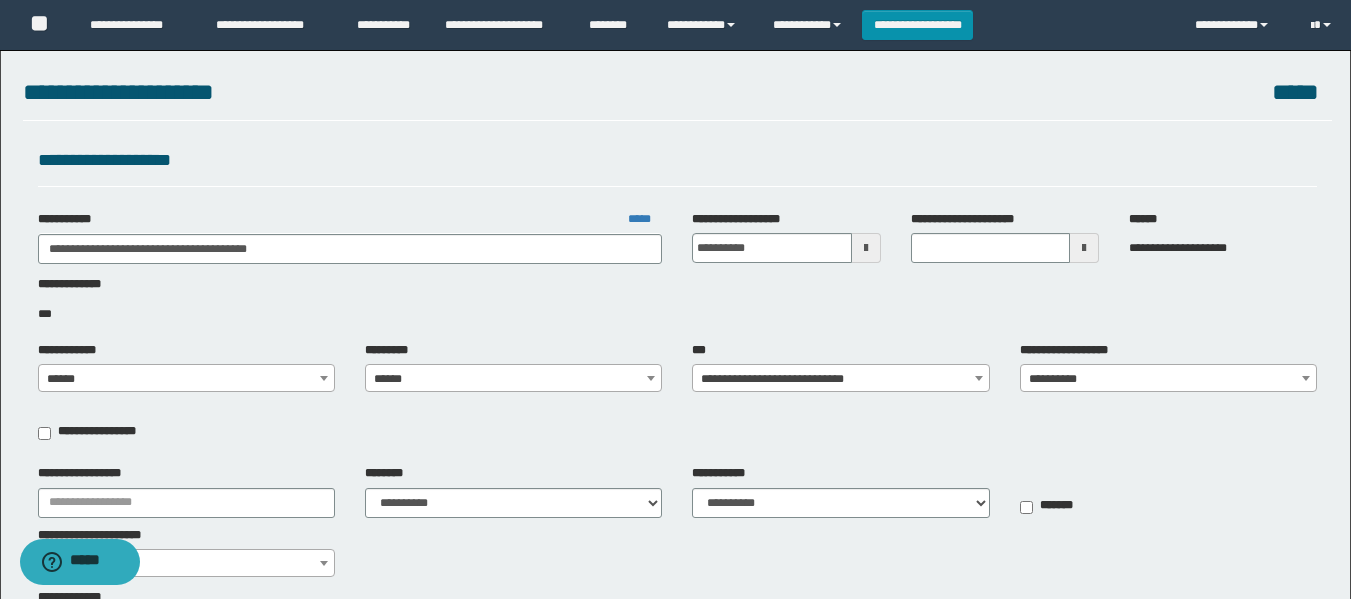 click on "**********" at bounding box center [1168, 379] 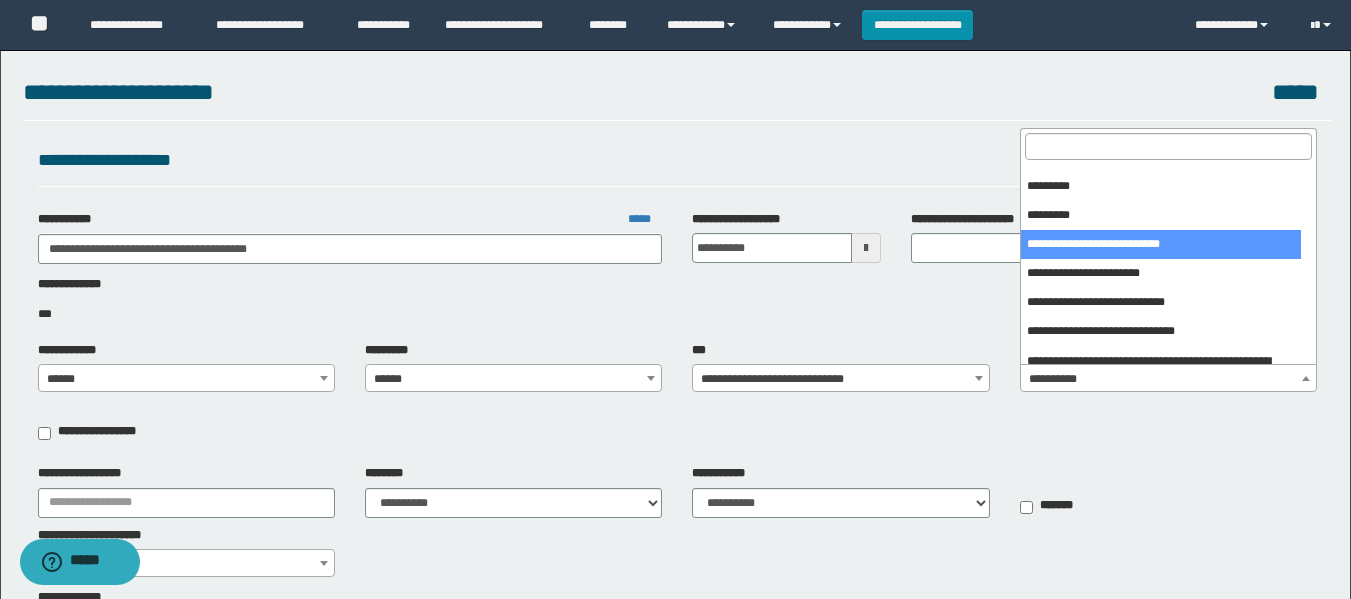 scroll, scrollTop: 400, scrollLeft: 0, axis: vertical 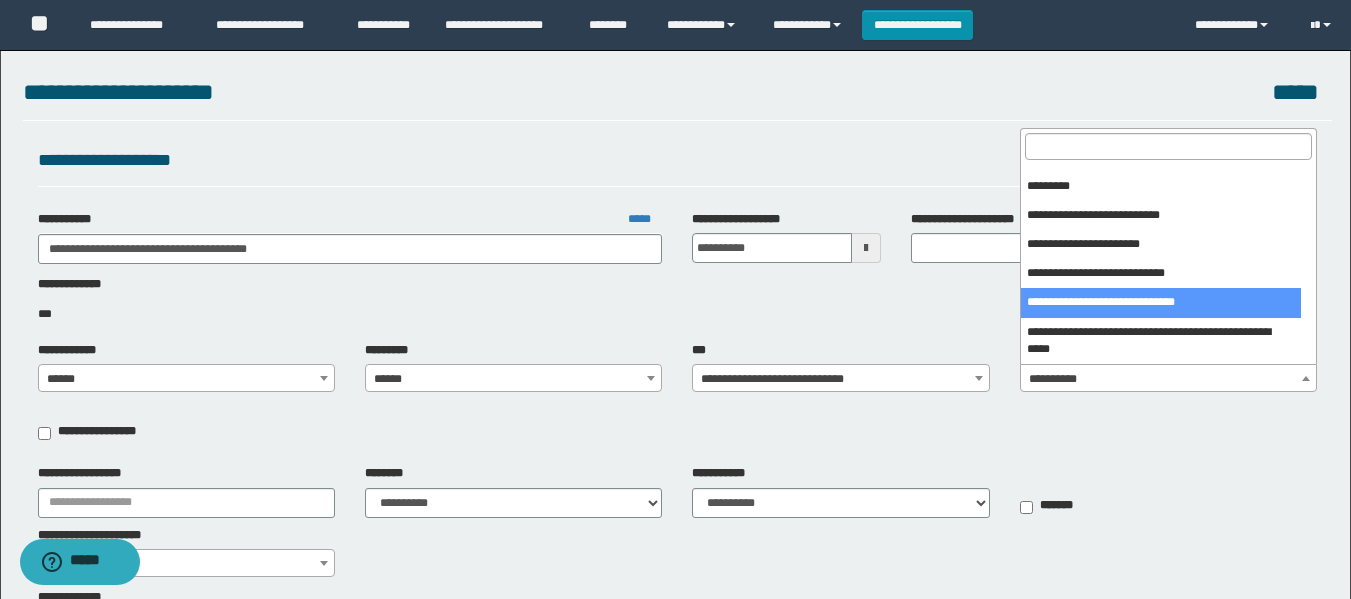 select on "***" 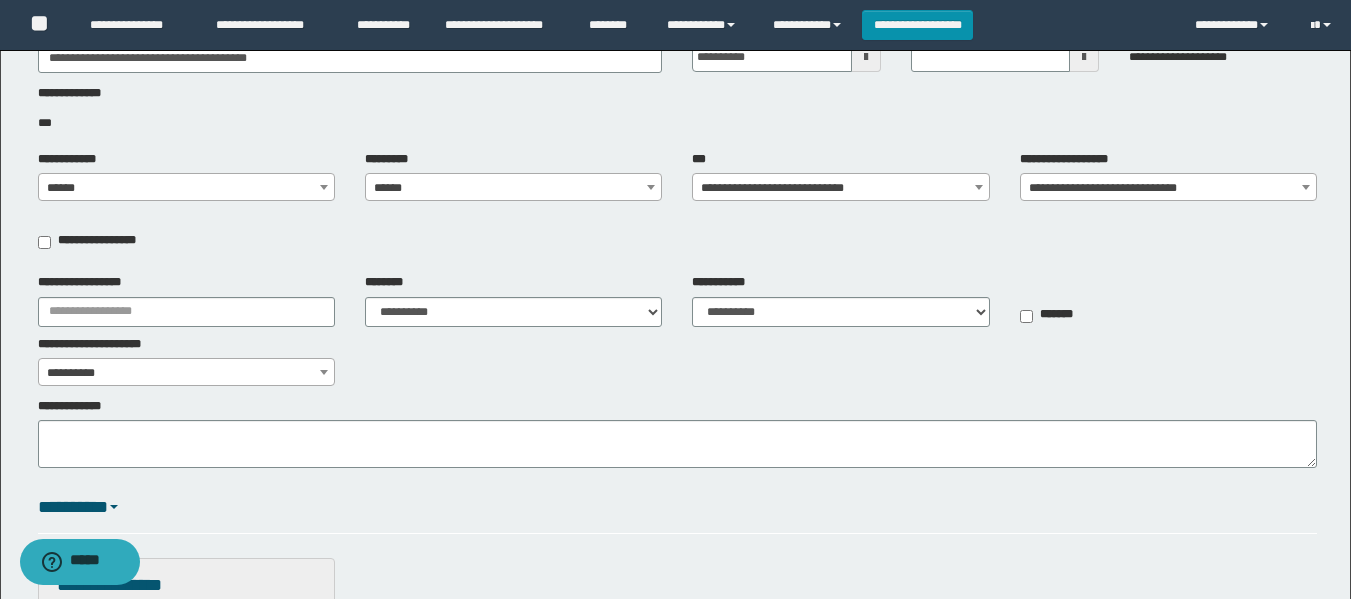 scroll, scrollTop: 200, scrollLeft: 0, axis: vertical 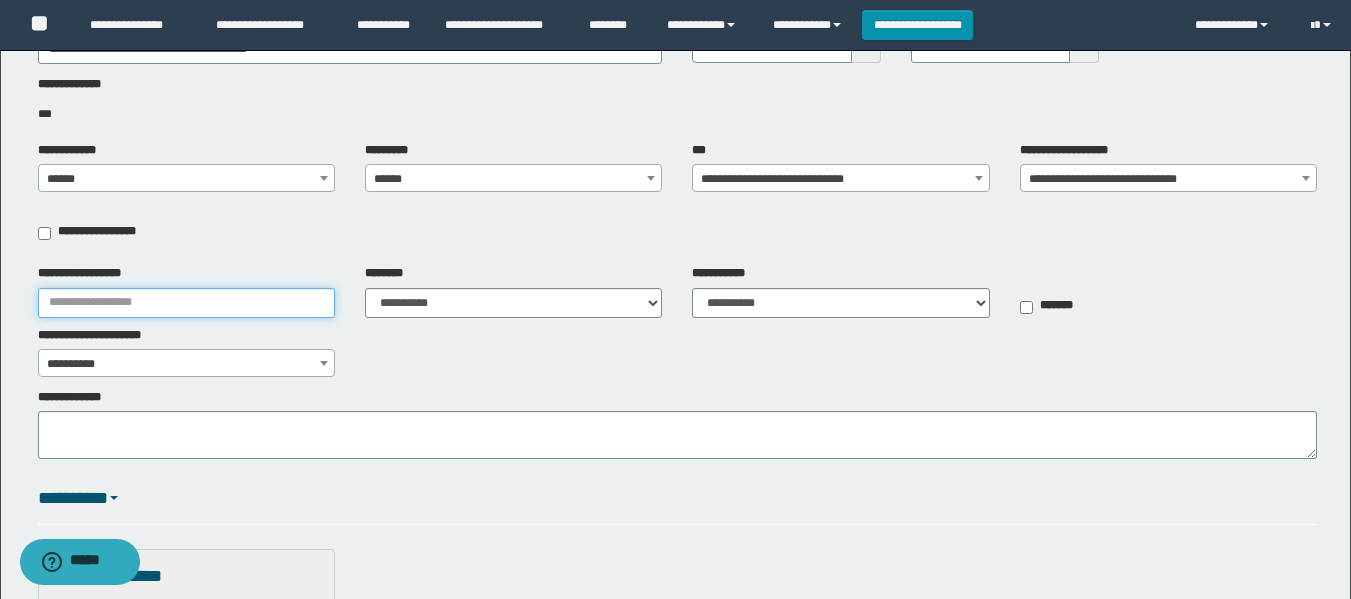 click on "**********" at bounding box center [186, 303] 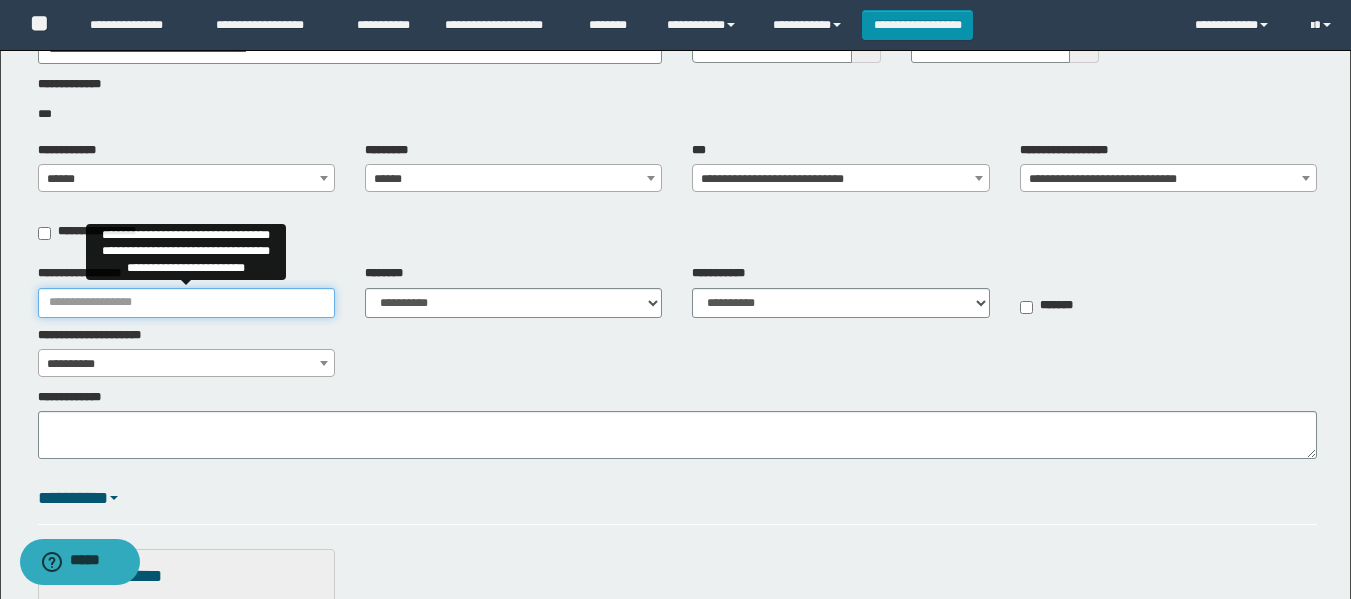 paste on "**********" 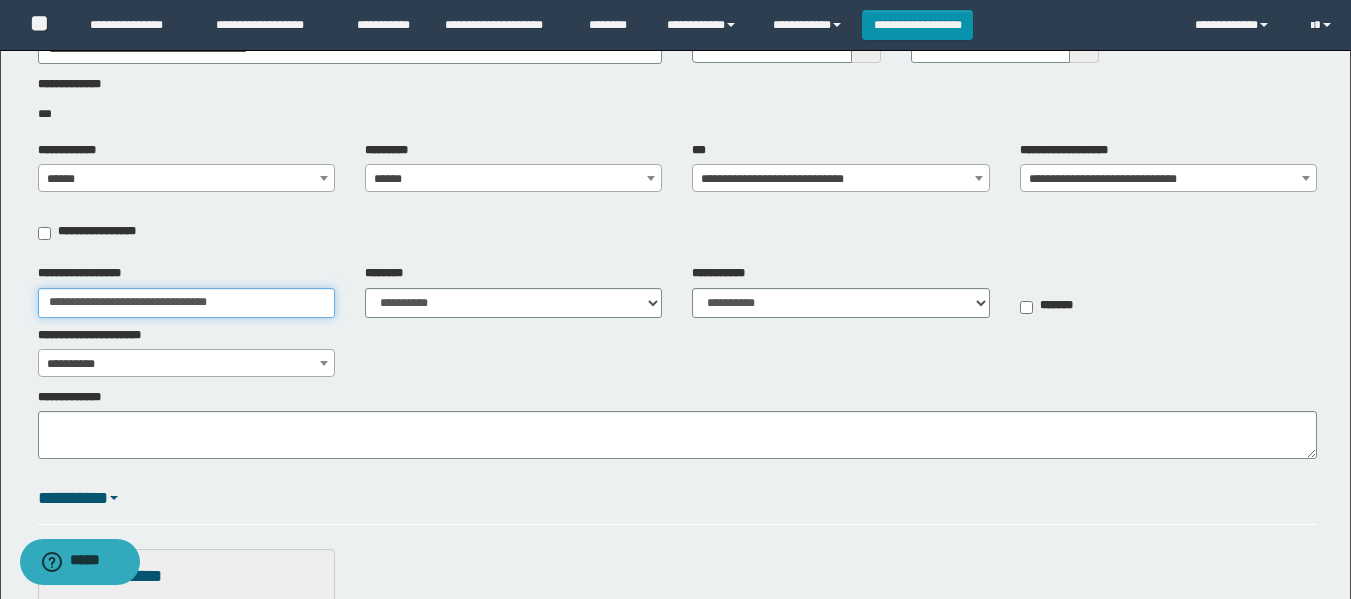 type on "**********" 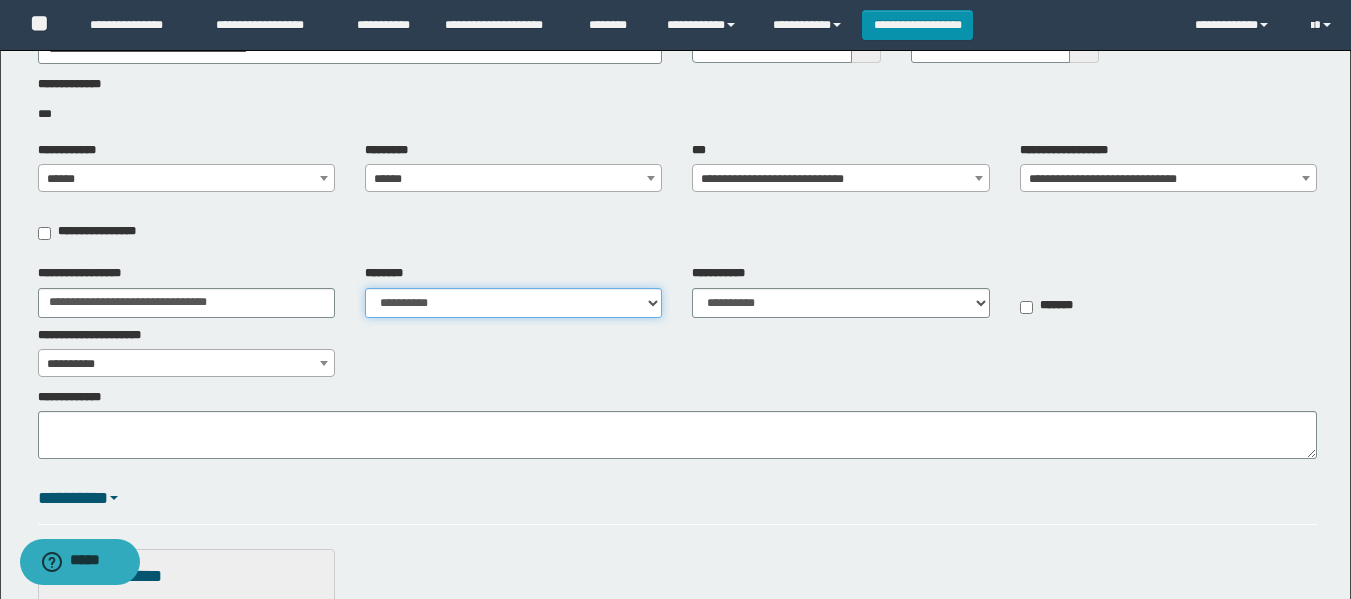 click on "**********" at bounding box center [513, 303] 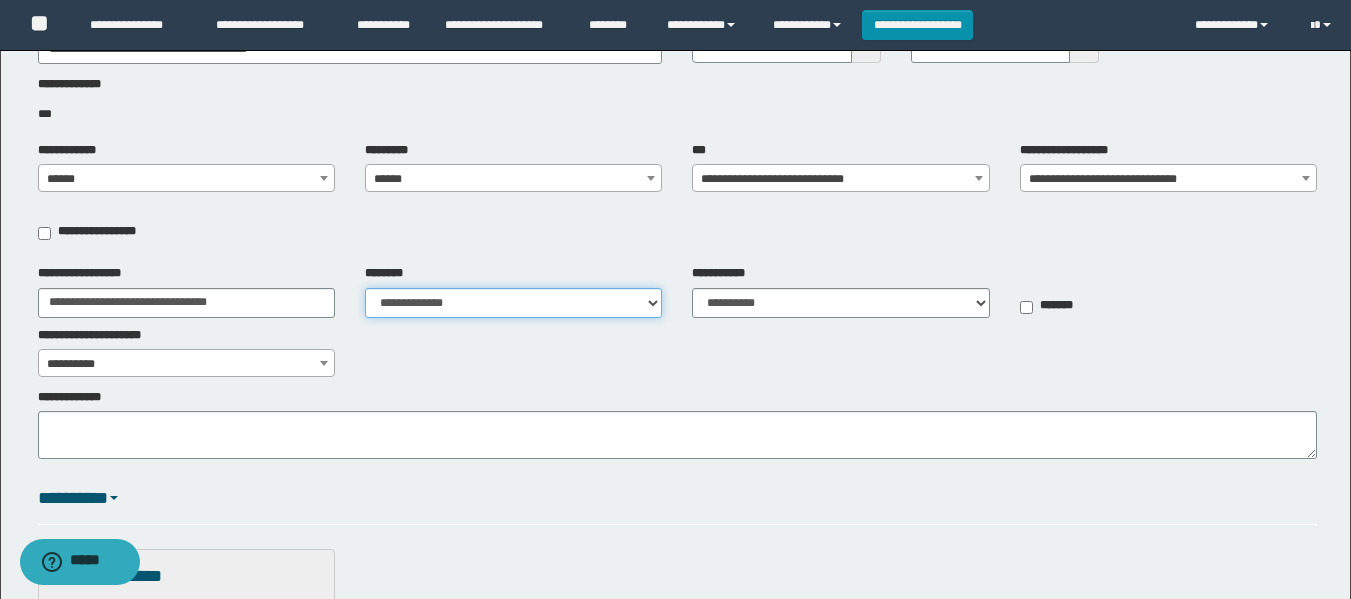 click on "**********" at bounding box center [513, 303] 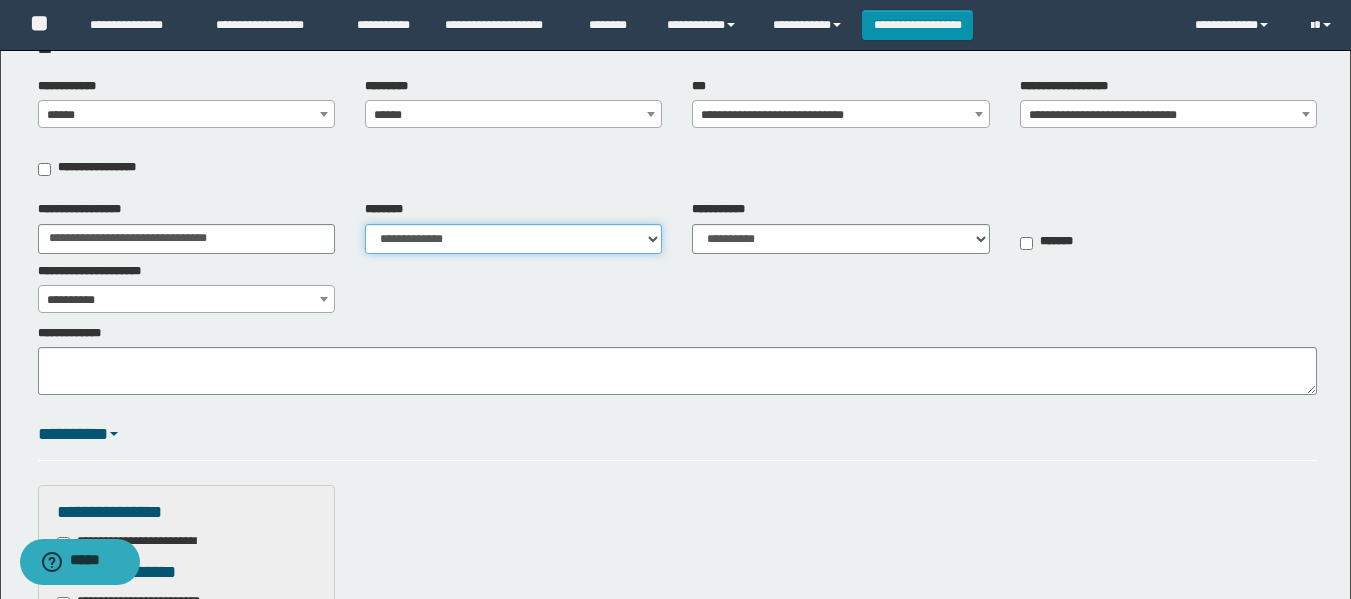 scroll, scrollTop: 300, scrollLeft: 0, axis: vertical 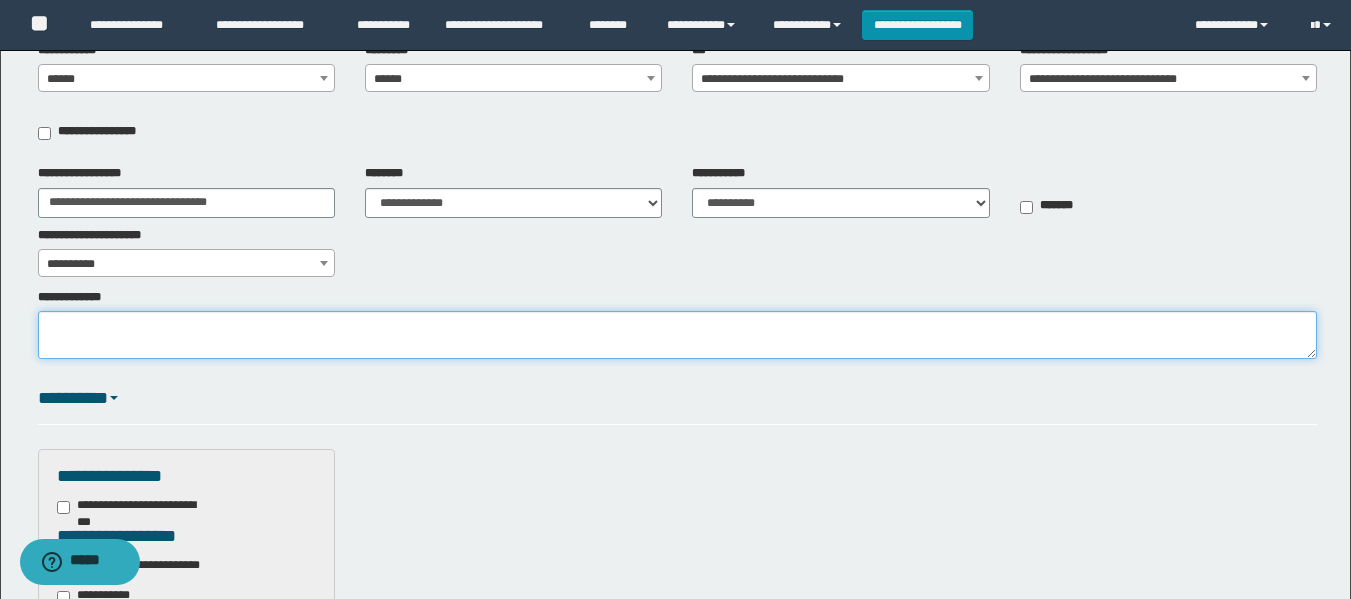click on "**********" at bounding box center (677, 335) 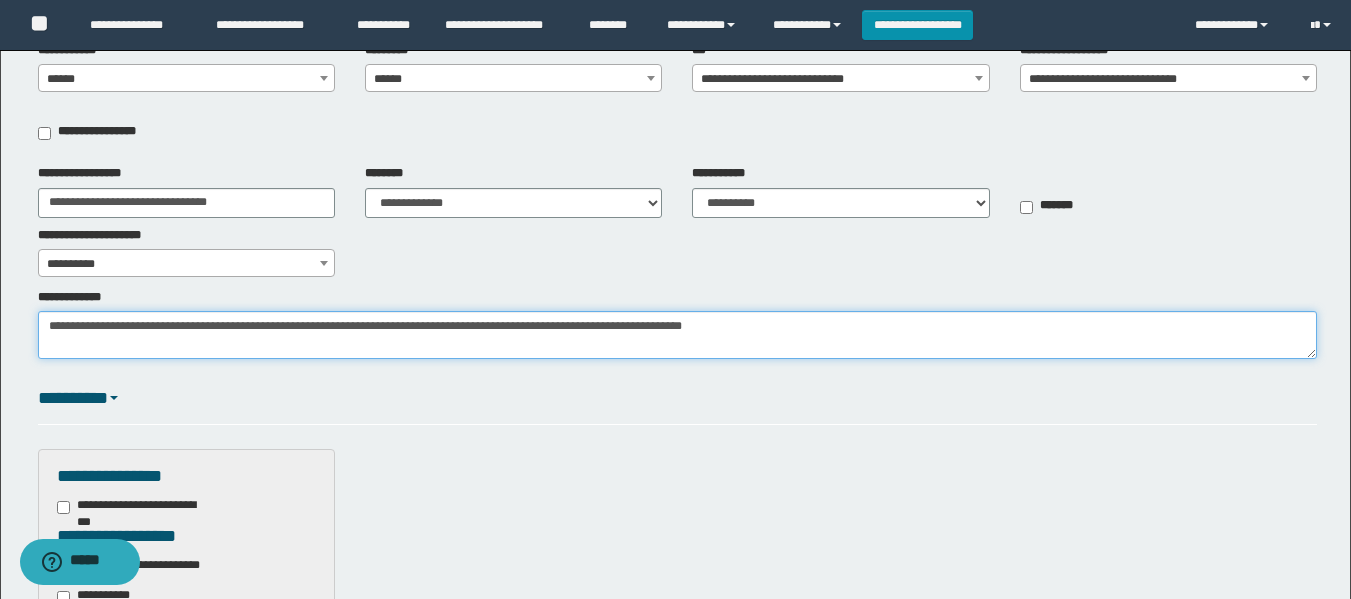 drag, startPoint x: 672, startPoint y: 330, endPoint x: 555, endPoint y: 349, distance: 118.5327 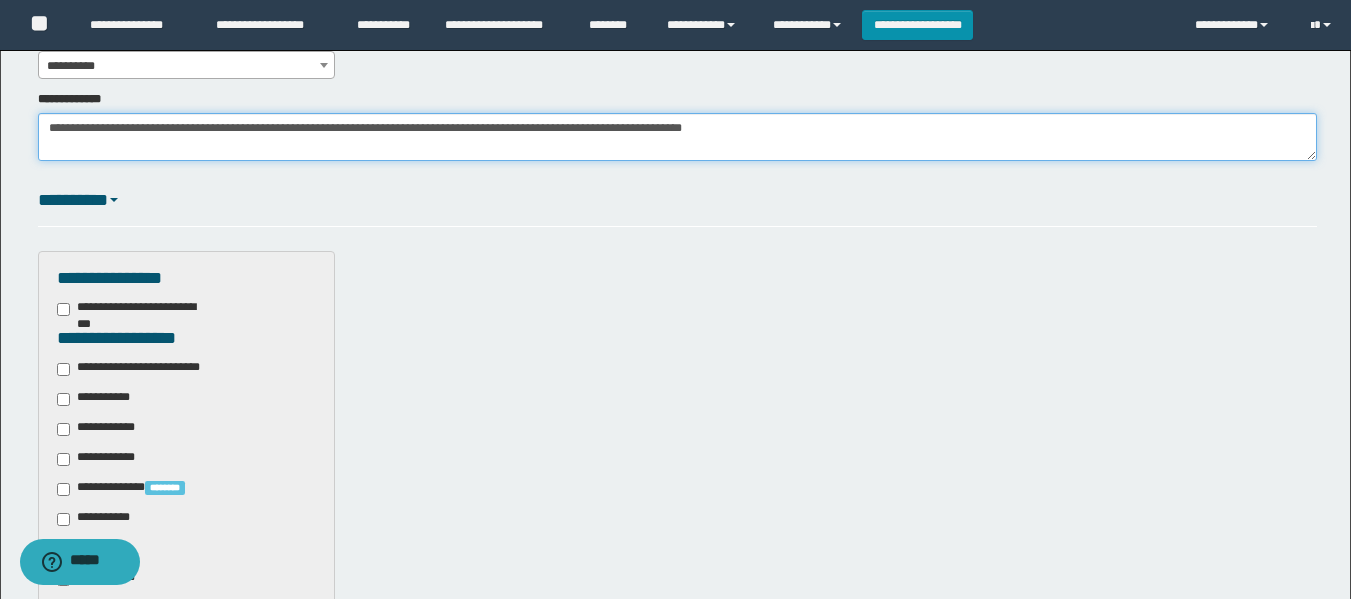 scroll, scrollTop: 500, scrollLeft: 0, axis: vertical 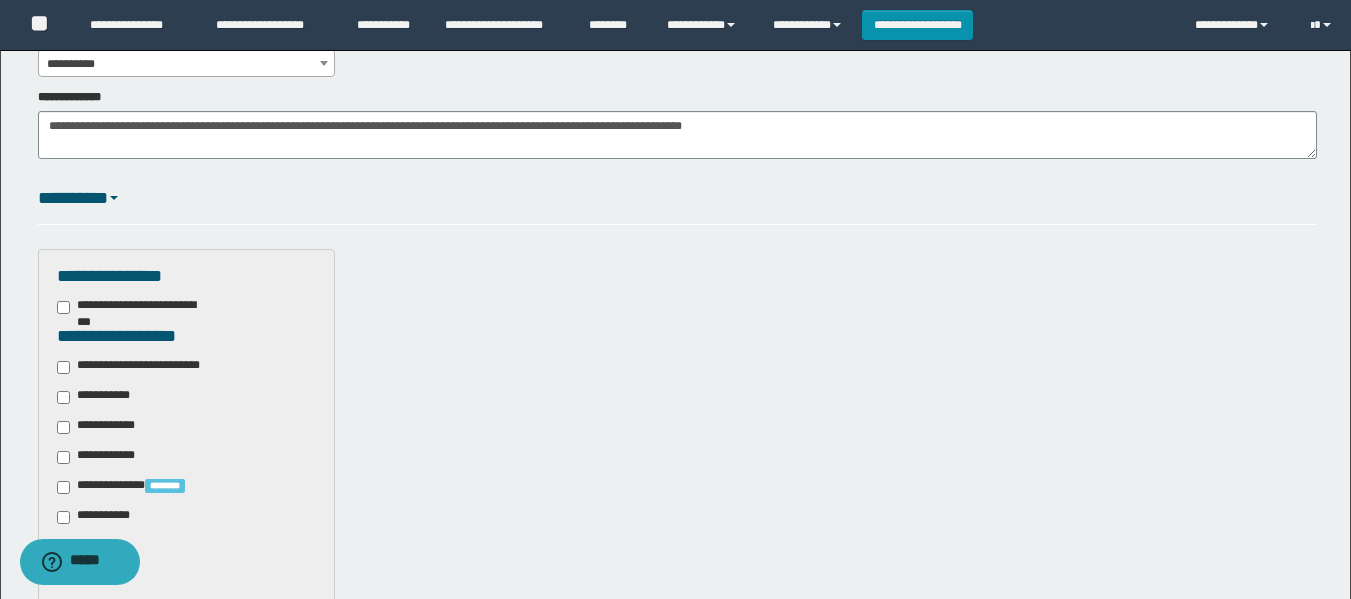 click on "**********" at bounding box center [97, 397] 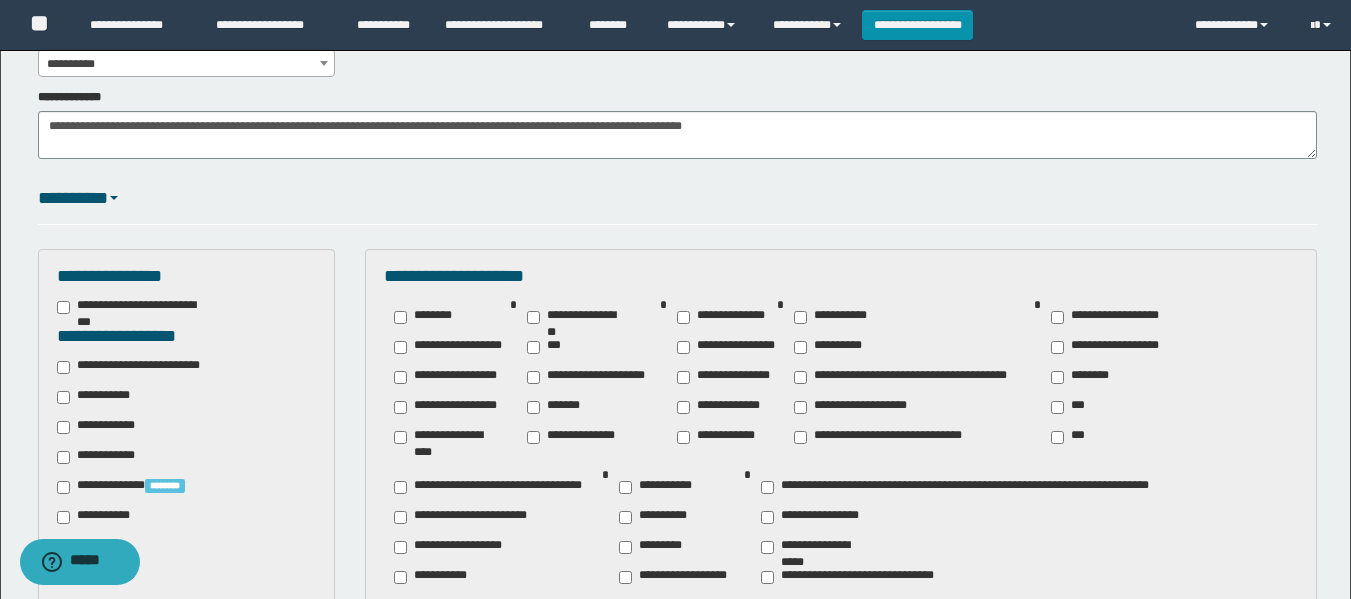 click on "********" at bounding box center (1084, 377) 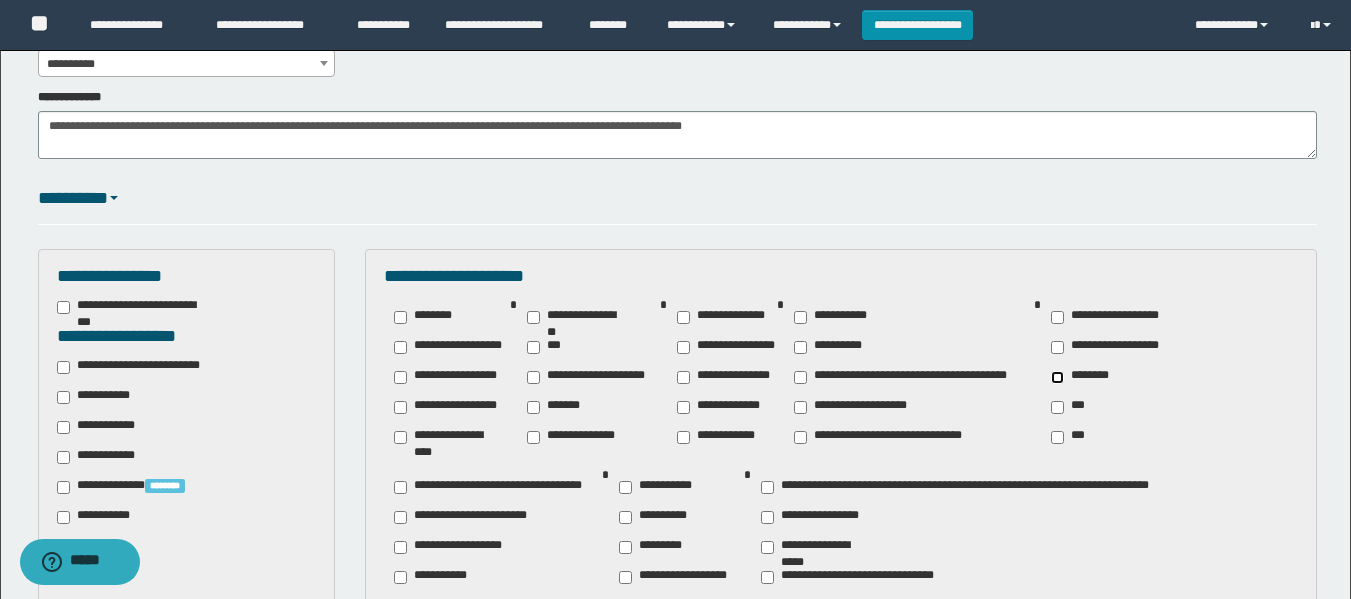 scroll, scrollTop: 600, scrollLeft: 0, axis: vertical 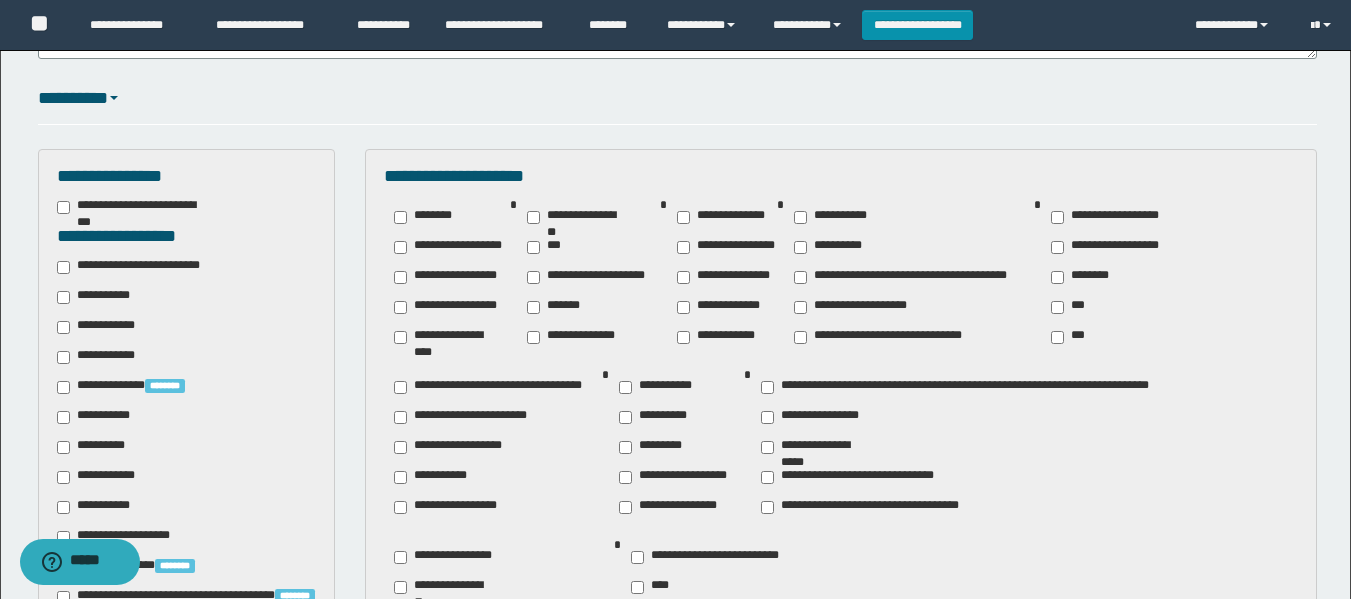 click on "**********" at bounding box center (816, 447) 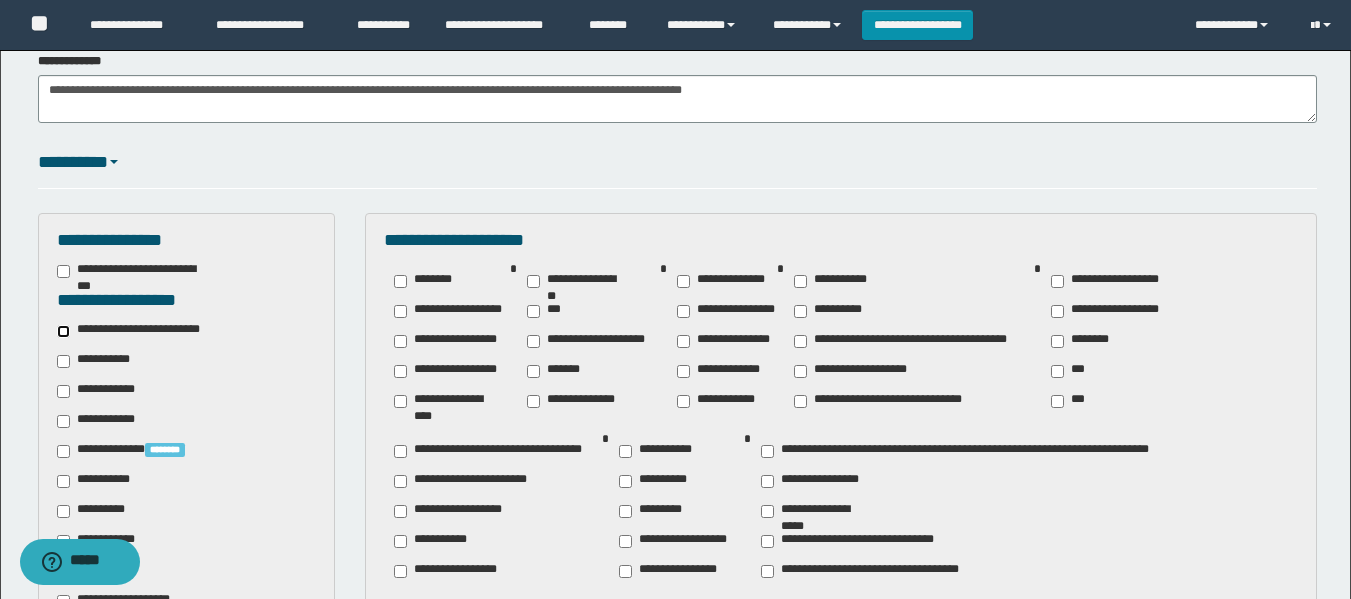 scroll, scrollTop: 500, scrollLeft: 0, axis: vertical 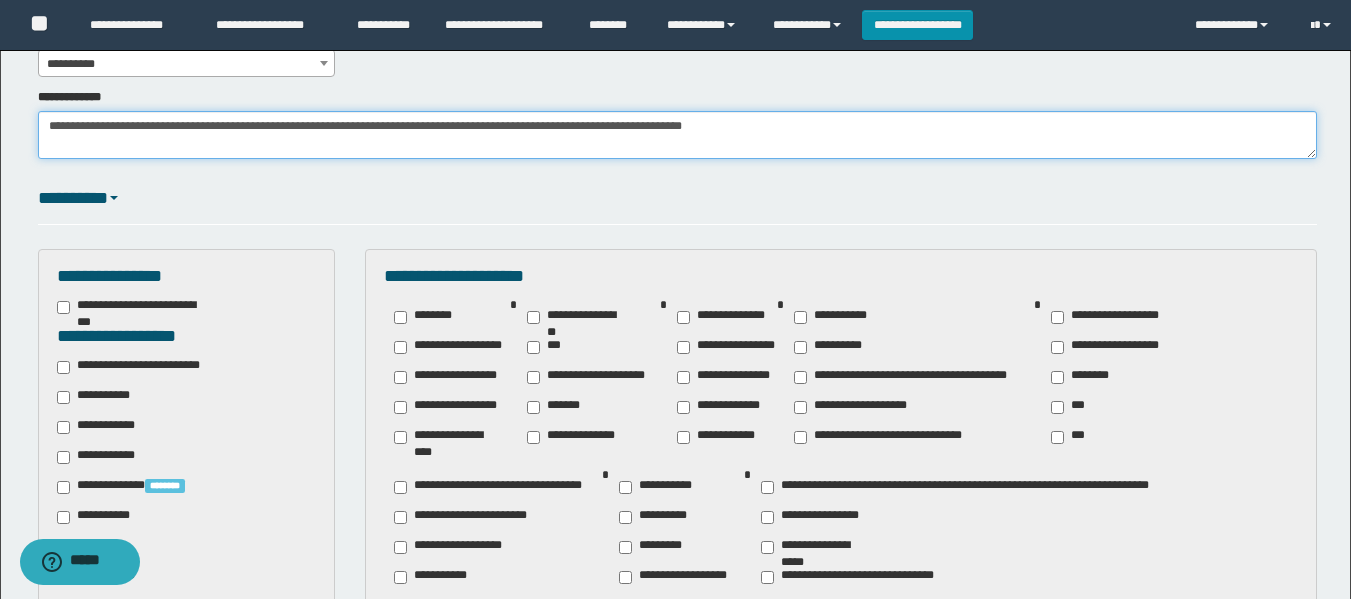 click on "**********" at bounding box center (677, 135) 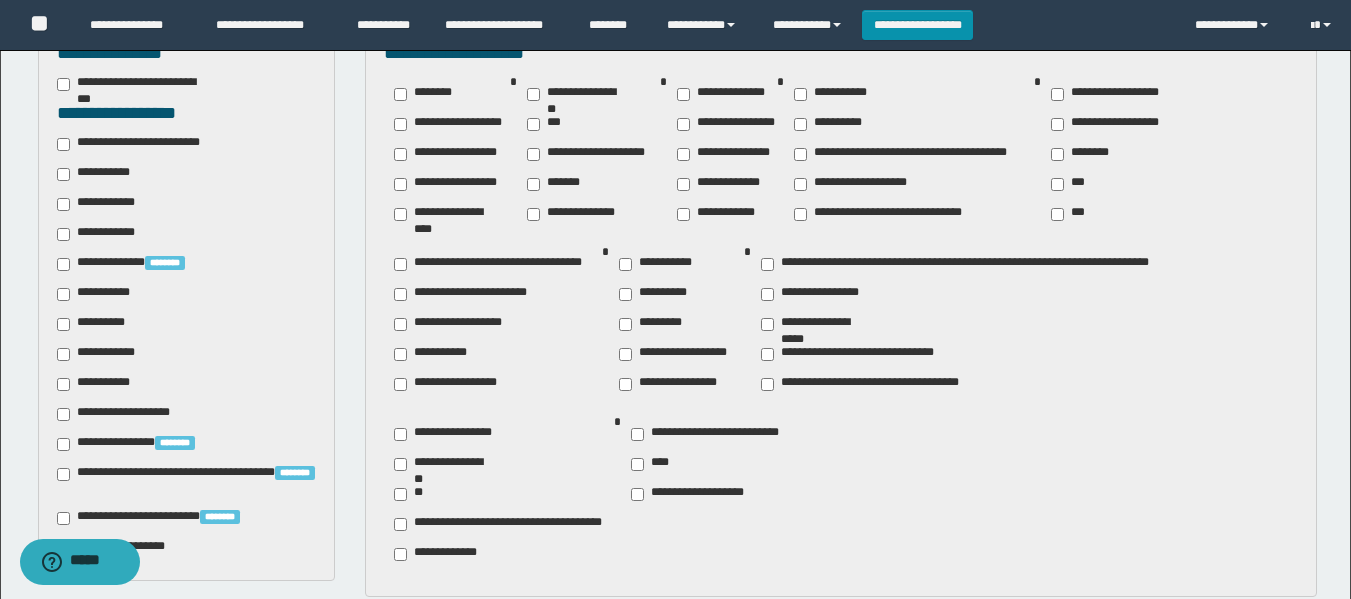scroll, scrollTop: 800, scrollLeft: 0, axis: vertical 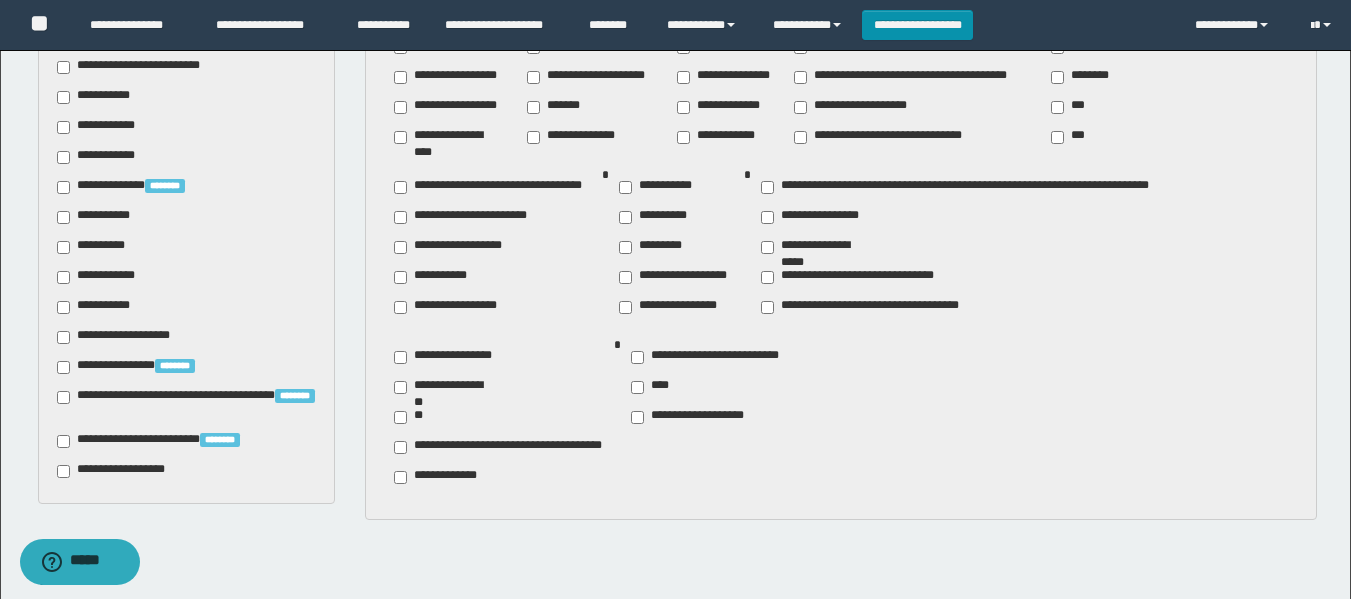 type on "**********" 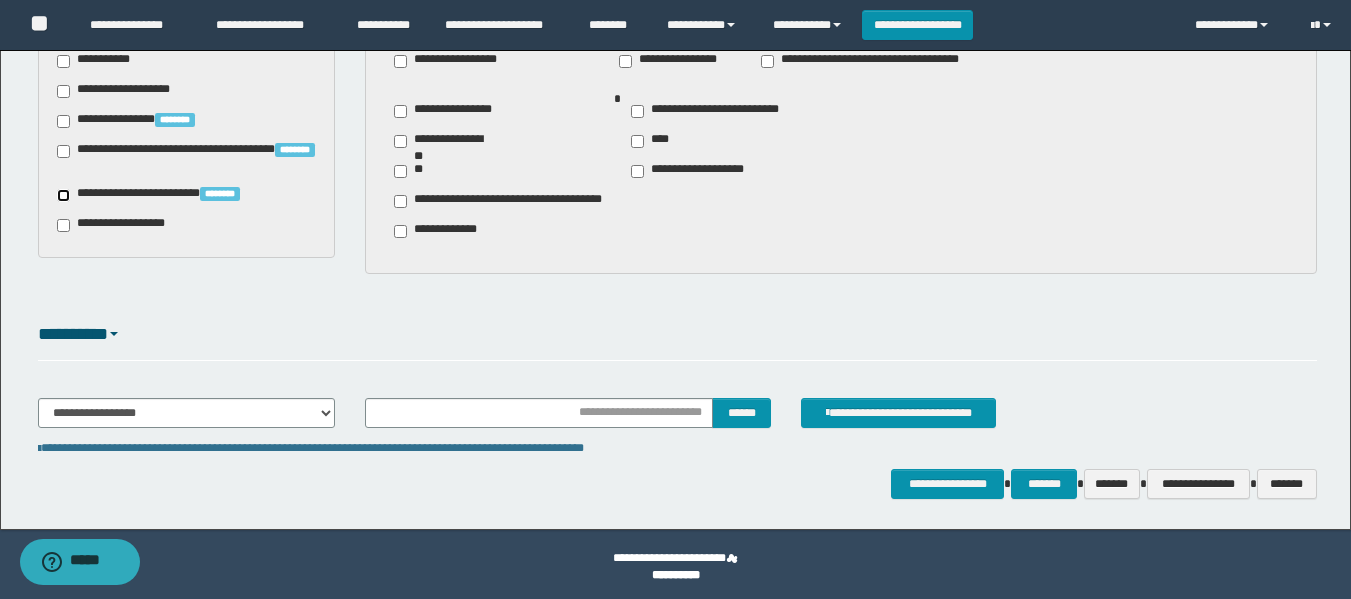 scroll, scrollTop: 1051, scrollLeft: 0, axis: vertical 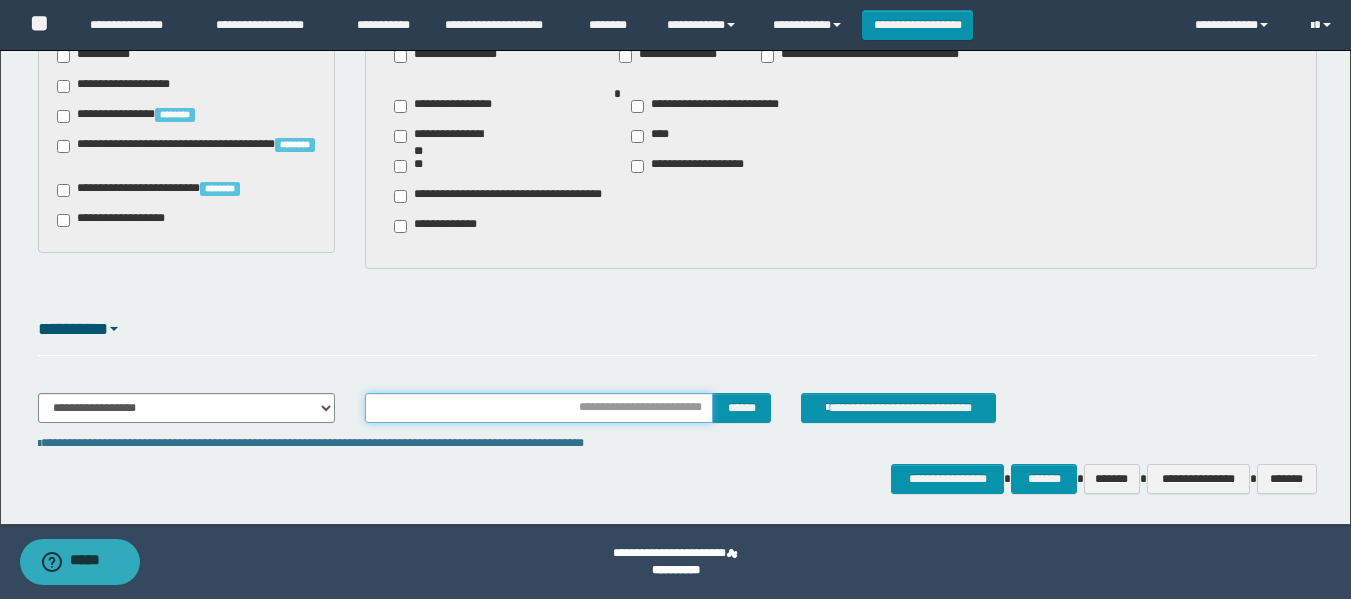 click at bounding box center [539, 408] 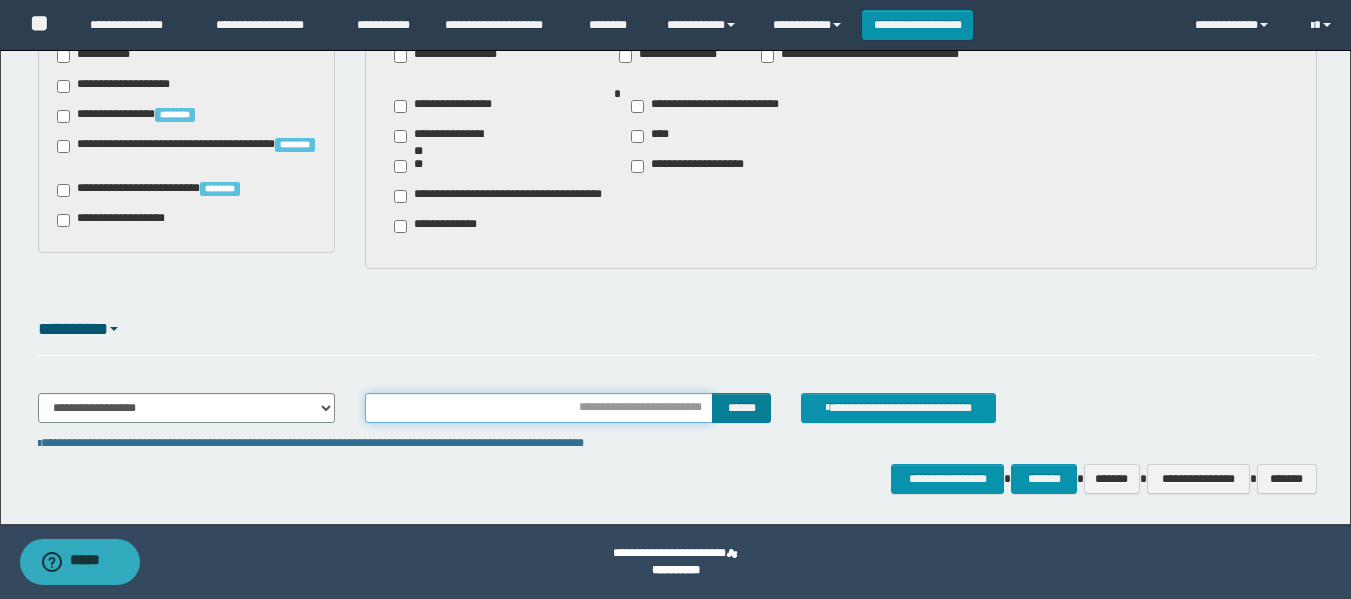 type on "**********" 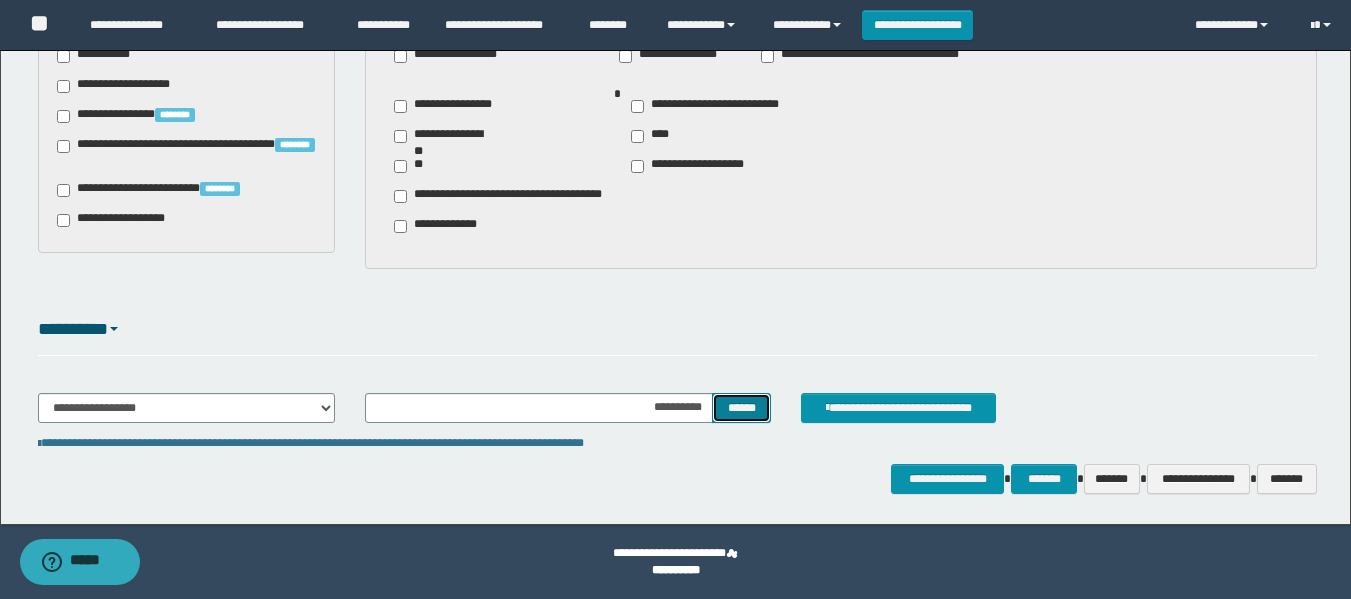 click on "******" at bounding box center (741, 408) 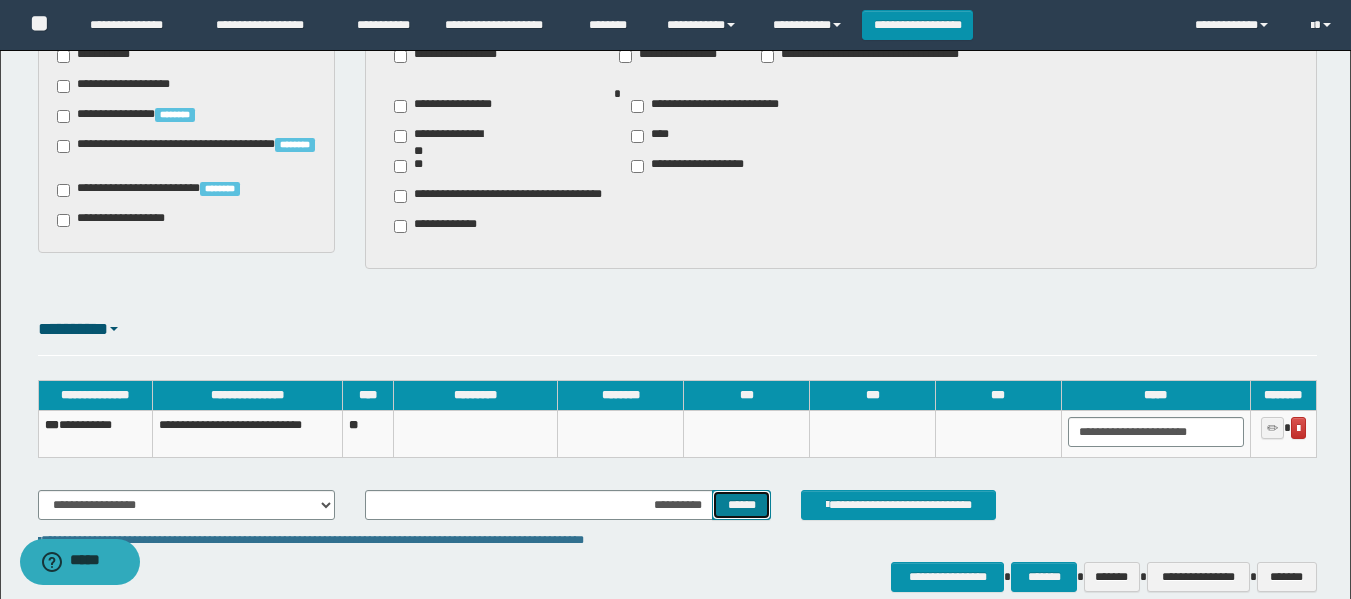 type 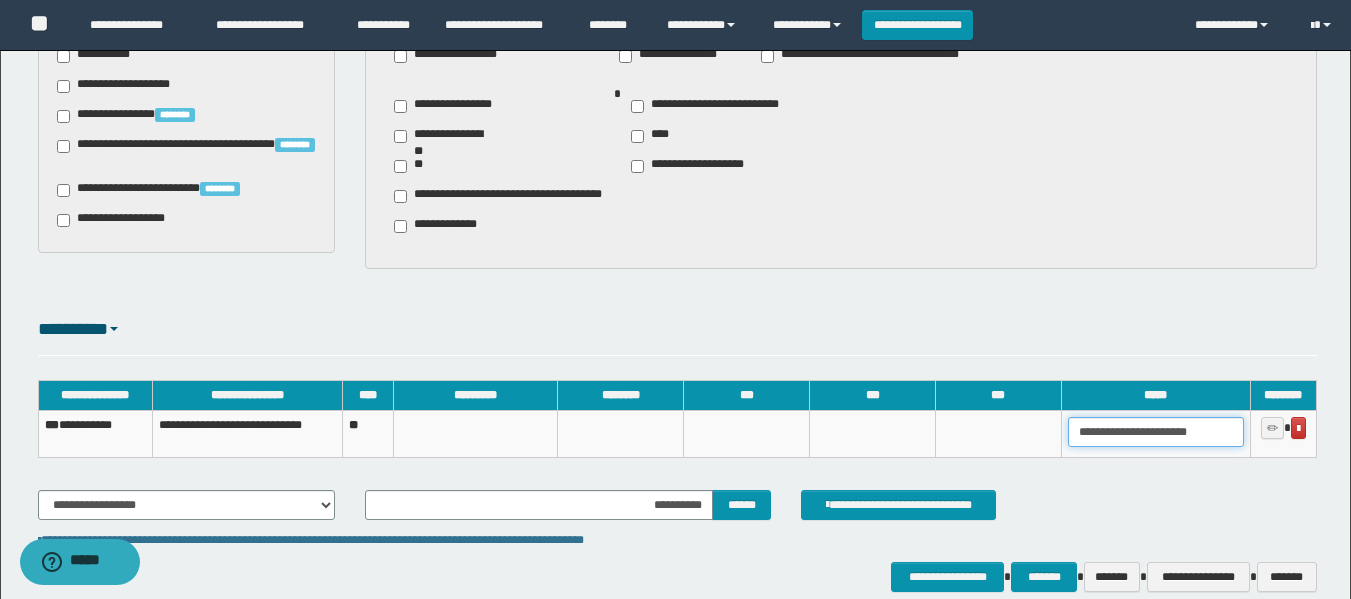 click on "**********" at bounding box center (1156, 432) 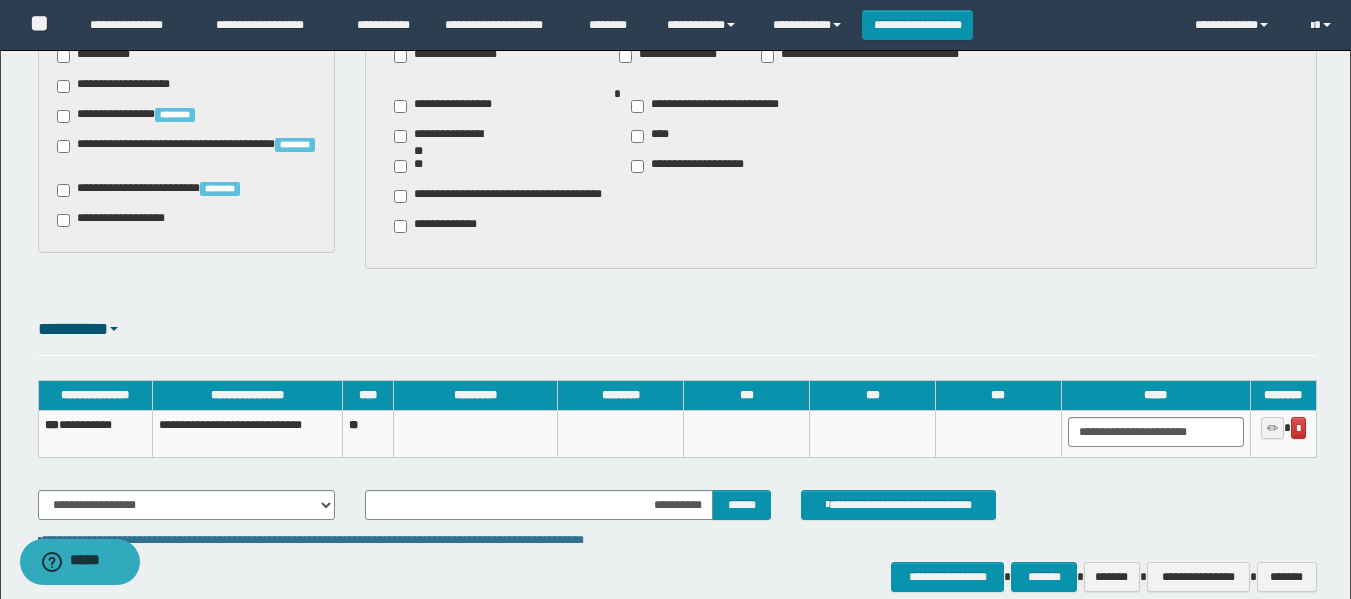 click on "**********" at bounding box center (95, 434) 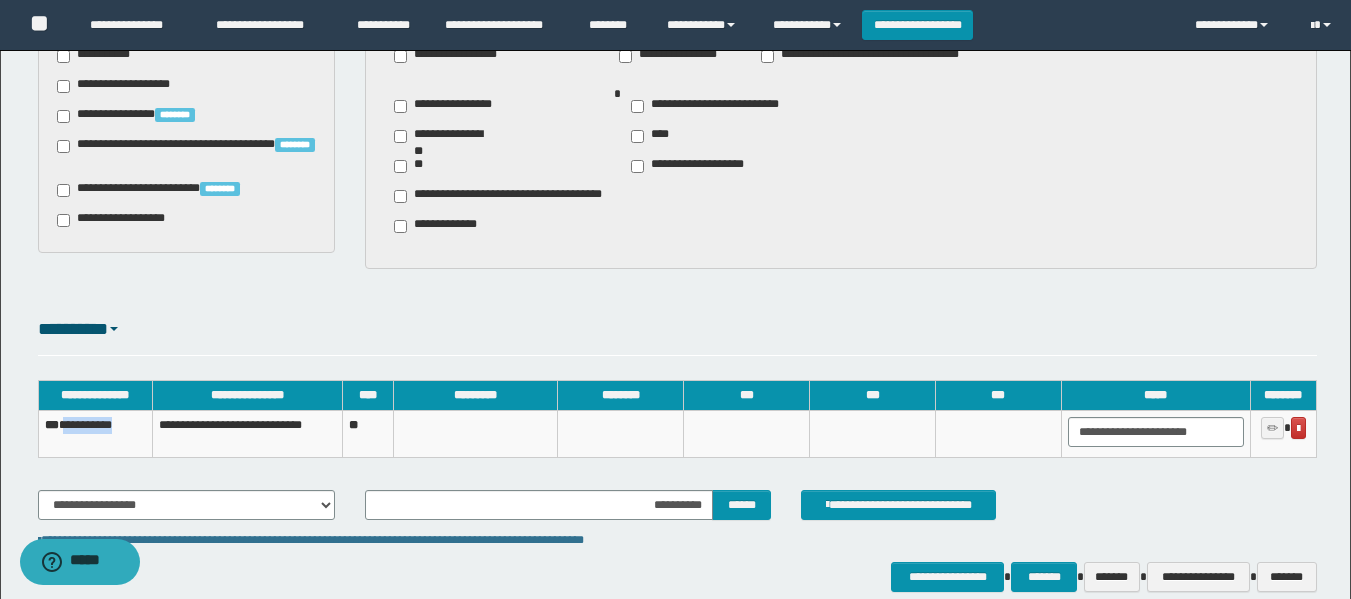 click on "**********" at bounding box center (95, 434) 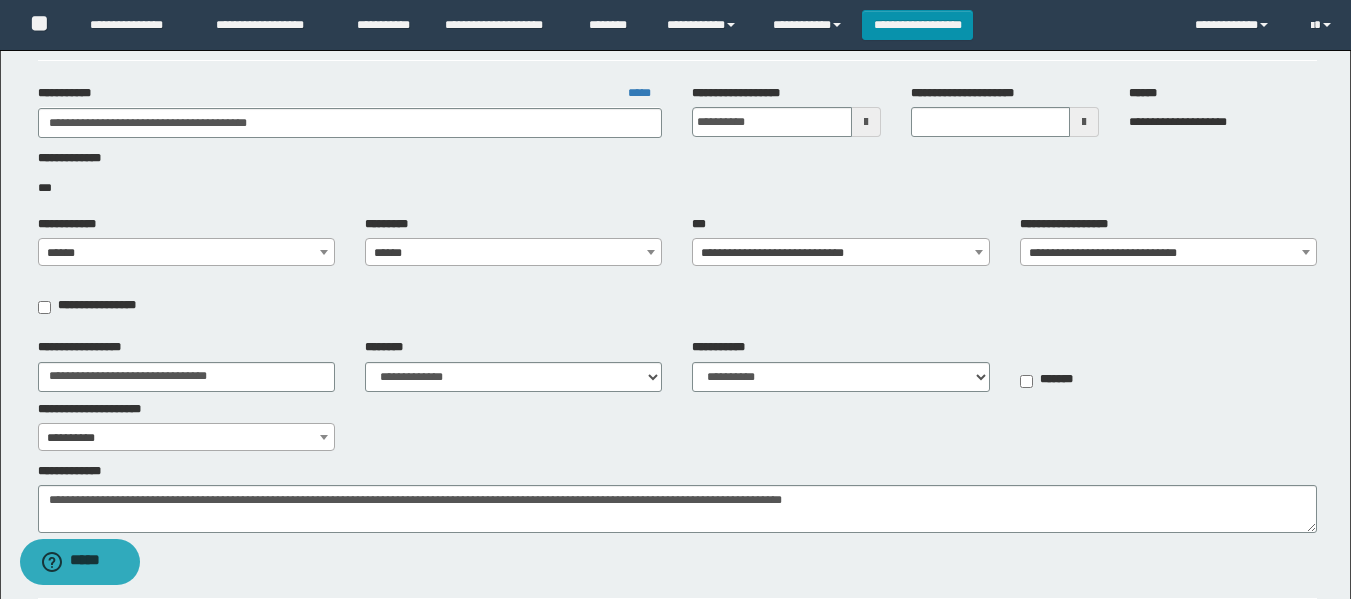 scroll, scrollTop: 251, scrollLeft: 0, axis: vertical 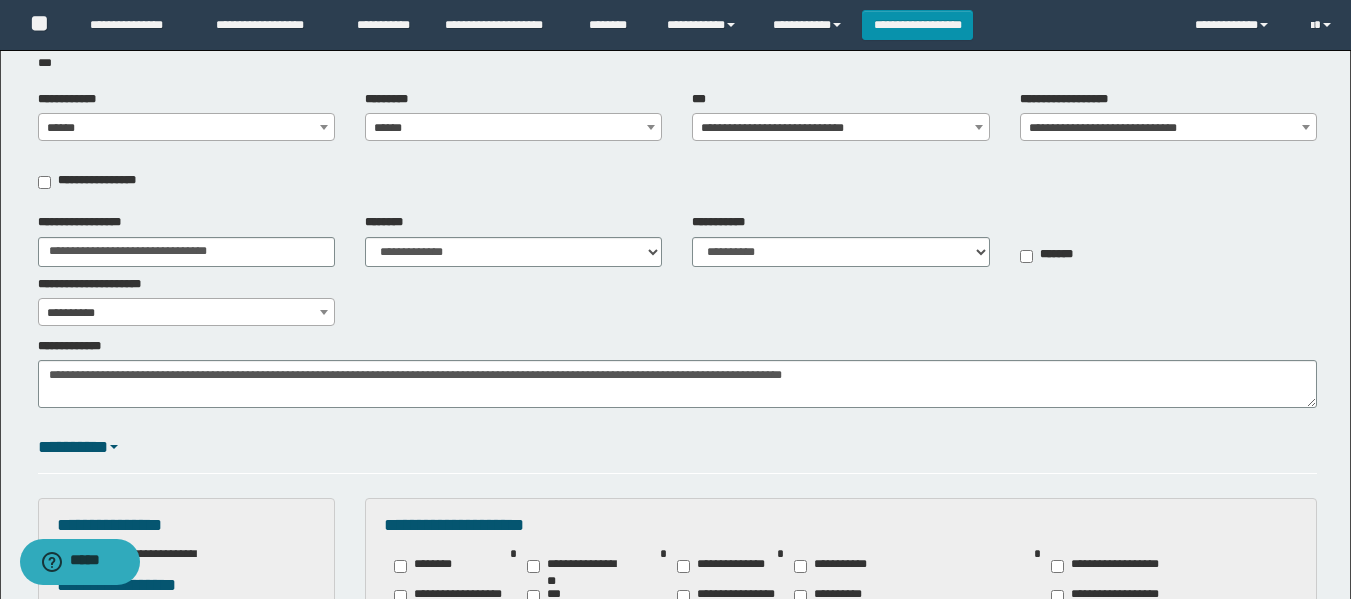 drag, startPoint x: 759, startPoint y: 373, endPoint x: 705, endPoint y: 414, distance: 67.80118 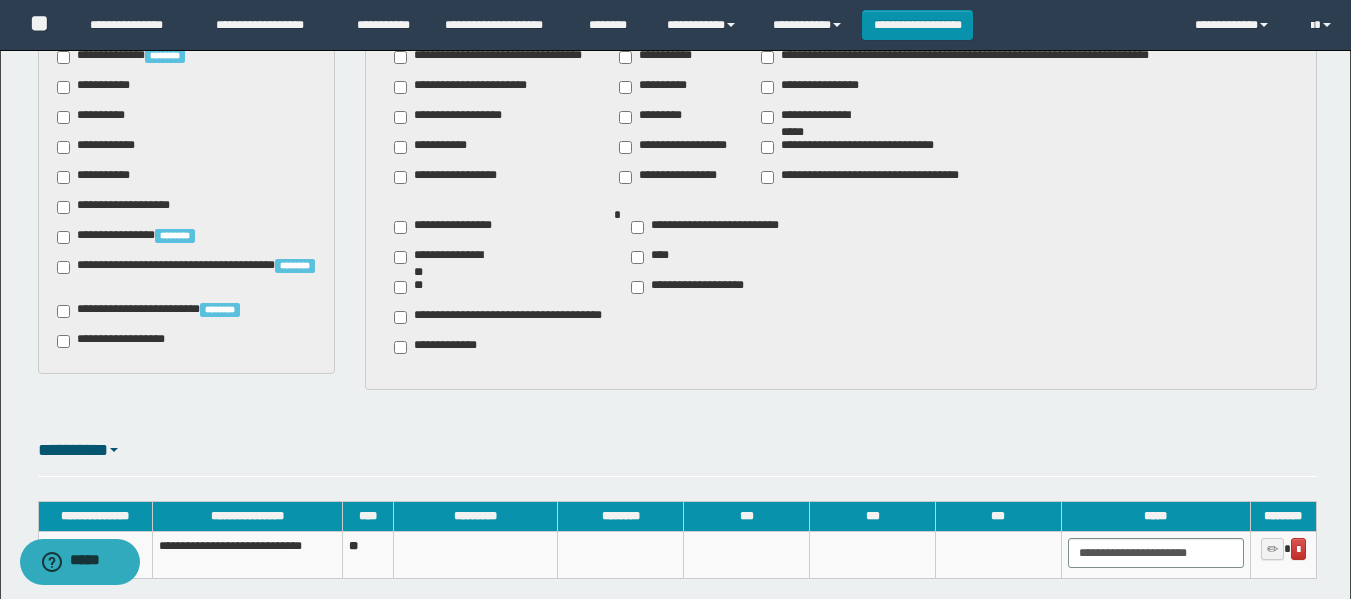 scroll, scrollTop: 1149, scrollLeft: 0, axis: vertical 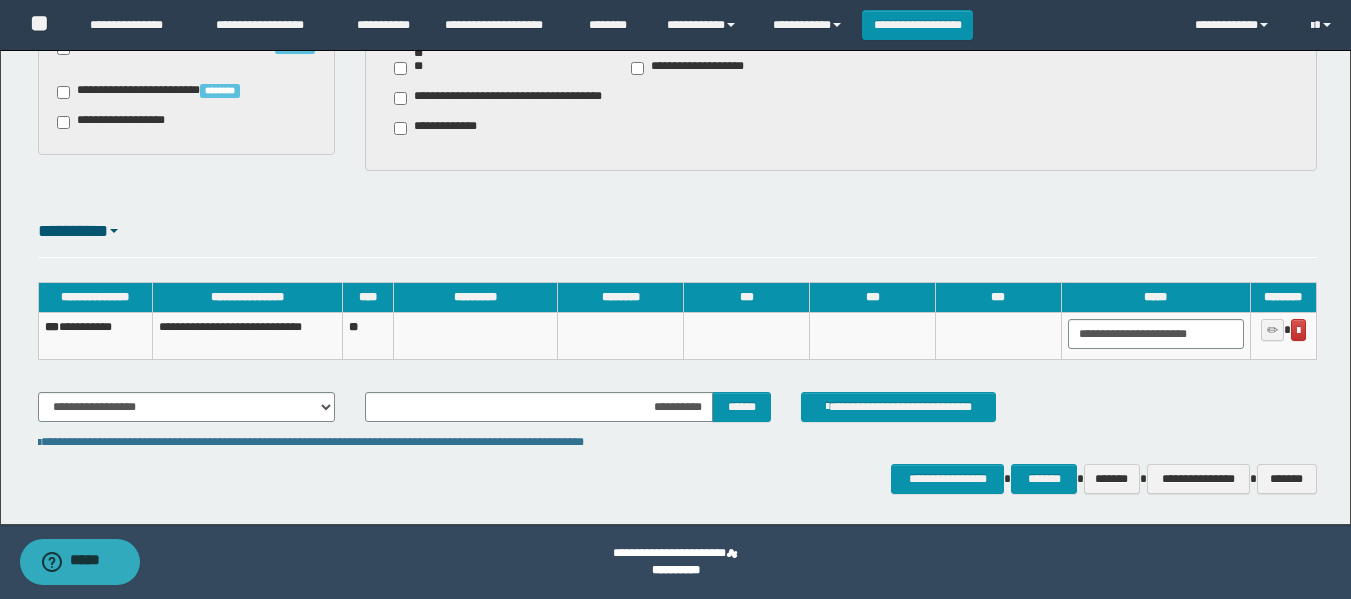 click on "**********" at bounding box center (675, -292) 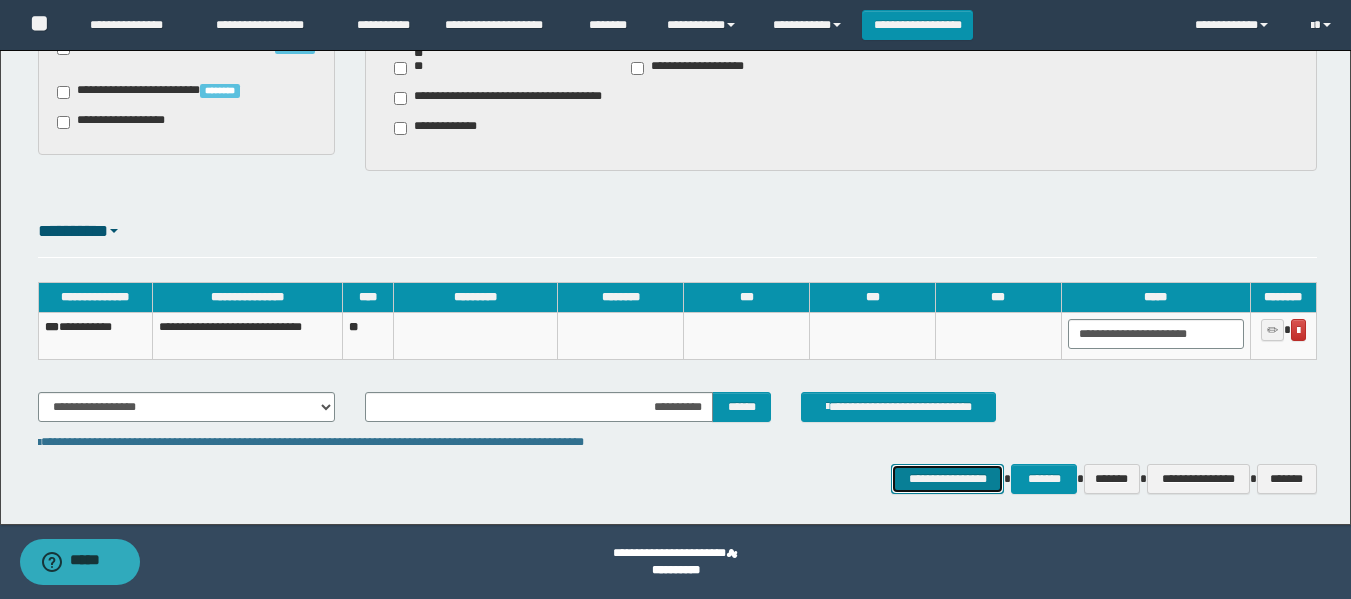 click on "**********" at bounding box center [947, 479] 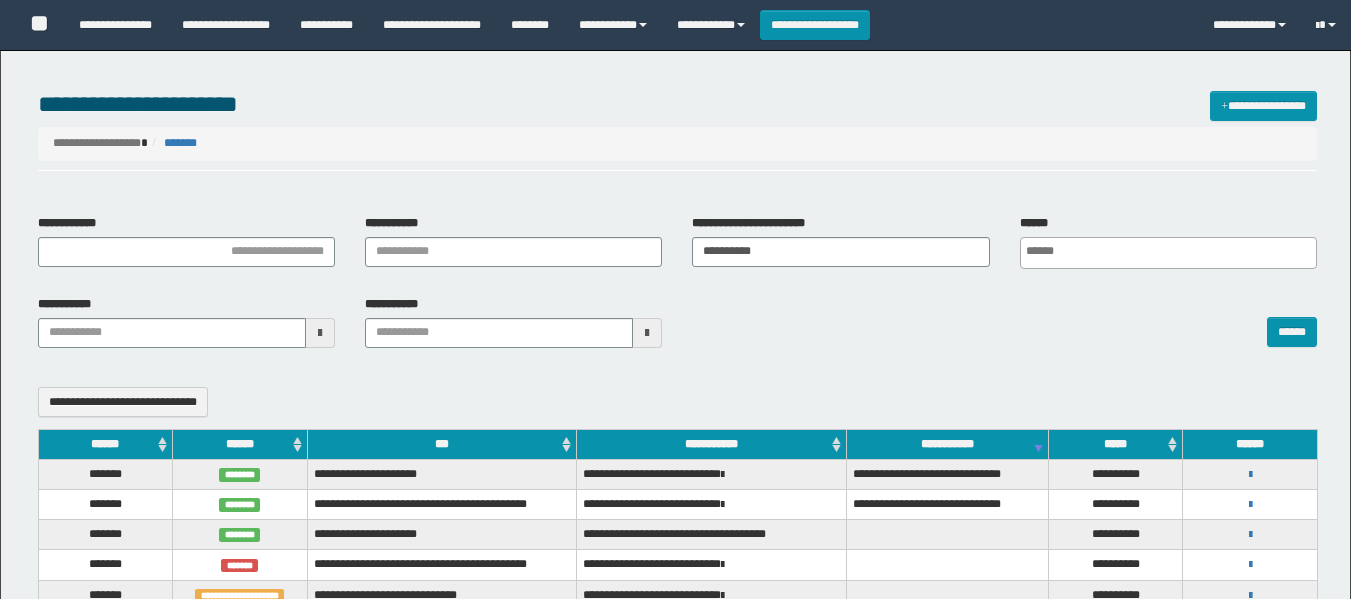 select 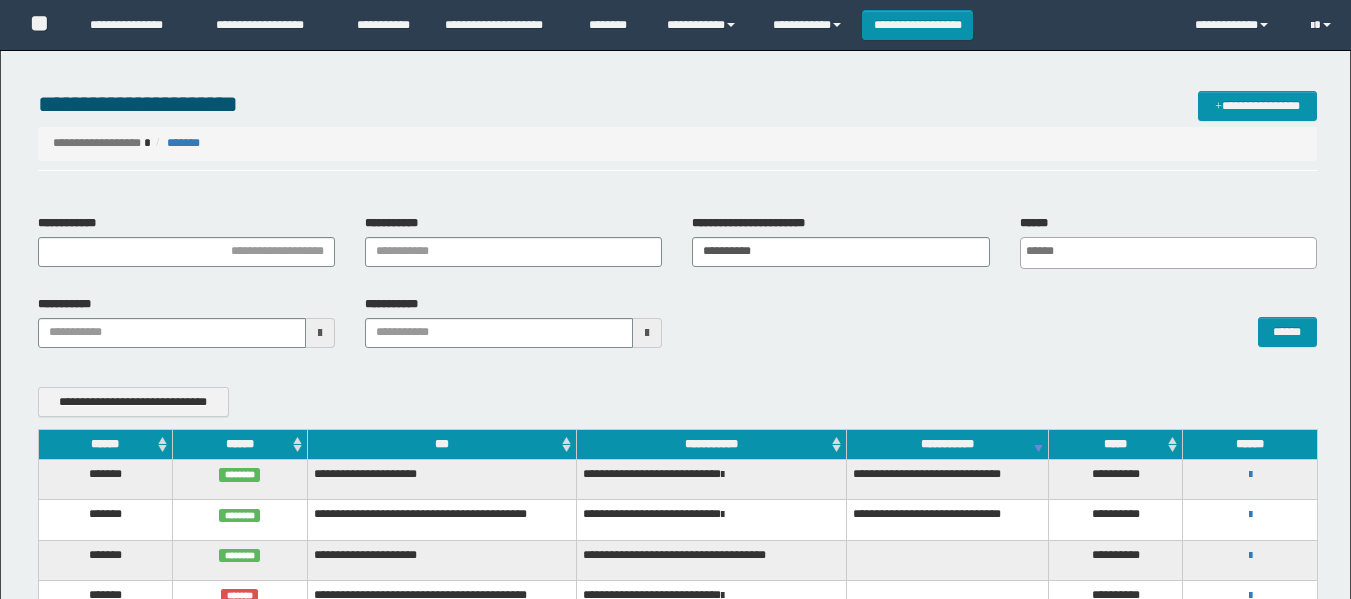 scroll, scrollTop: 0, scrollLeft: 0, axis: both 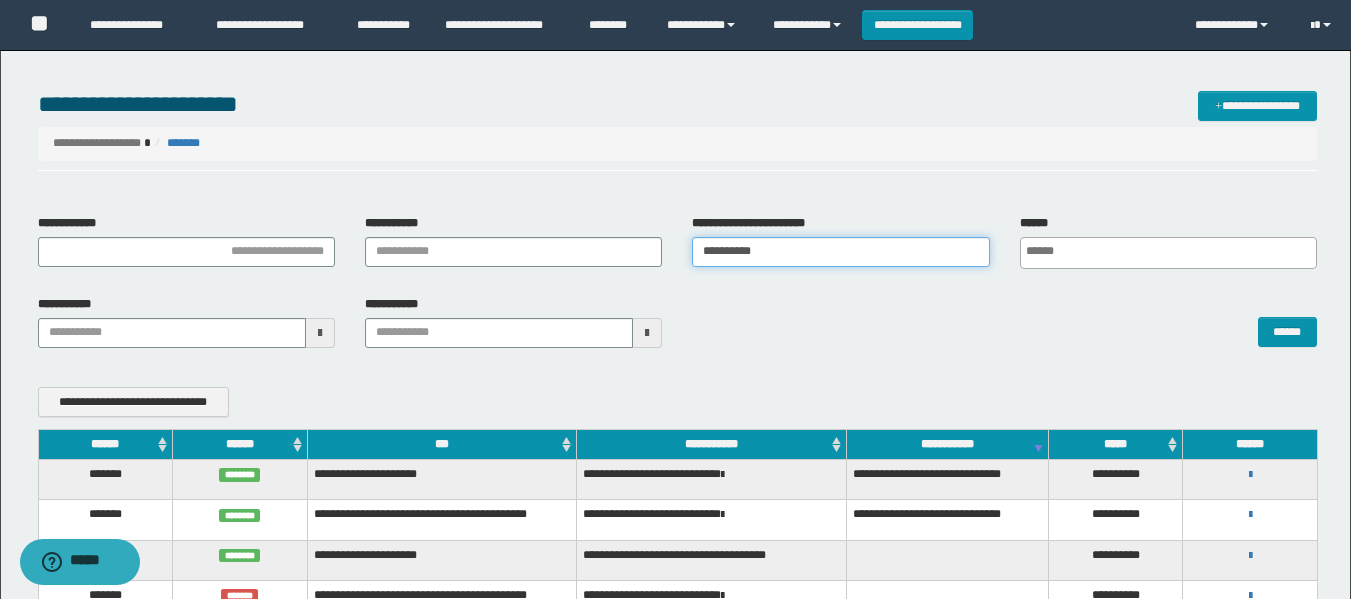 drag, startPoint x: 822, startPoint y: 248, endPoint x: 545, endPoint y: 285, distance: 279.4602 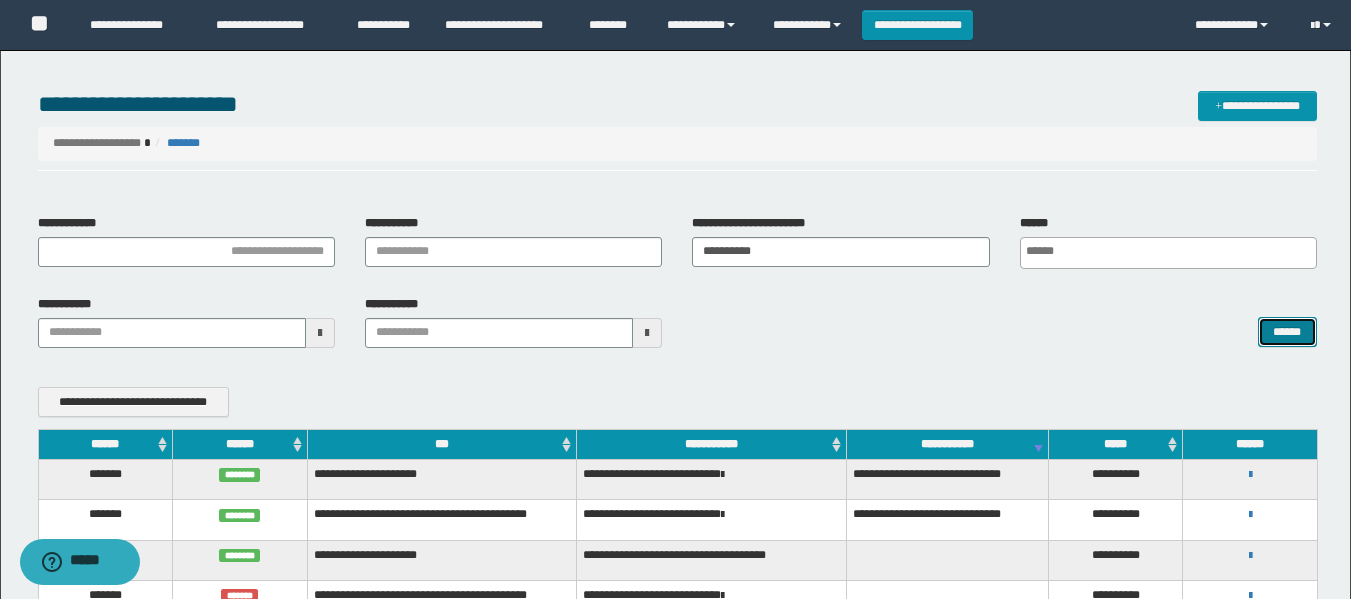 click on "******" at bounding box center (1287, 332) 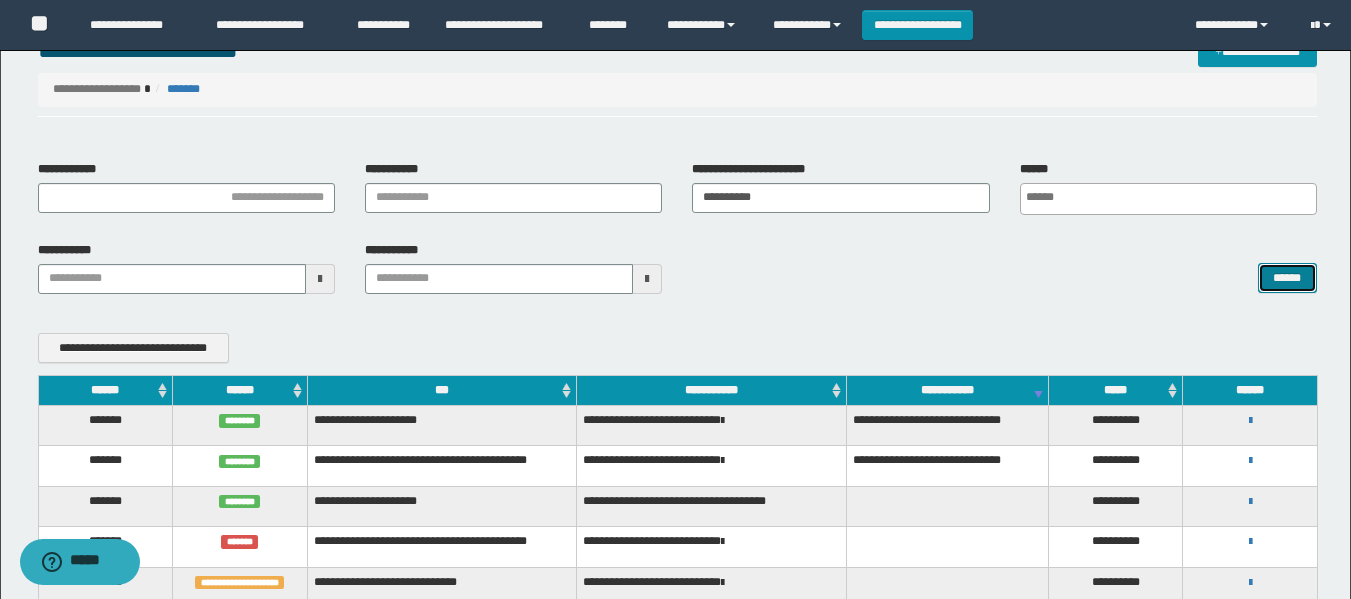 scroll, scrollTop: 100, scrollLeft: 0, axis: vertical 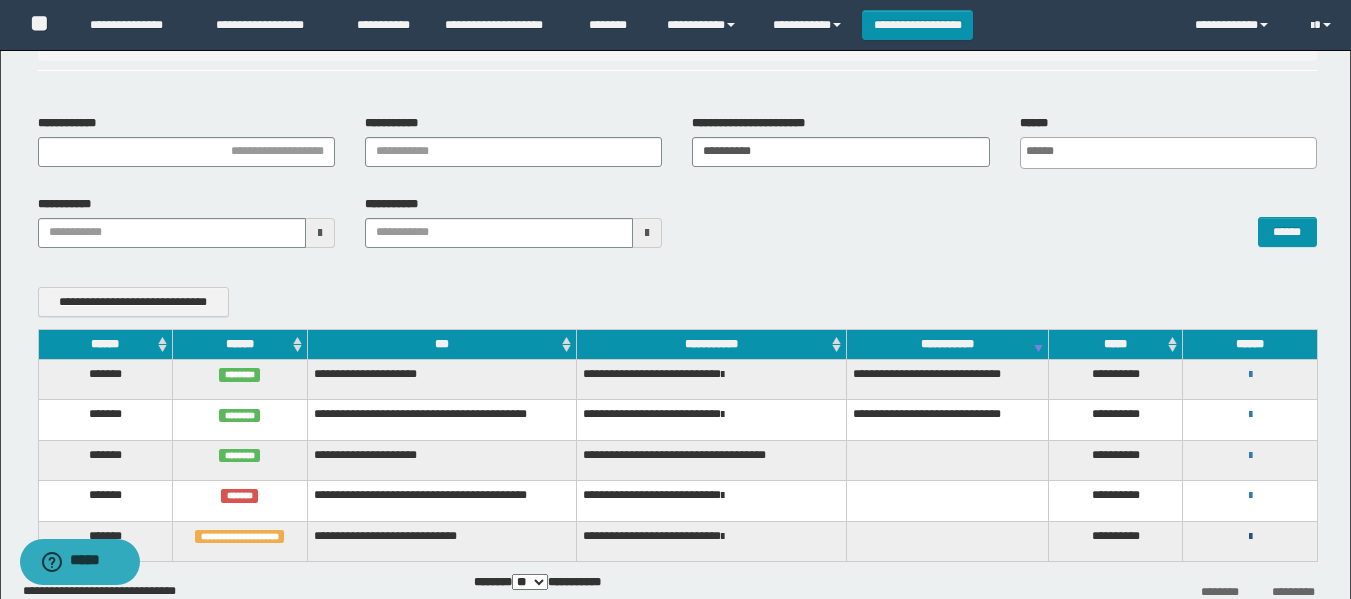 click at bounding box center (1250, 537) 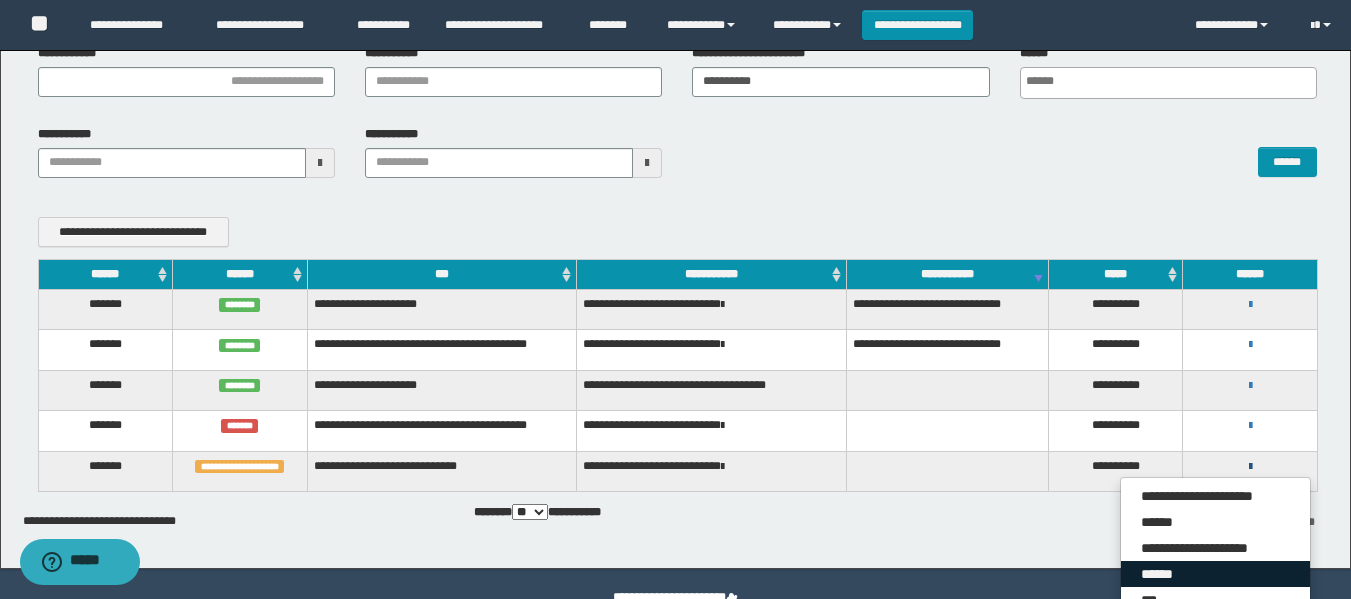 scroll, scrollTop: 200, scrollLeft: 0, axis: vertical 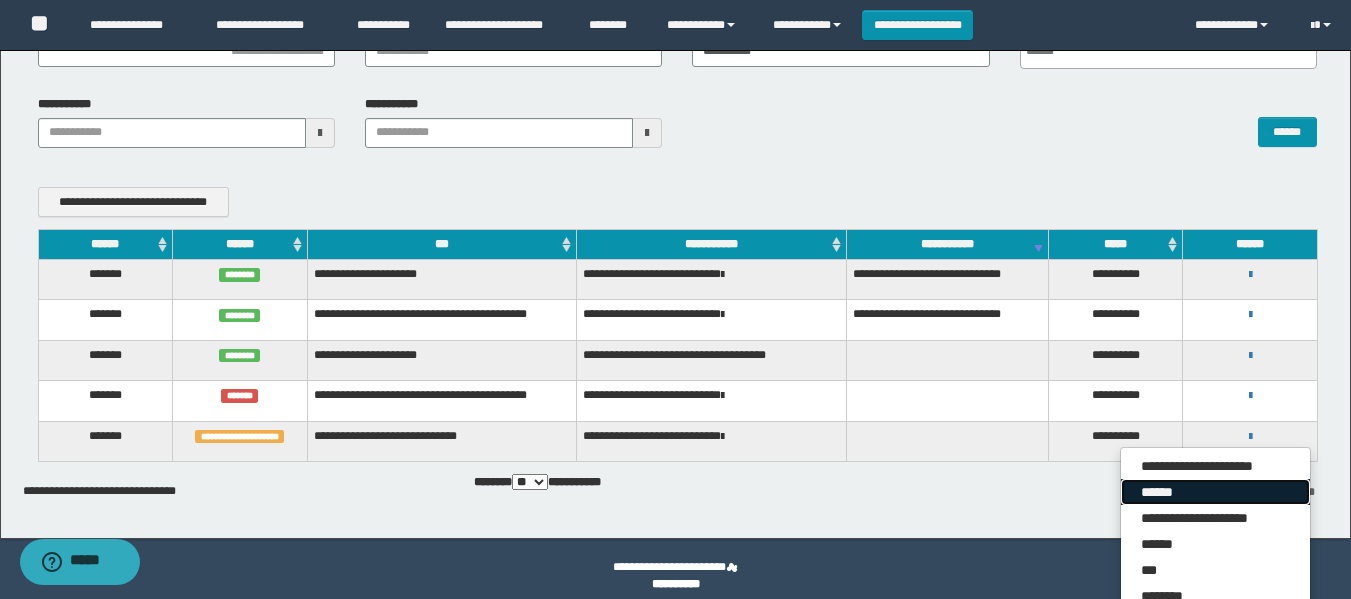 click on "******" at bounding box center (1215, 492) 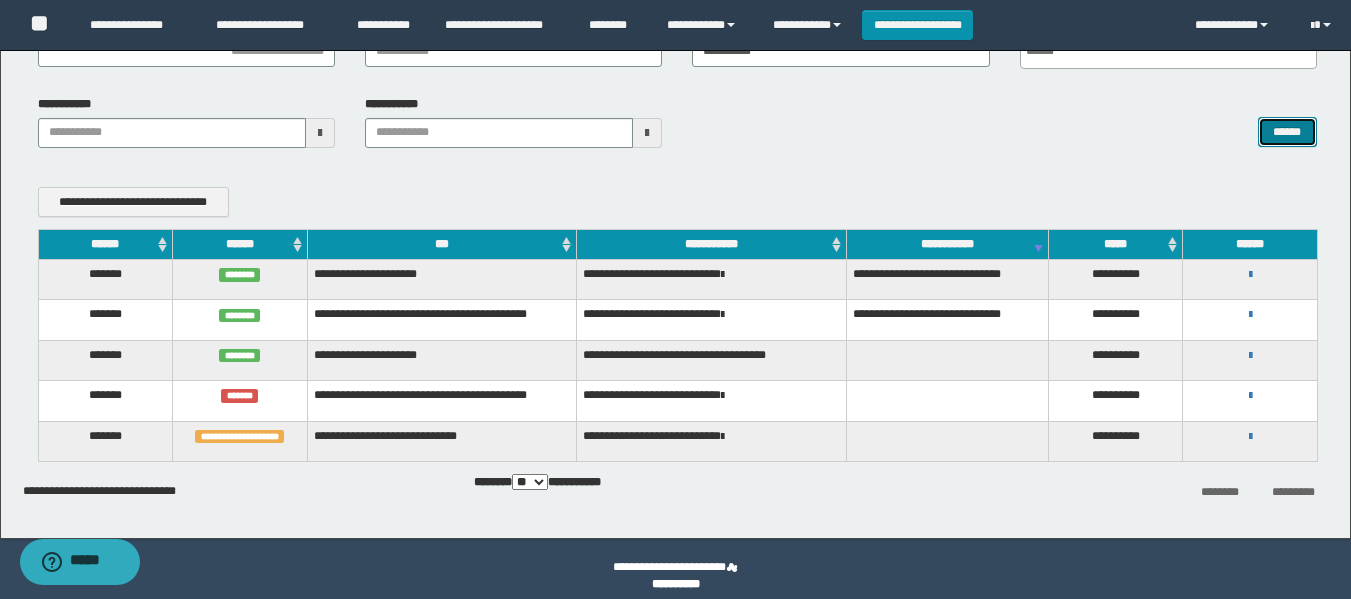 click on "******" at bounding box center (1287, 132) 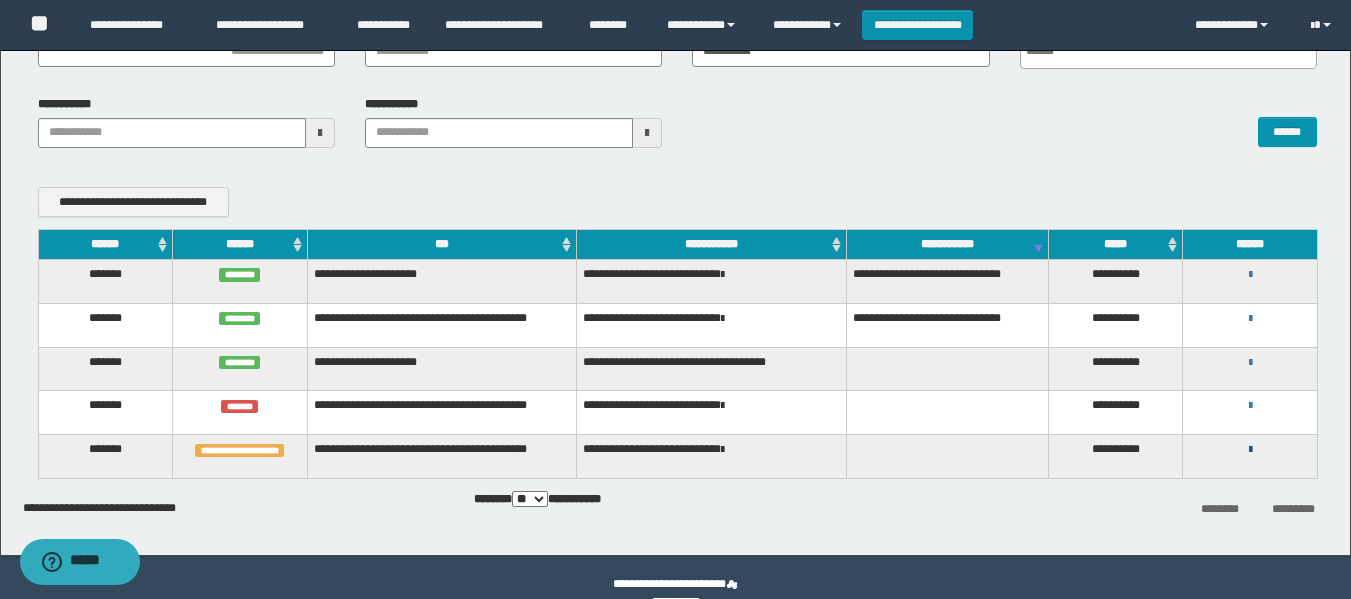 click at bounding box center [1250, 450] 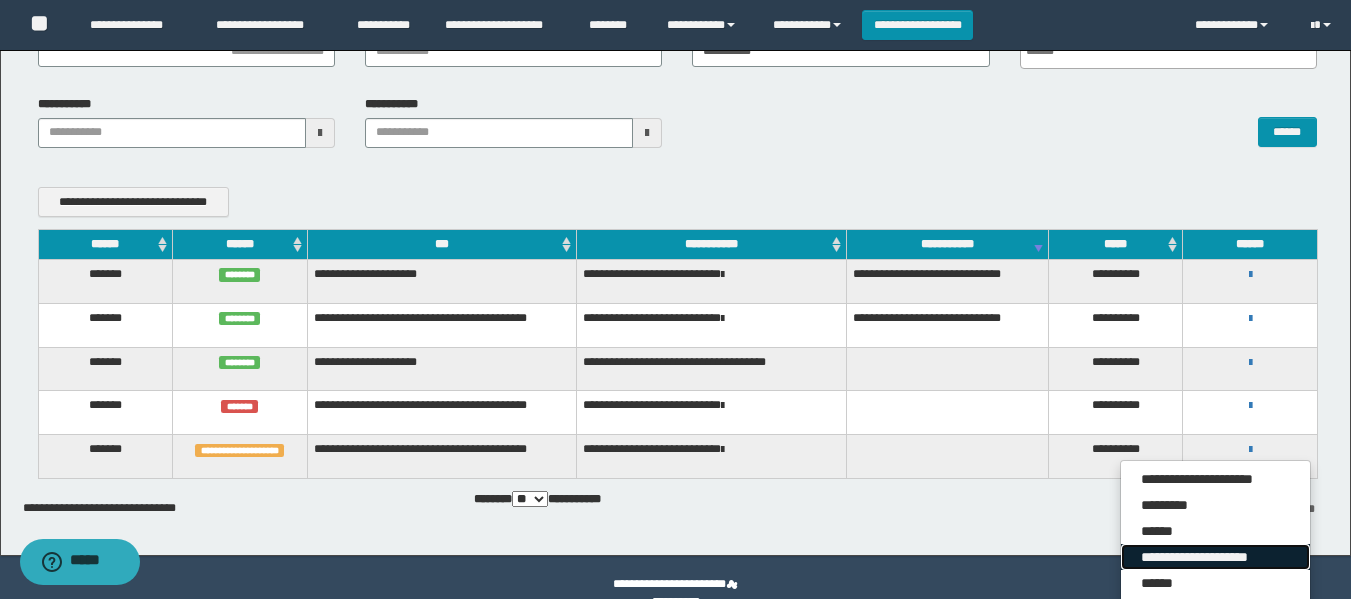 click on "**********" at bounding box center (1215, 557) 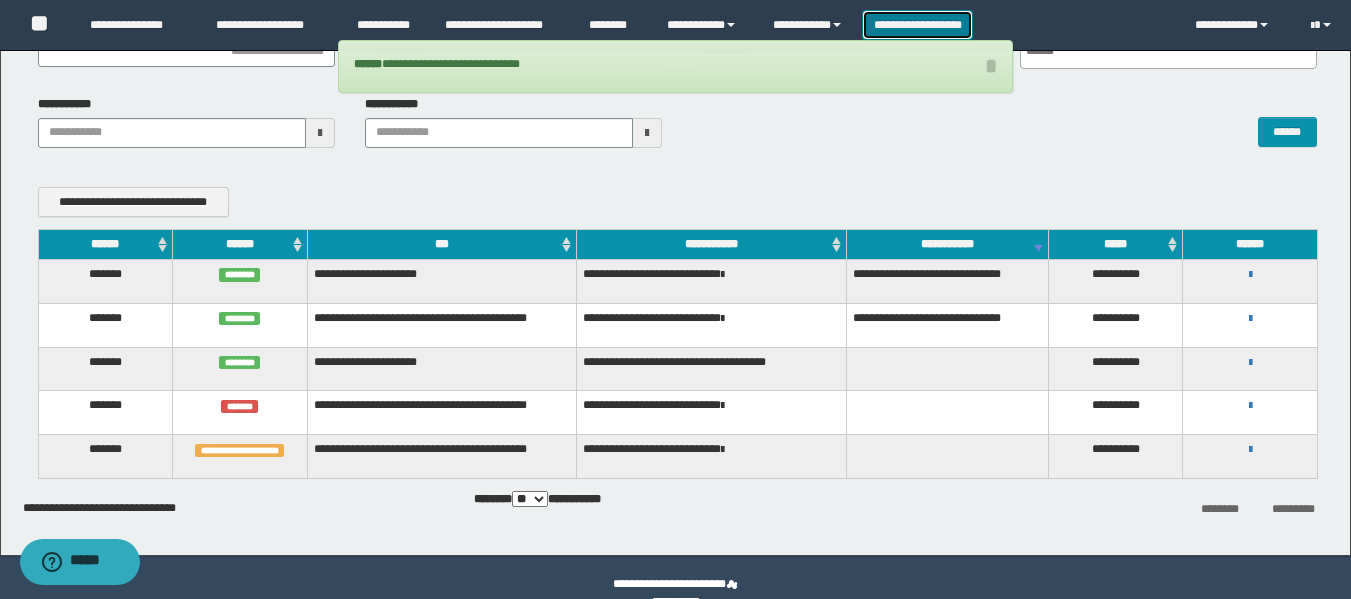 click on "**********" at bounding box center (917, 25) 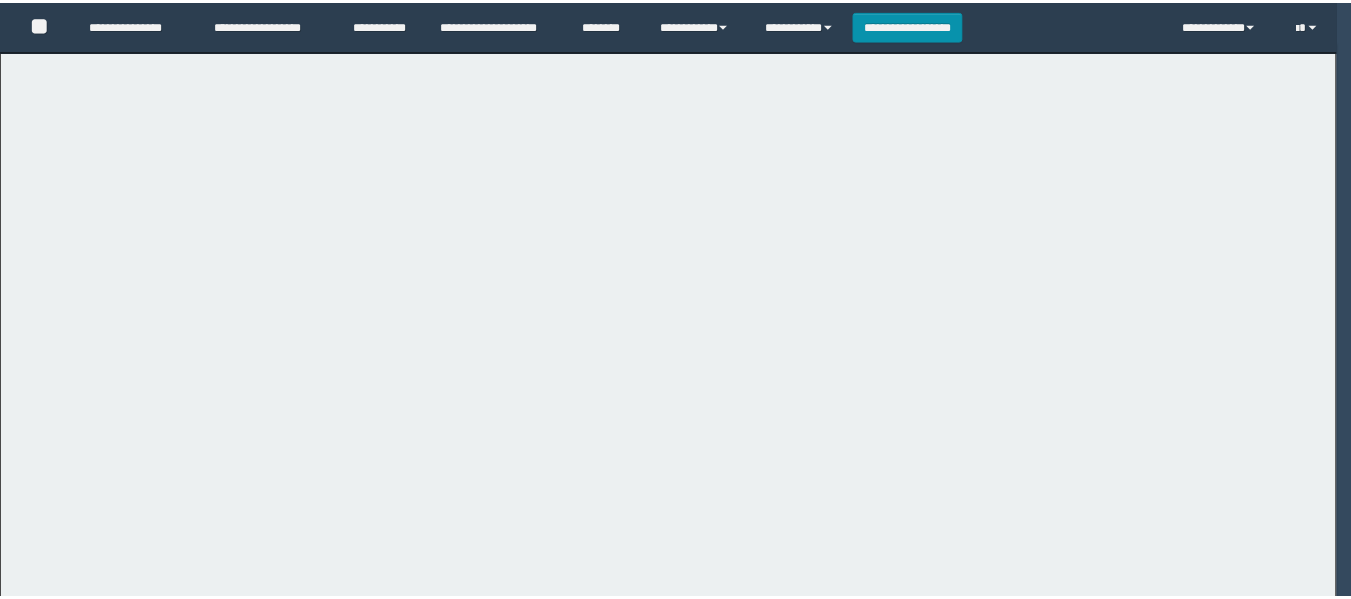 scroll, scrollTop: 0, scrollLeft: 0, axis: both 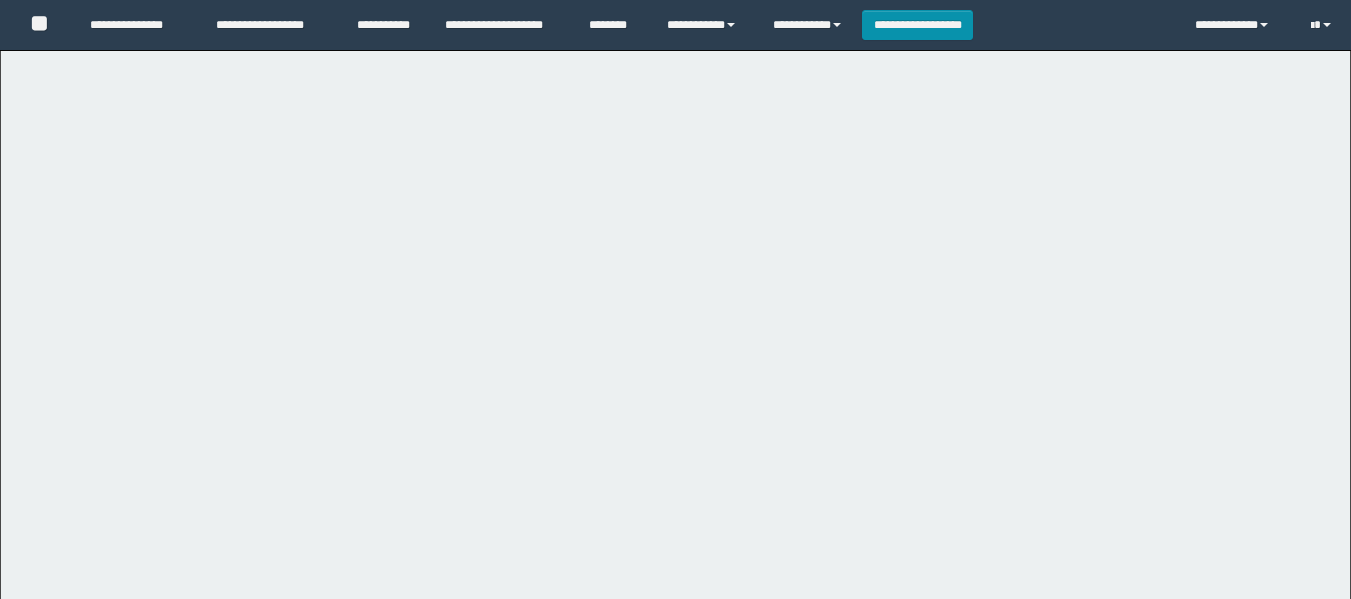 select on "**" 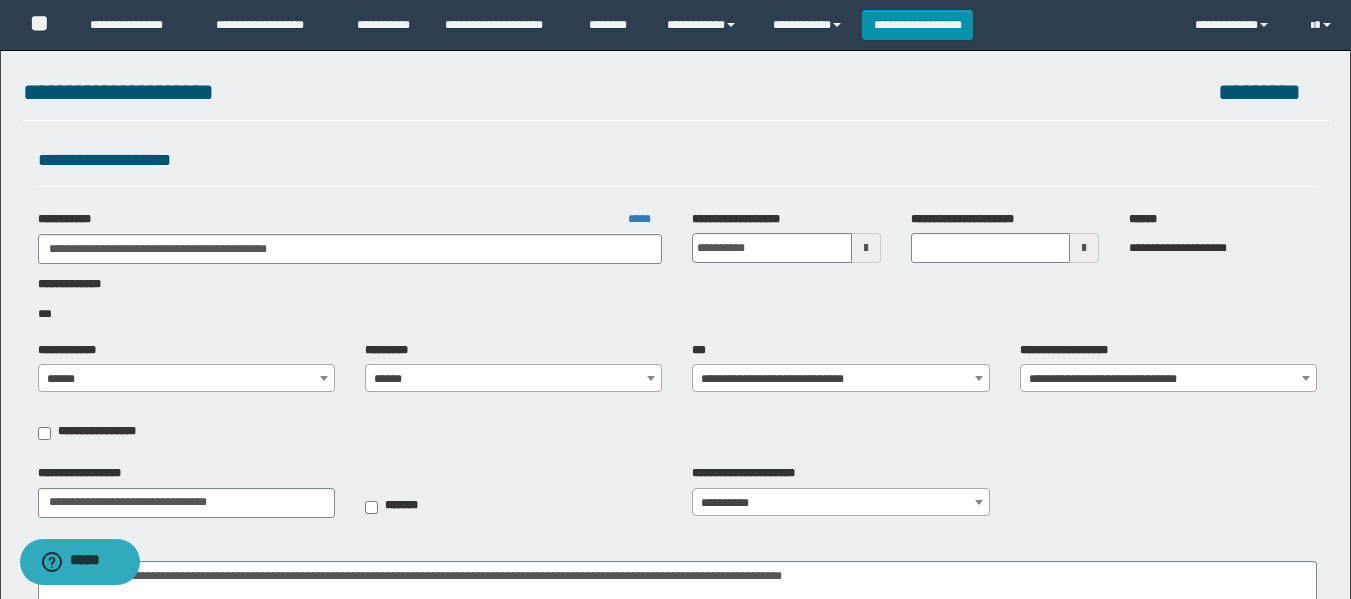 scroll, scrollTop: 0, scrollLeft: 0, axis: both 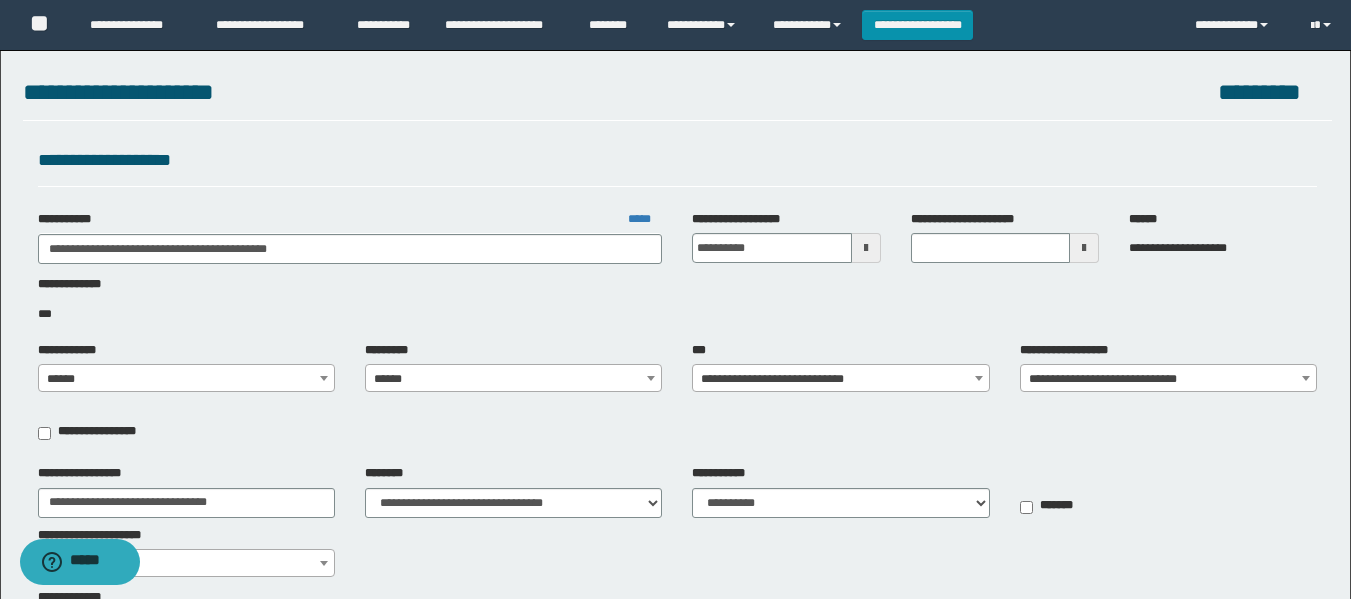 click on "**********" at bounding box center (840, 379) 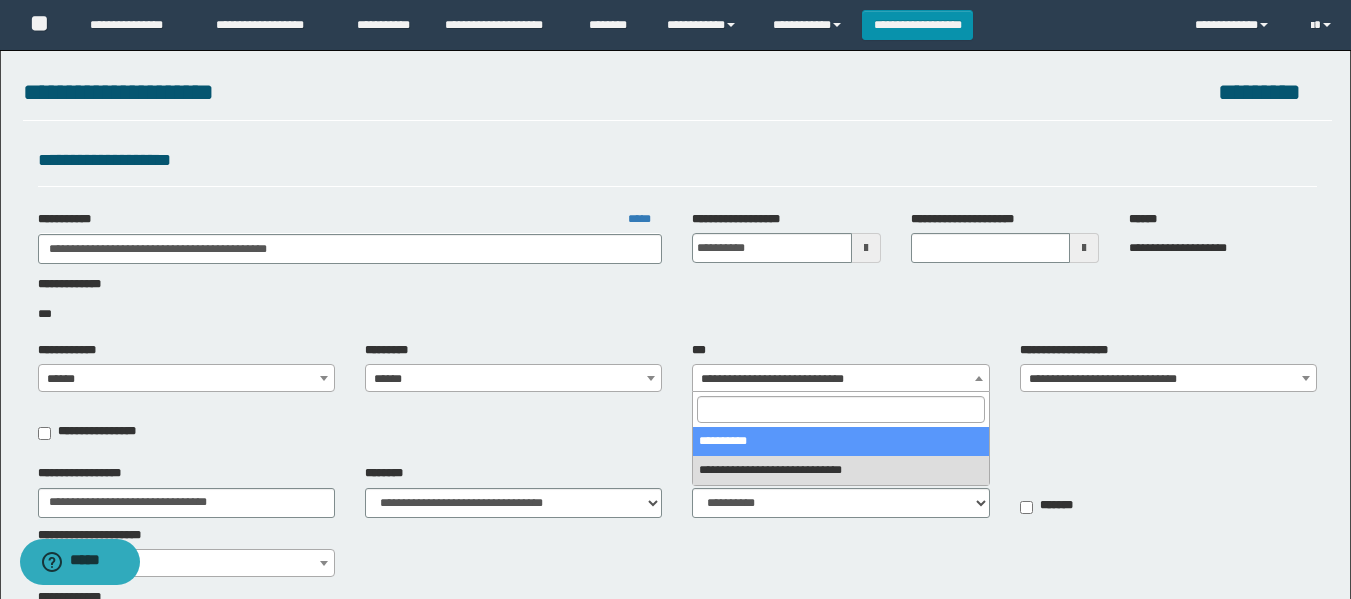 click on "******" at bounding box center [513, 379] 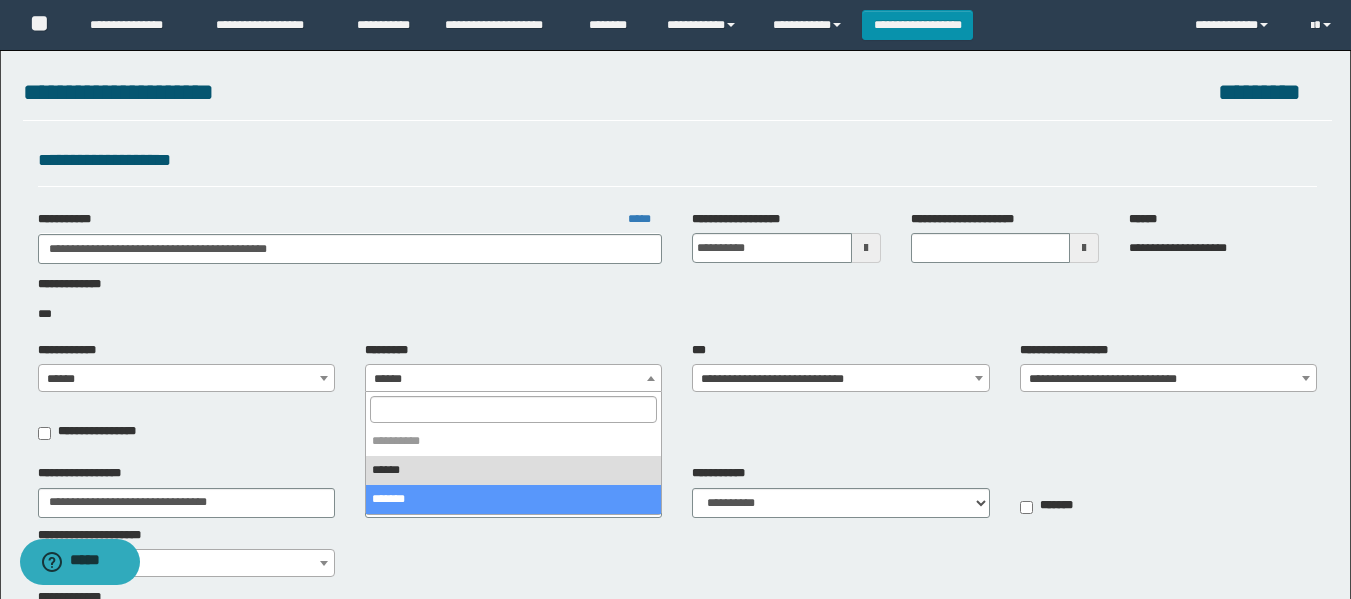 select on "****" 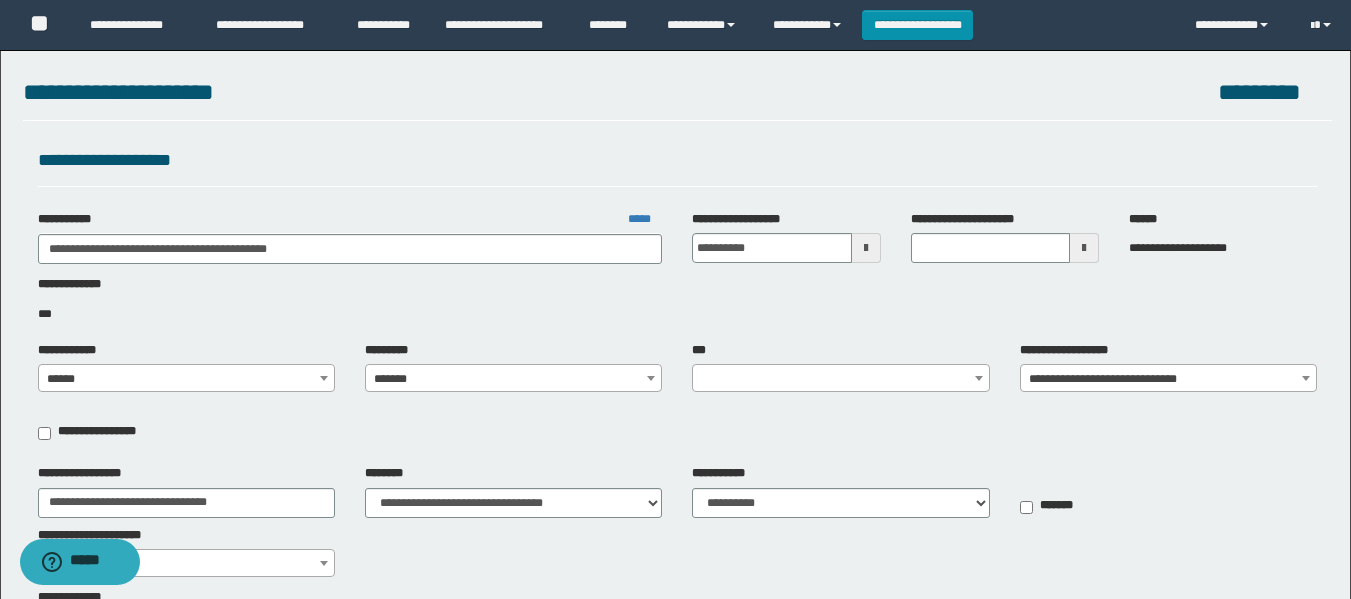 click on "**********" at bounding box center [675, 299] 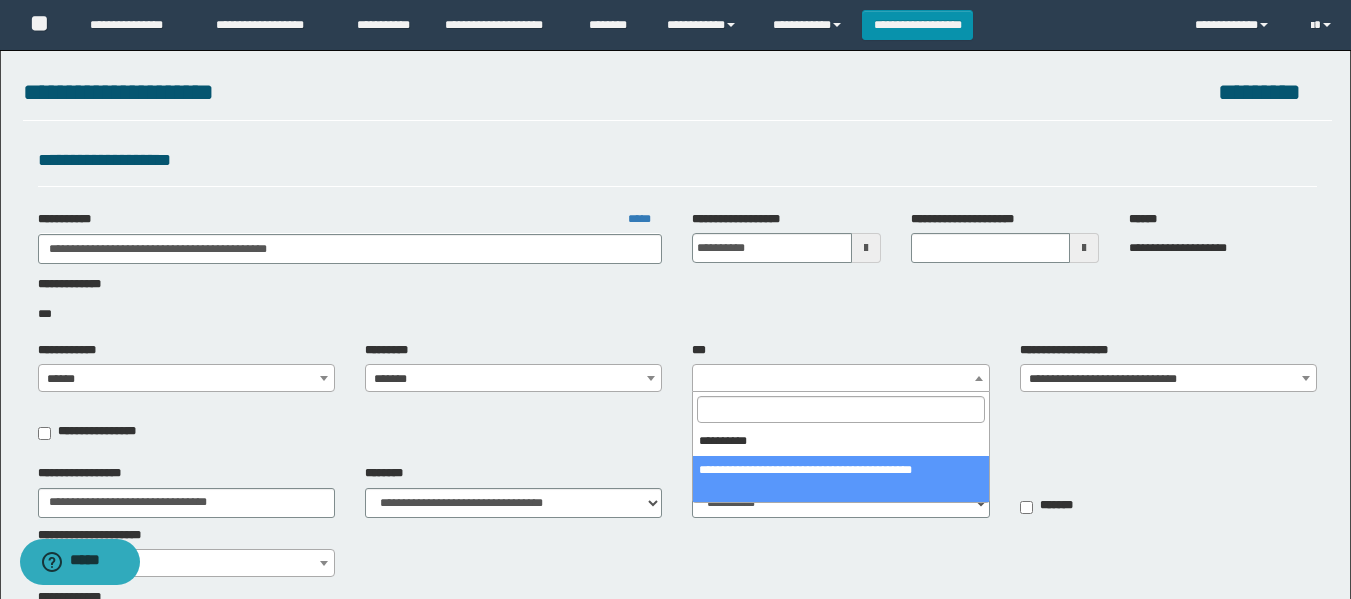 select on "***" 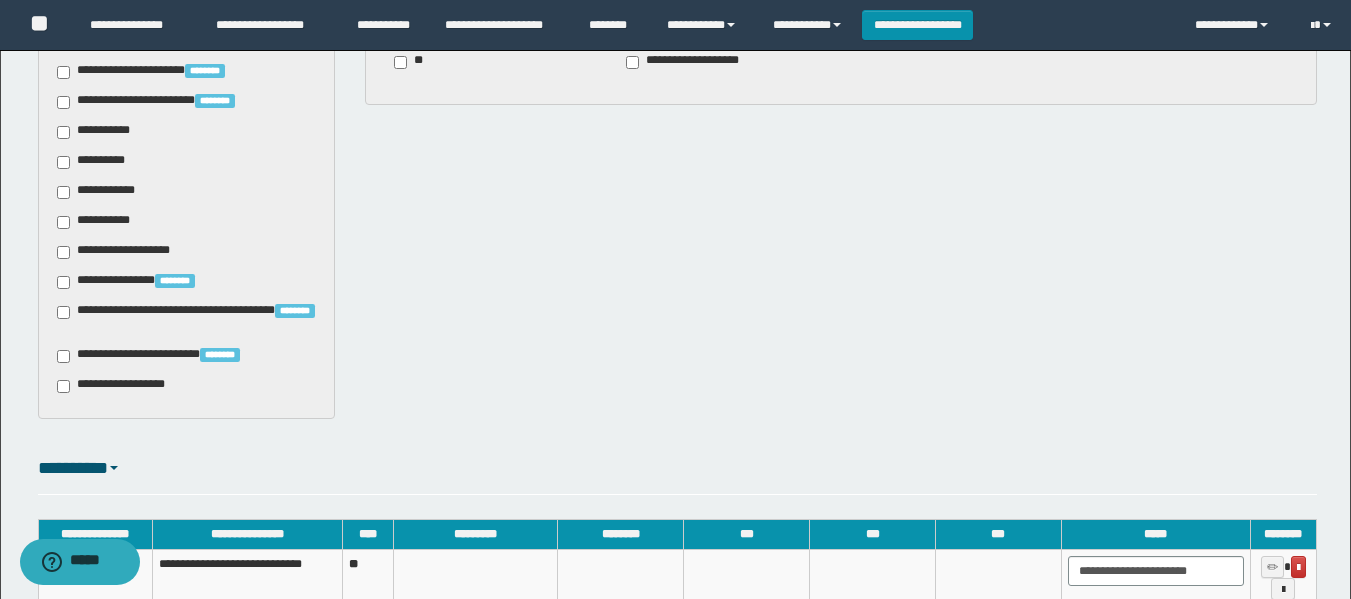 scroll, scrollTop: 1390, scrollLeft: 0, axis: vertical 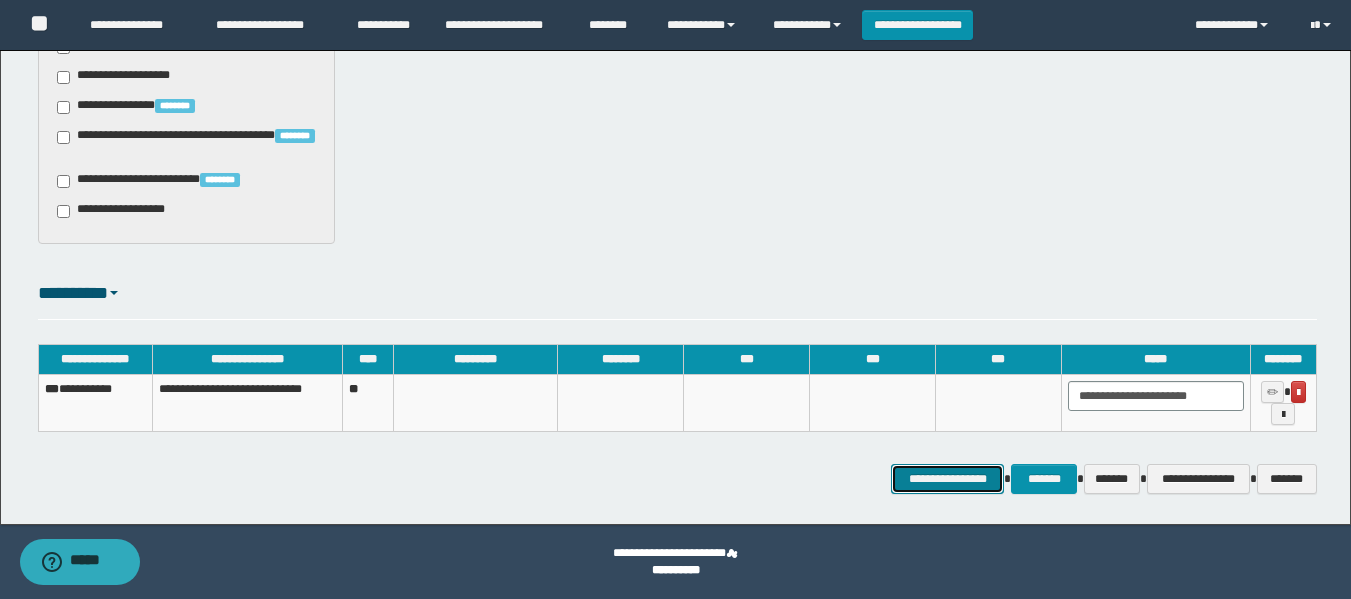 click on "**********" at bounding box center [947, 479] 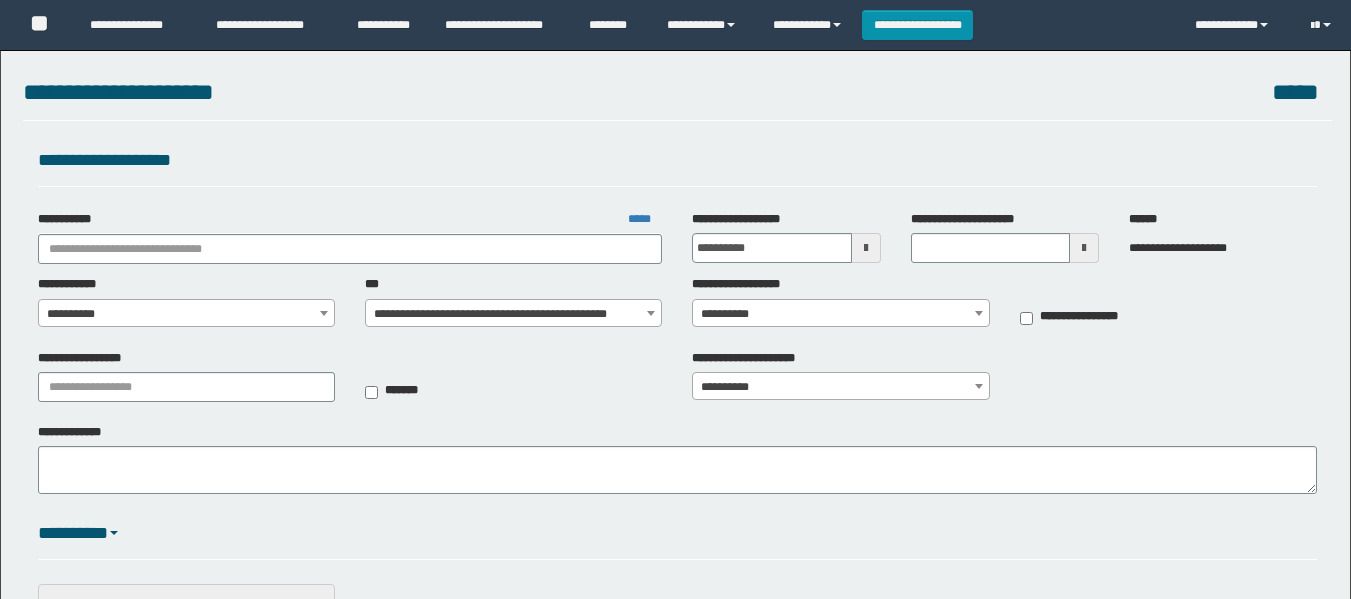 scroll, scrollTop: 0, scrollLeft: 0, axis: both 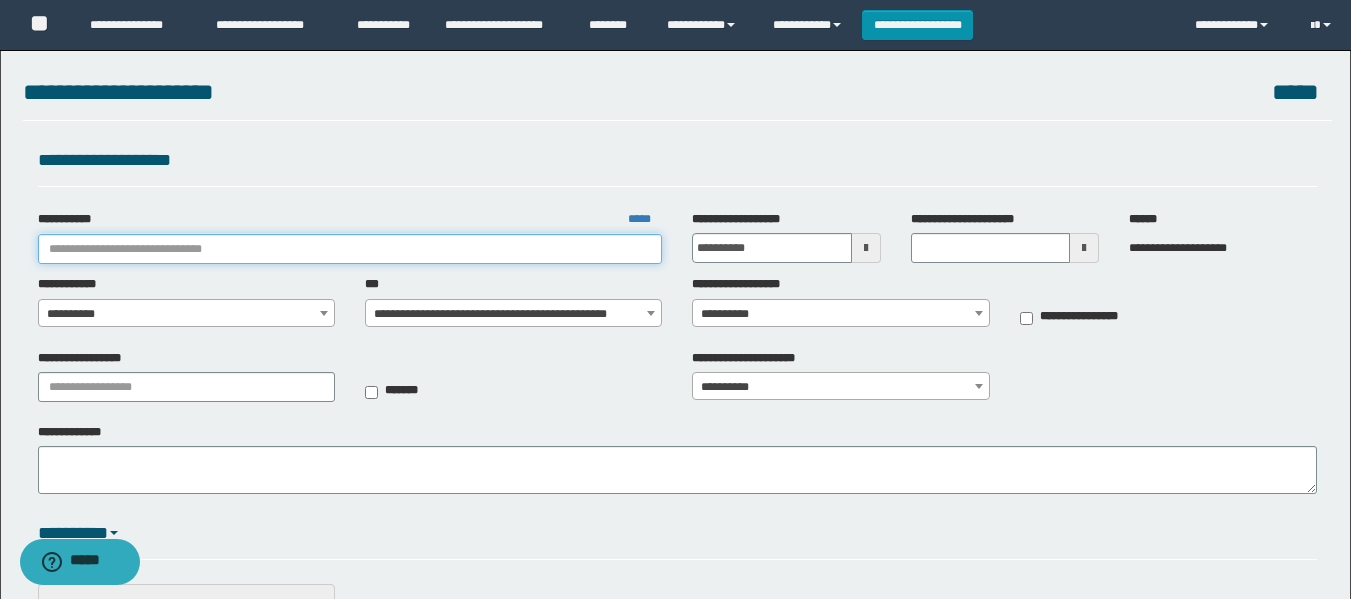 drag, startPoint x: 211, startPoint y: 241, endPoint x: 234, endPoint y: 366, distance: 127.09839 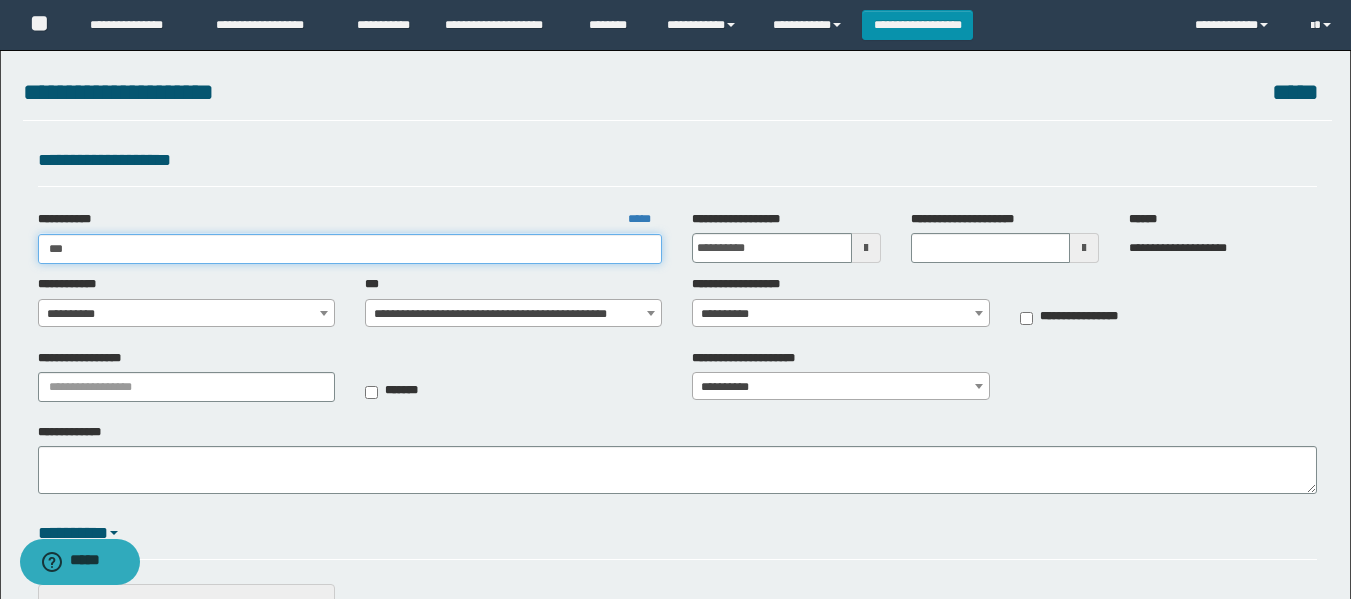 type on "****" 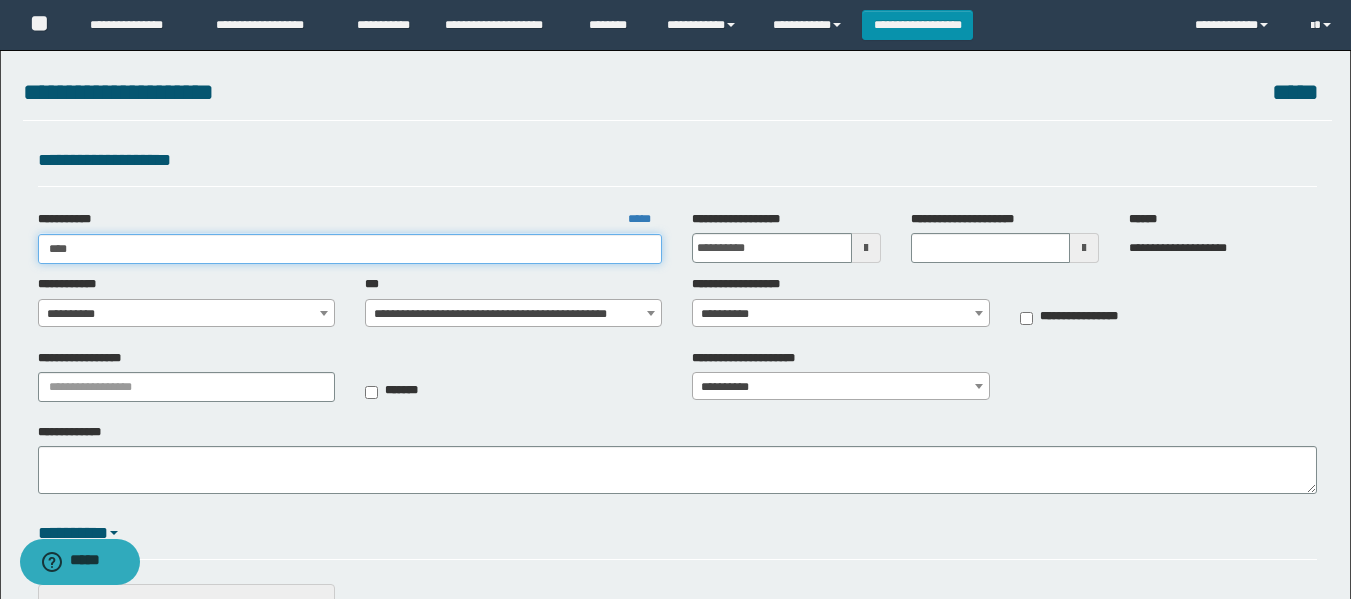 type on "****" 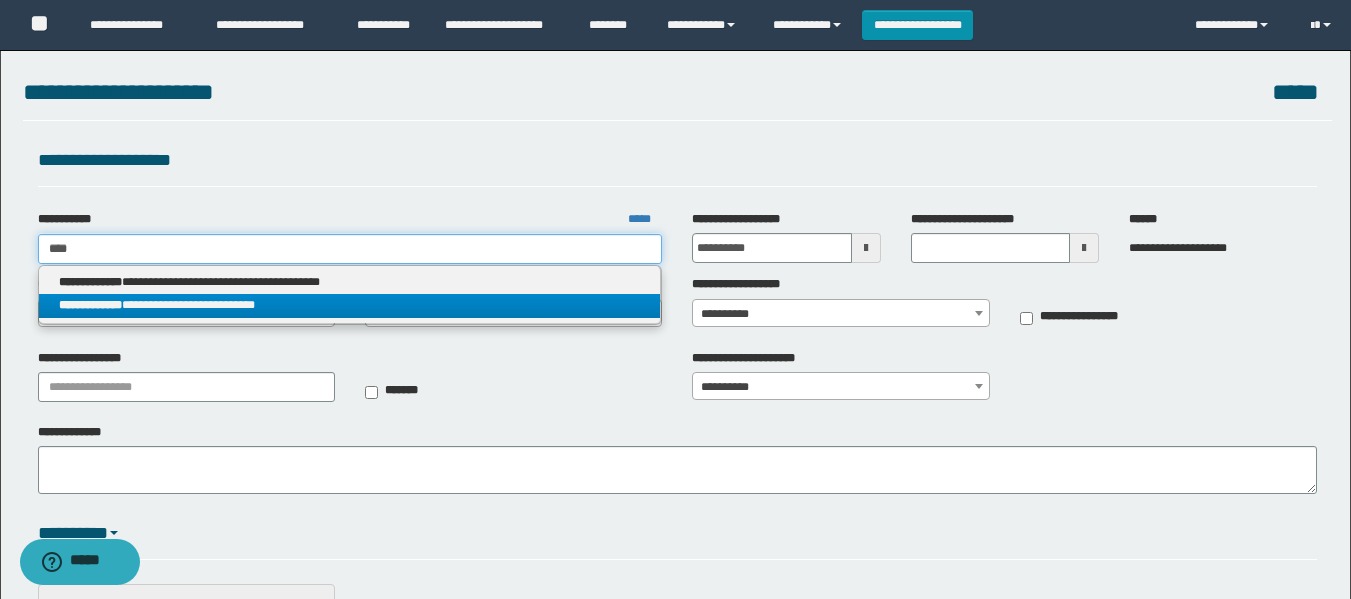 type on "****" 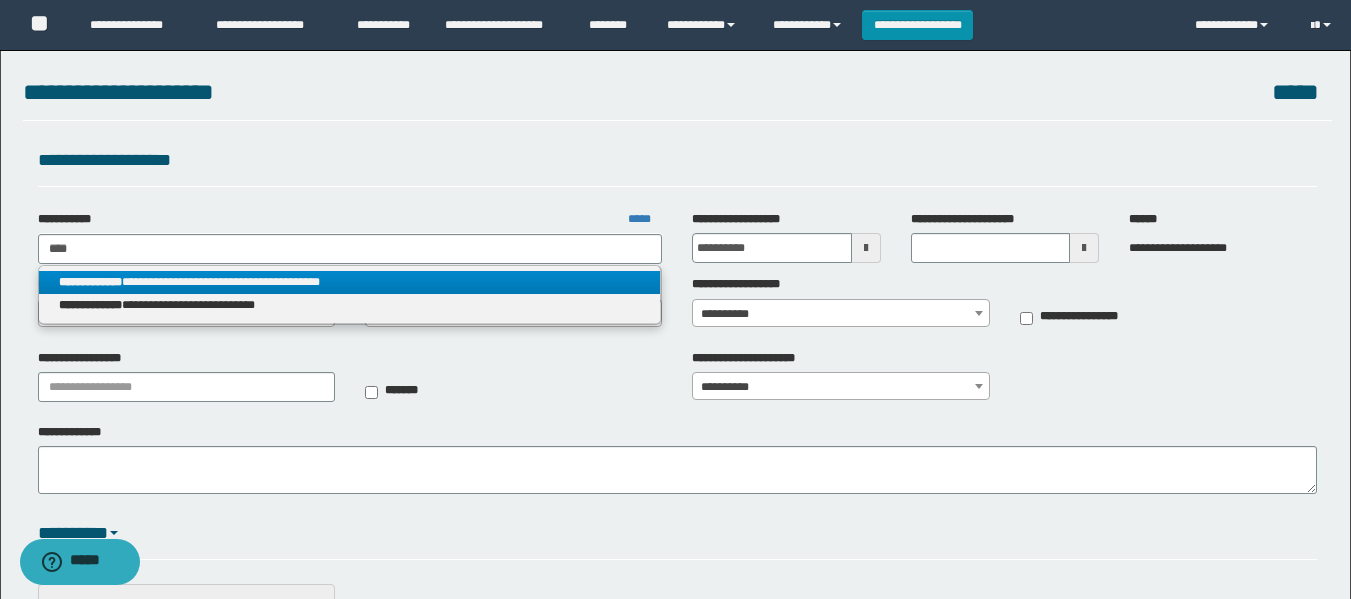 click on "**********" at bounding box center (350, 282) 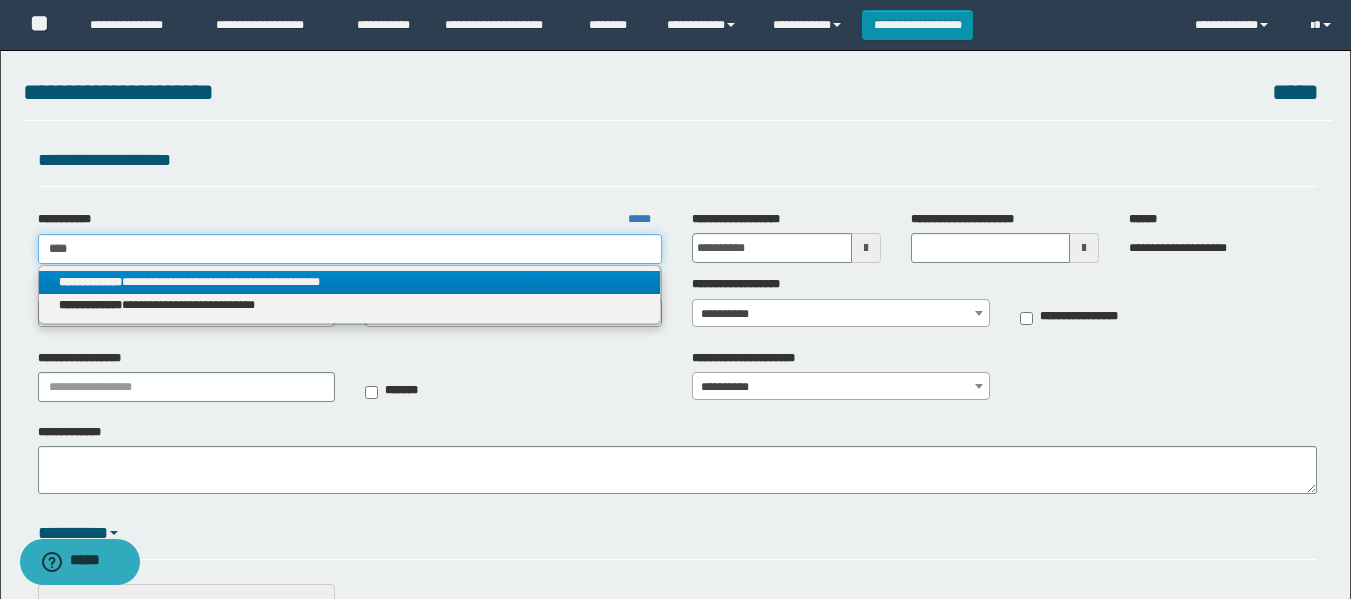 type 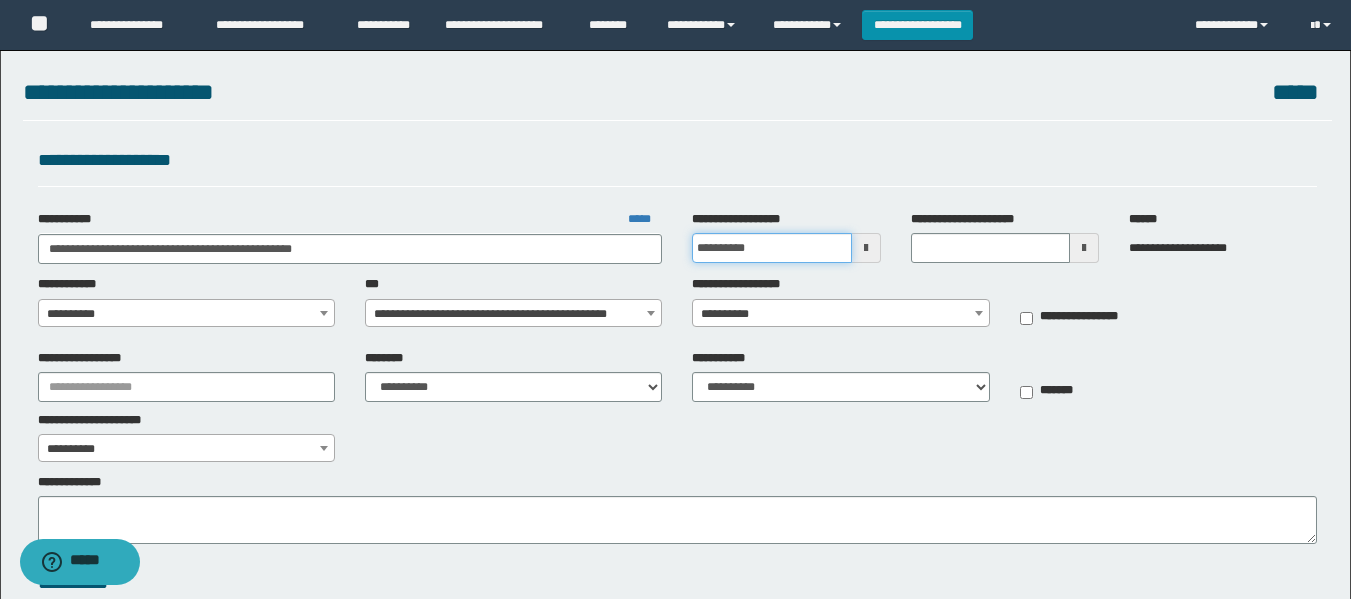 click on "**********" at bounding box center (771, 248) 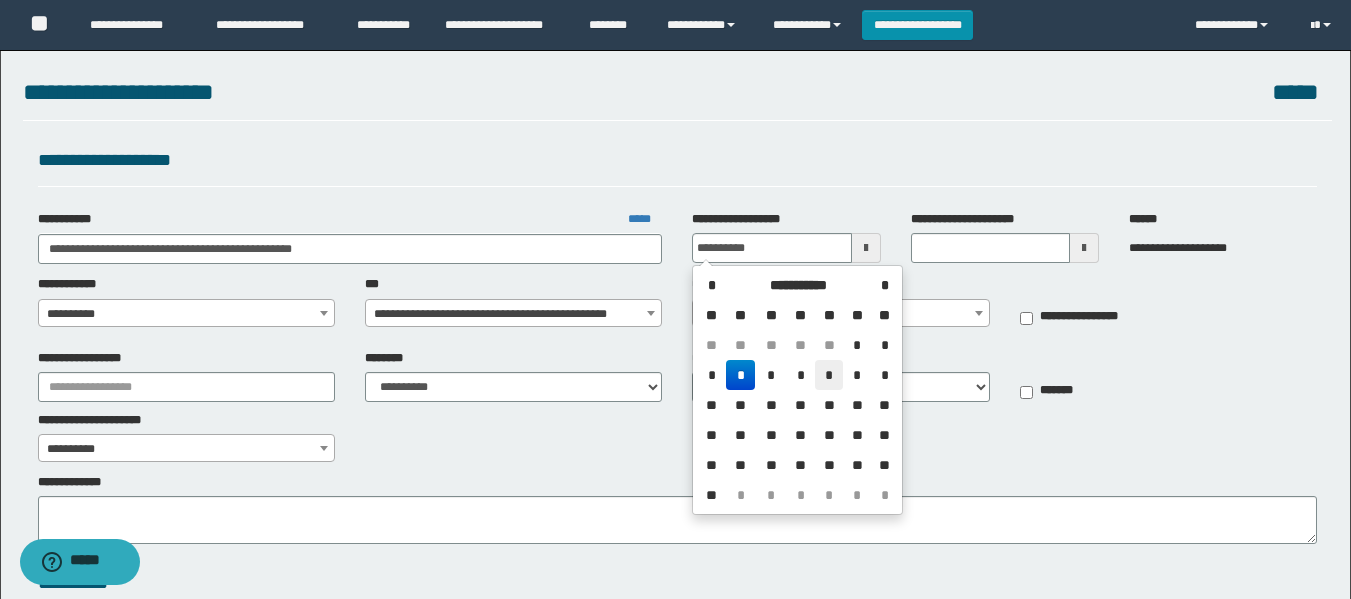 click on "*" at bounding box center [829, 375] 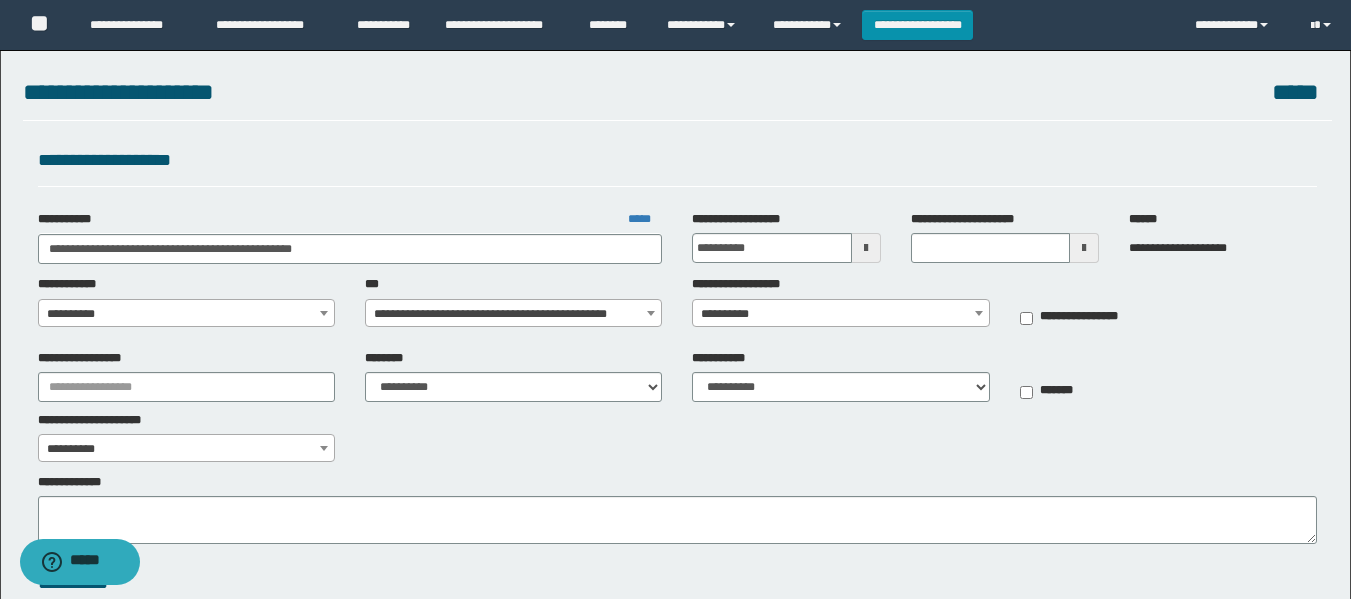 click on "**********" at bounding box center (675, 902) 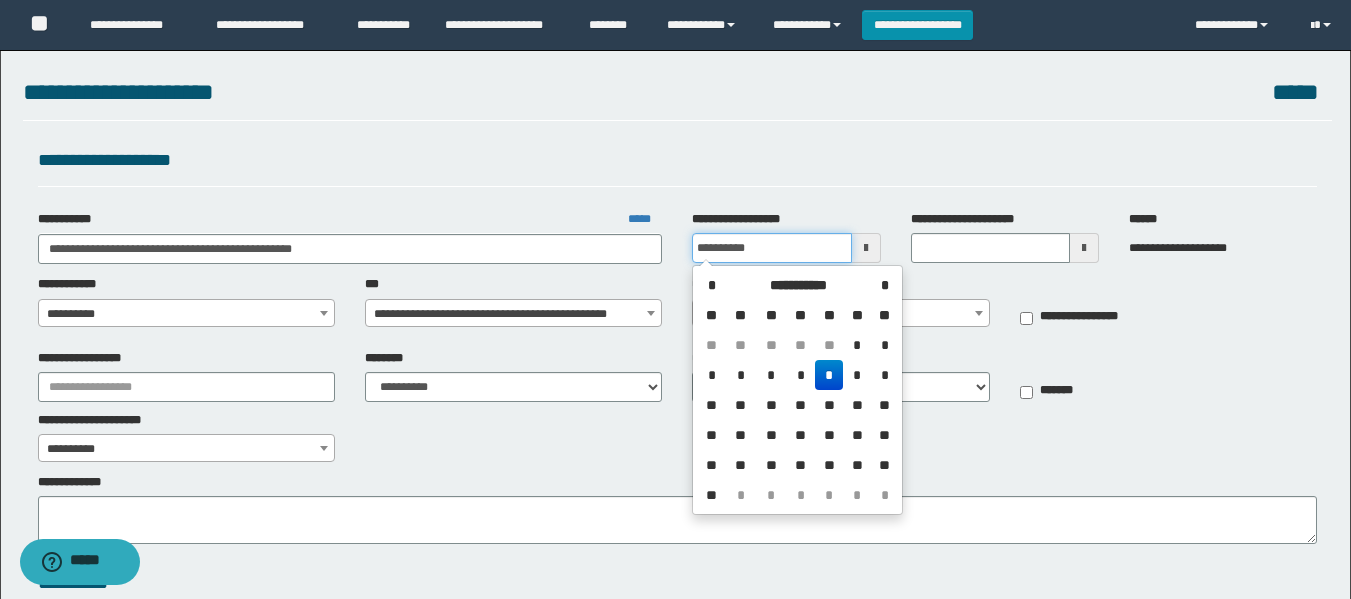 drag, startPoint x: 783, startPoint y: 258, endPoint x: 803, endPoint y: 300, distance: 46.518814 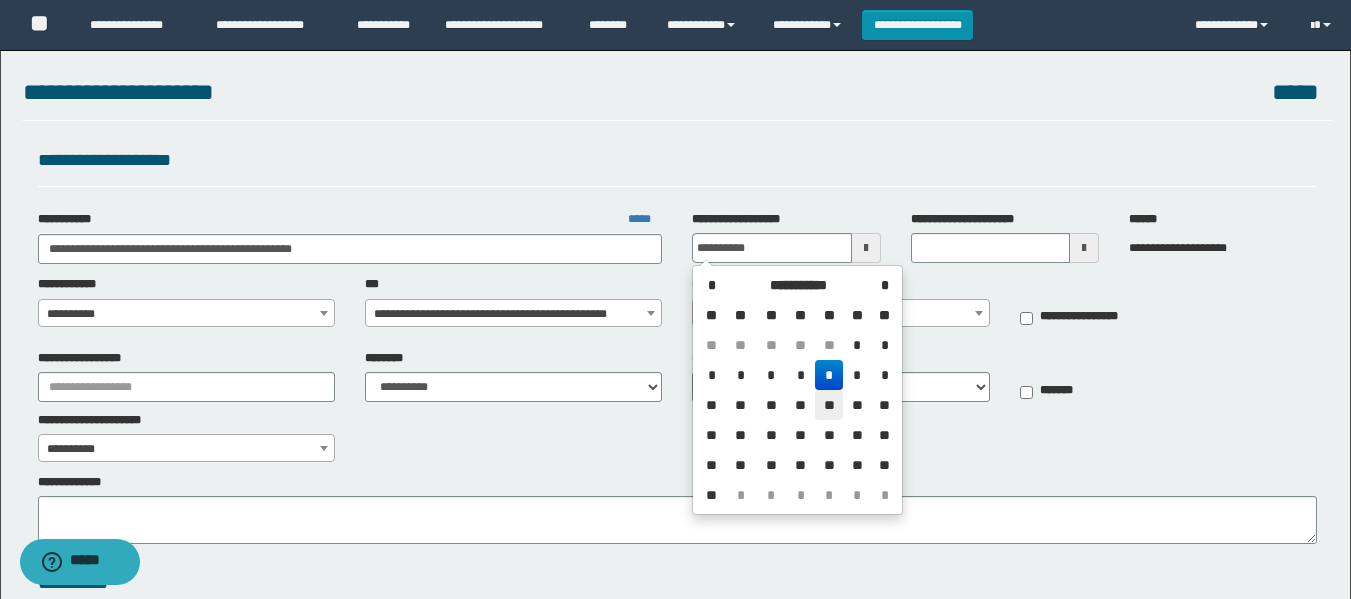 click on "**" at bounding box center (829, 405) 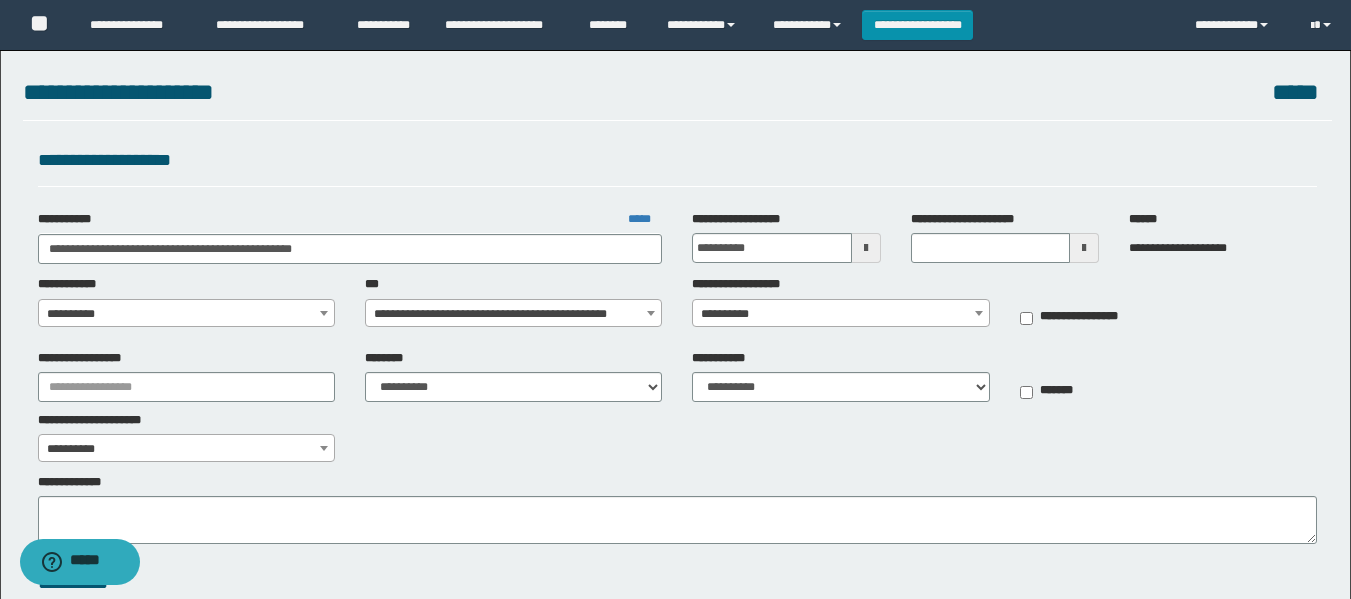 click on "**********" at bounding box center (186, 314) 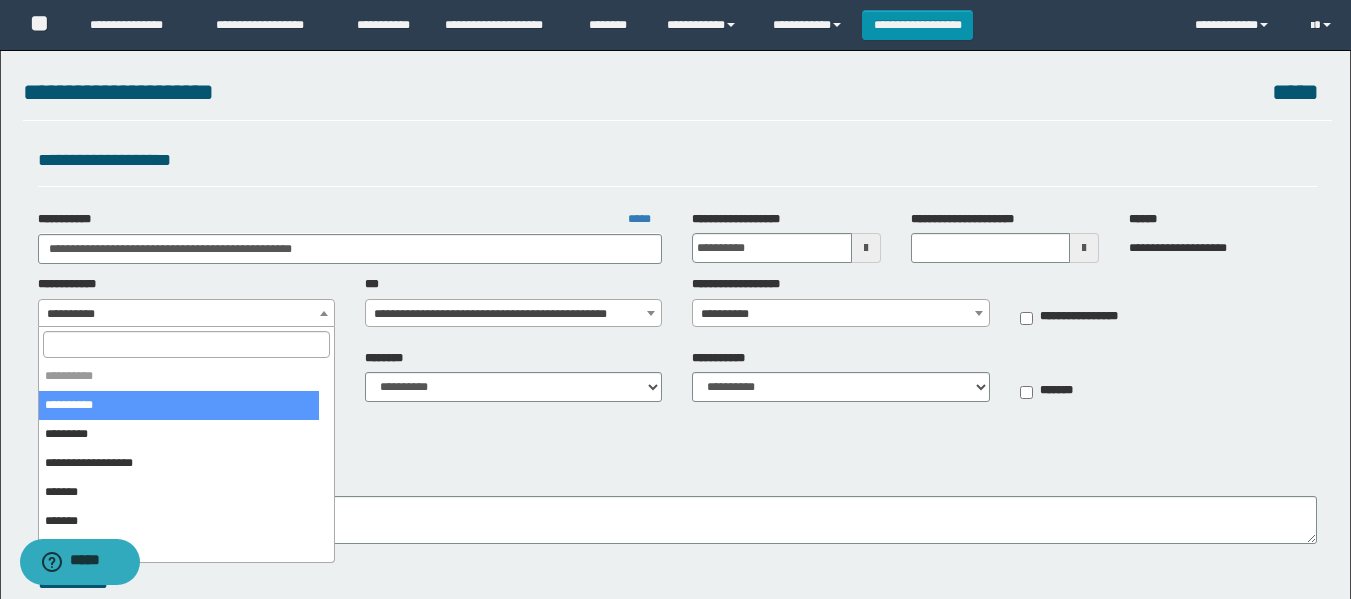 click at bounding box center (186, 344) 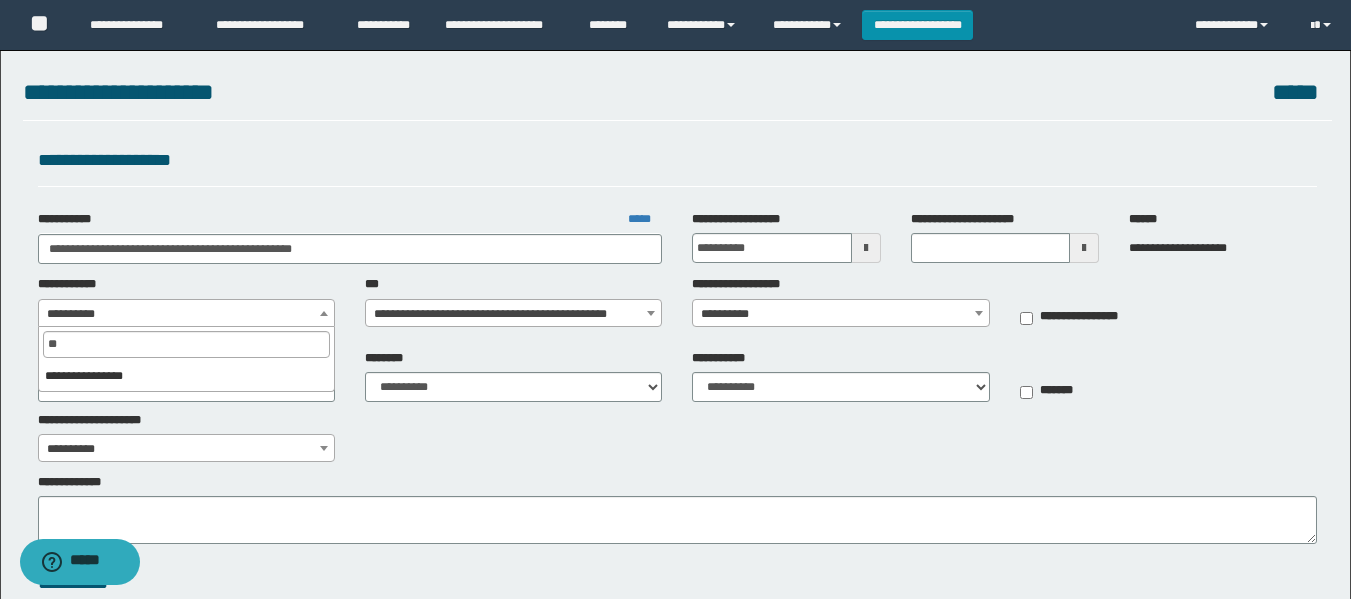 type on "*" 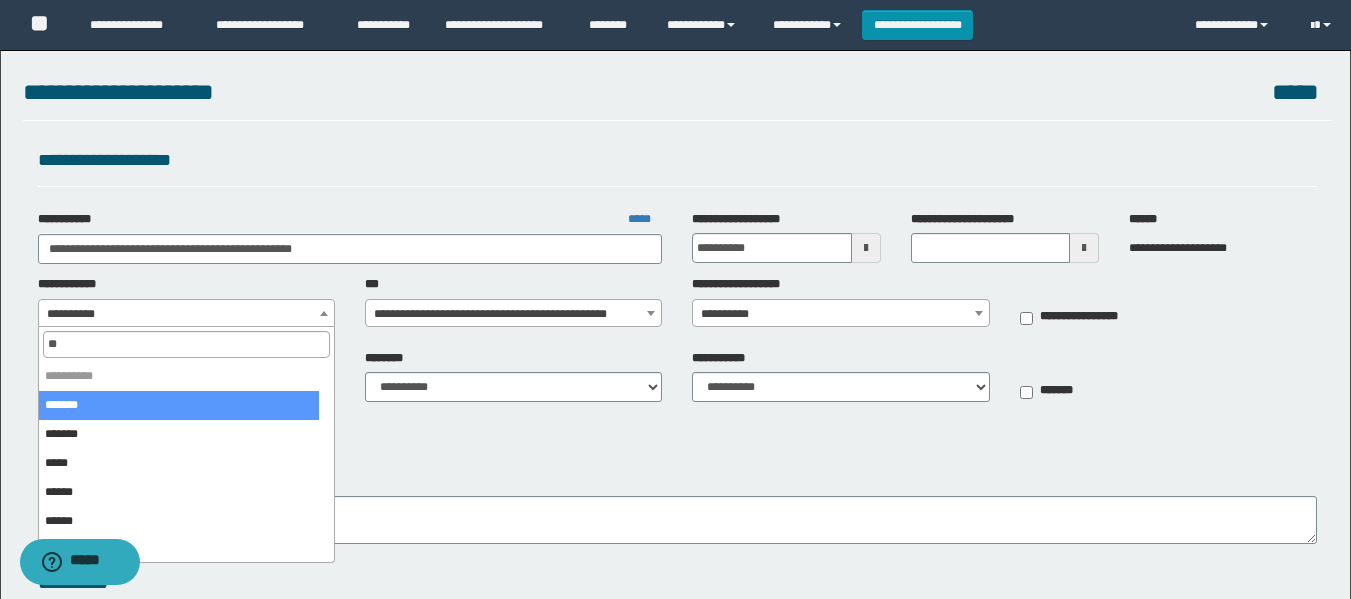 type on "***" 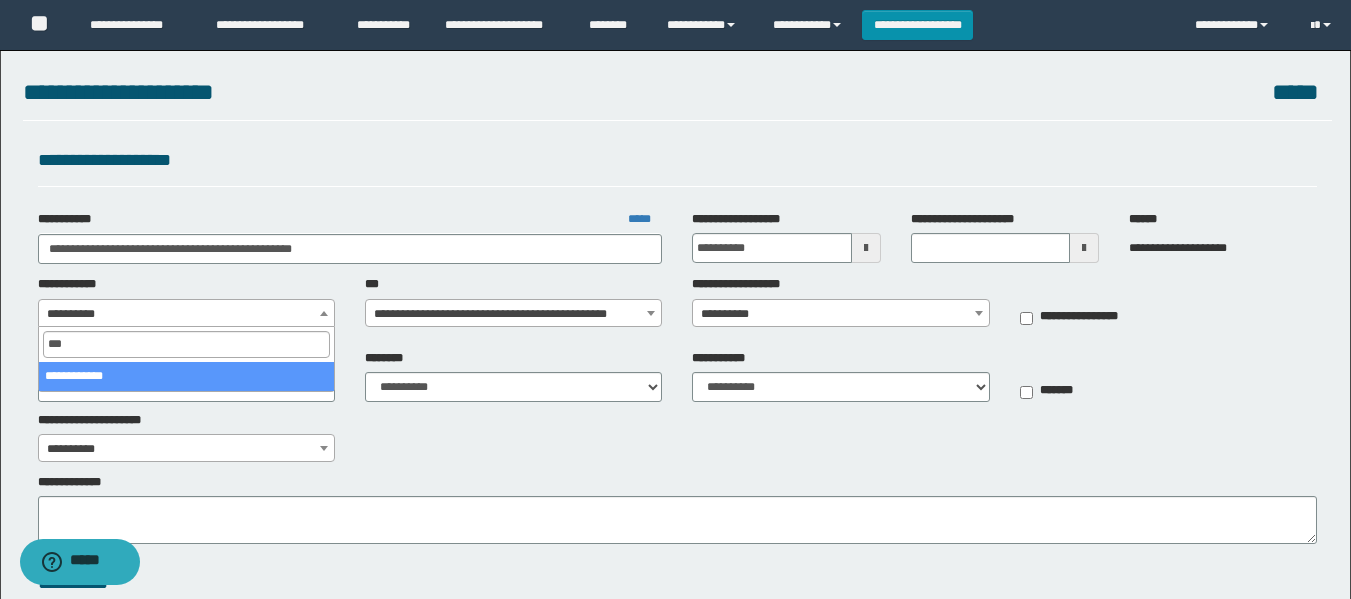 select on "**" 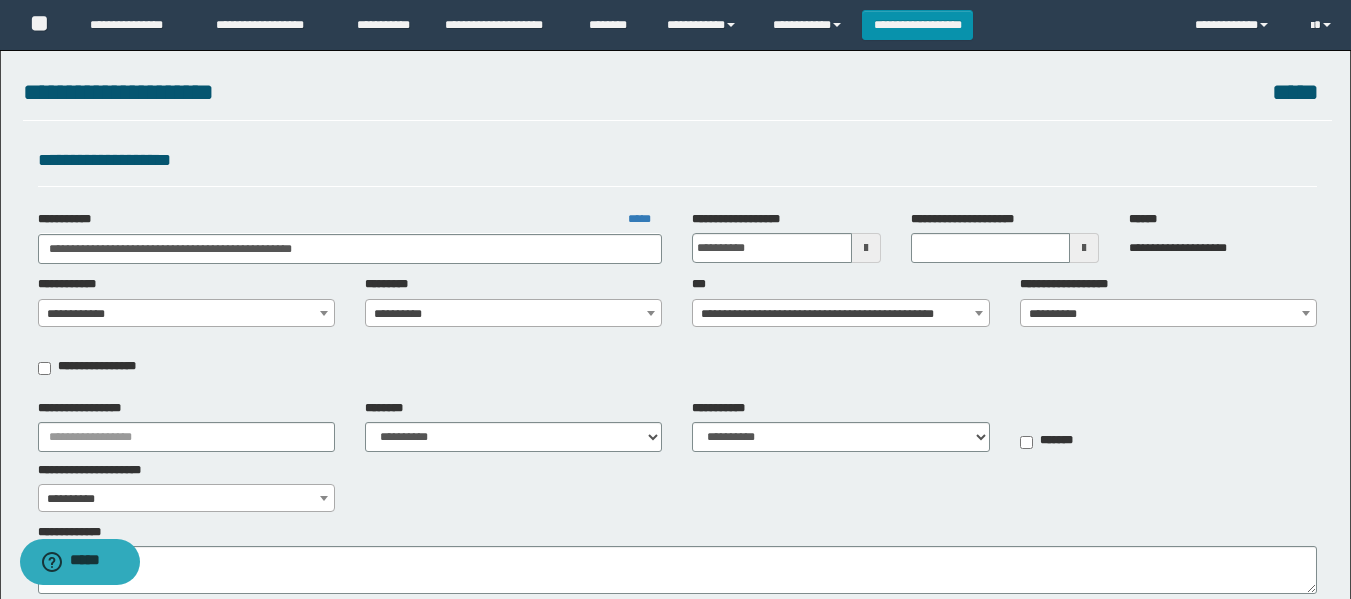 click on "**********" at bounding box center (513, 314) 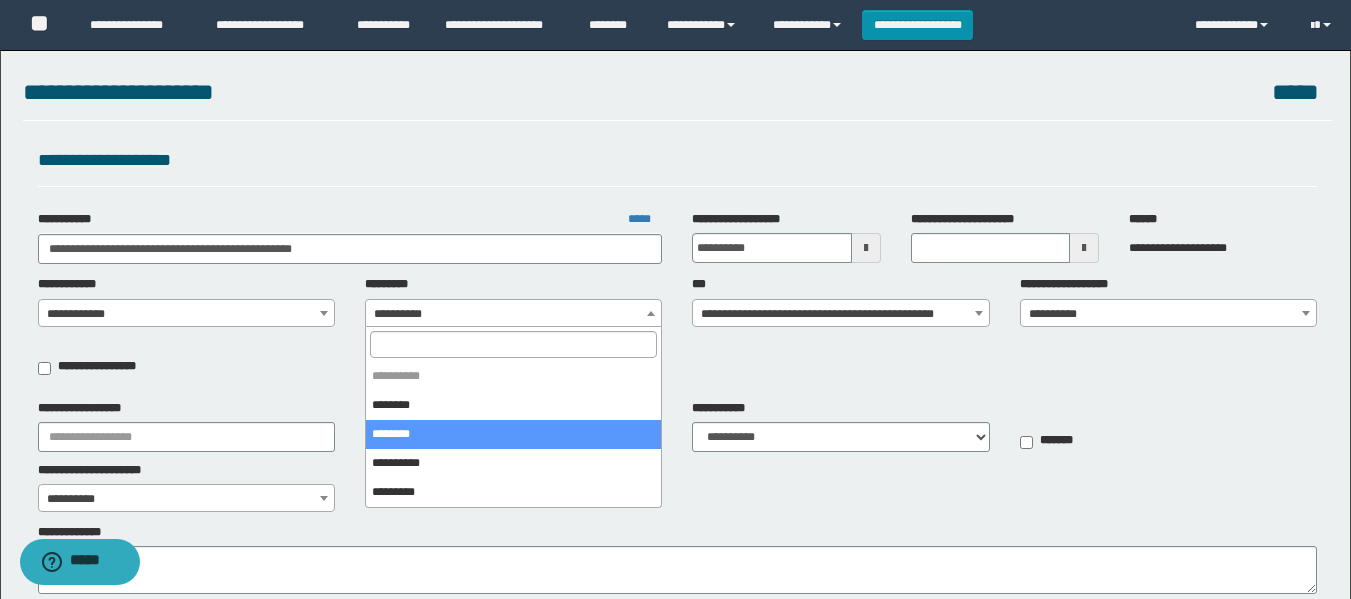 select on "****" 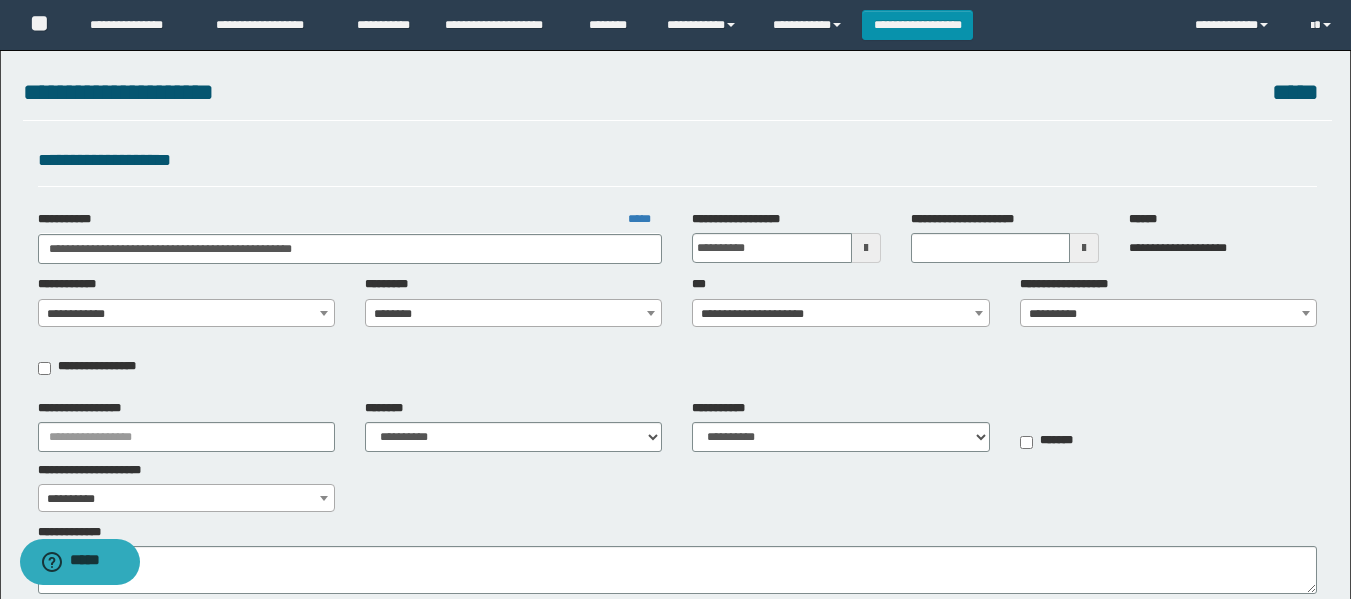 click on "**********" at bounding box center (1168, 314) 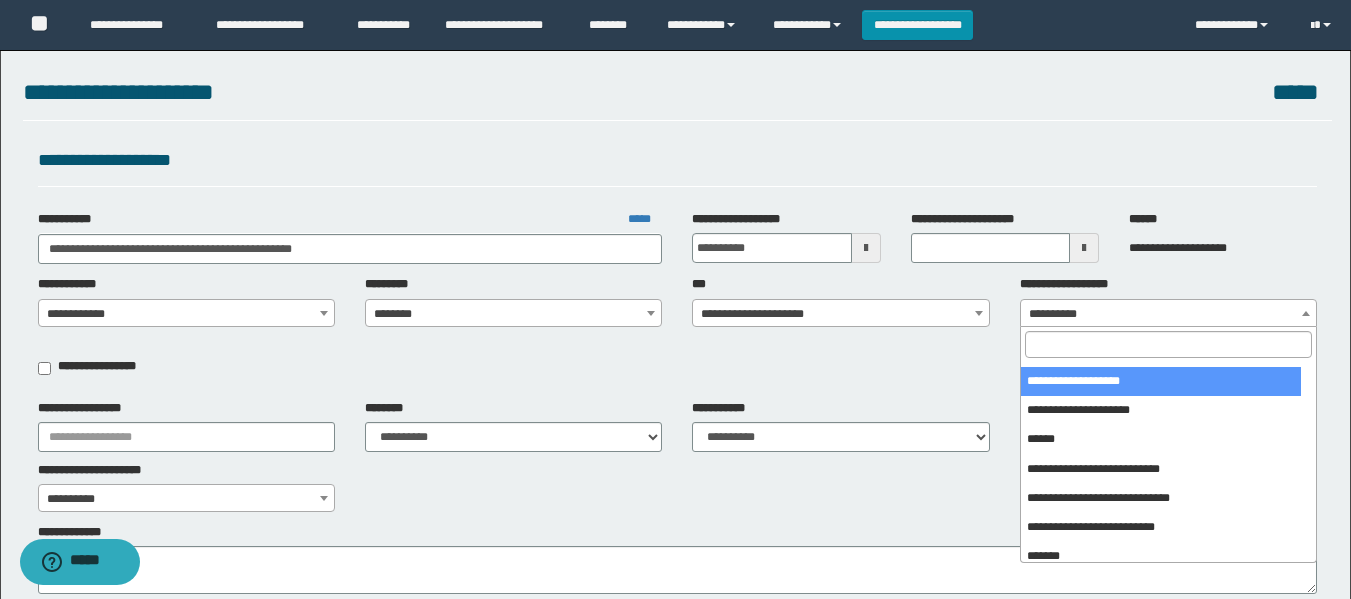 scroll, scrollTop: 100, scrollLeft: 0, axis: vertical 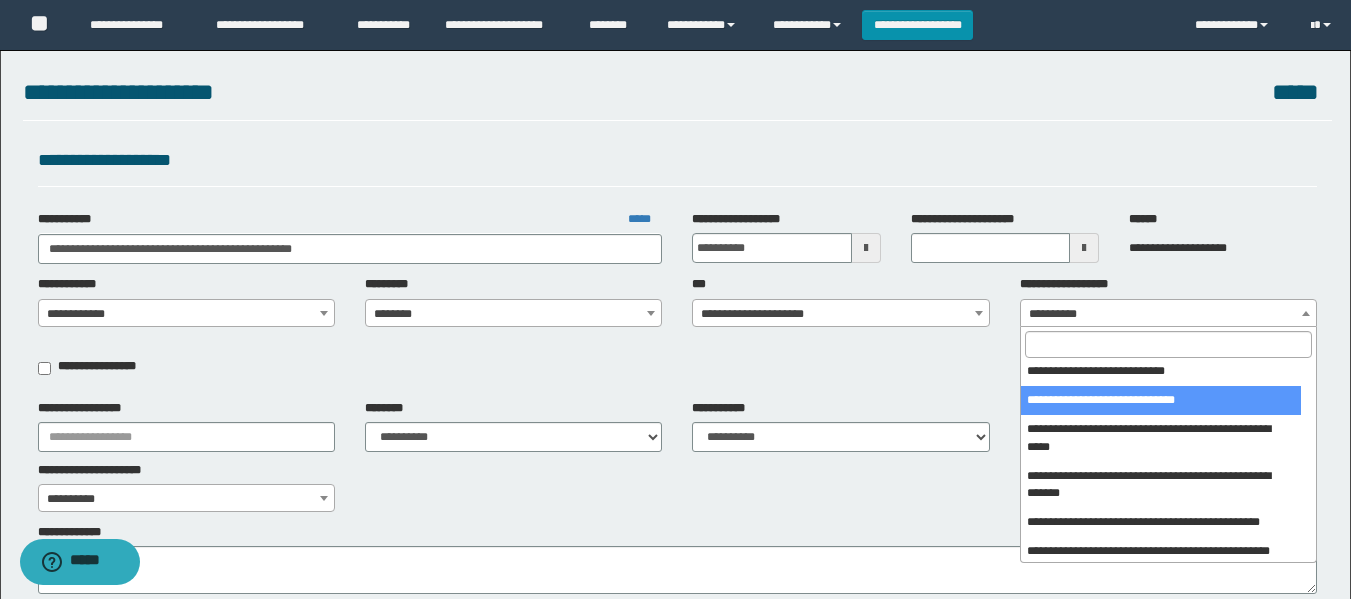 select on "***" 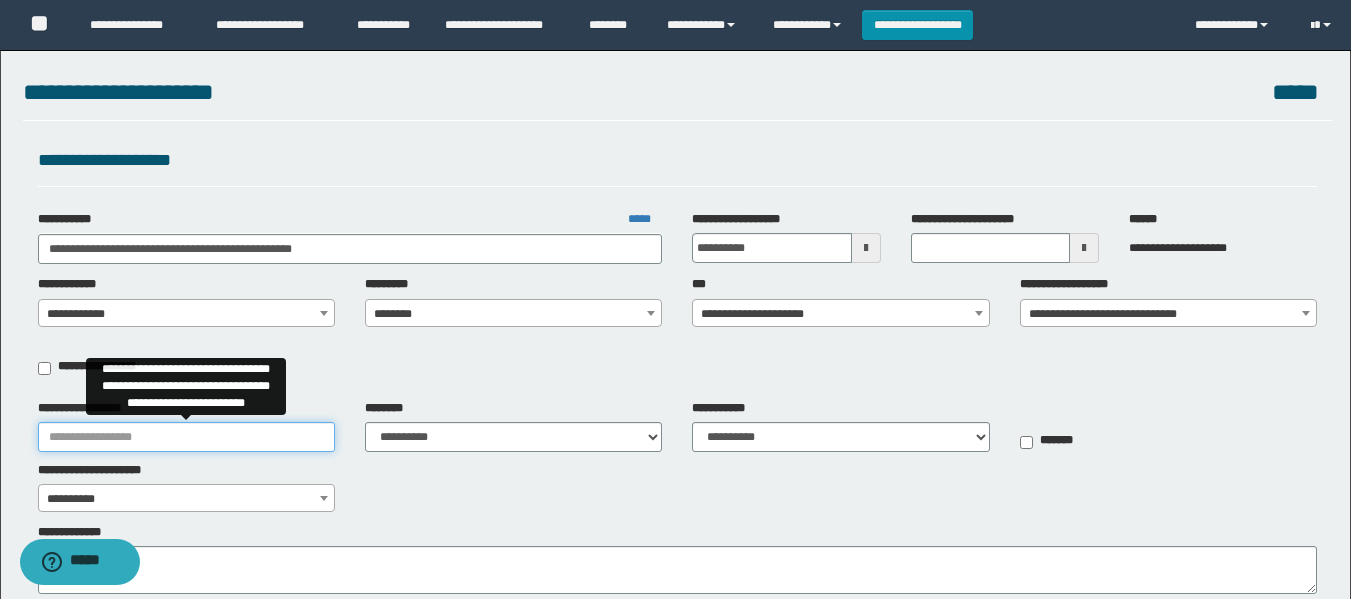 click on "**********" at bounding box center [186, 437] 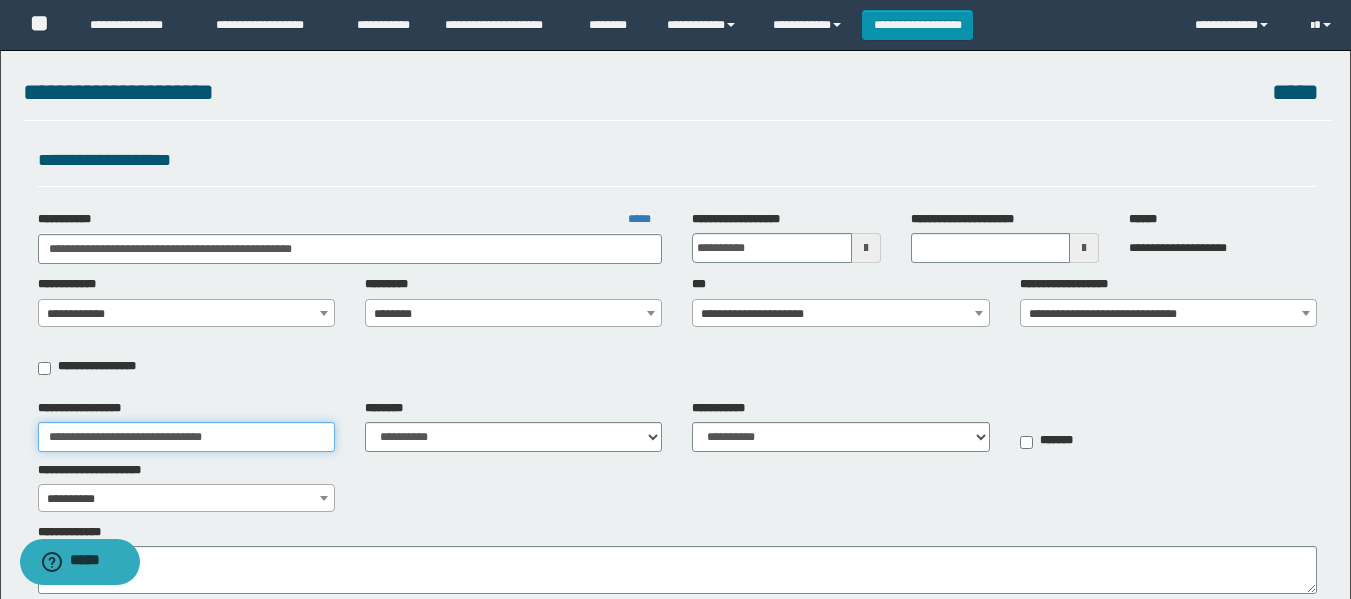 type on "**********" 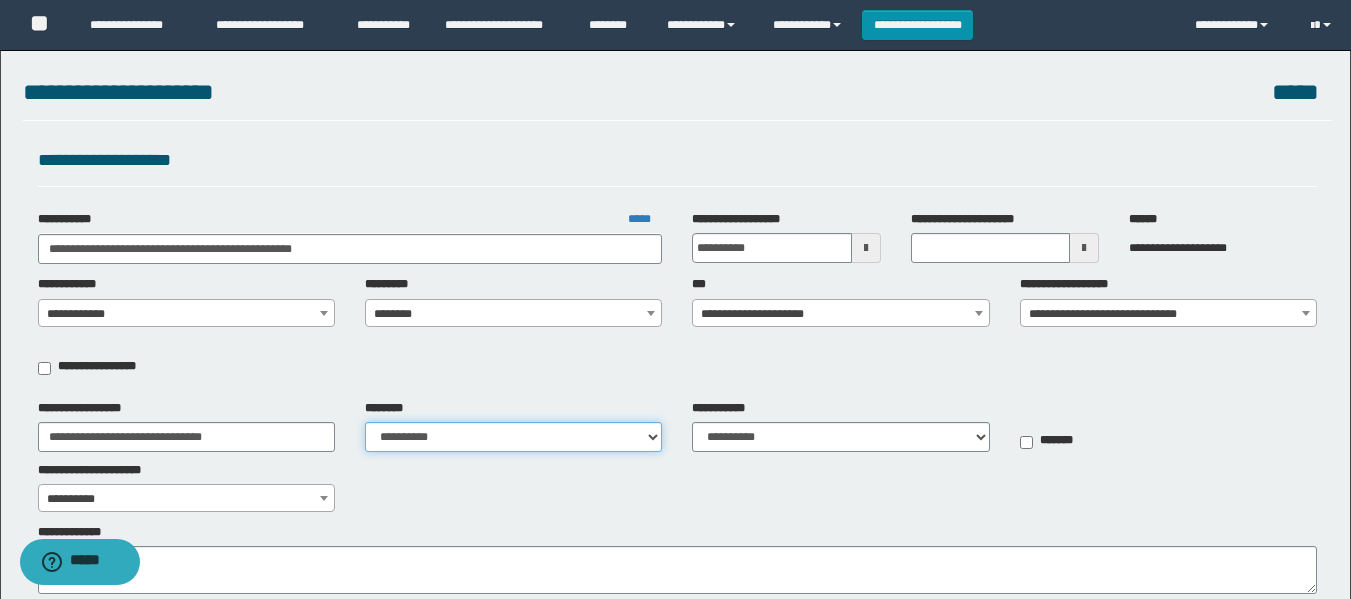 click on "**********" at bounding box center [513, 437] 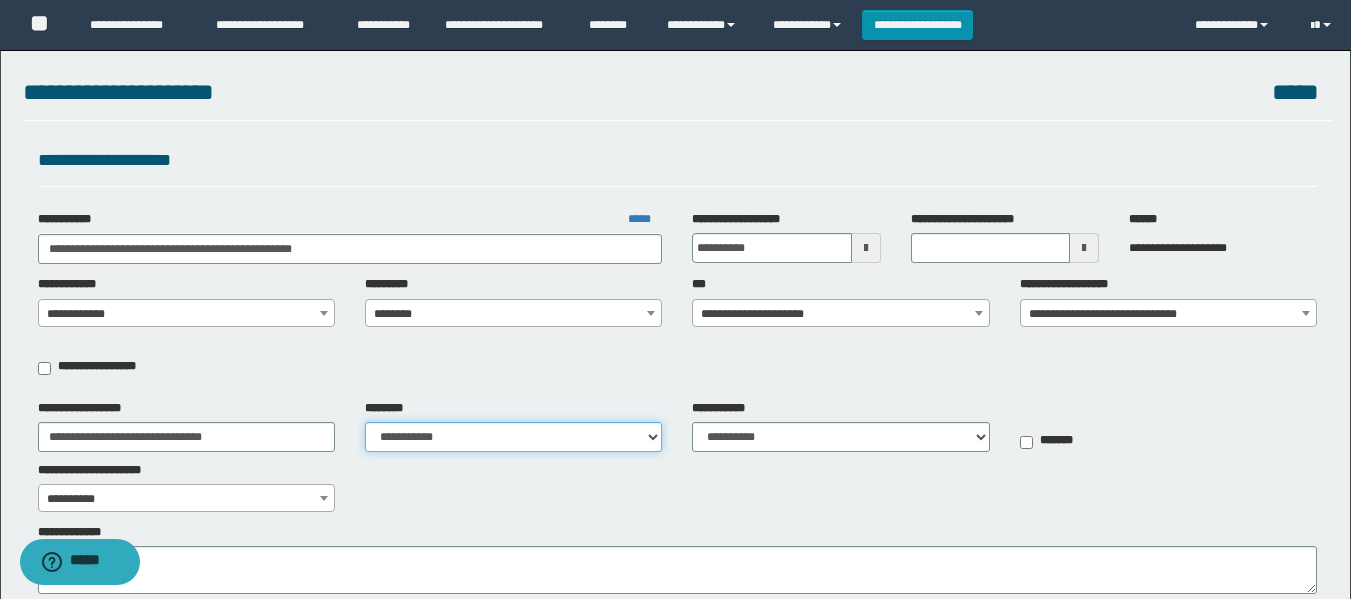 click on "**********" at bounding box center [513, 437] 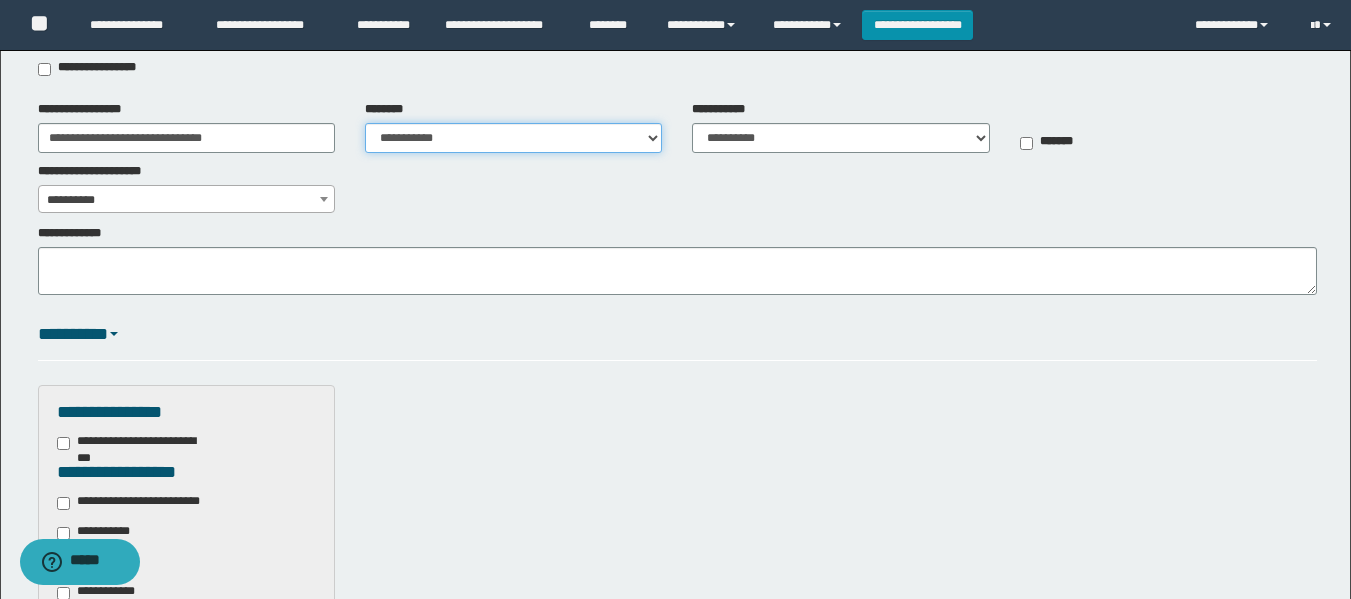 scroll, scrollTop: 300, scrollLeft: 0, axis: vertical 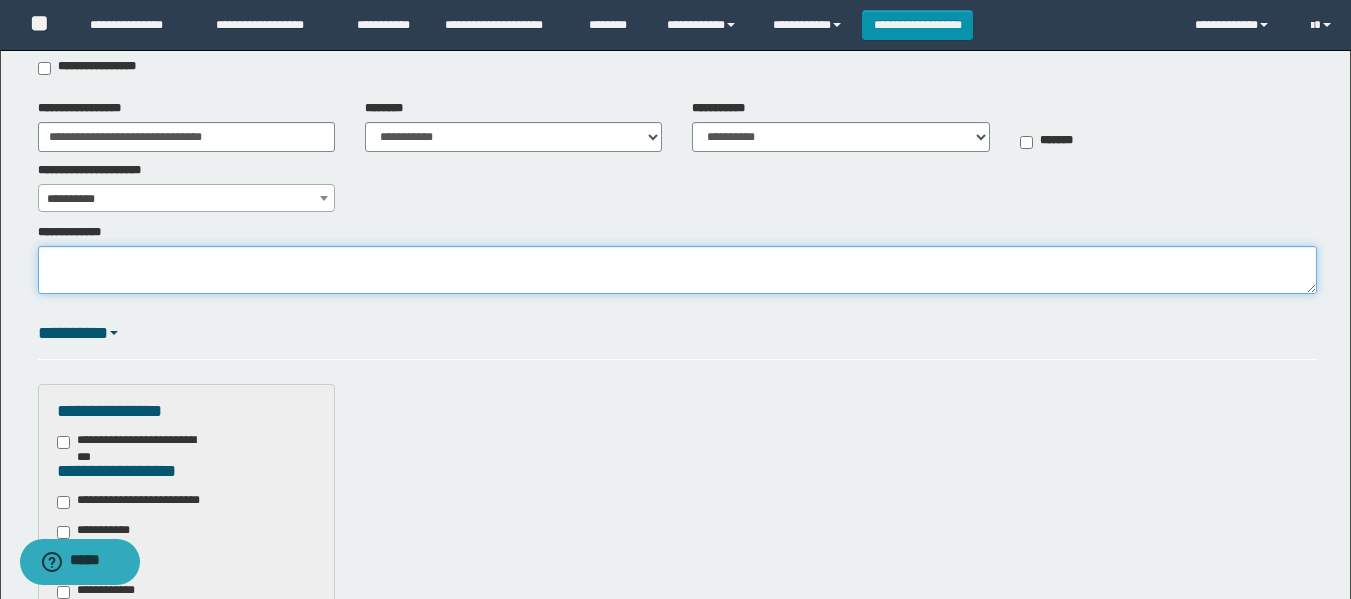 click on "**********" at bounding box center [677, 270] 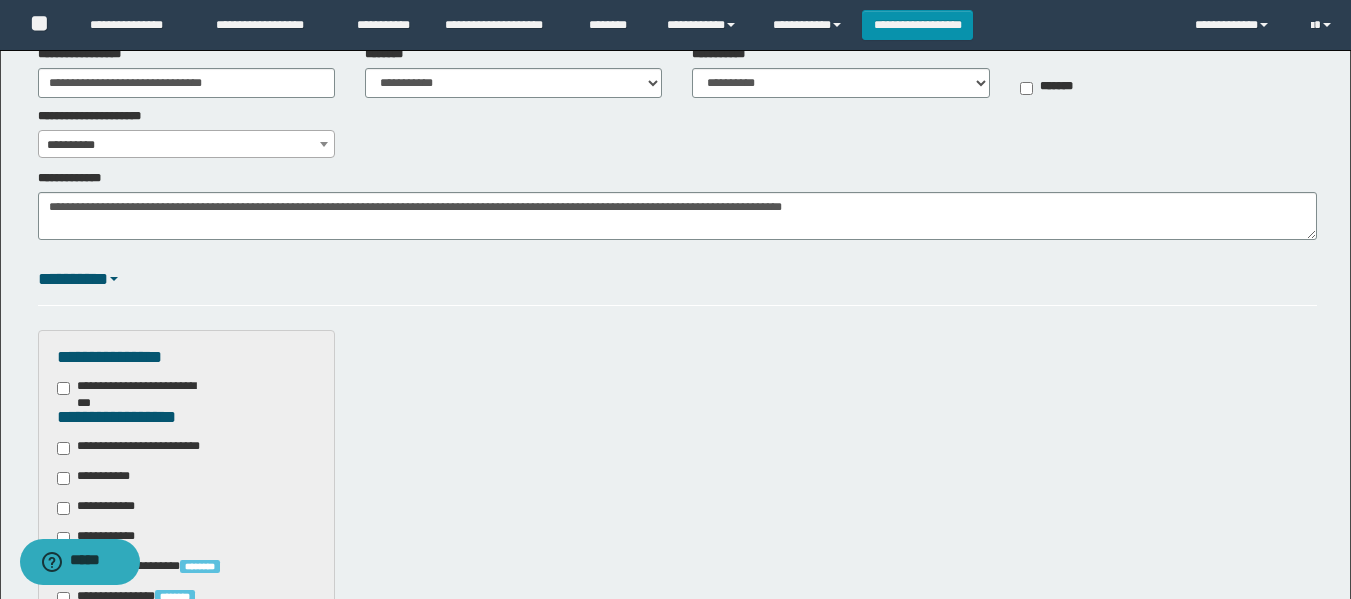 scroll, scrollTop: 400, scrollLeft: 0, axis: vertical 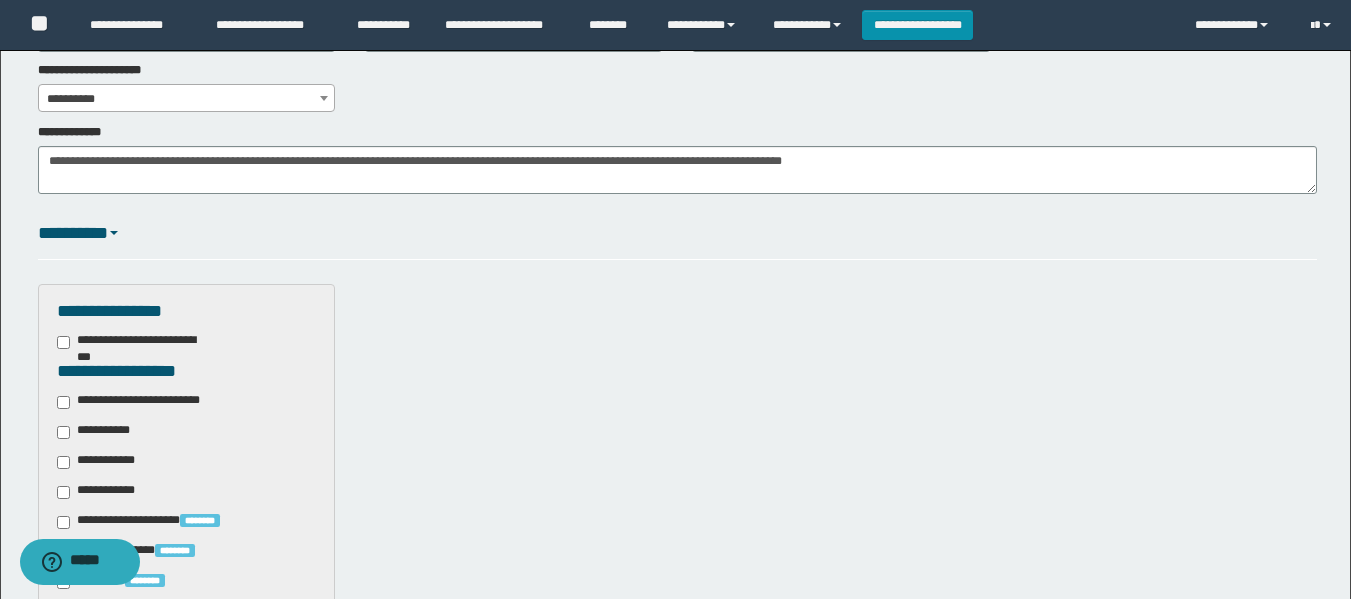 click on "**********" at bounding box center [97, 432] 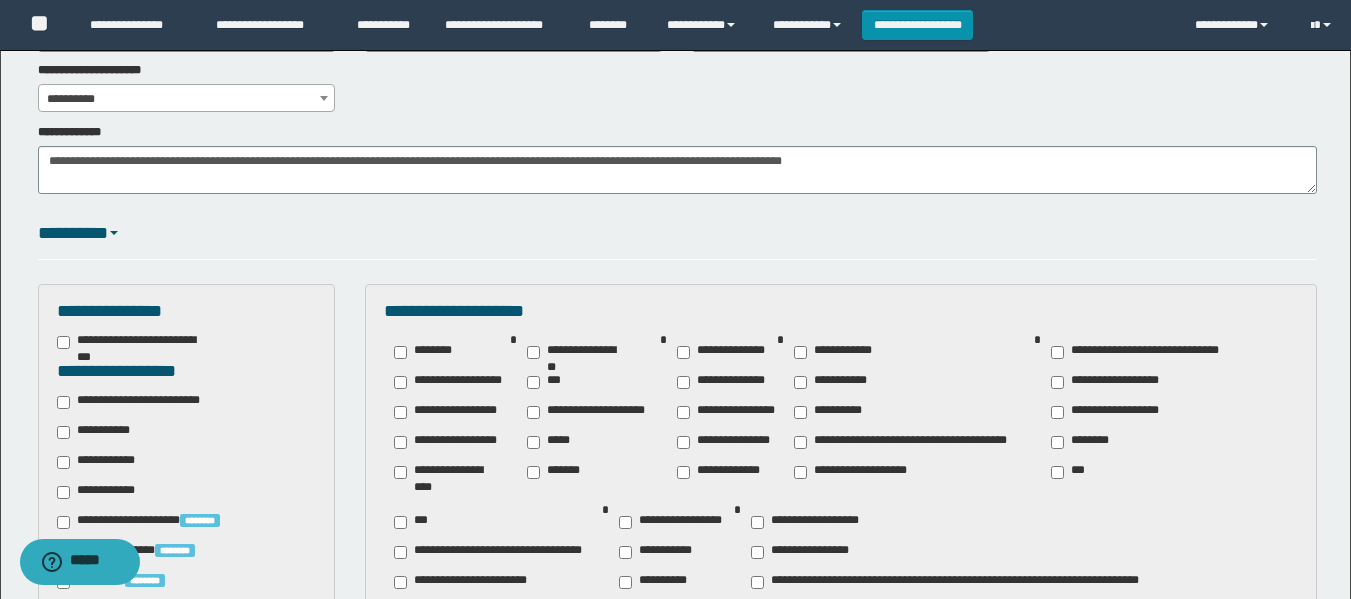 click on "********" at bounding box center (1084, 442) 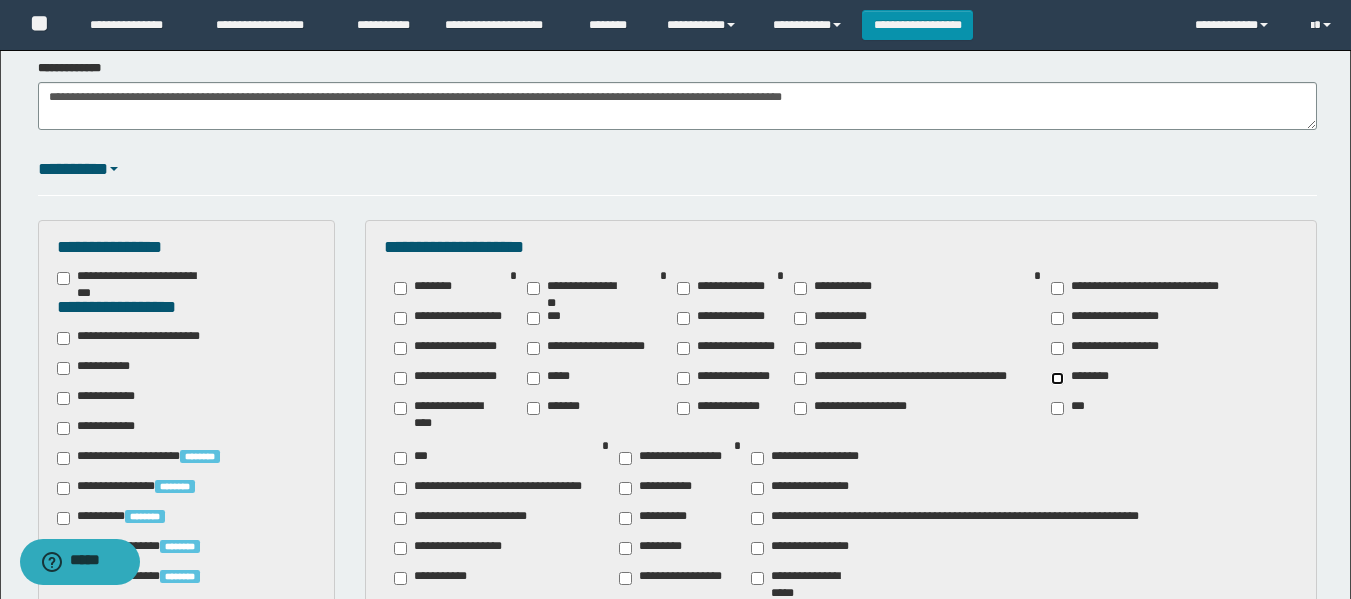 scroll, scrollTop: 500, scrollLeft: 0, axis: vertical 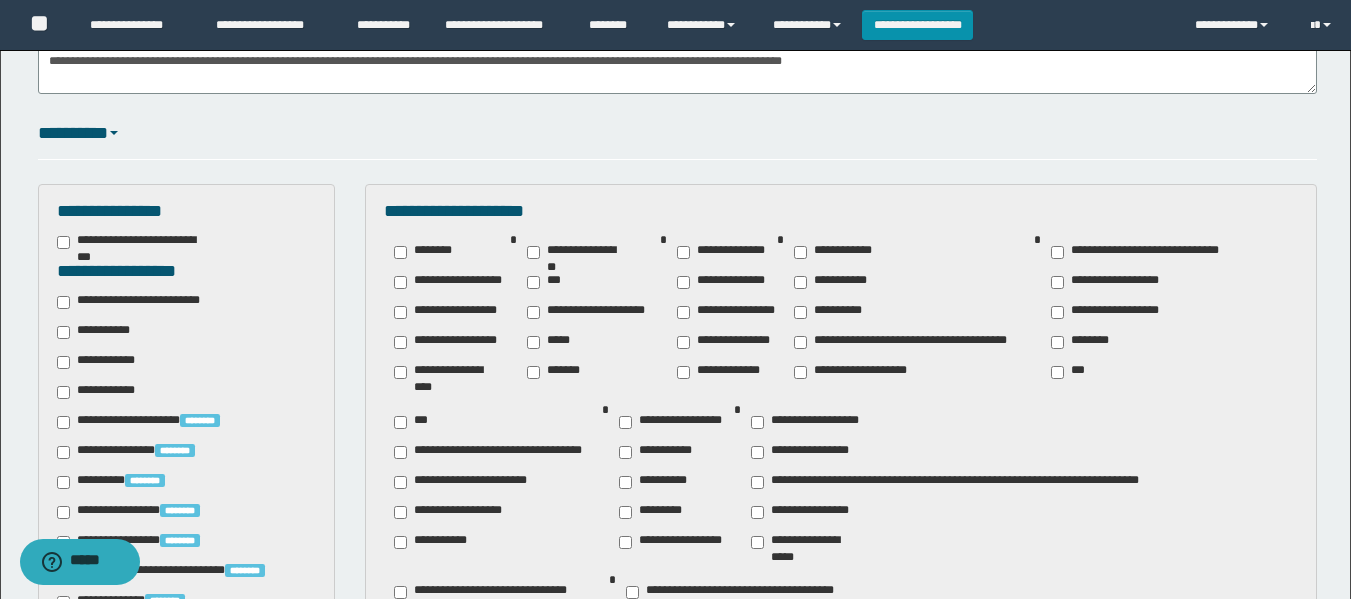 click on "**********" at bounding box center (806, 542) 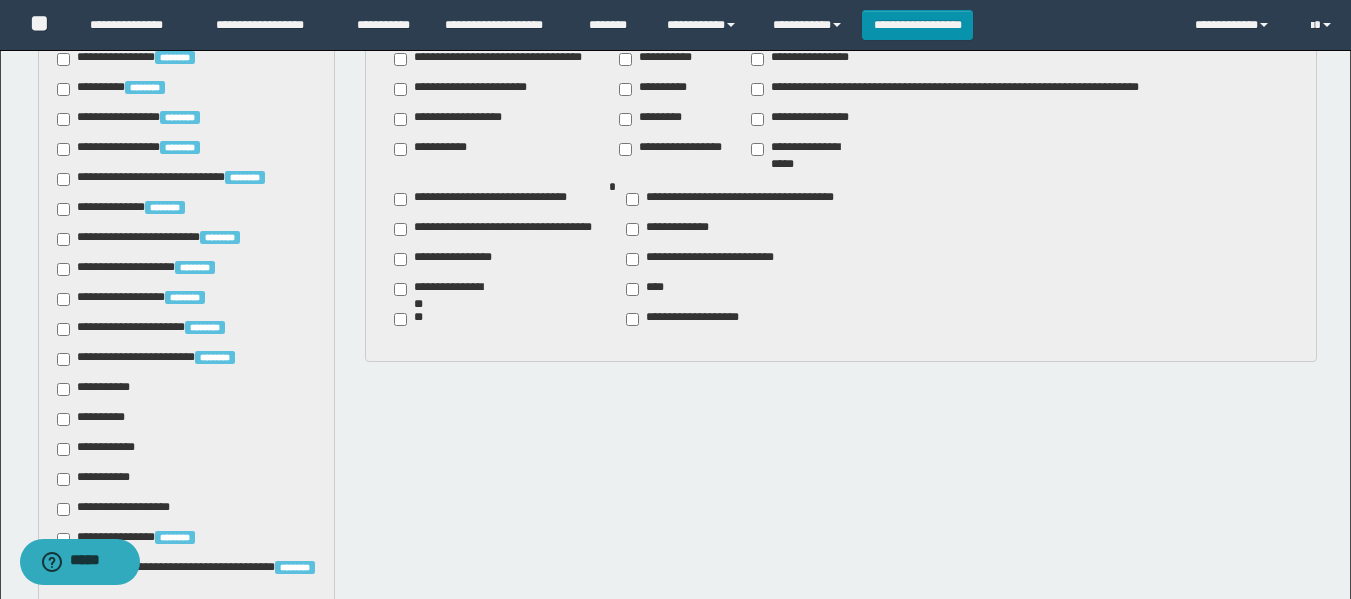 scroll, scrollTop: 1000, scrollLeft: 0, axis: vertical 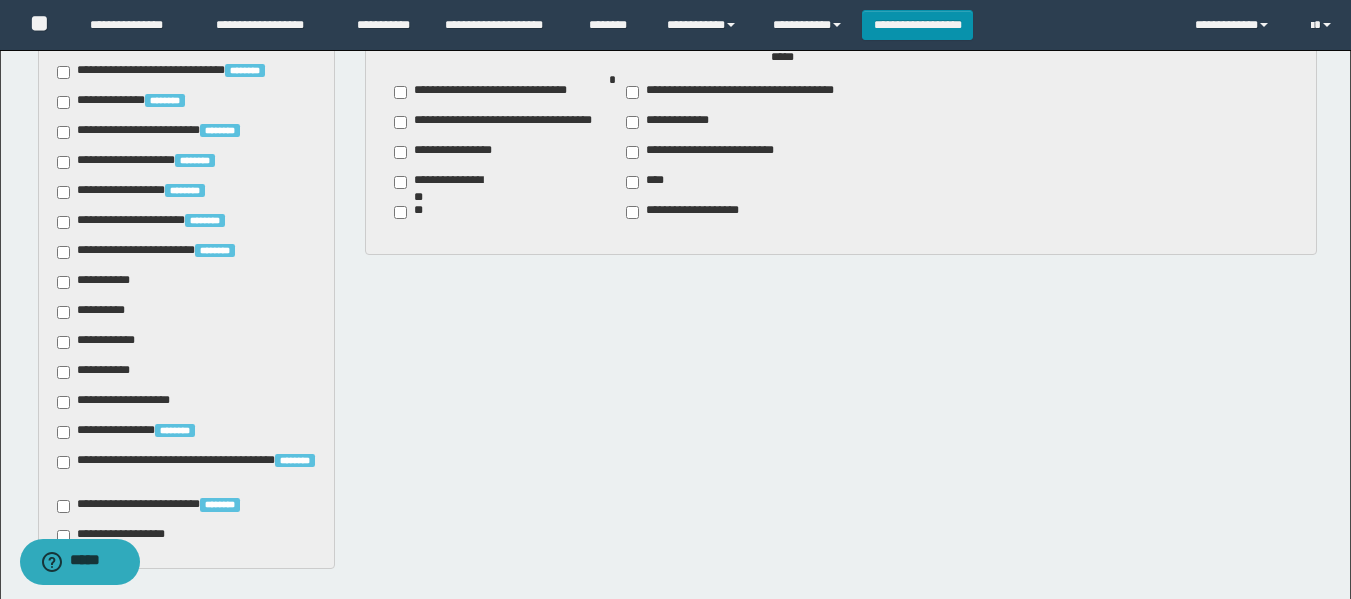 click on "**********" at bounding box center (97, 282) 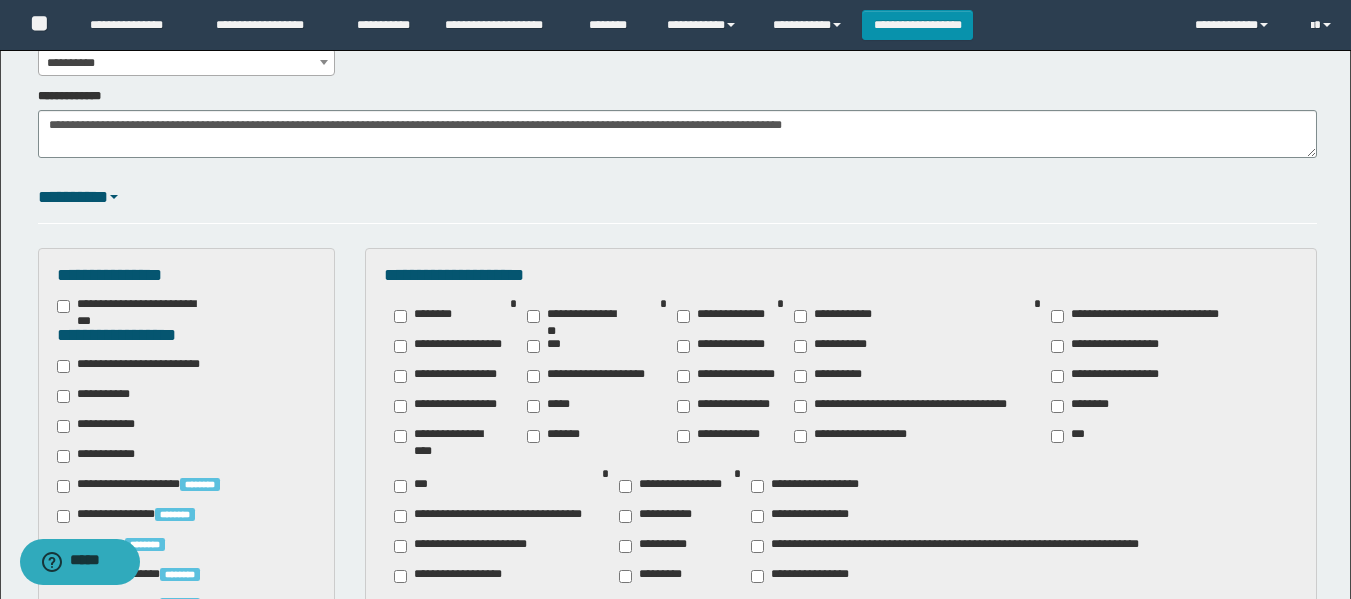 scroll, scrollTop: 400, scrollLeft: 0, axis: vertical 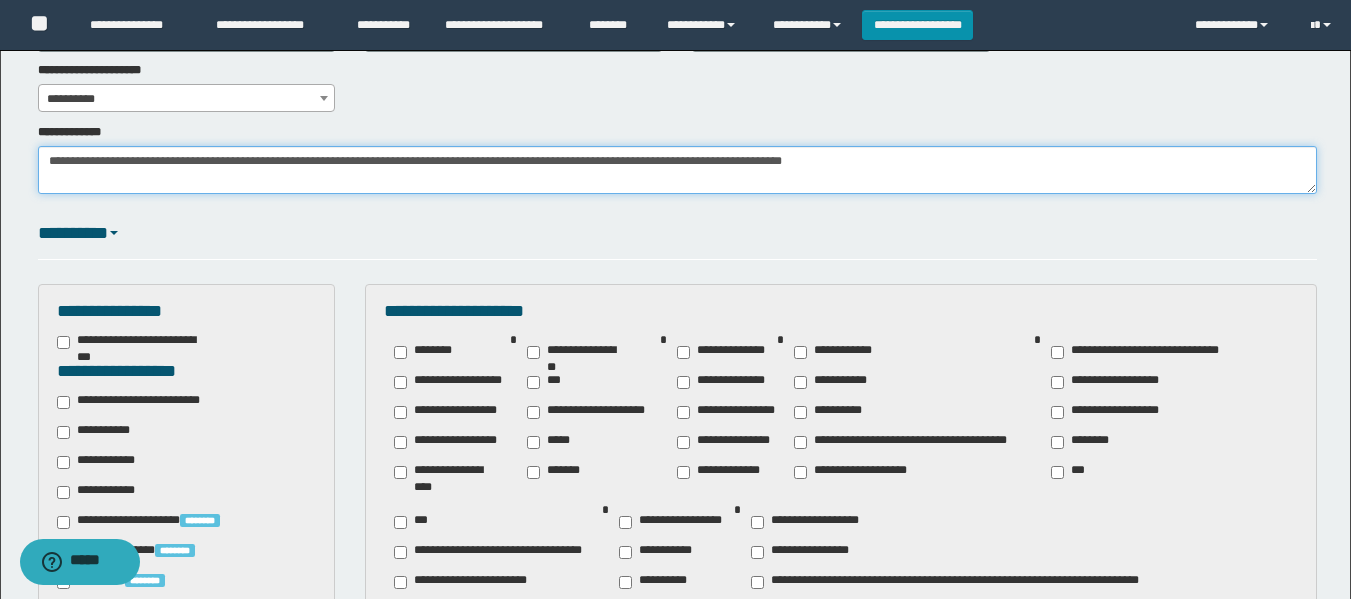 drag, startPoint x: 834, startPoint y: 155, endPoint x: 674, endPoint y: 157, distance: 160.0125 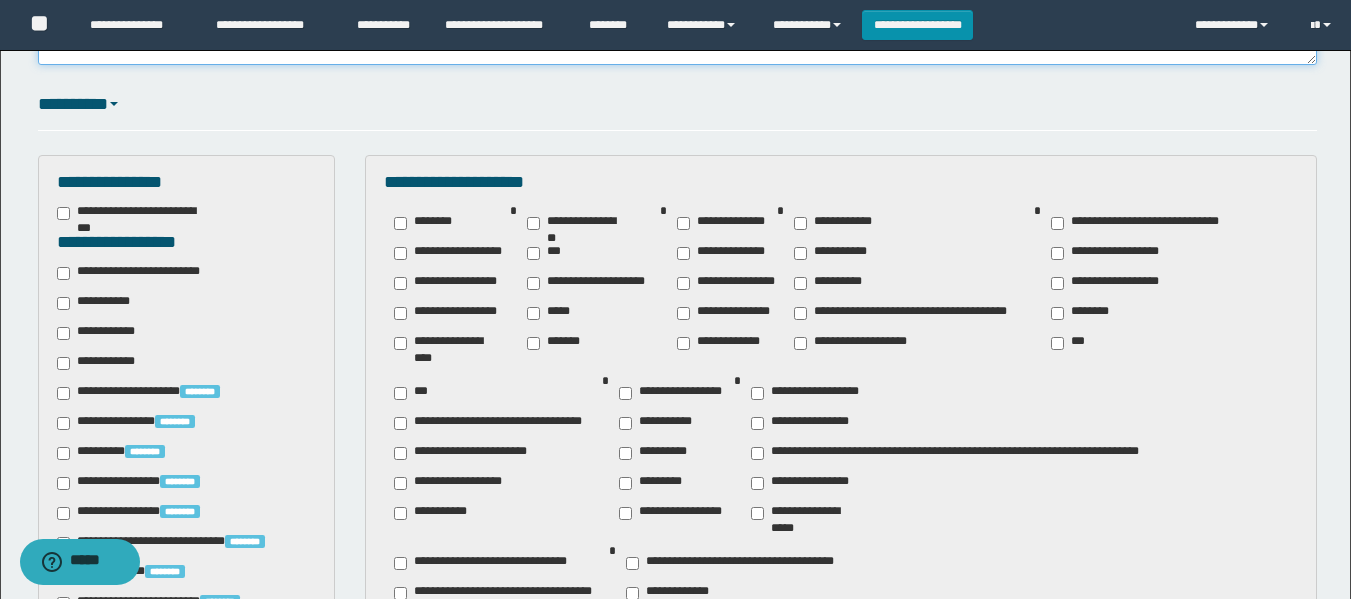 scroll, scrollTop: 600, scrollLeft: 0, axis: vertical 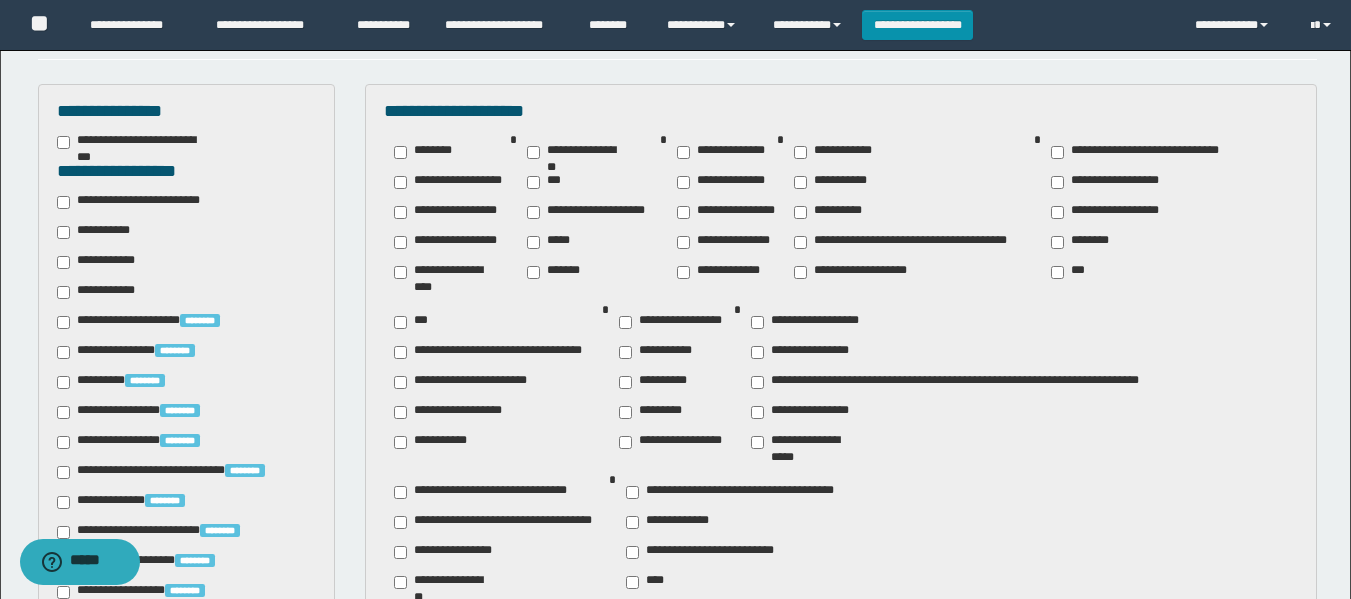 type on "**********" 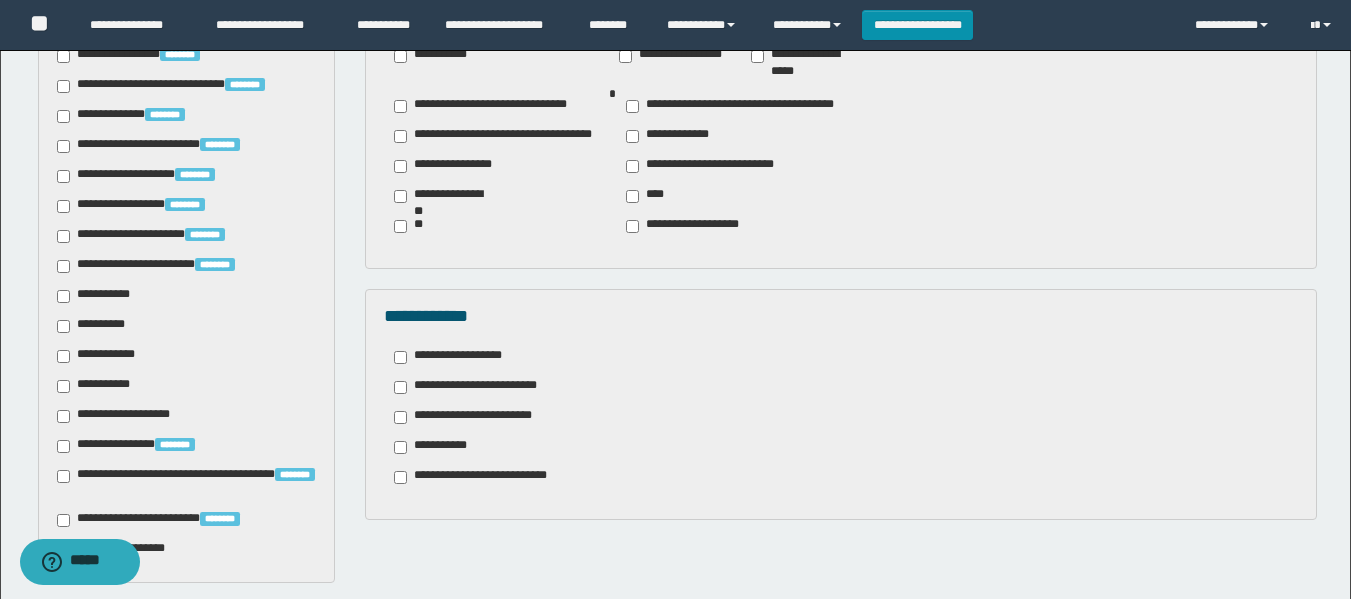 scroll, scrollTop: 1000, scrollLeft: 0, axis: vertical 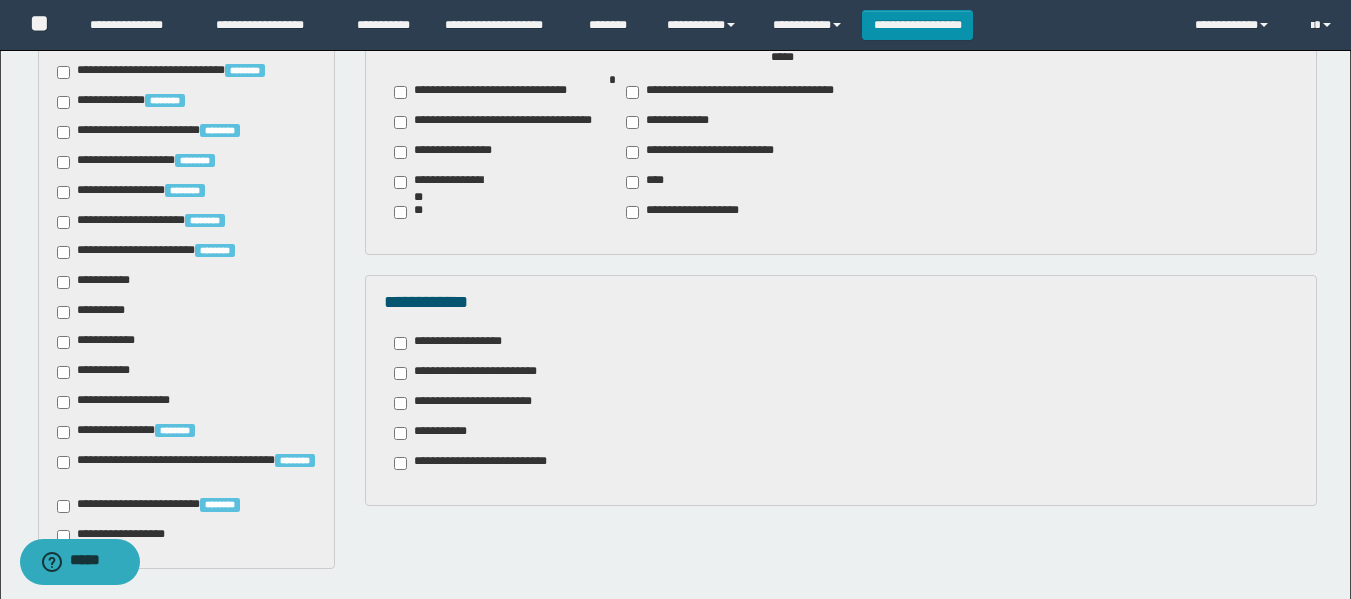 click on "**********" at bounding box center (456, 343) 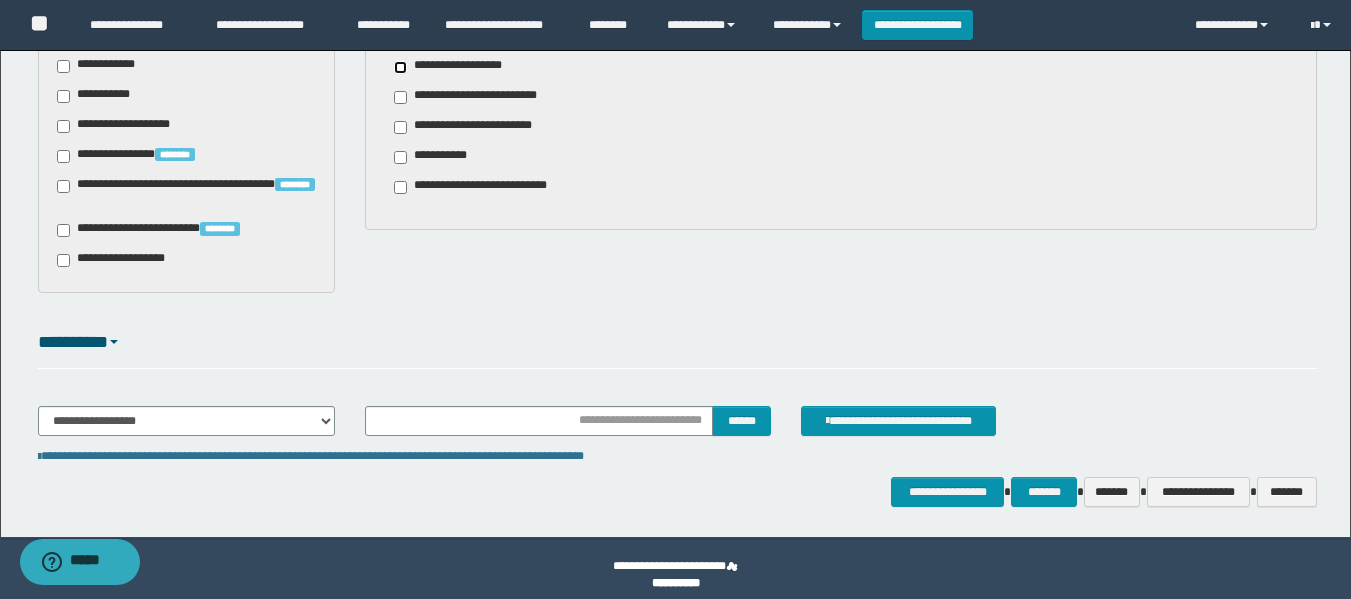 scroll, scrollTop: 1289, scrollLeft: 0, axis: vertical 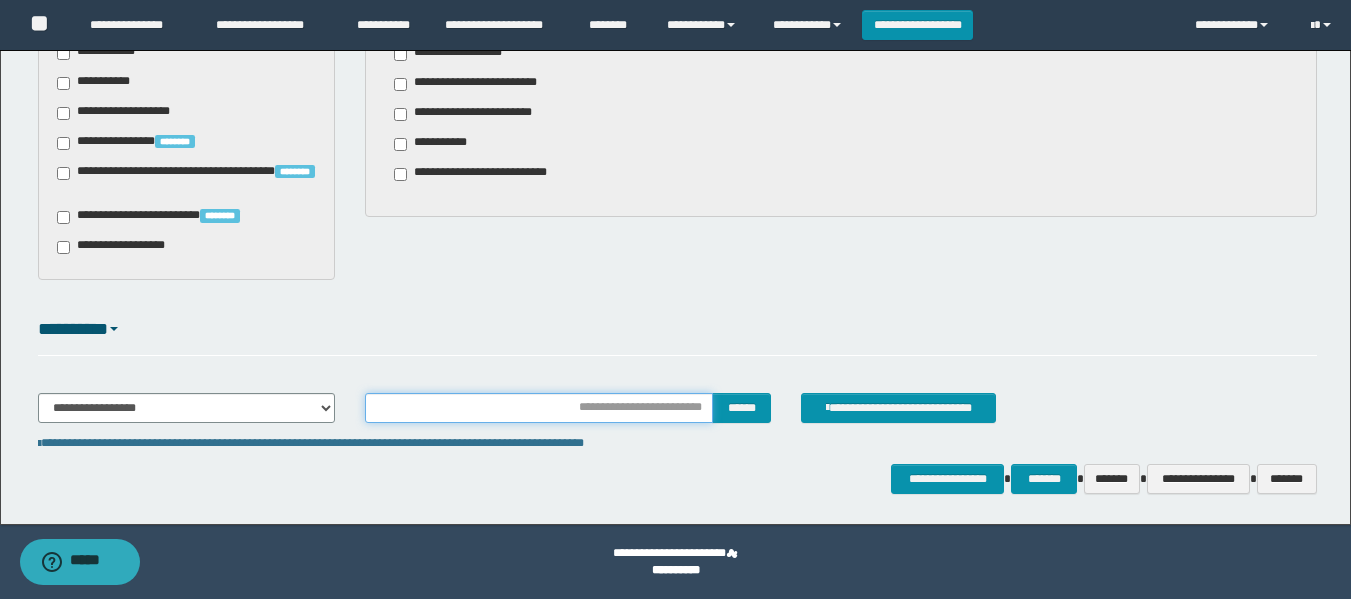 click at bounding box center [539, 408] 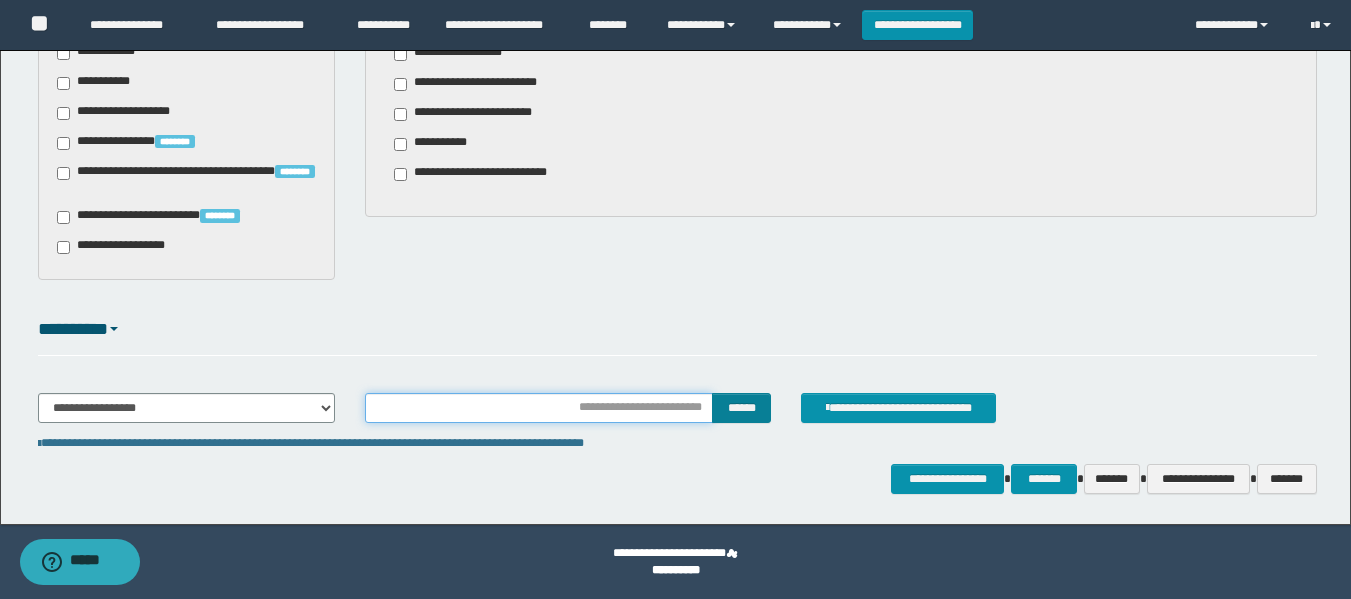 type on "********" 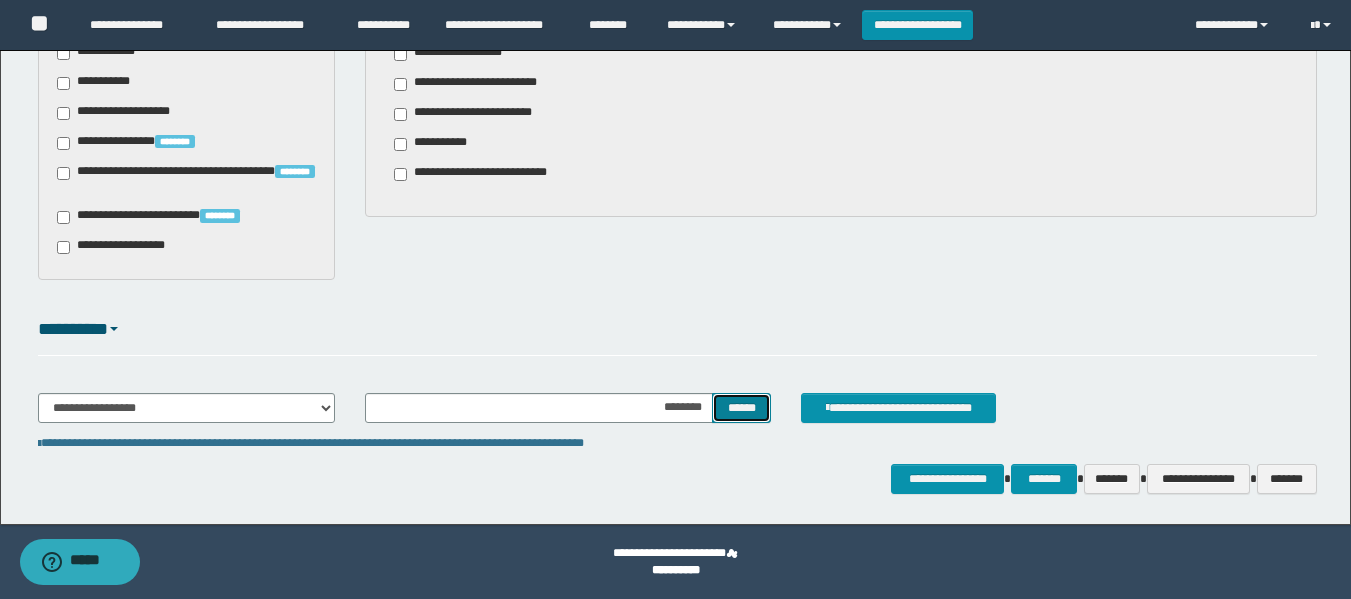 click on "******" at bounding box center (741, 408) 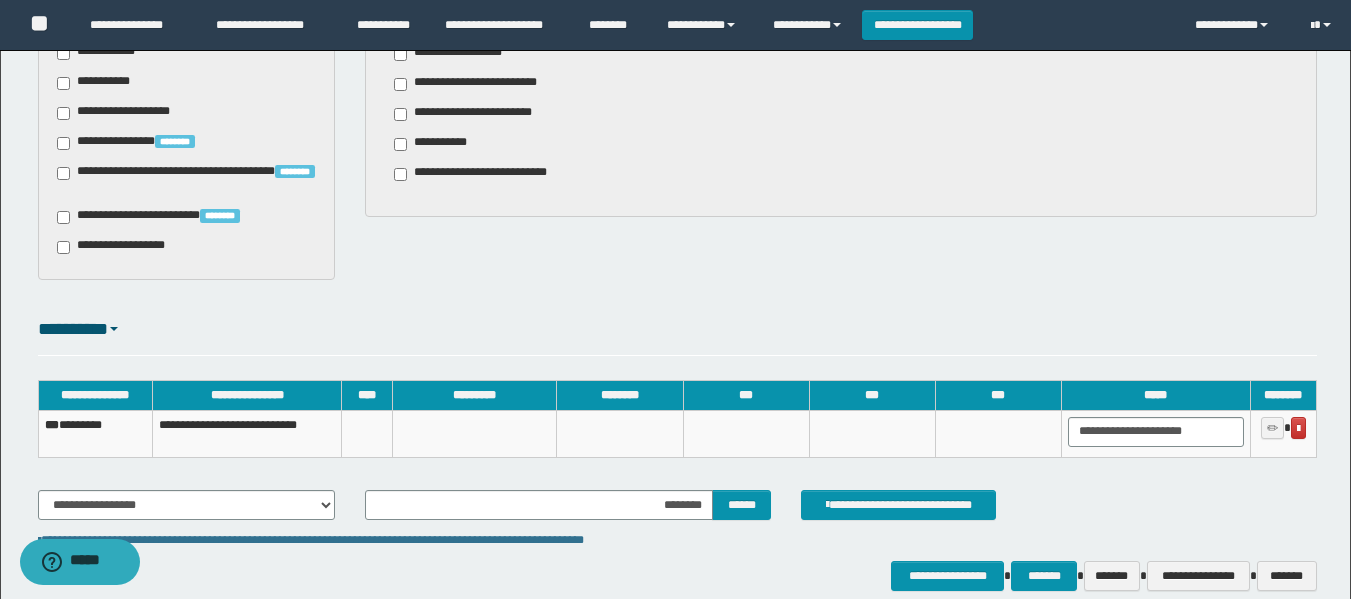 click on "*** ********" at bounding box center (95, 433) 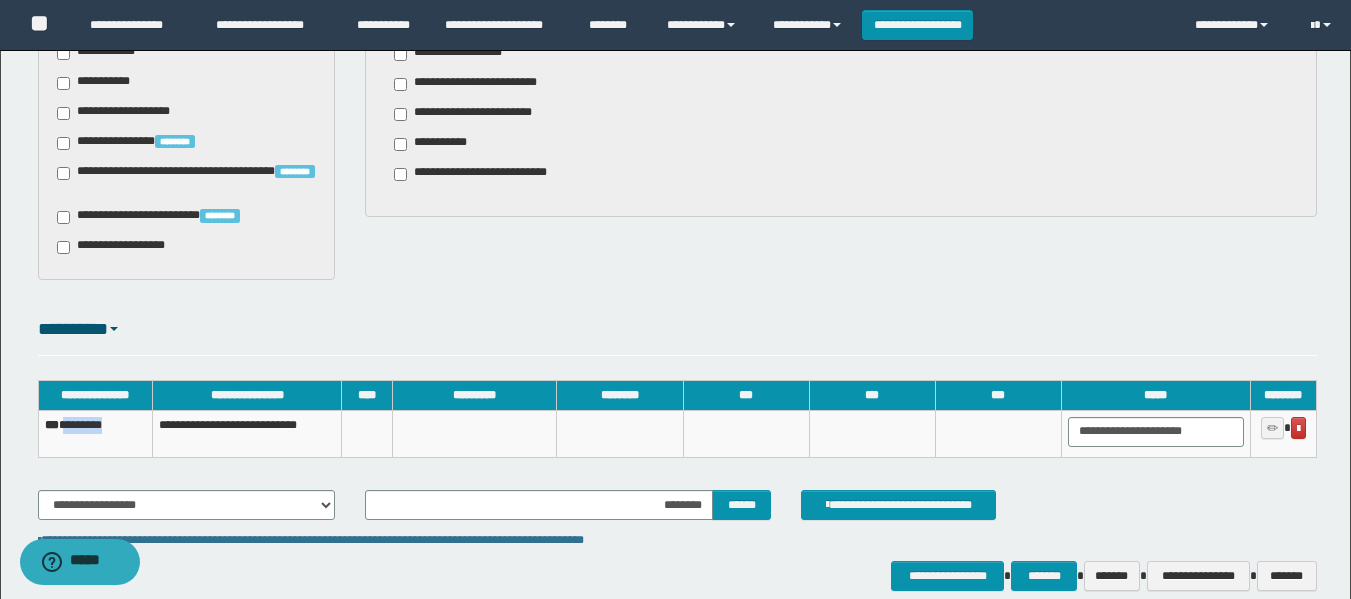 click on "*** ********" at bounding box center (95, 433) 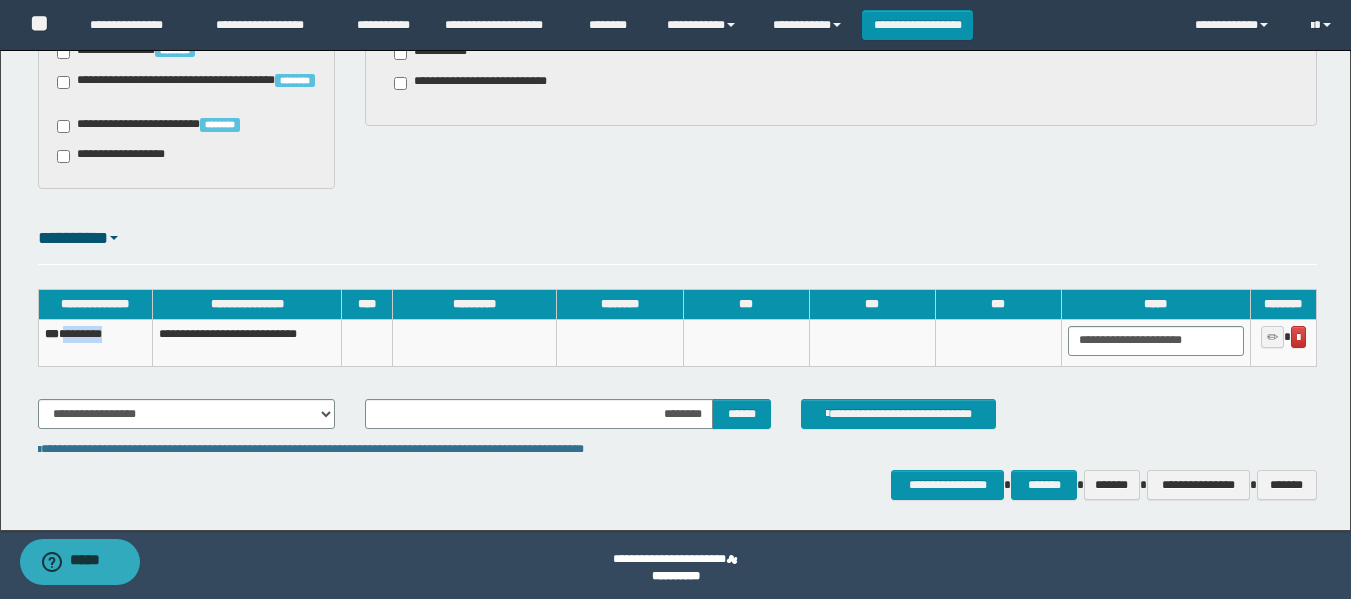 scroll, scrollTop: 1387, scrollLeft: 0, axis: vertical 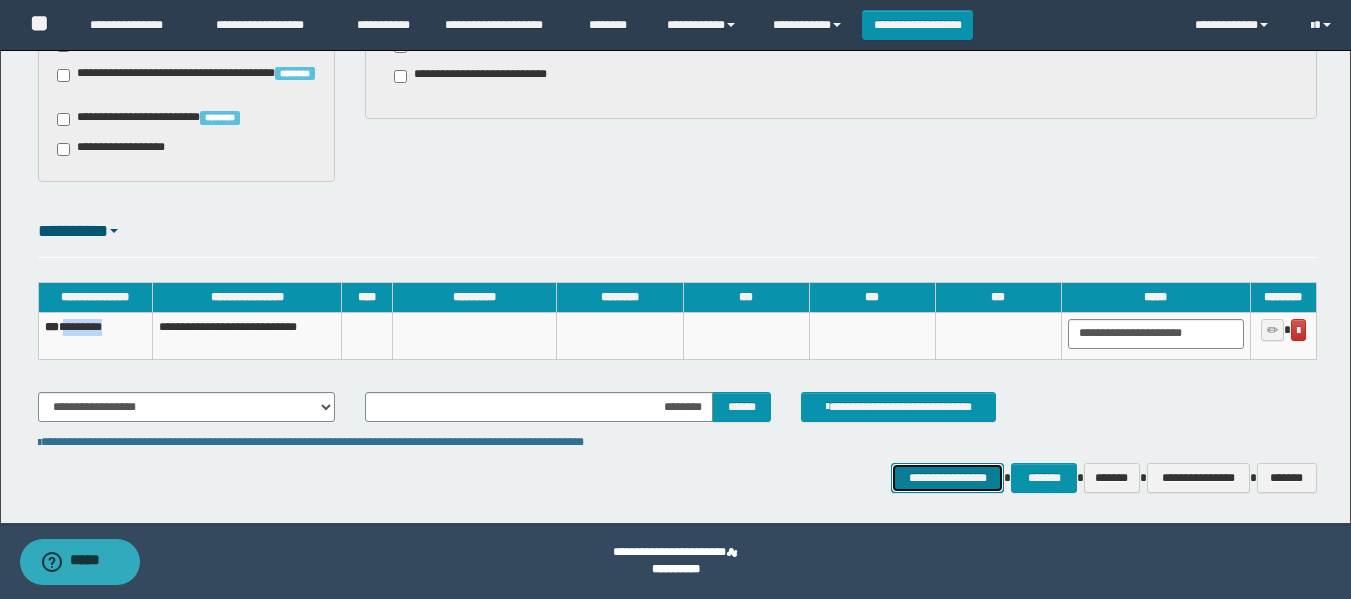 click on "**********" at bounding box center [947, 478] 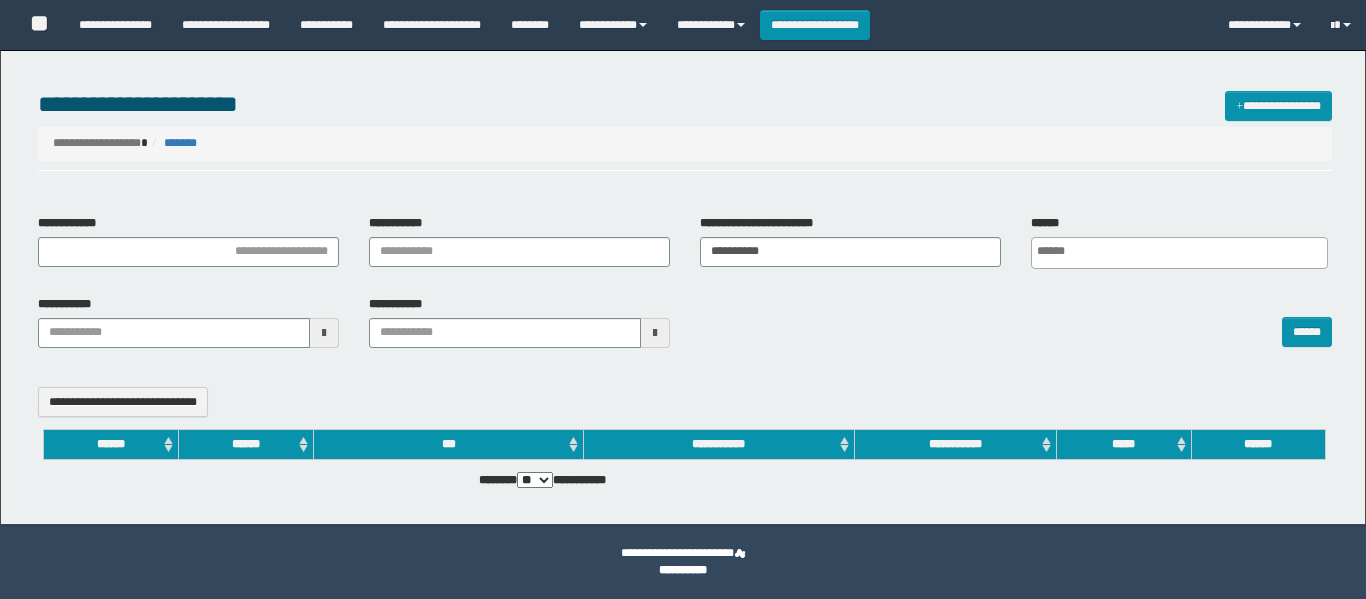 select 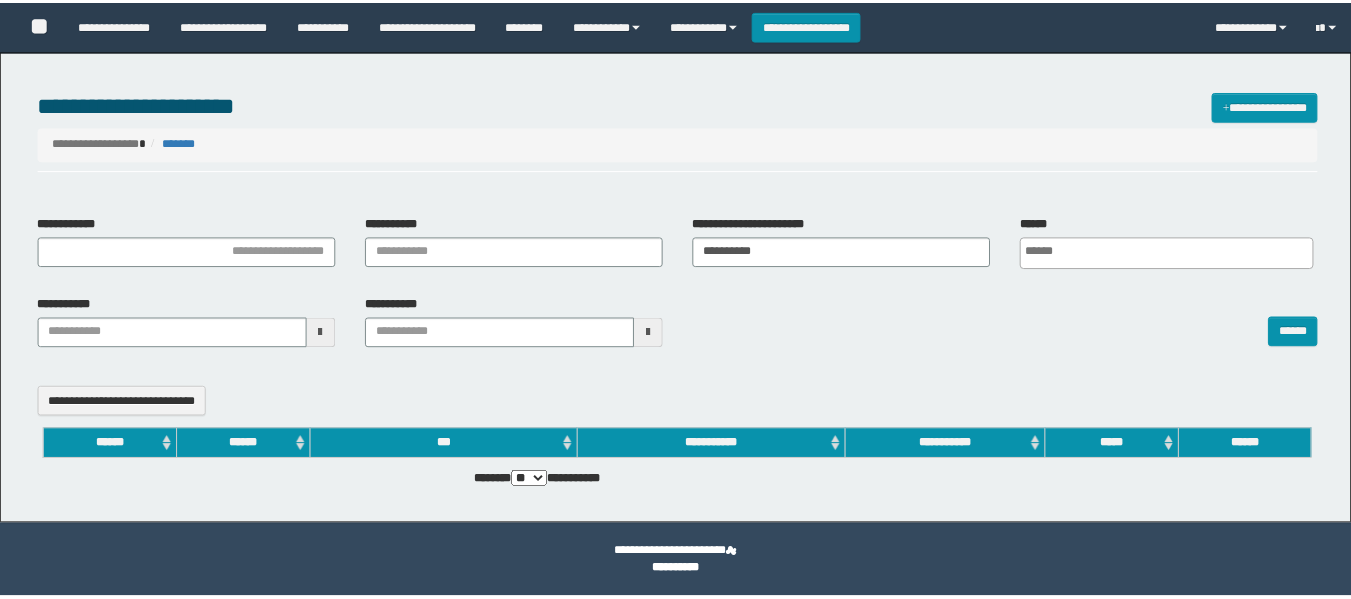 scroll, scrollTop: 0, scrollLeft: 0, axis: both 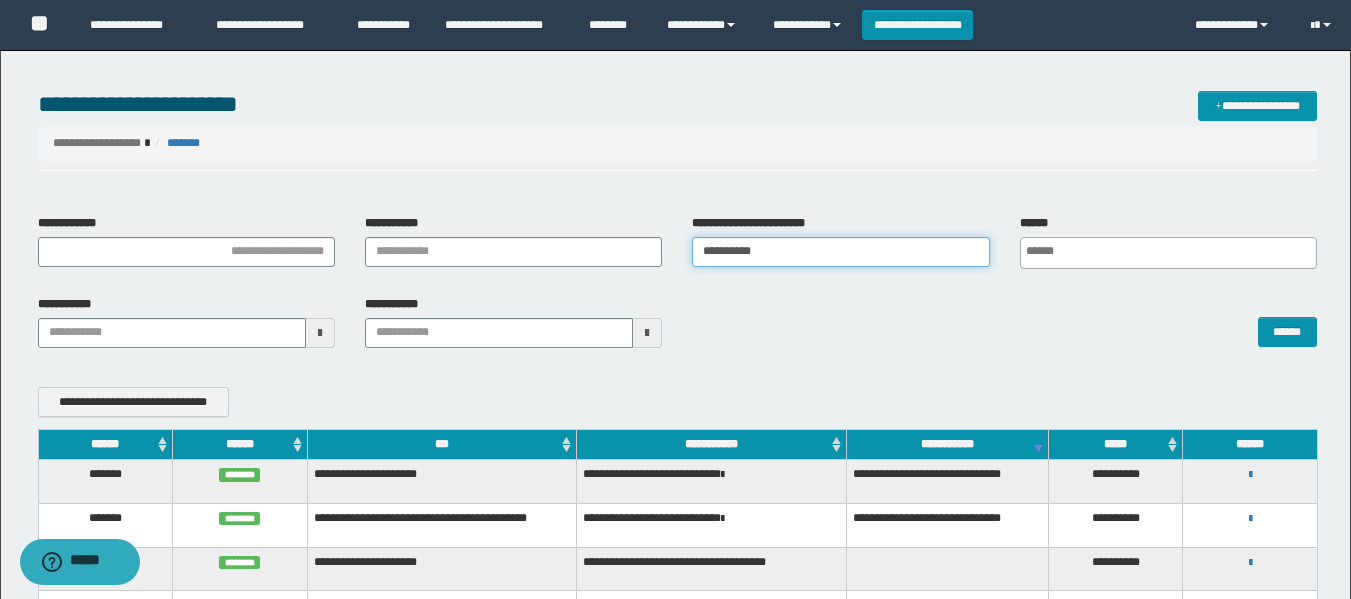 drag, startPoint x: 792, startPoint y: 256, endPoint x: 637, endPoint y: 276, distance: 156.285 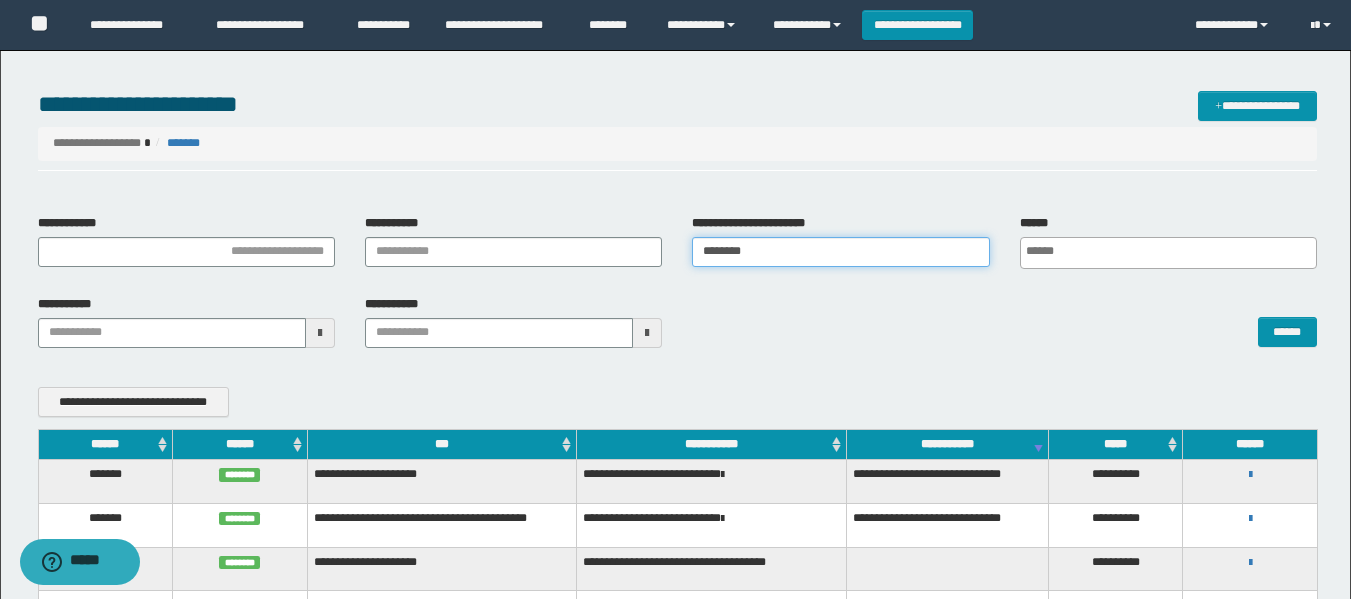 type on "********" 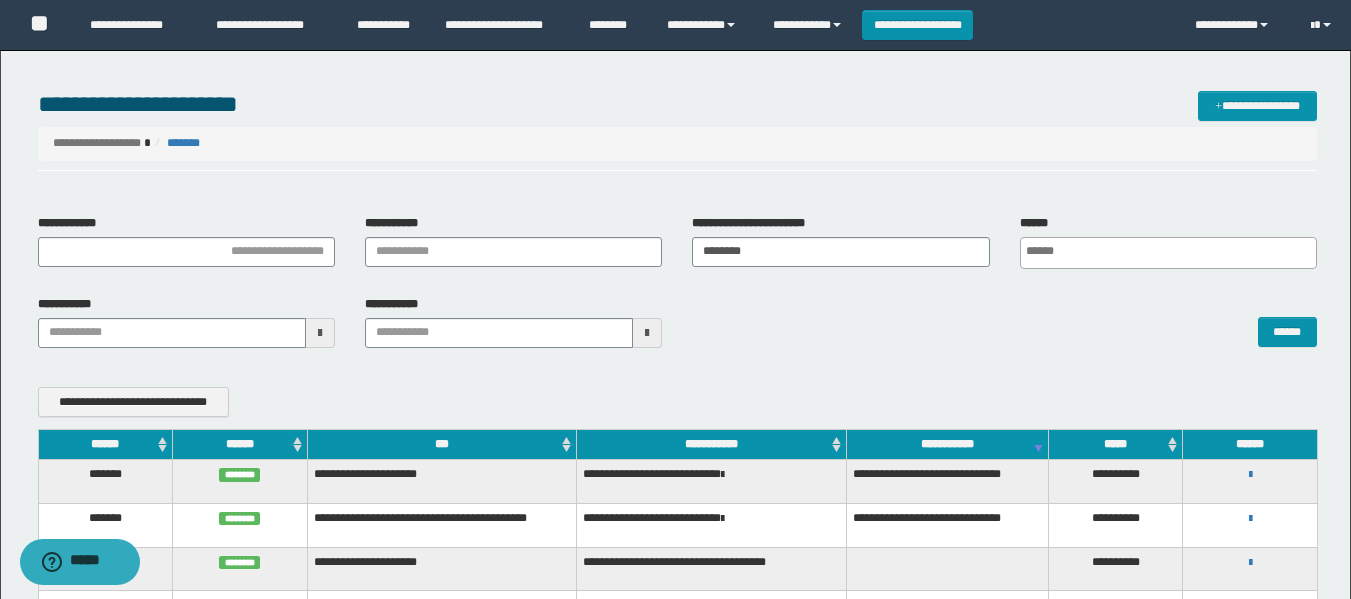 click on "**********" at bounding box center (677, 329) 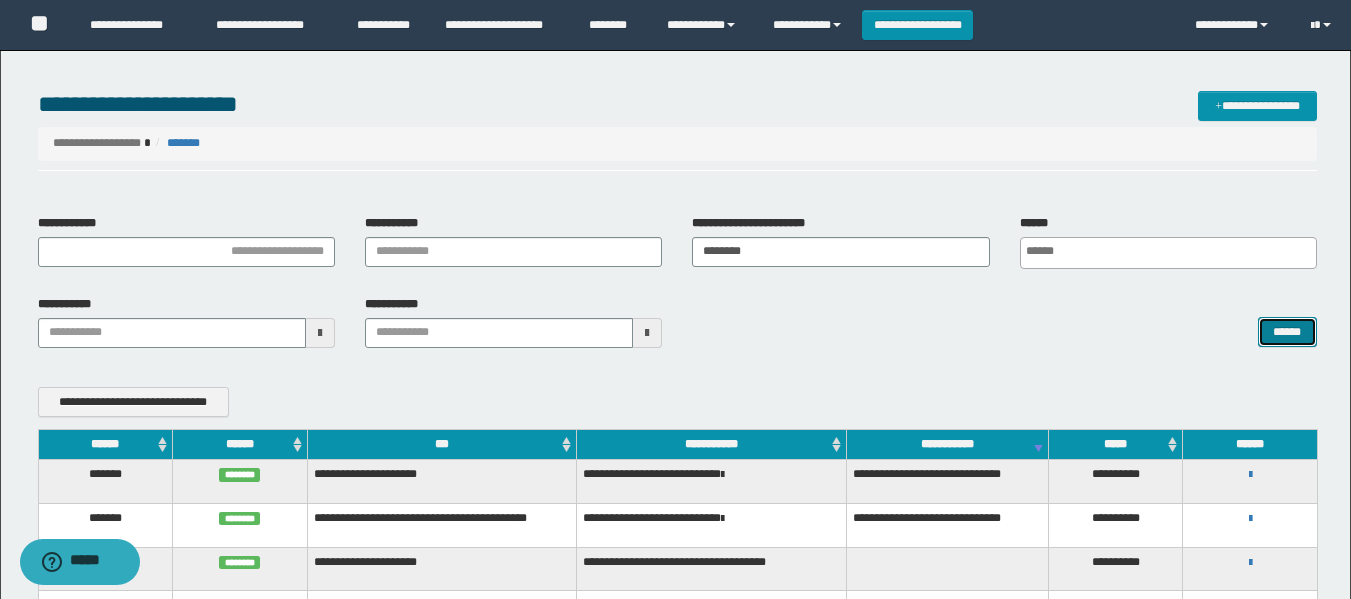 click on "******" at bounding box center [1287, 332] 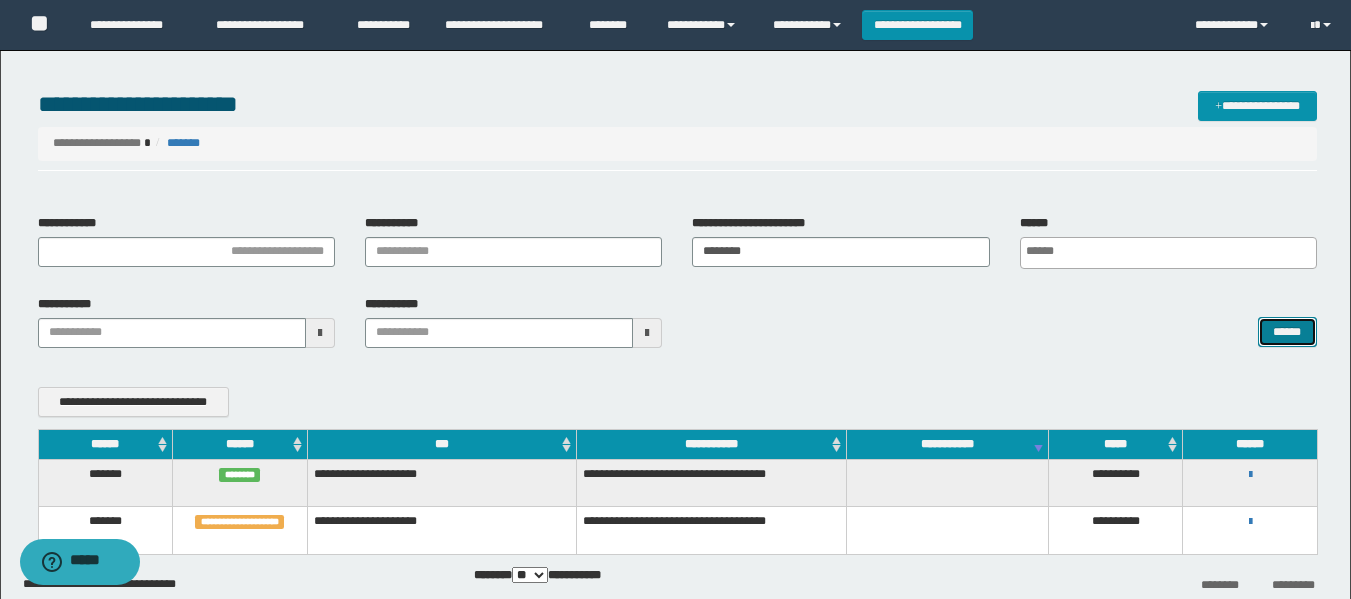 scroll, scrollTop: 100, scrollLeft: 0, axis: vertical 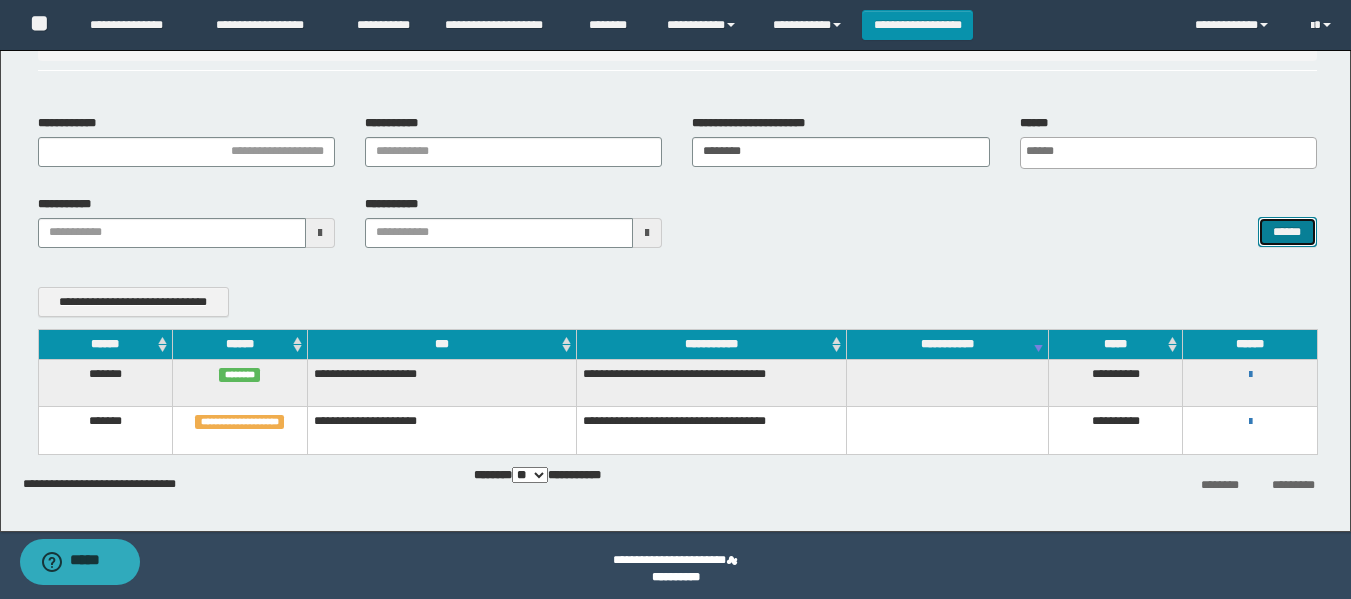 type 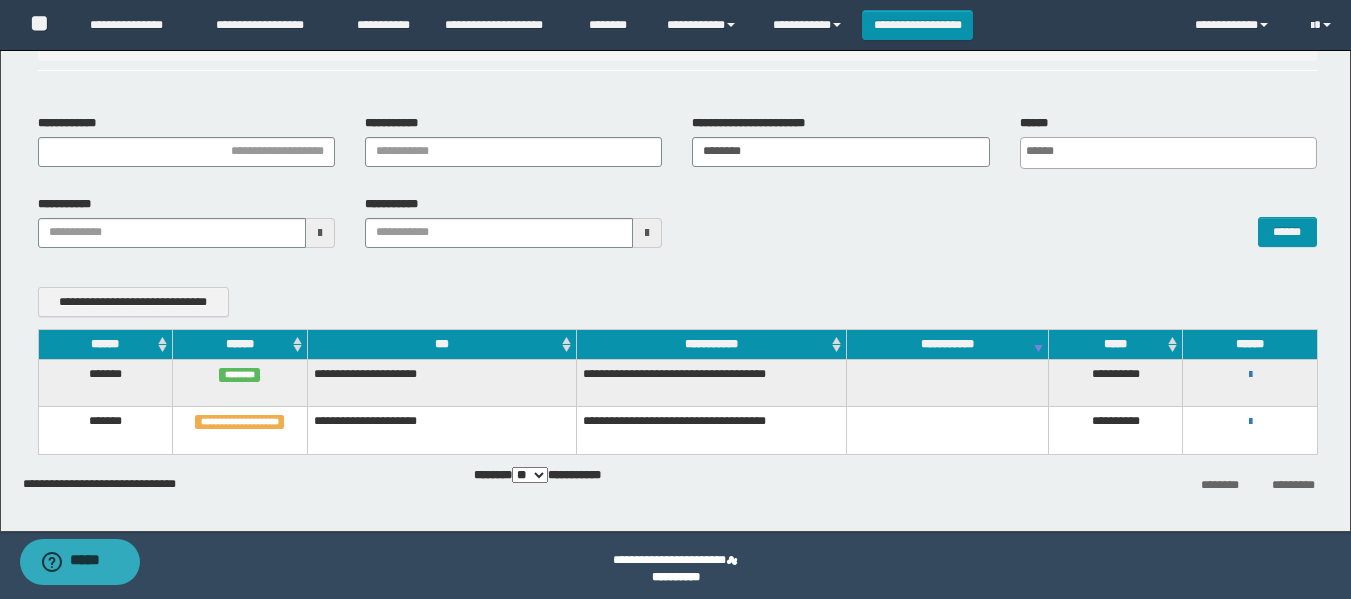 click on "**********" at bounding box center [917, 25] 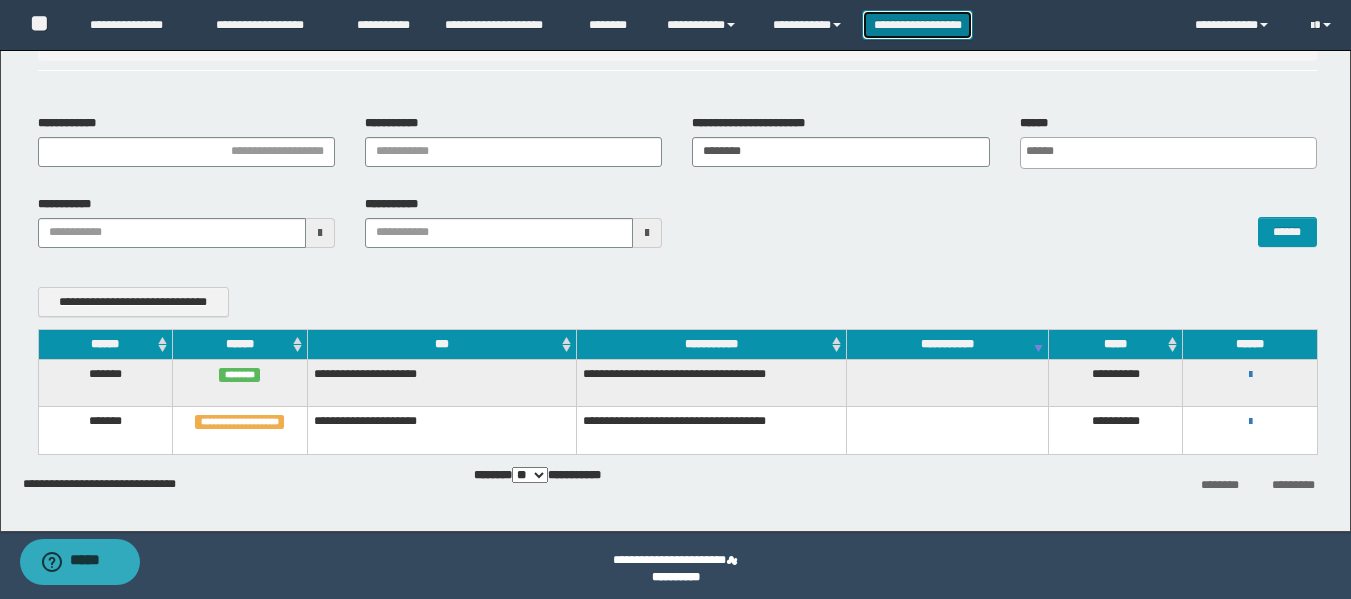 click on "**********" at bounding box center (917, 25) 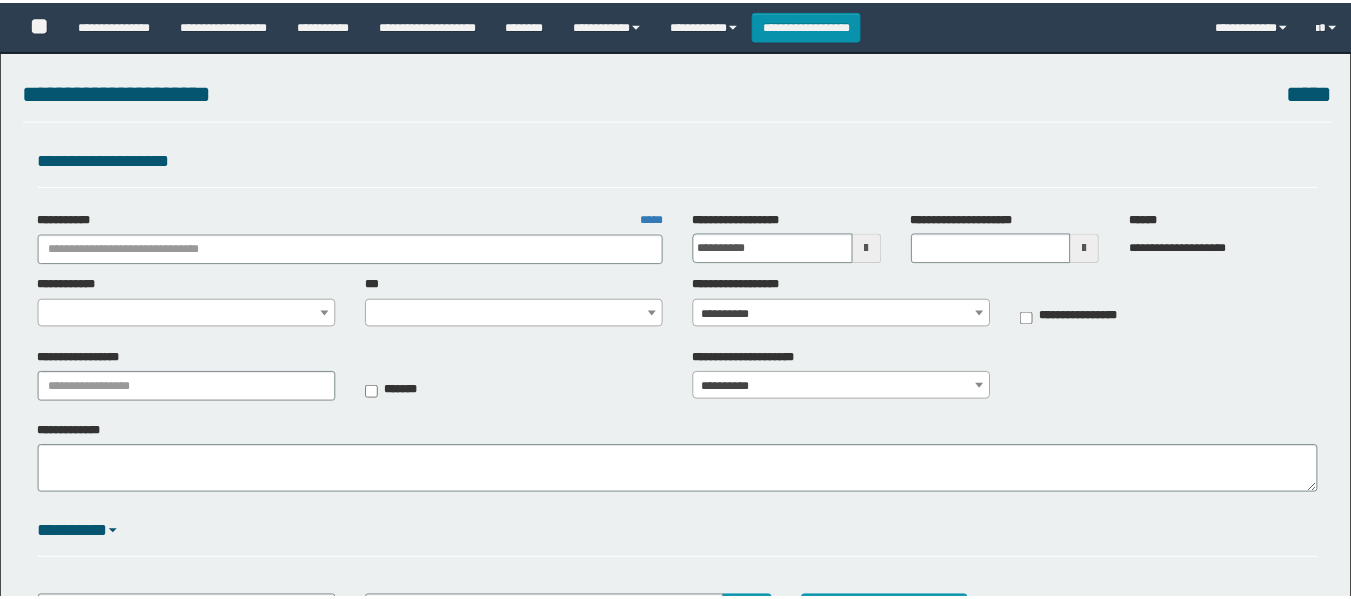 scroll, scrollTop: 0, scrollLeft: 0, axis: both 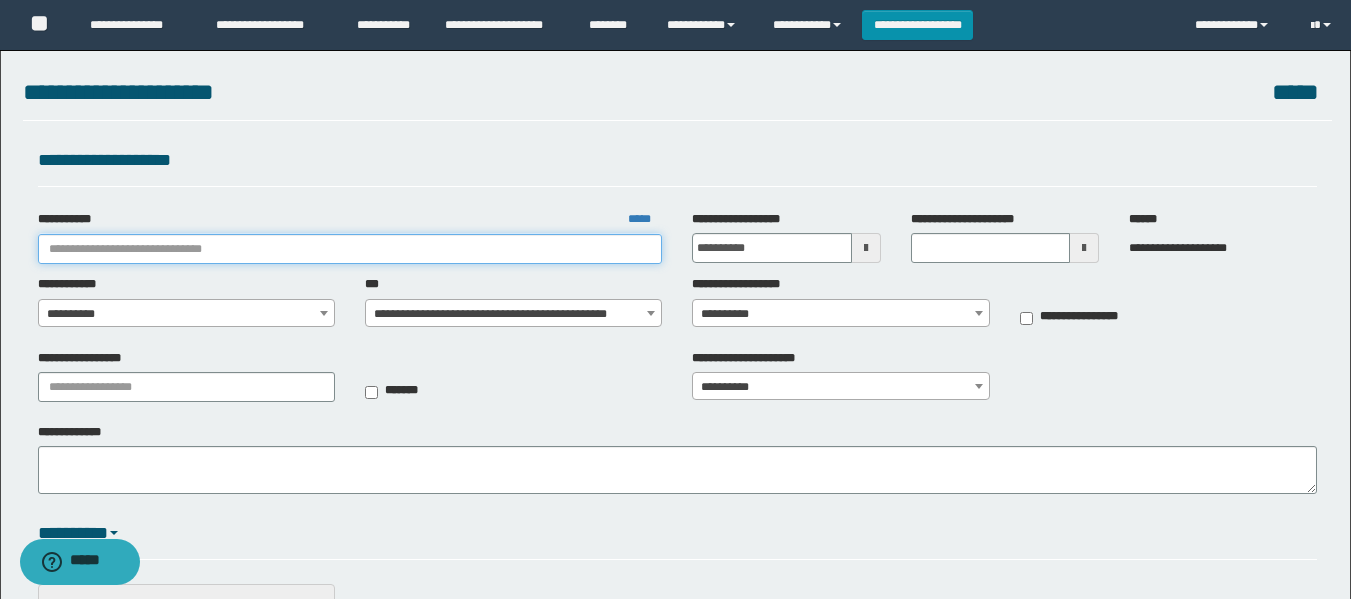 drag, startPoint x: 272, startPoint y: 250, endPoint x: 263, endPoint y: 259, distance: 12.727922 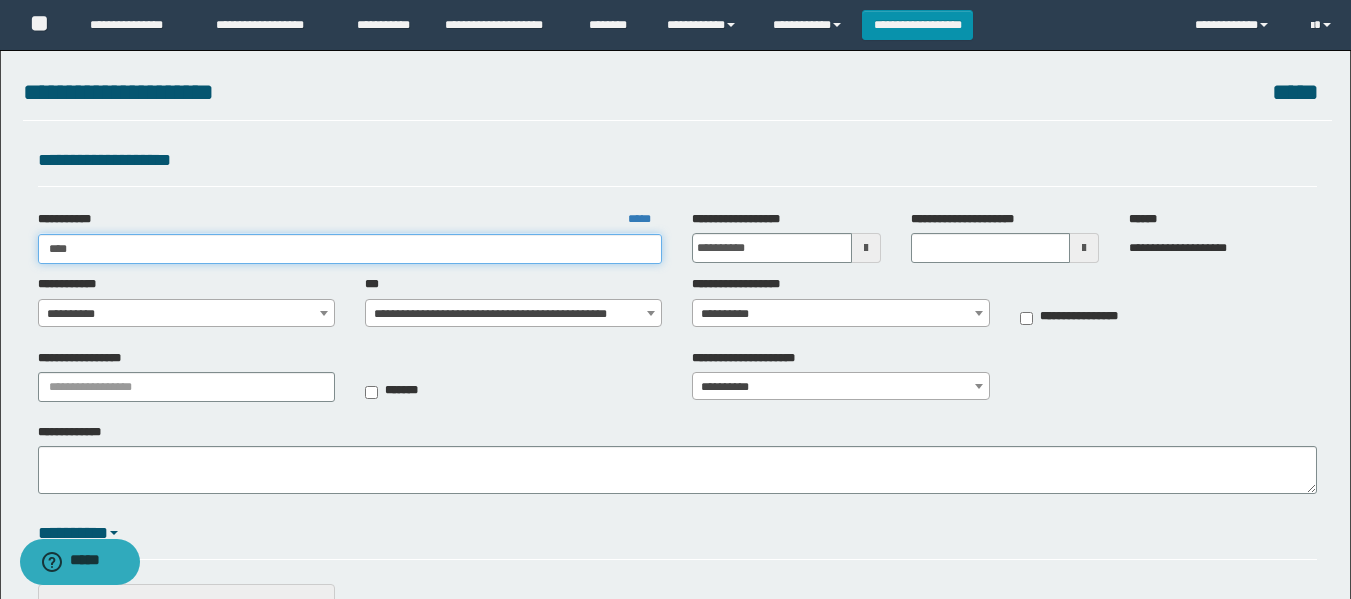 type on "*****" 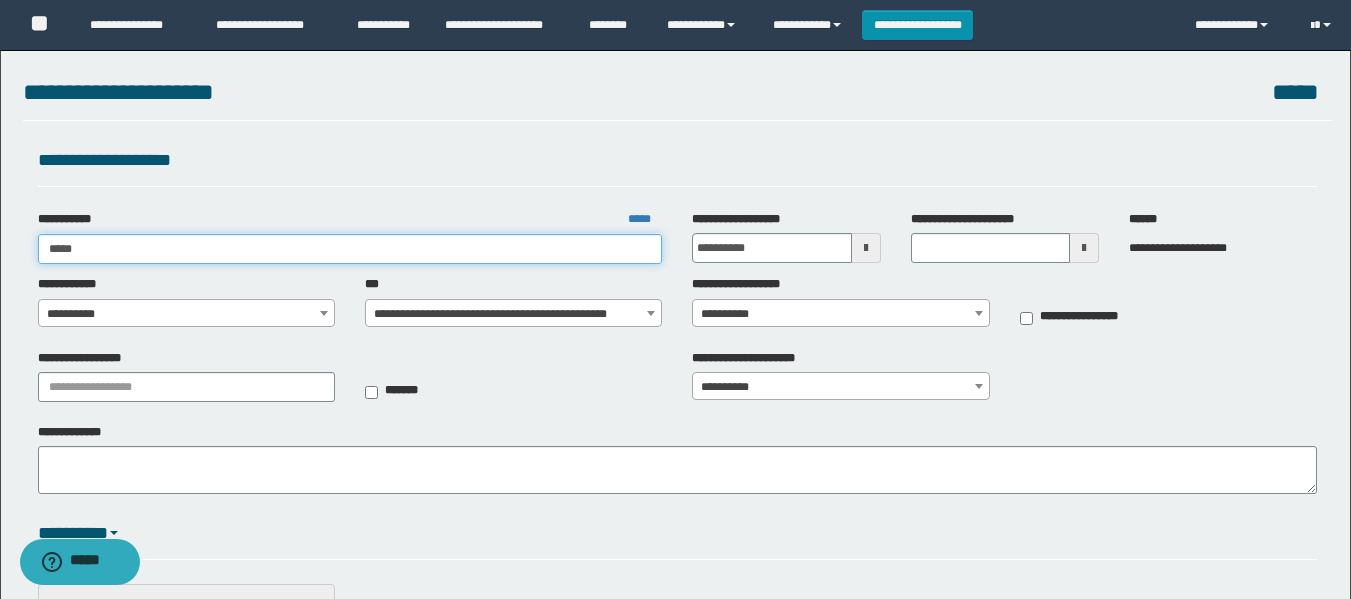 type on "*****" 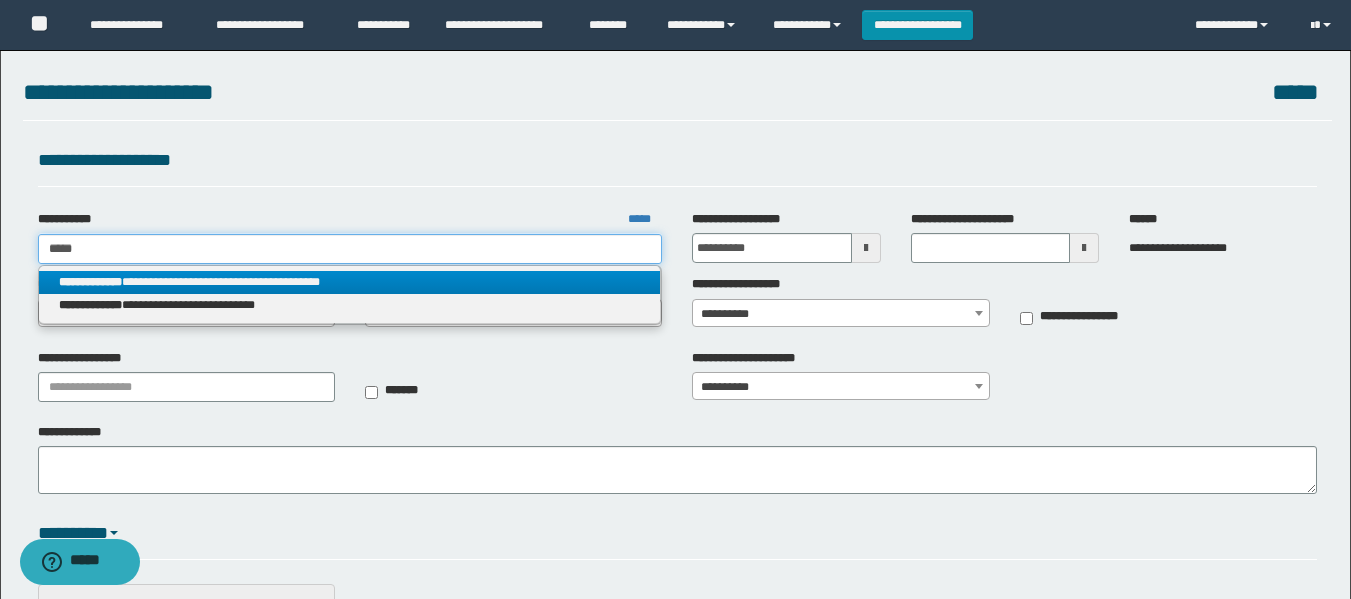 type on "*****" 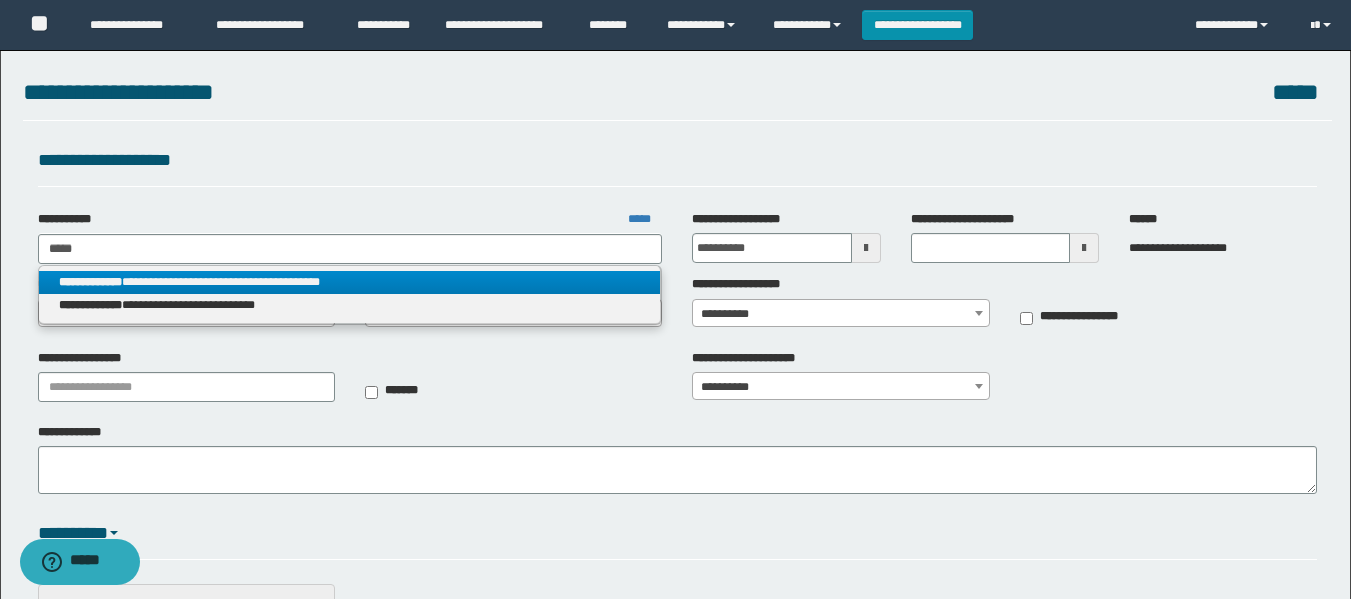 click on "**********" at bounding box center (350, 282) 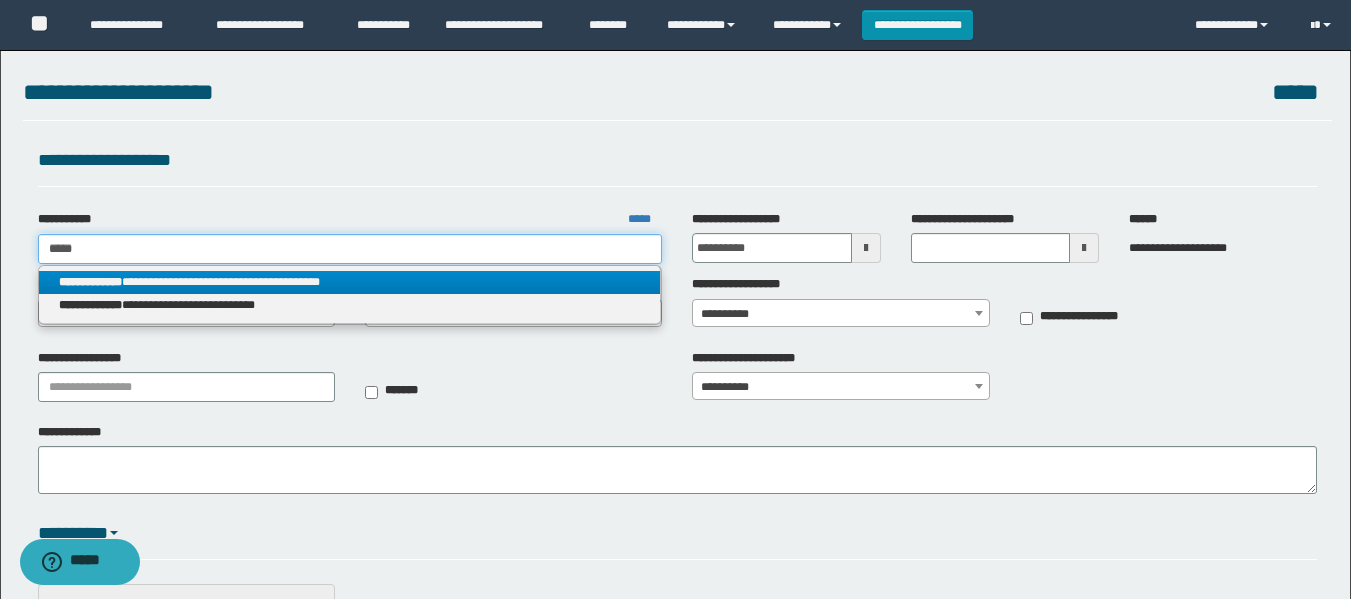 type 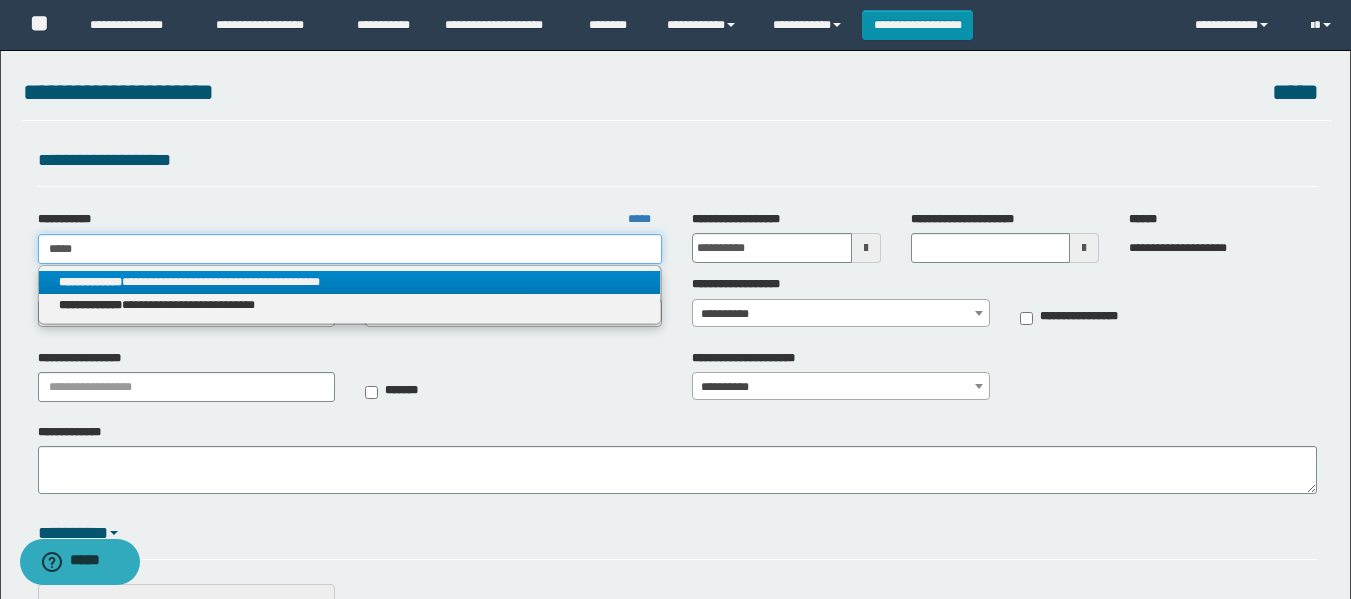 type on "**********" 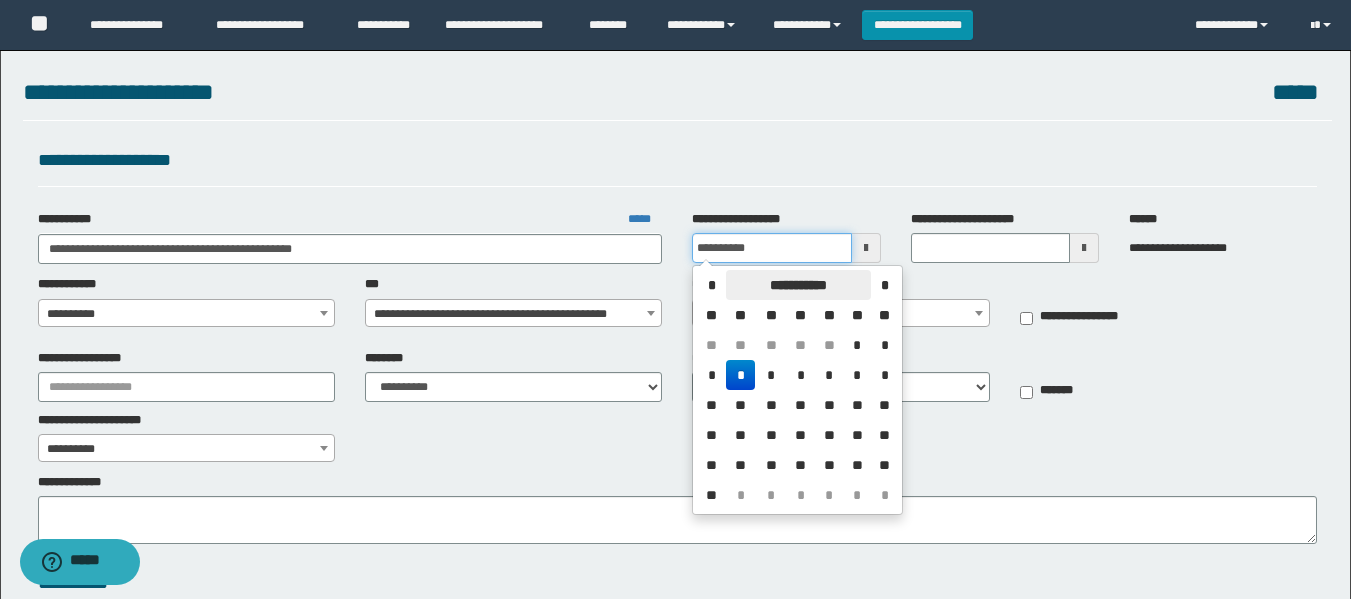drag, startPoint x: 735, startPoint y: 259, endPoint x: 742, endPoint y: 293, distance: 34.713108 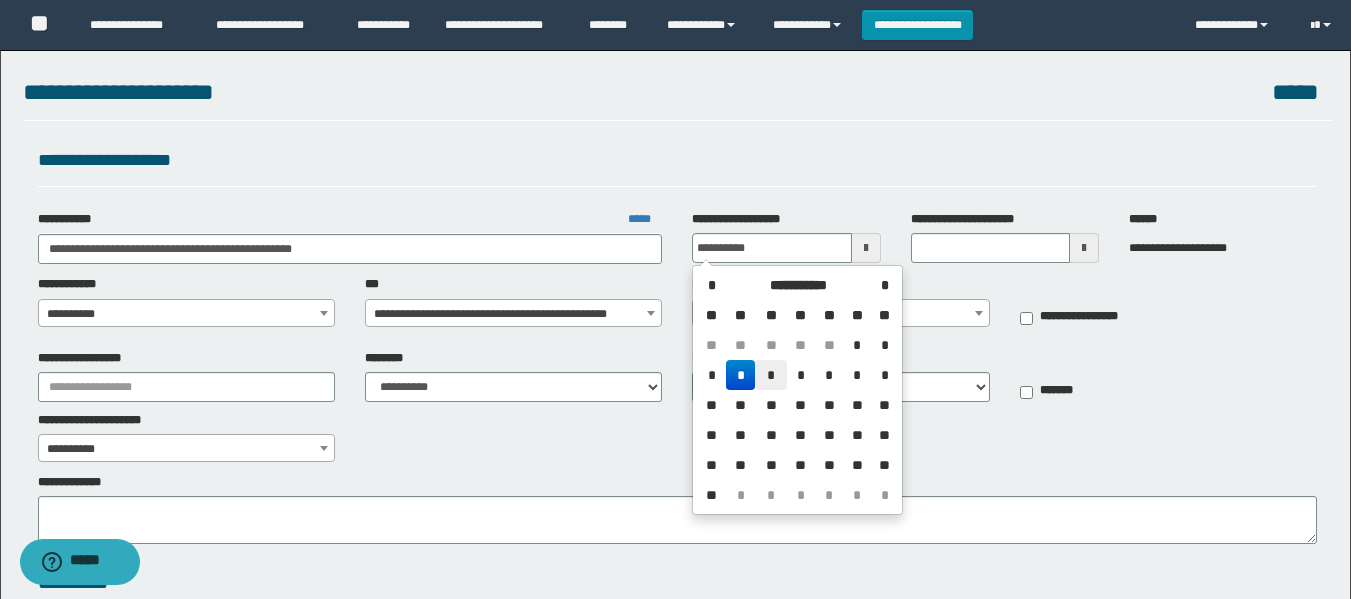click on "*" at bounding box center (771, 375) 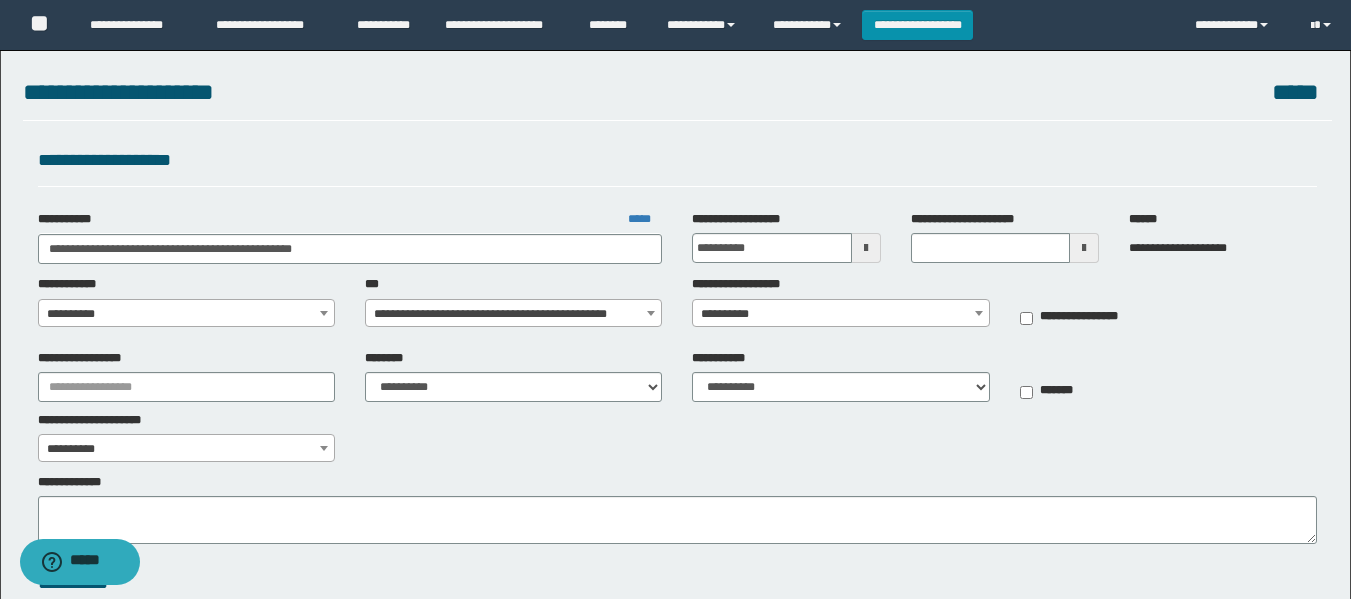 click on "**********" at bounding box center [675, 299] 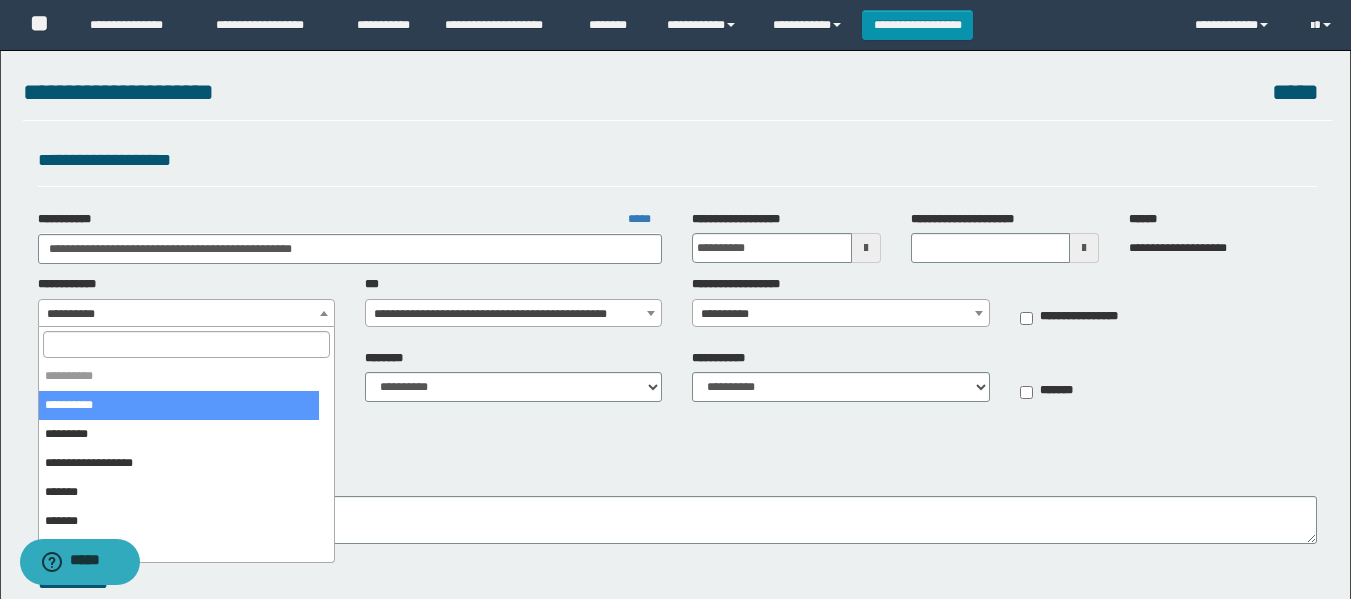 click at bounding box center (186, 344) 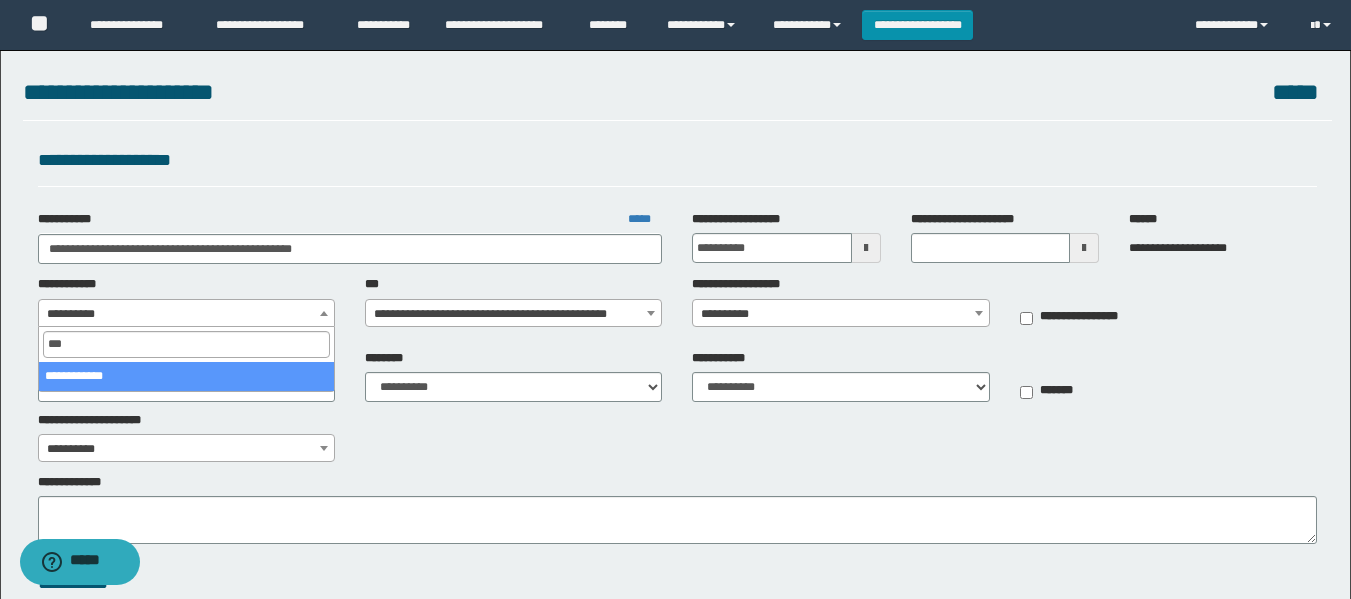 type on "***" 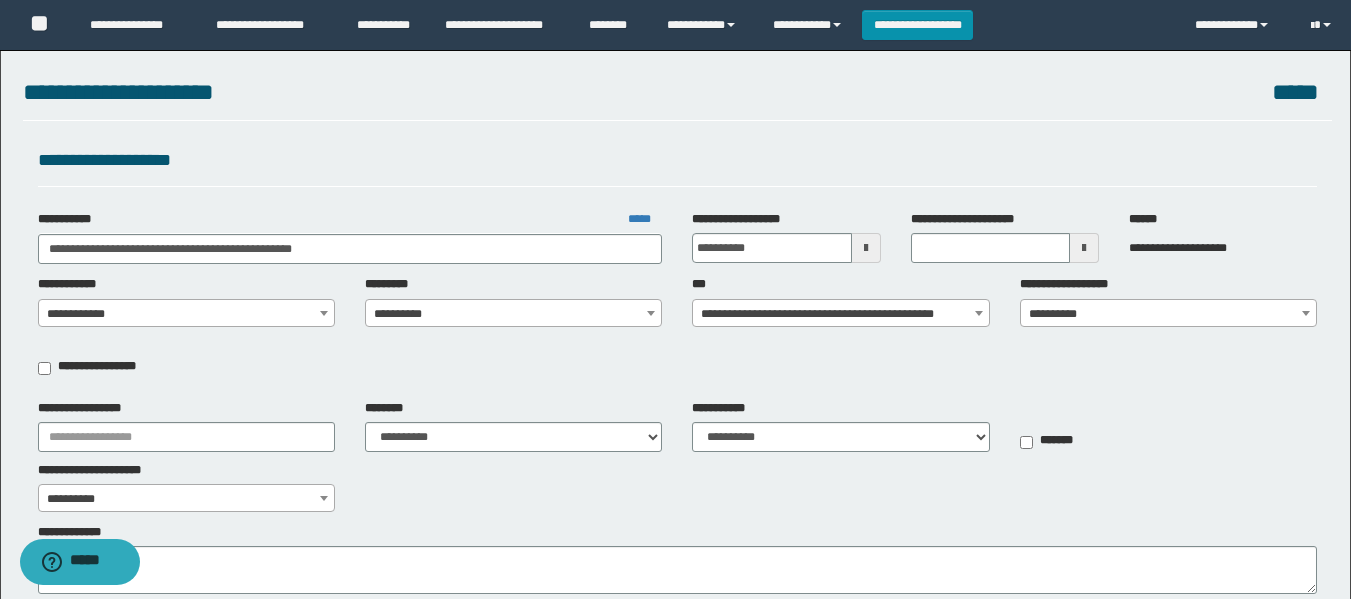 click on "**********" at bounding box center (513, 314) 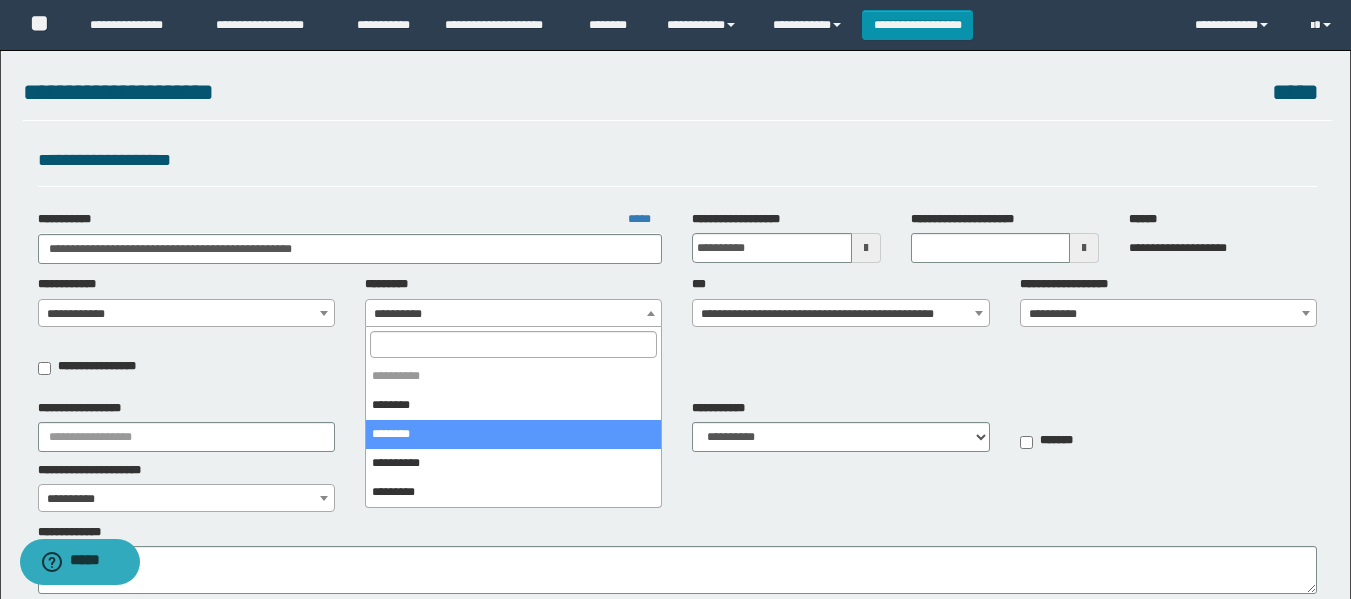 select on "****" 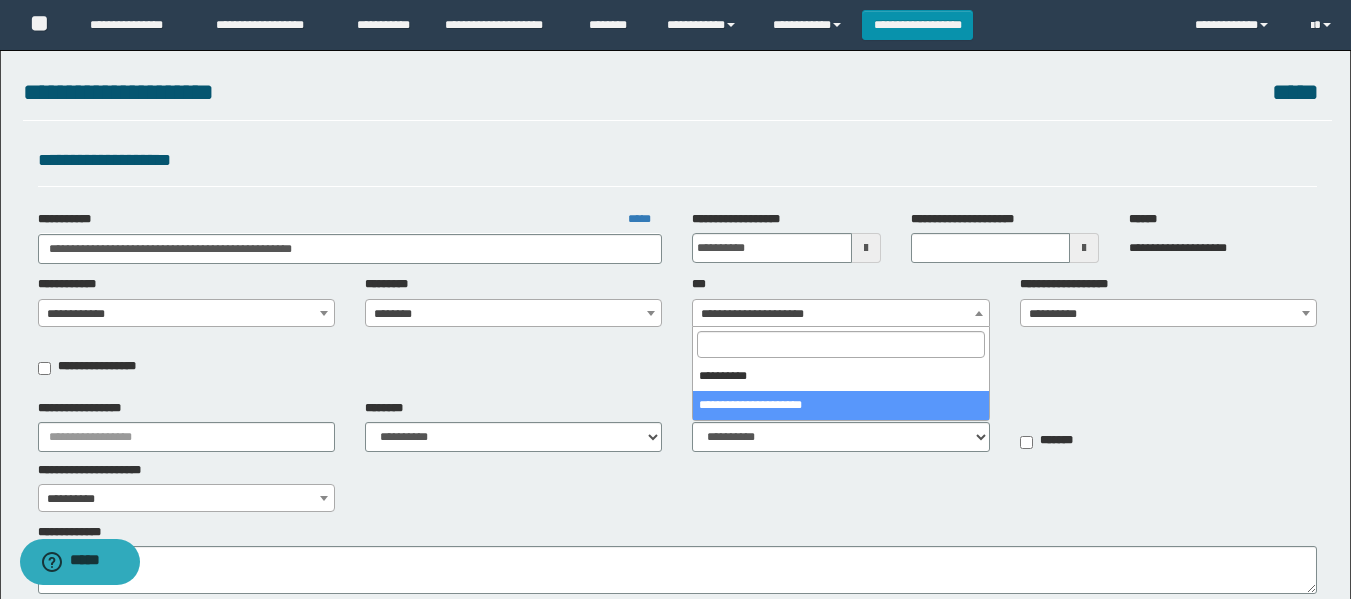 click on "**********" at bounding box center (840, 314) 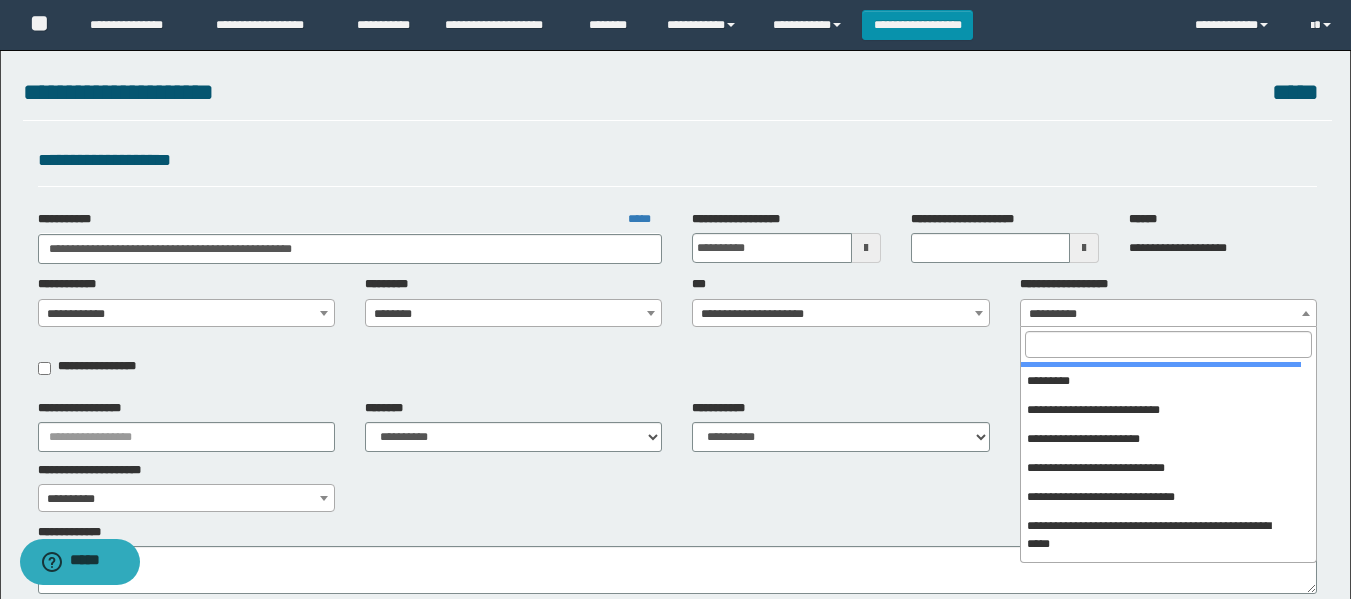 scroll, scrollTop: 500, scrollLeft: 0, axis: vertical 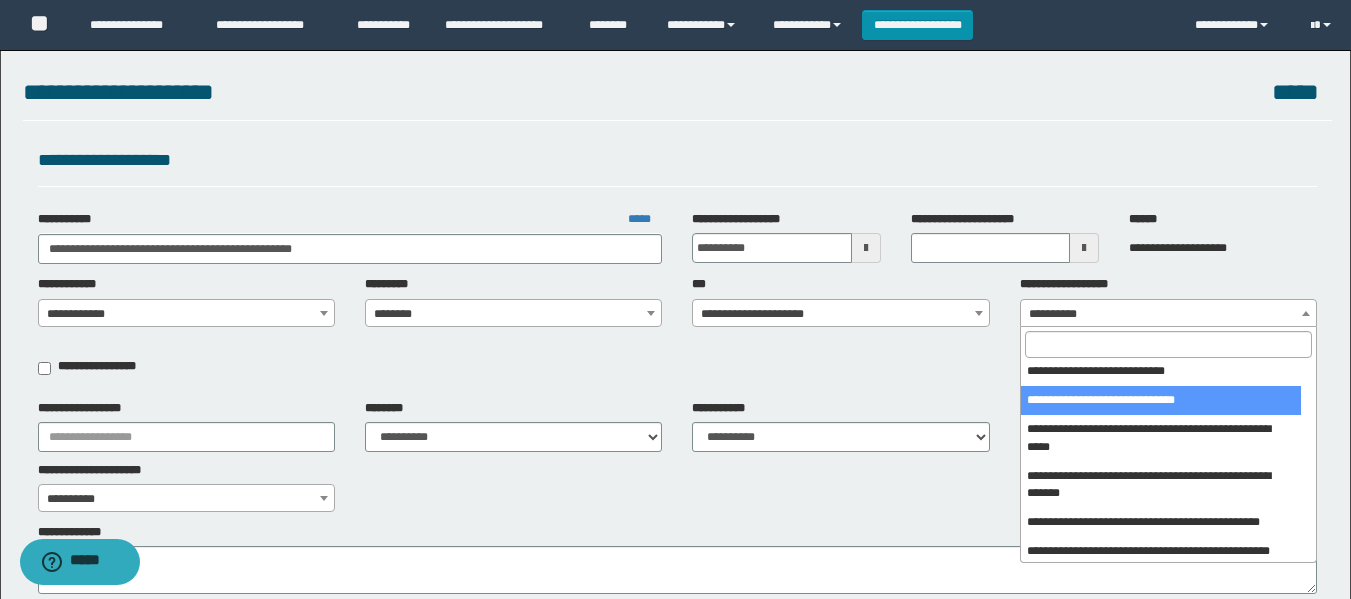 select on "***" 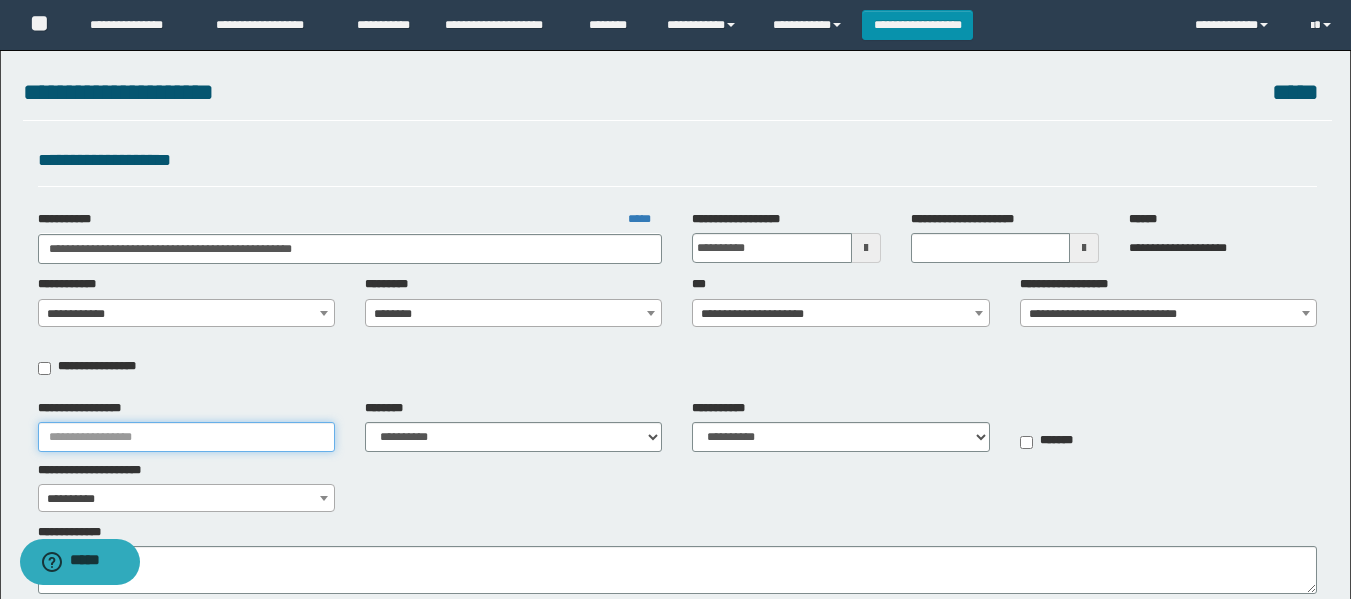 click on "**********" at bounding box center [186, 437] 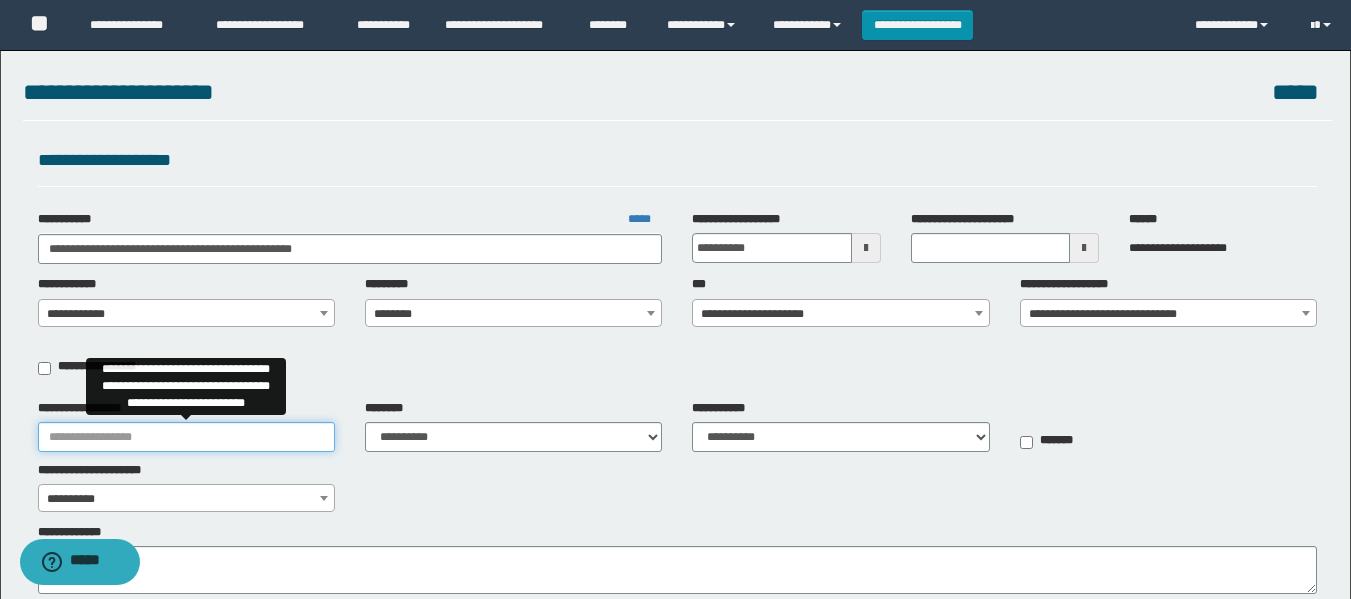paste on "**********" 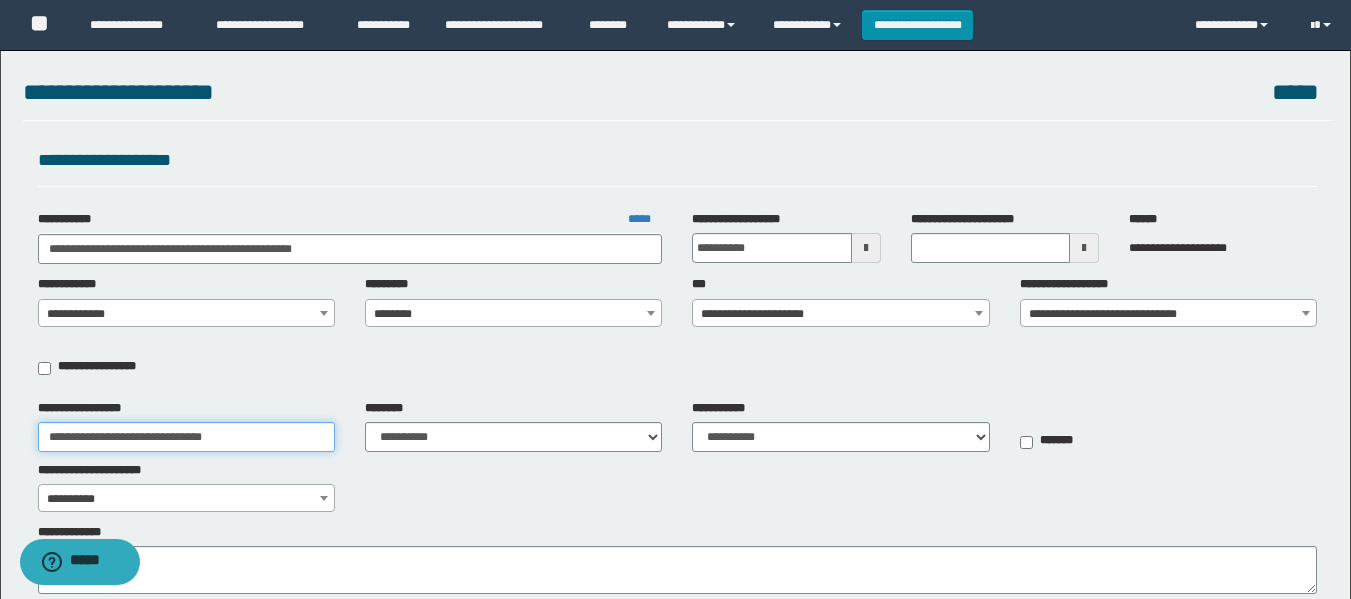 type on "**********" 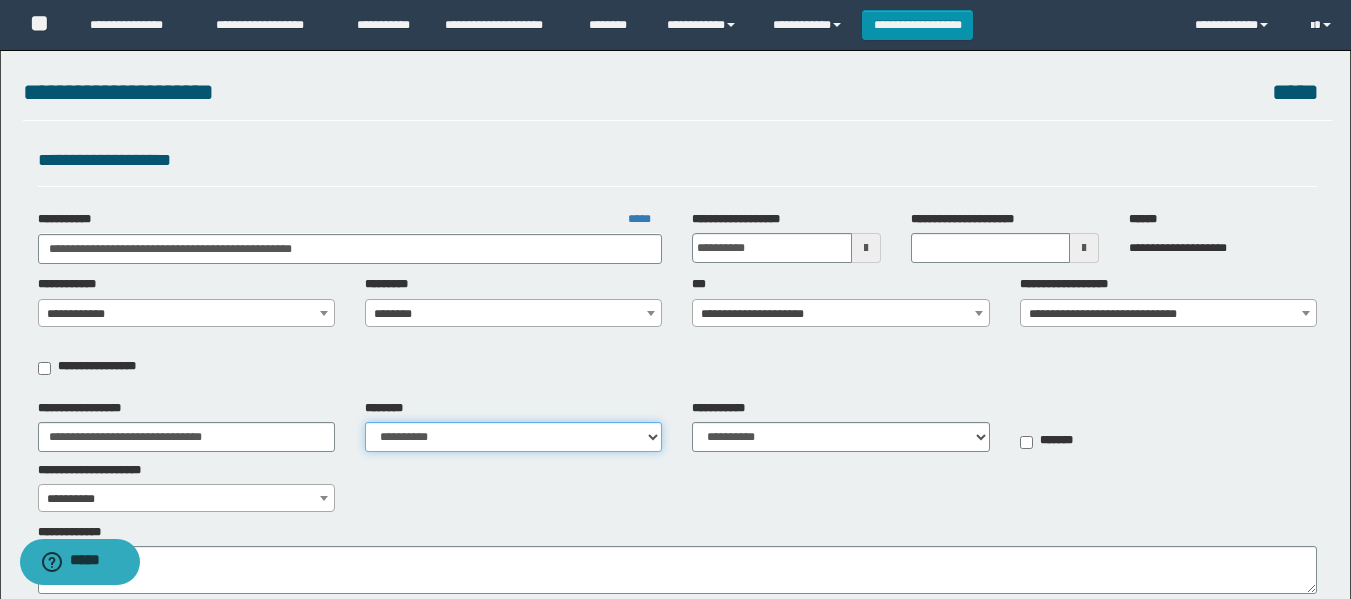 click on "**********" at bounding box center (513, 437) 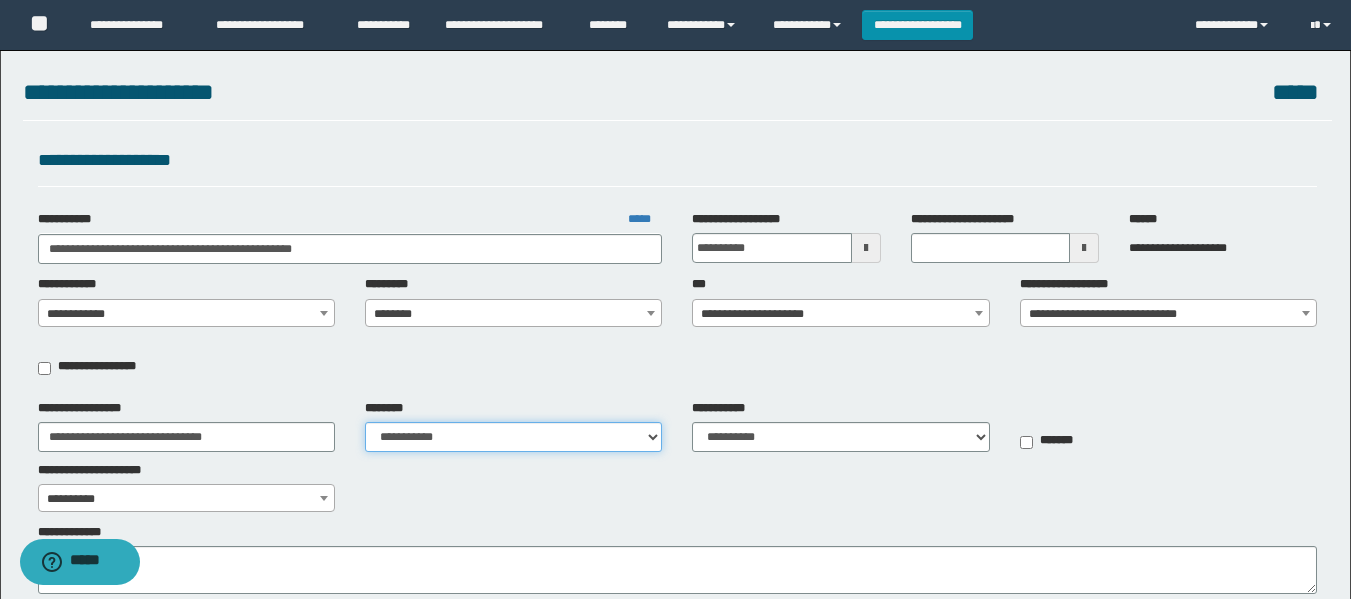 click on "**********" at bounding box center [513, 437] 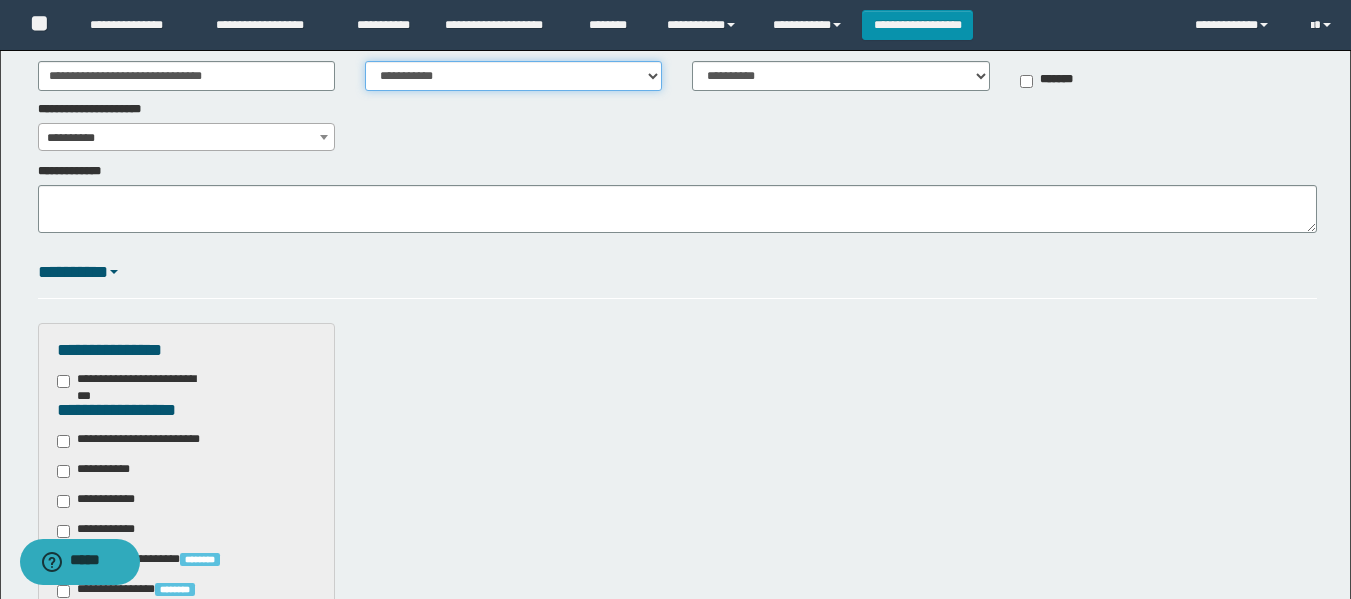 scroll, scrollTop: 400, scrollLeft: 0, axis: vertical 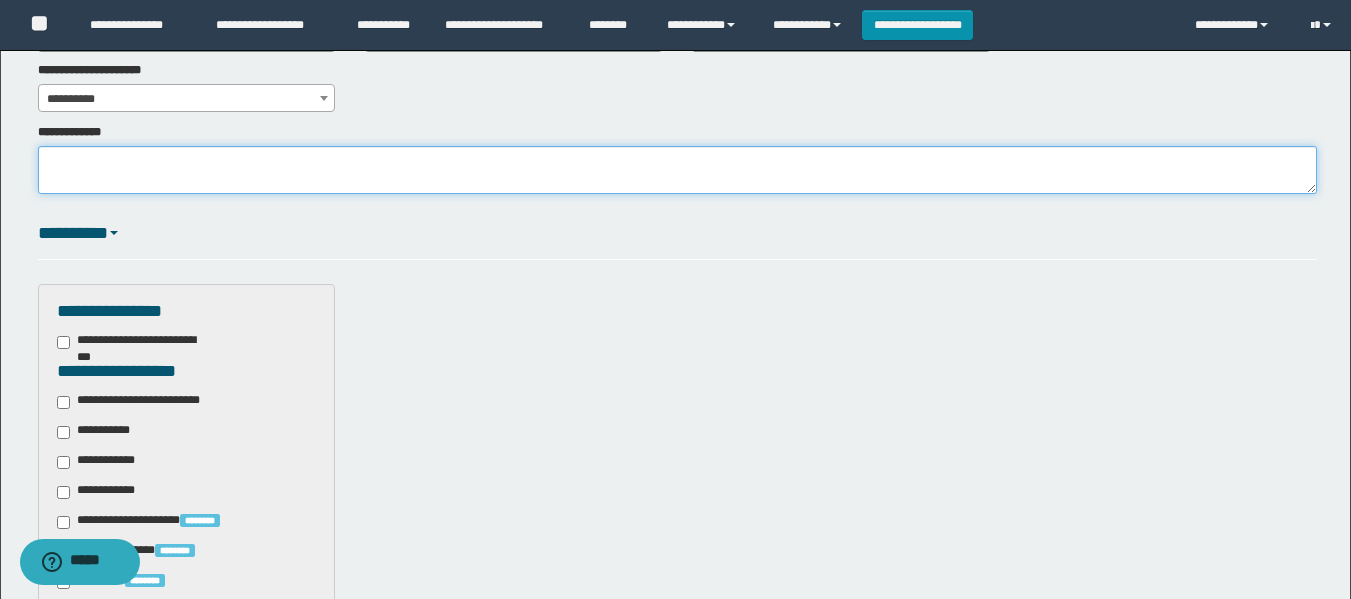 click on "**********" at bounding box center [677, 170] 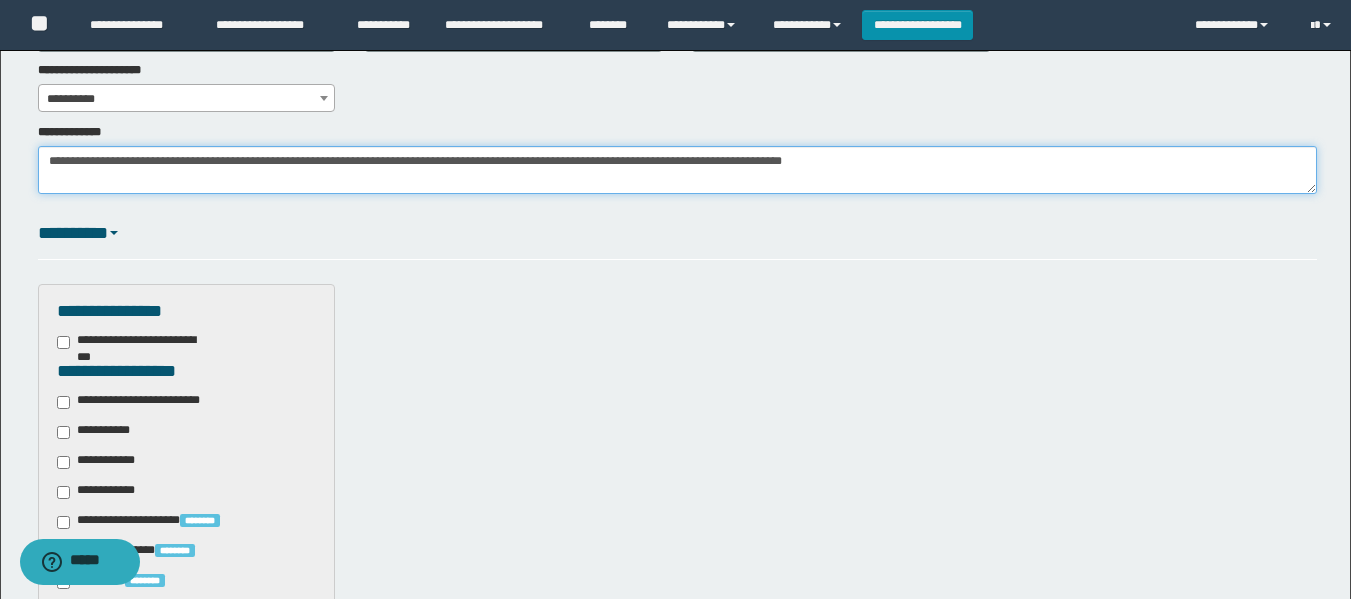 drag, startPoint x: 803, startPoint y: 167, endPoint x: 668, endPoint y: 169, distance: 135.01482 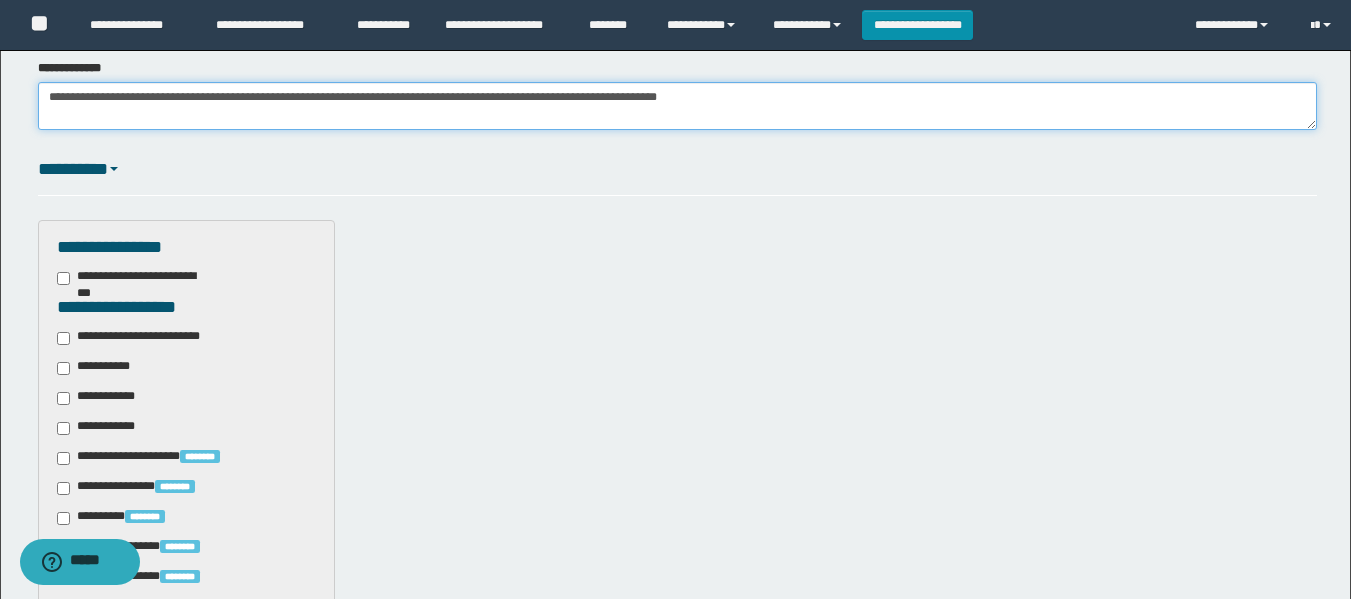 scroll, scrollTop: 500, scrollLeft: 0, axis: vertical 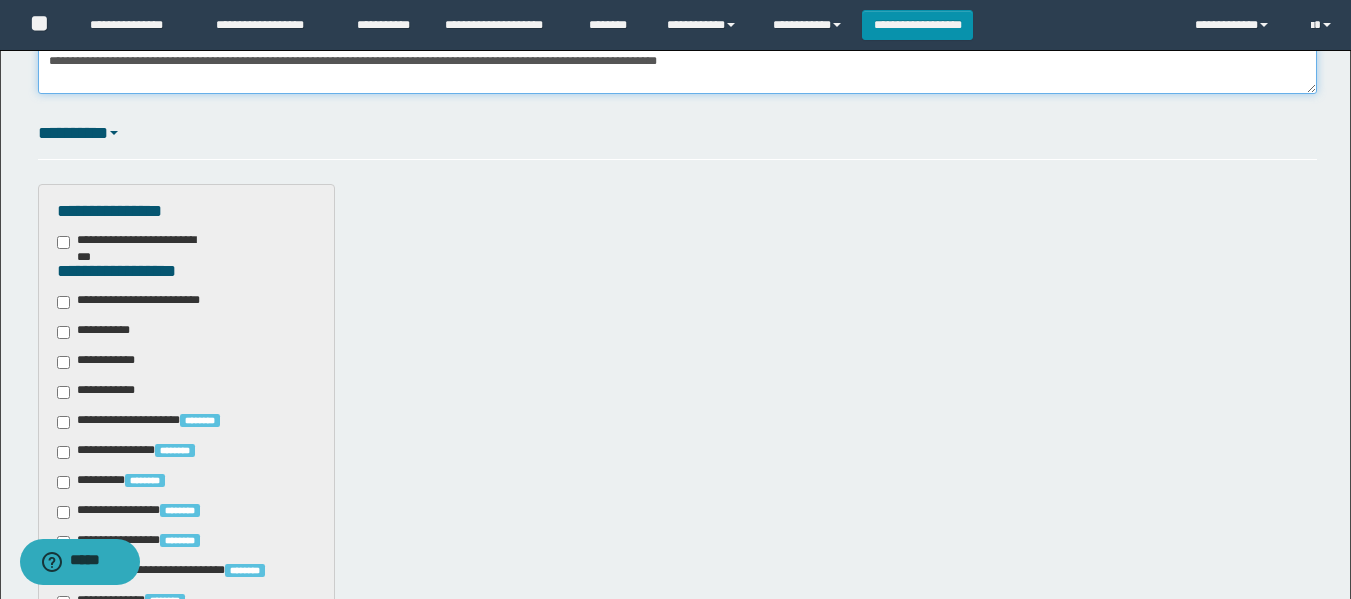 type on "**********" 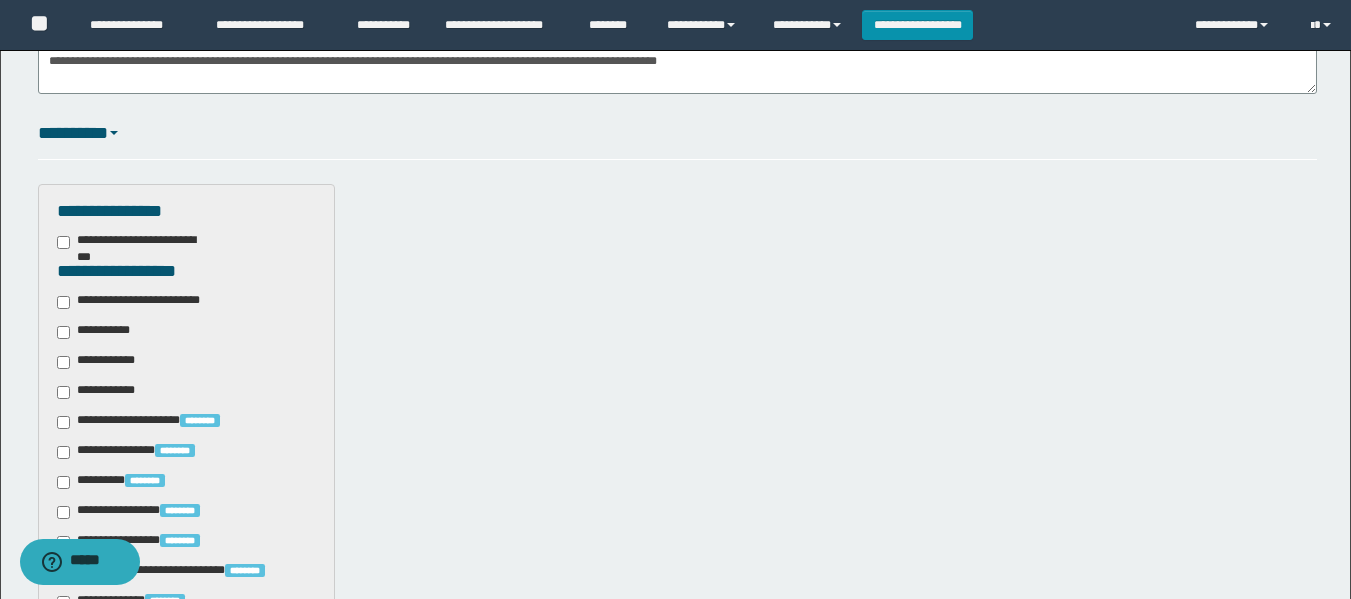 click on "**********" at bounding box center [186, 332] 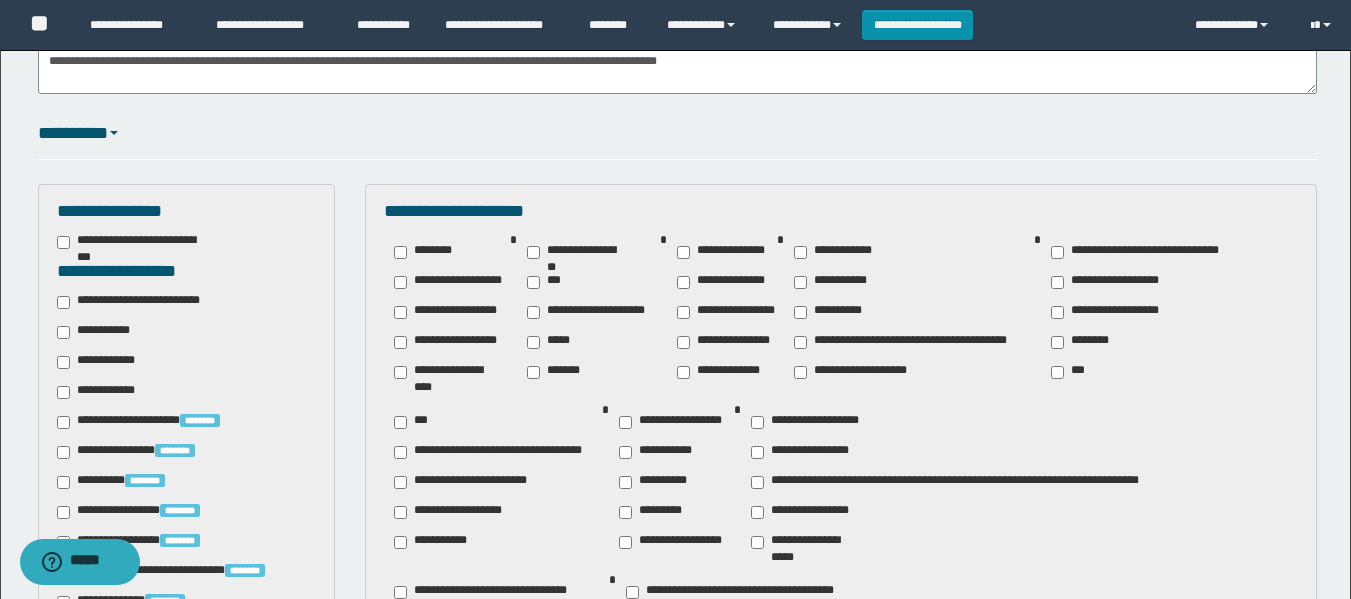 click on "**********" at bounding box center [143, 302] 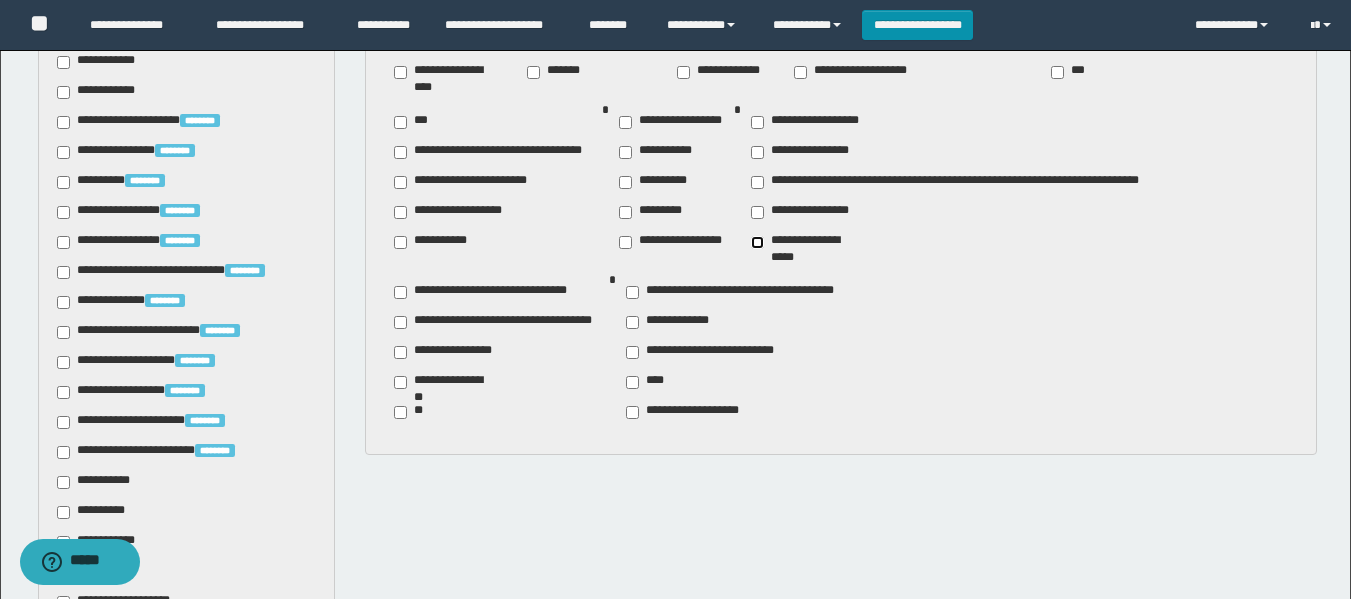 scroll, scrollTop: 1000, scrollLeft: 0, axis: vertical 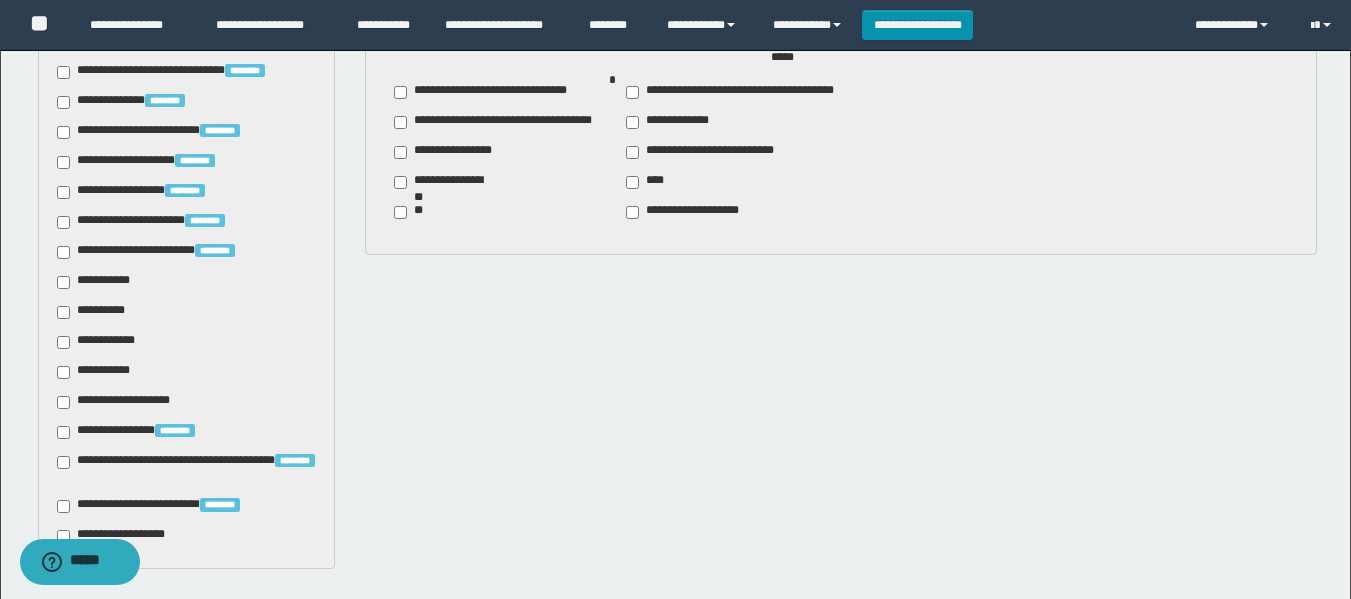 click on "**********" at bounding box center (97, 282) 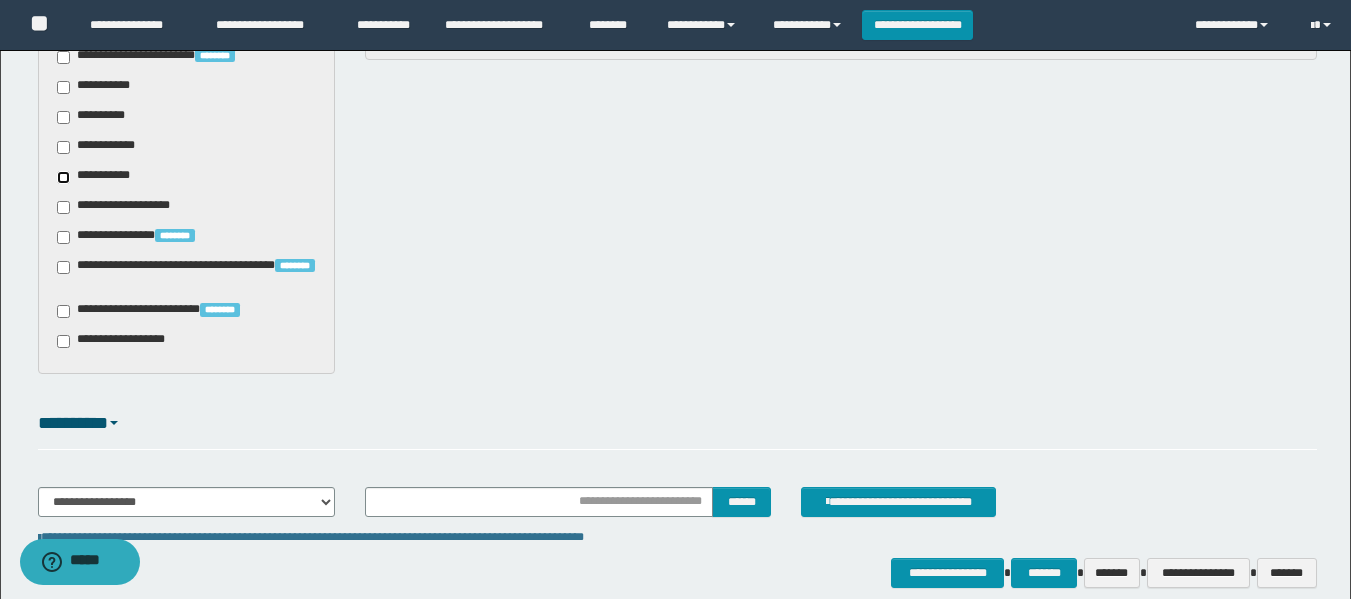 scroll, scrollTop: 1200, scrollLeft: 0, axis: vertical 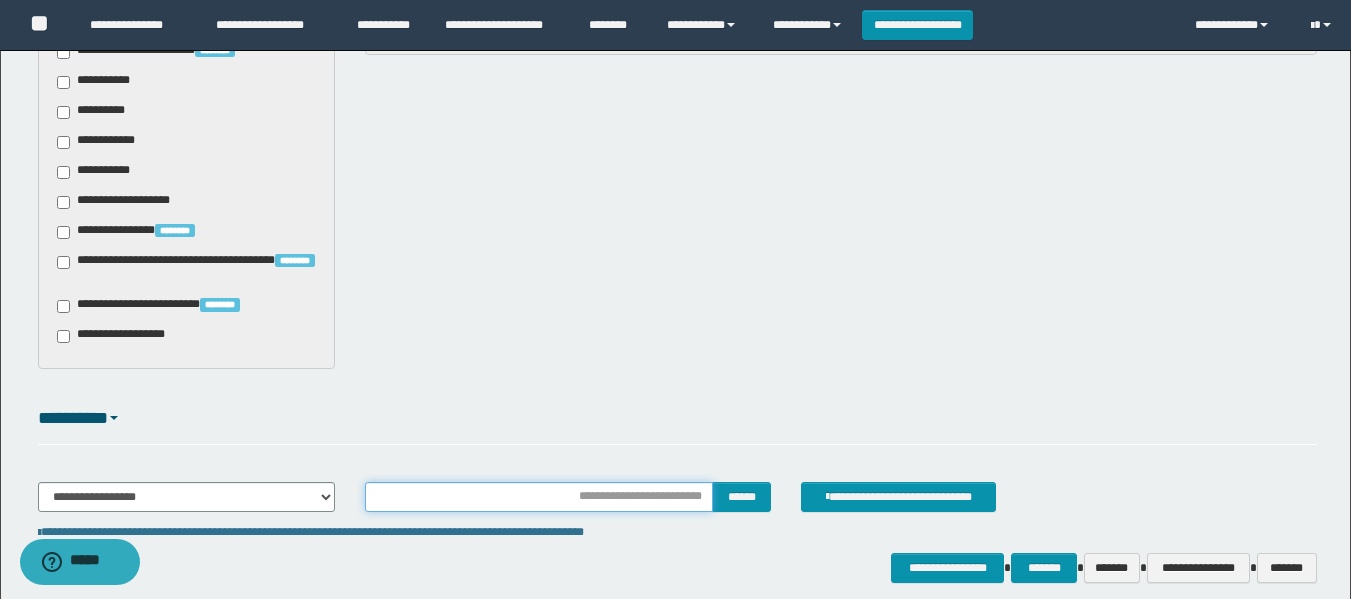 click at bounding box center (539, 497) 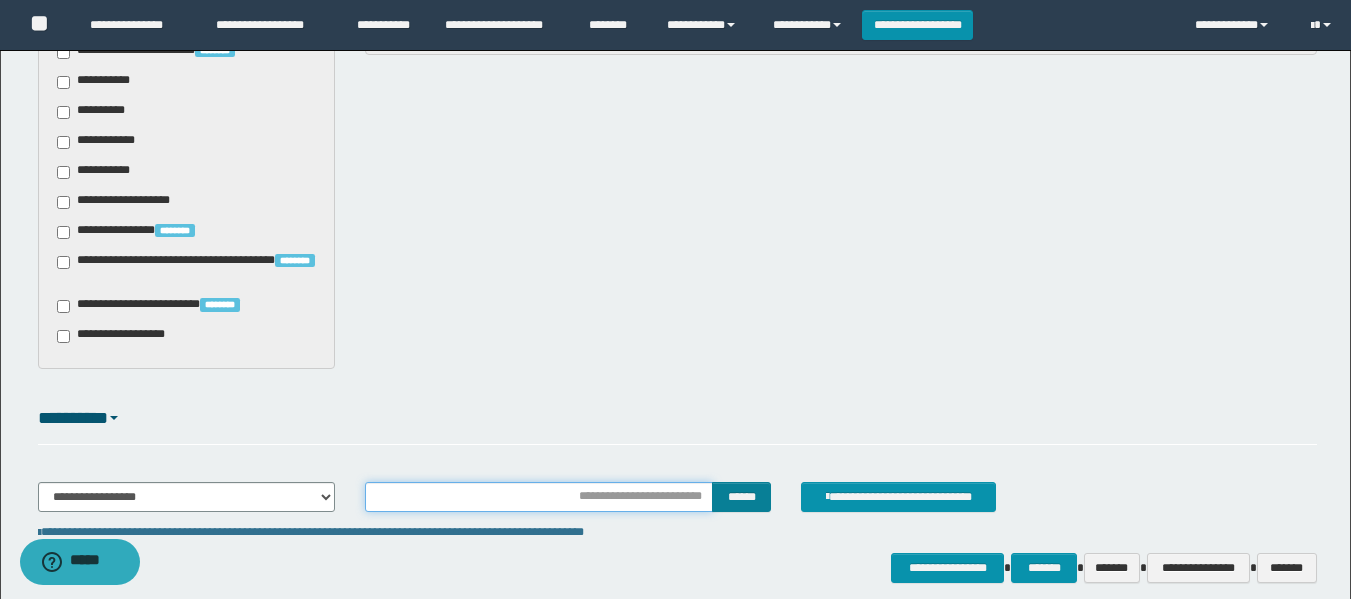type on "**********" 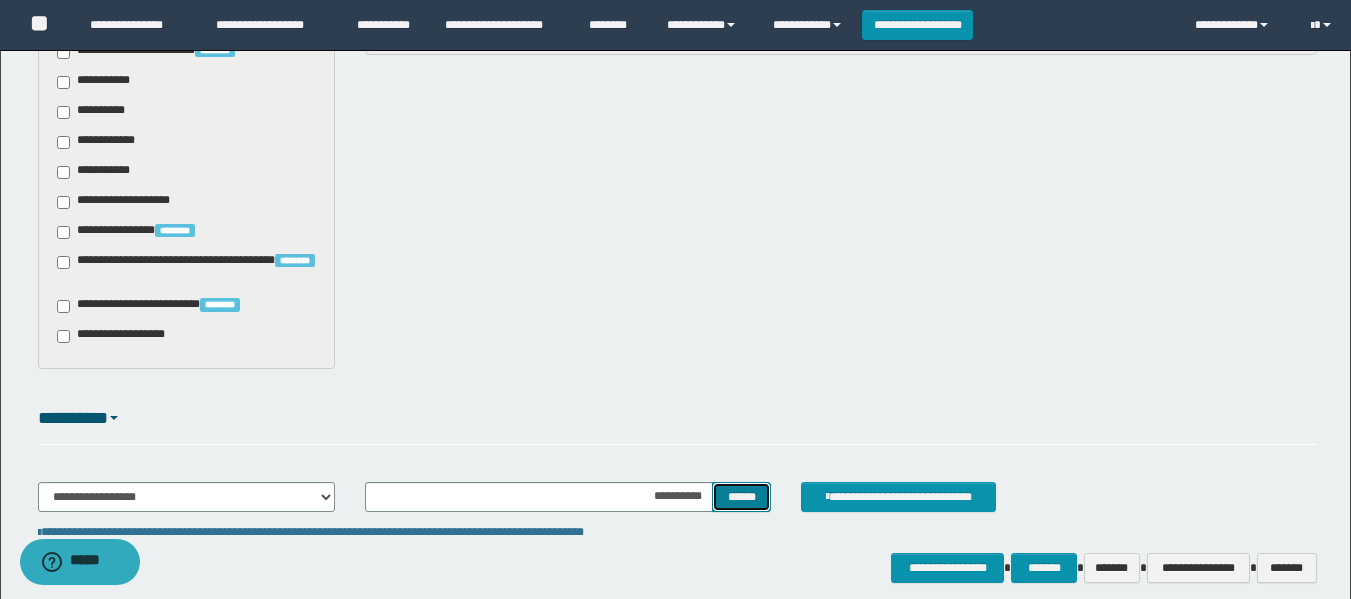 click on "******" at bounding box center (741, 497) 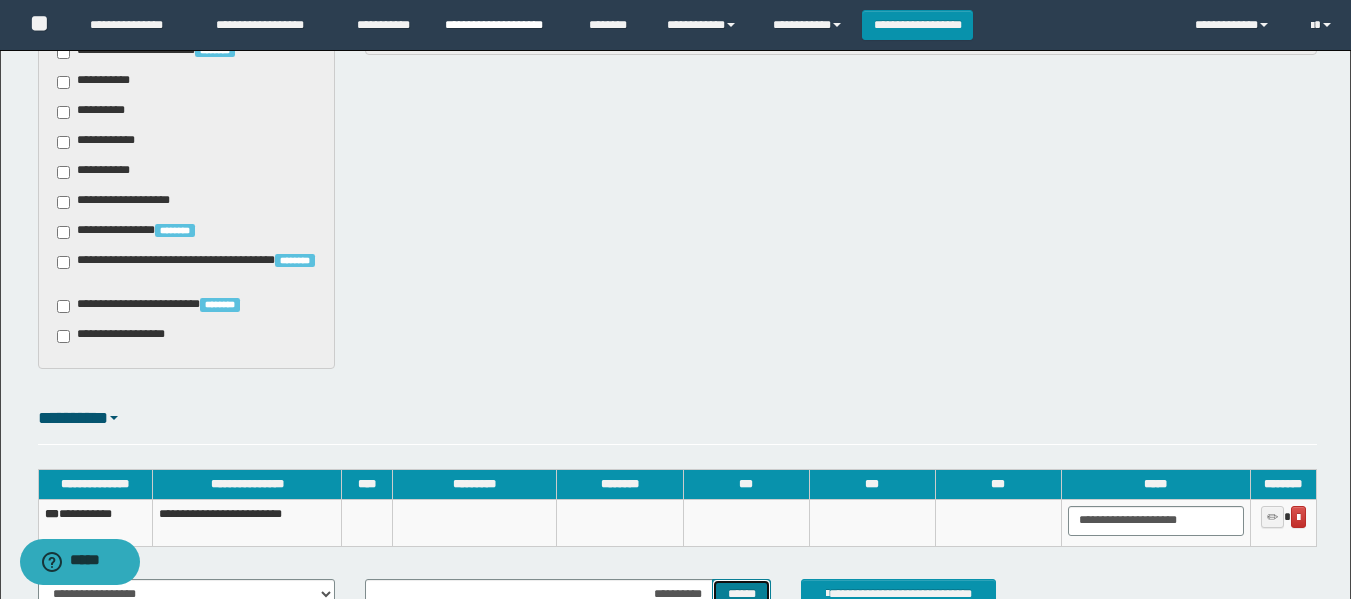 type 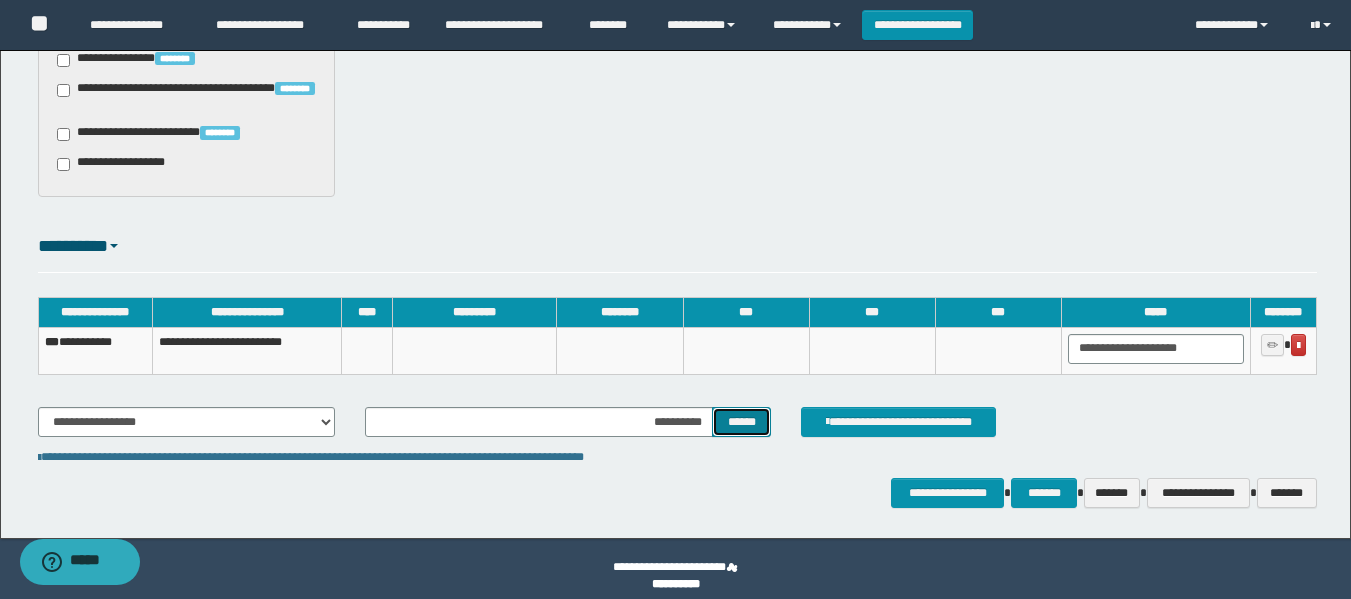 scroll, scrollTop: 1387, scrollLeft: 0, axis: vertical 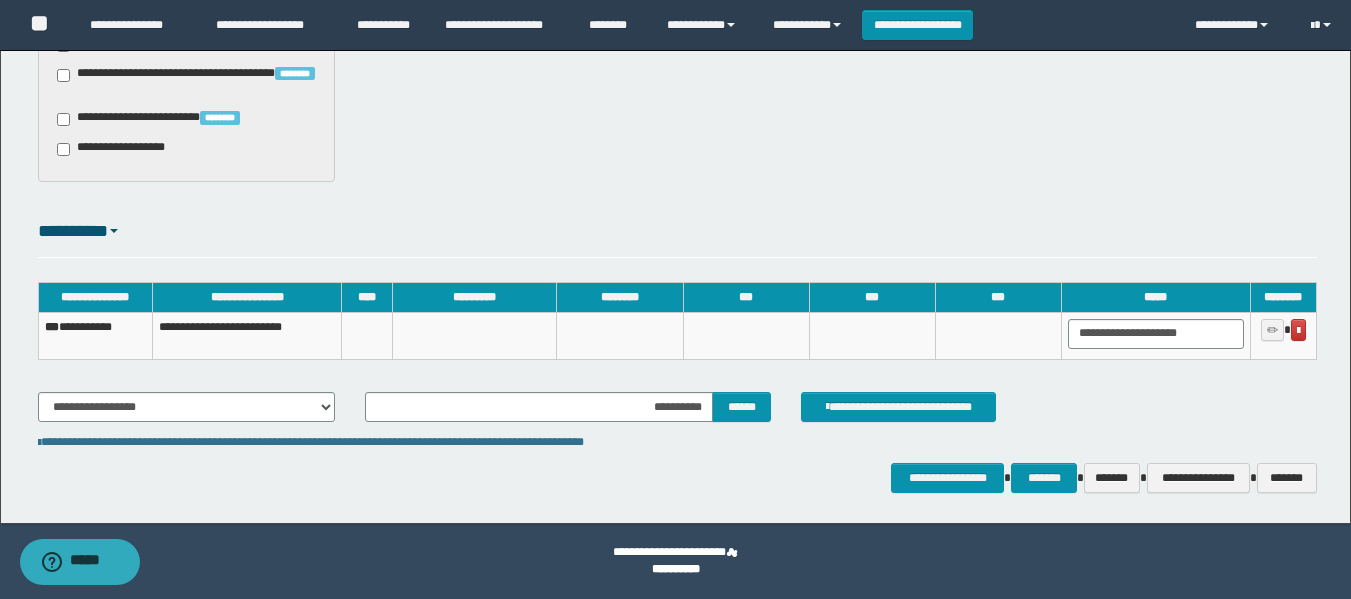 click on "**********" at bounding box center (95, 335) 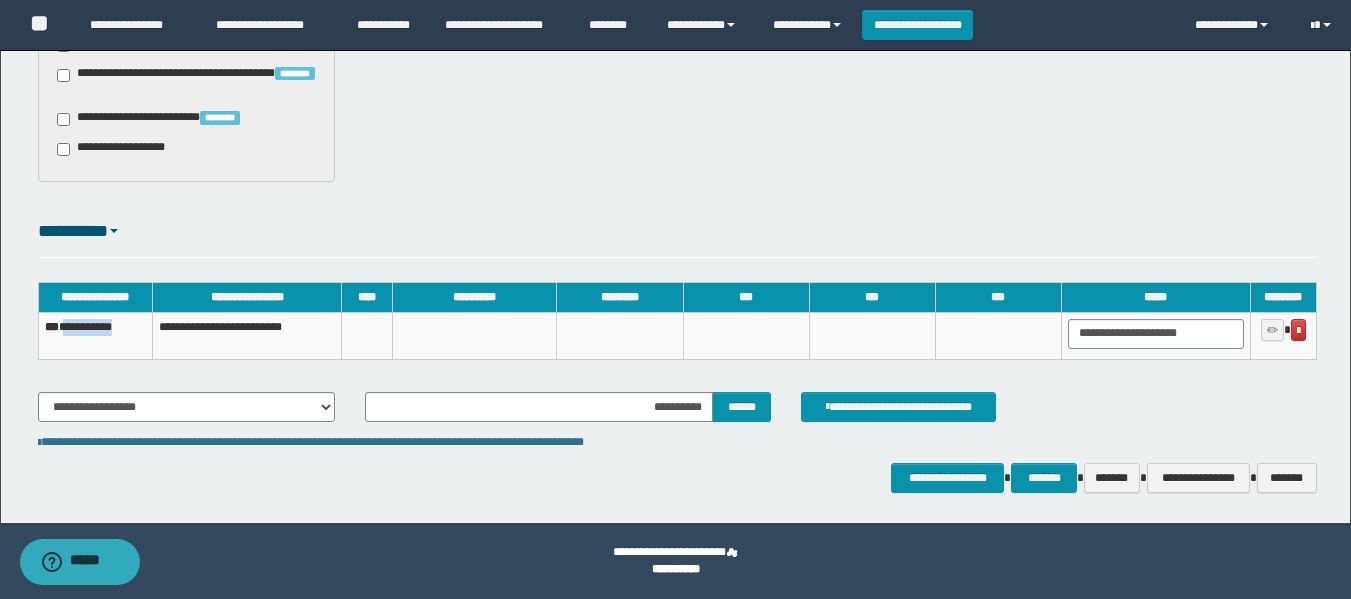 click on "**********" at bounding box center (95, 335) 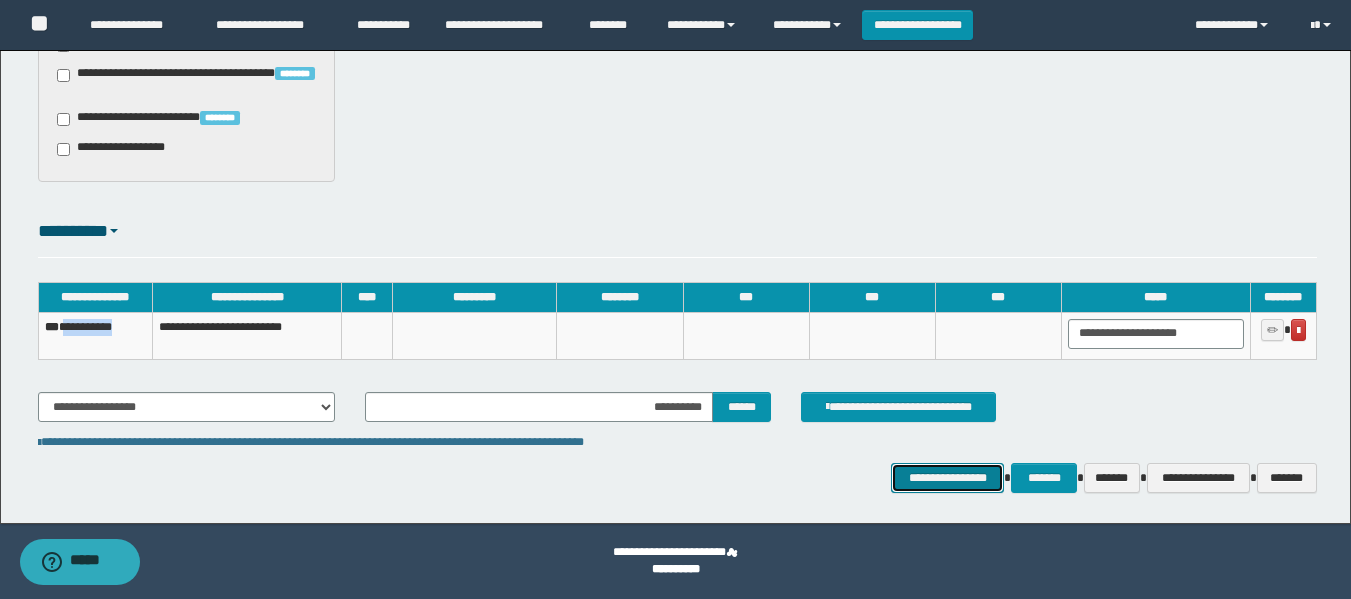 click on "**********" at bounding box center [947, 478] 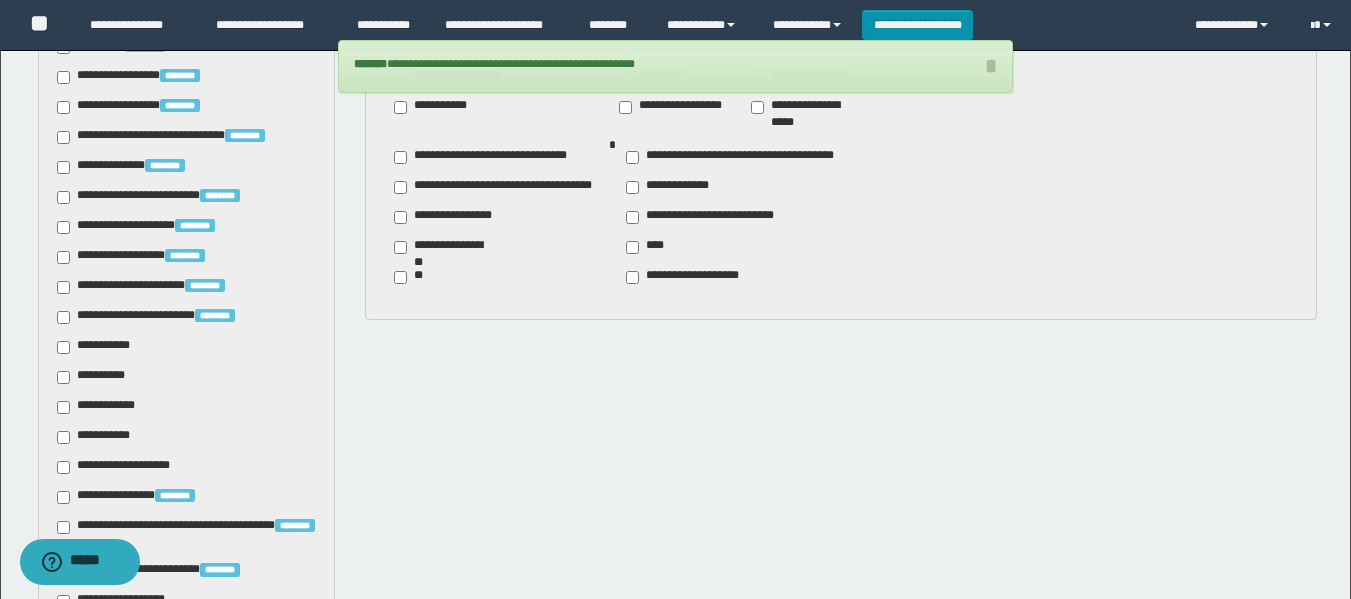 scroll, scrollTop: 687, scrollLeft: 0, axis: vertical 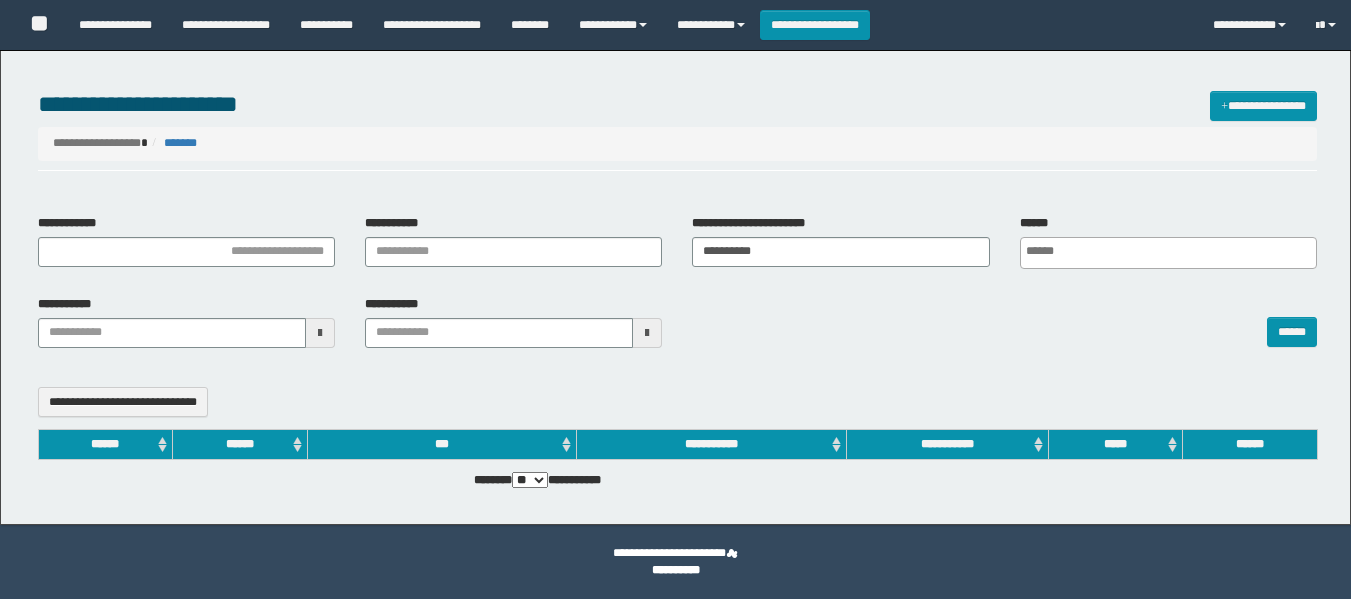 select 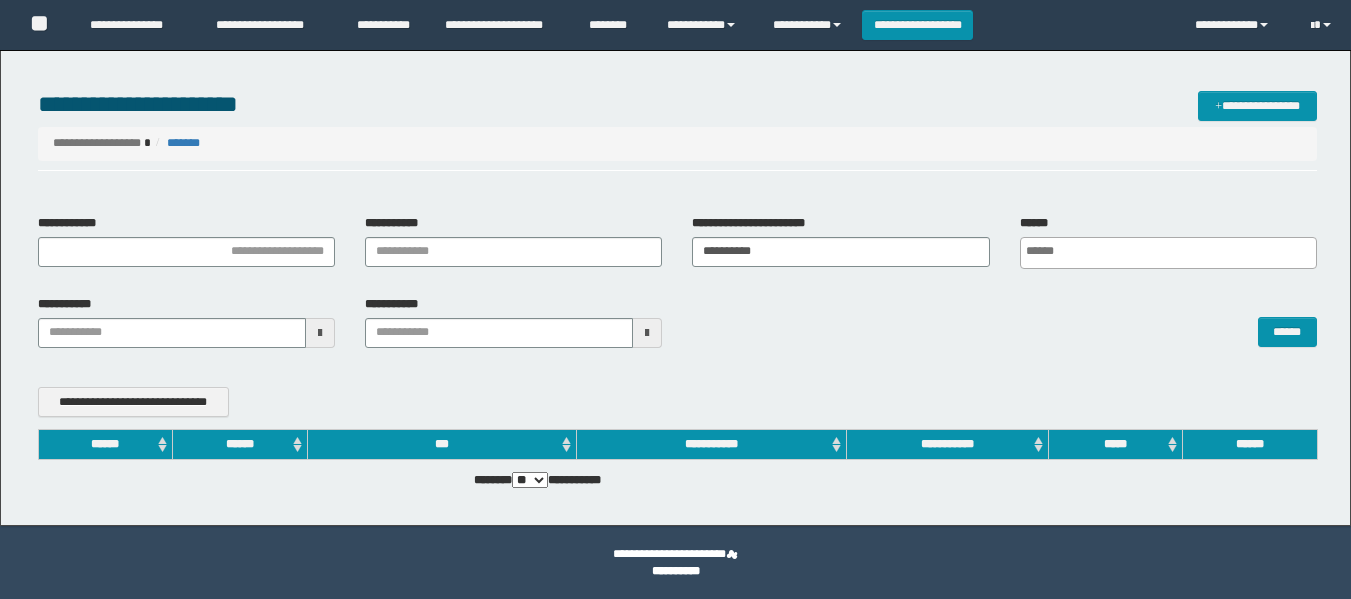 scroll, scrollTop: 0, scrollLeft: 0, axis: both 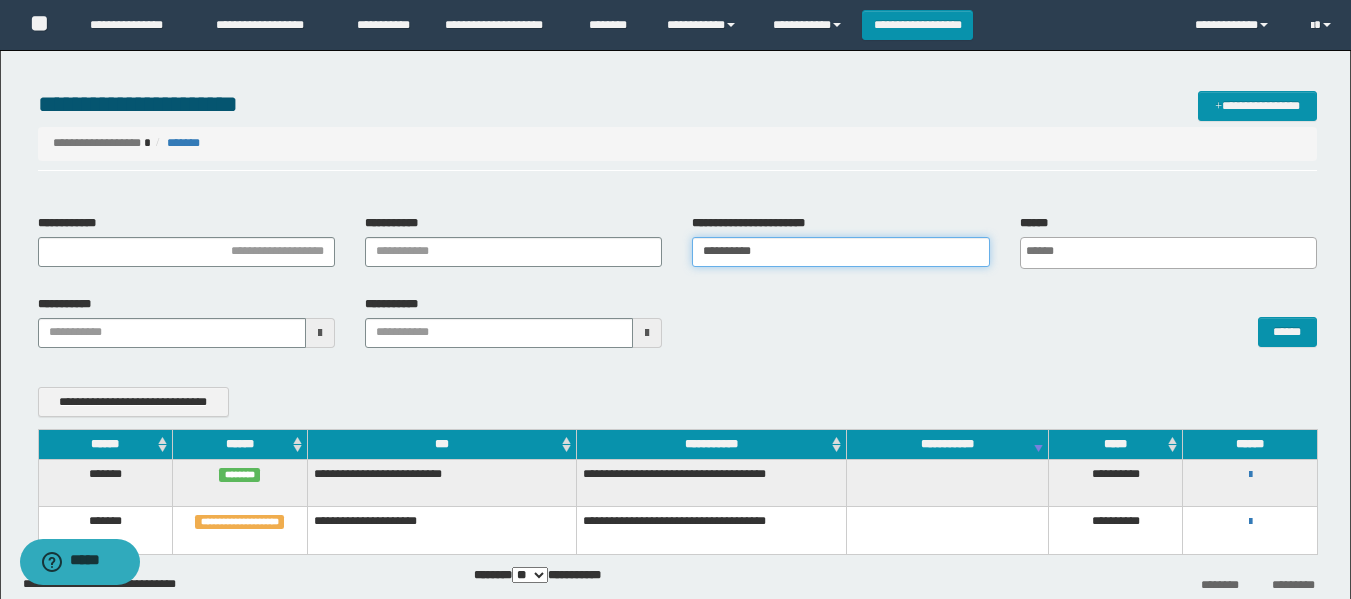 drag, startPoint x: 796, startPoint y: 263, endPoint x: 384, endPoint y: 345, distance: 420.08093 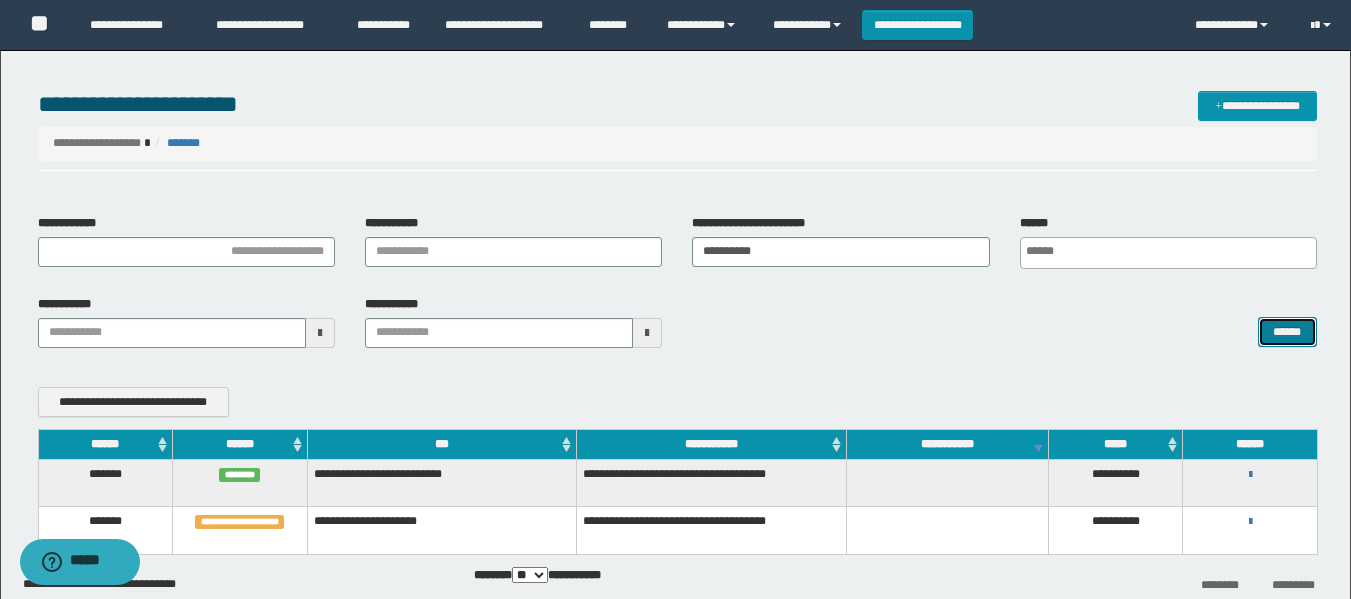 click on "******" at bounding box center (1287, 332) 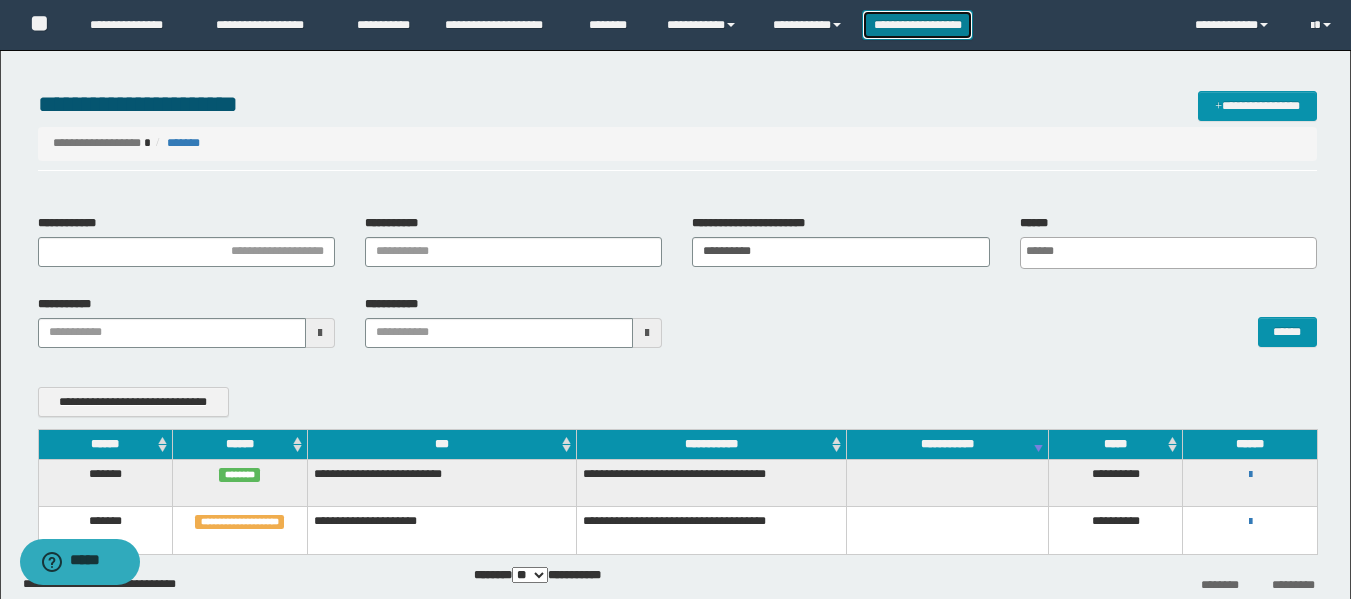 click on "**********" at bounding box center (917, 25) 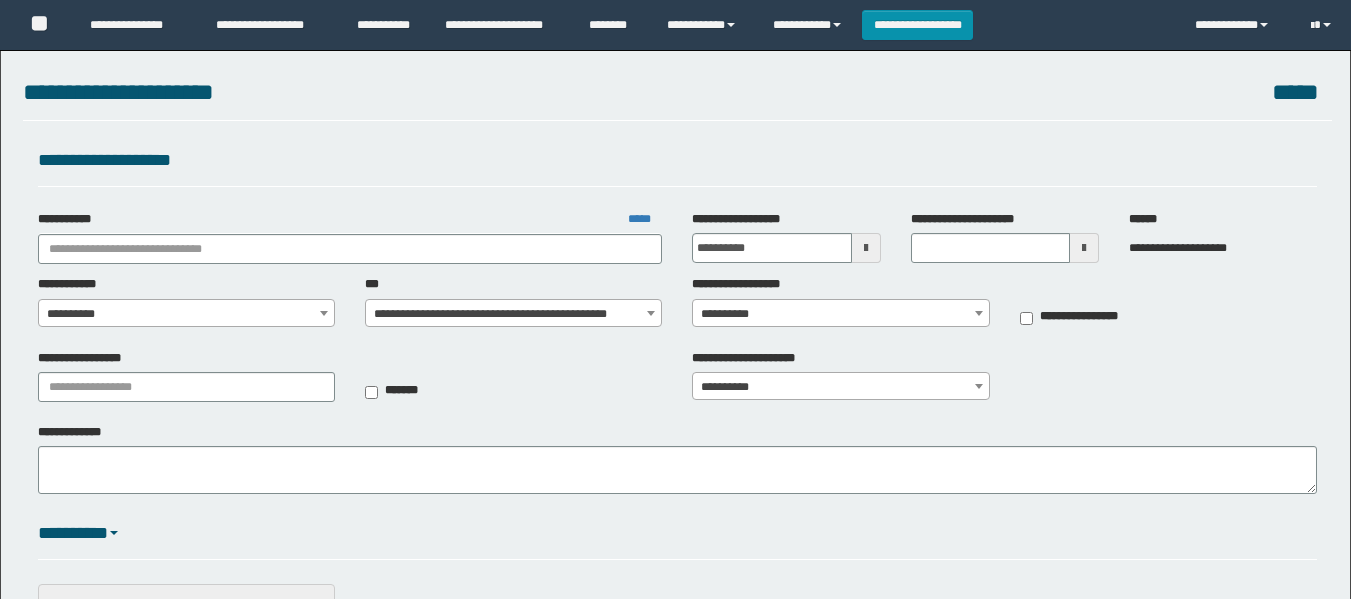 scroll, scrollTop: 0, scrollLeft: 0, axis: both 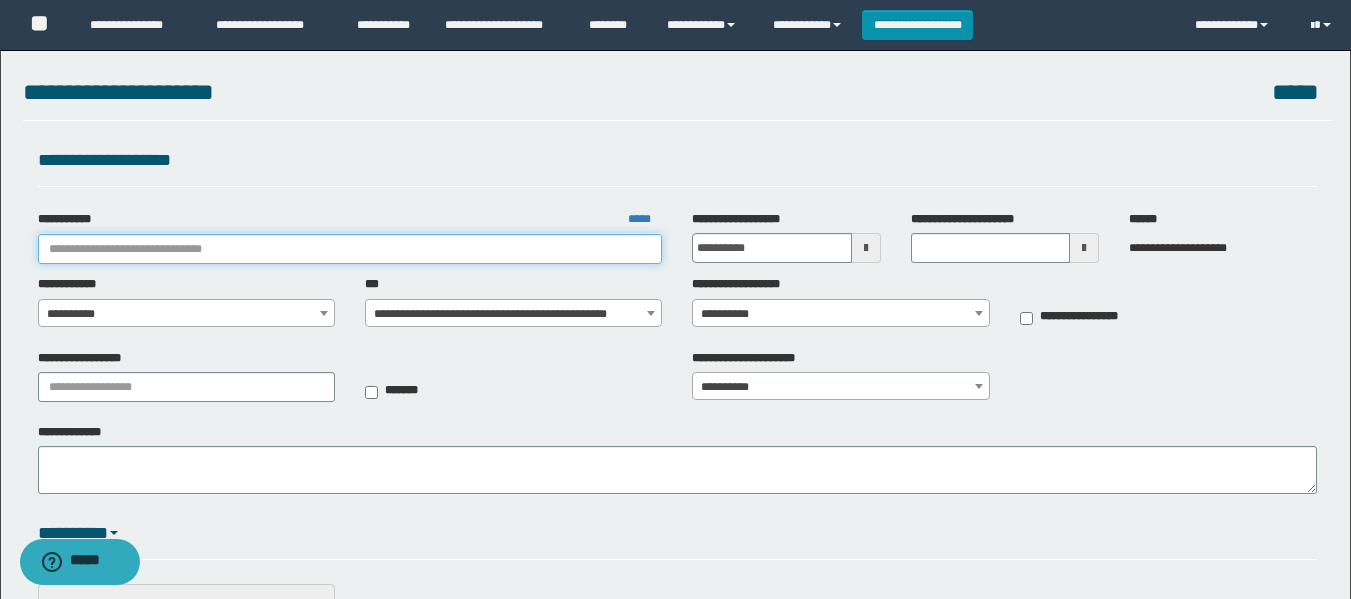 click on "**********" at bounding box center [350, 249] 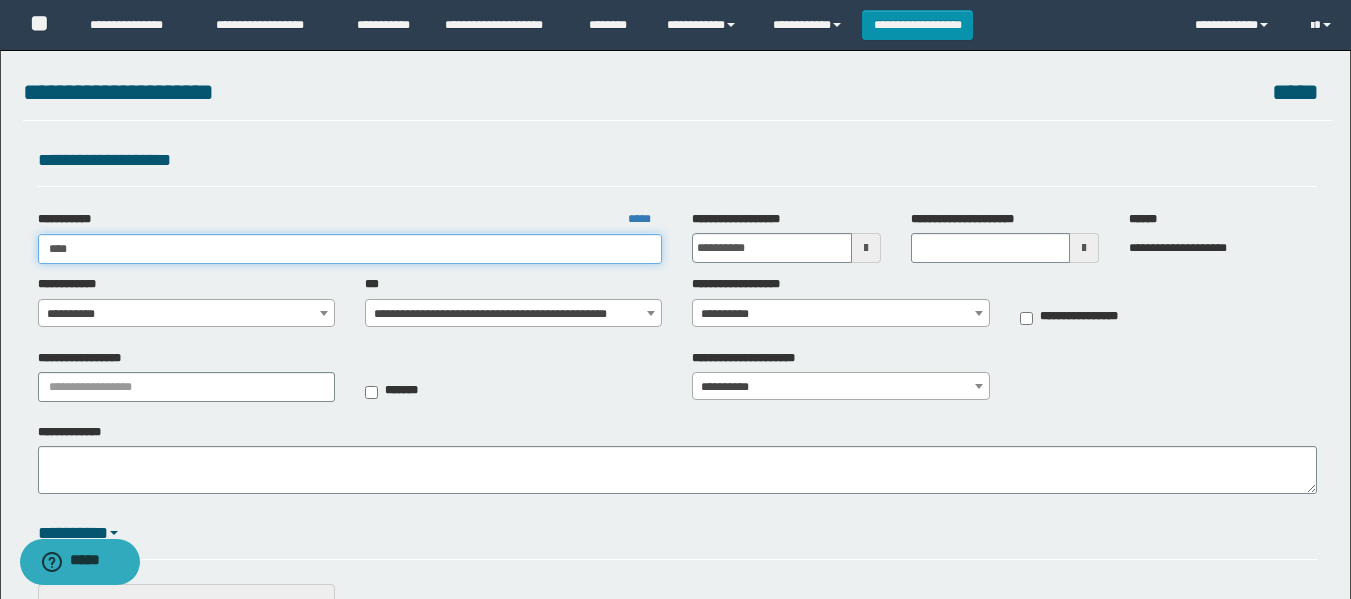 type on "*****" 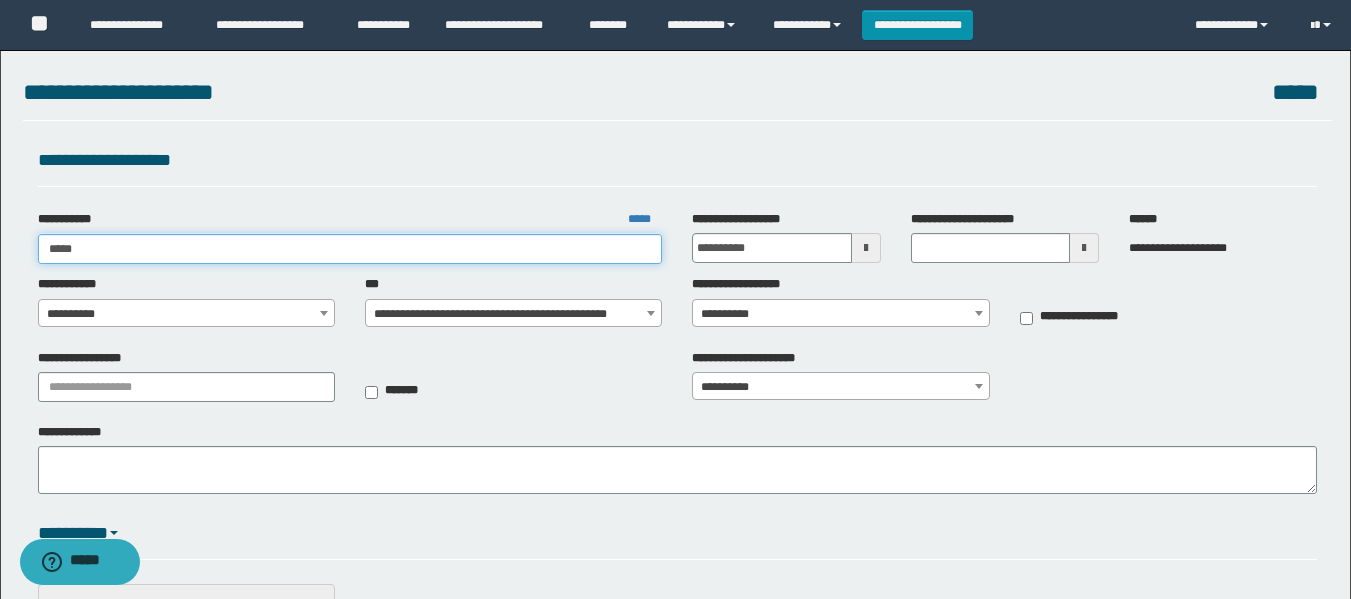type on "*****" 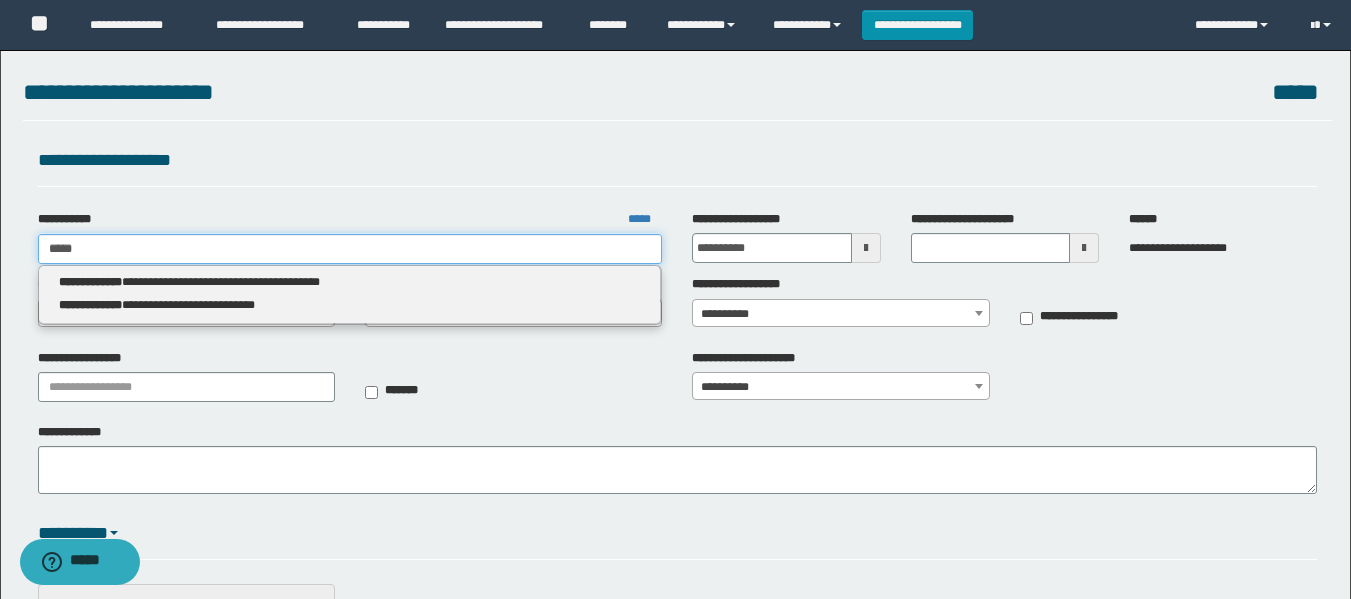 type on "*****" 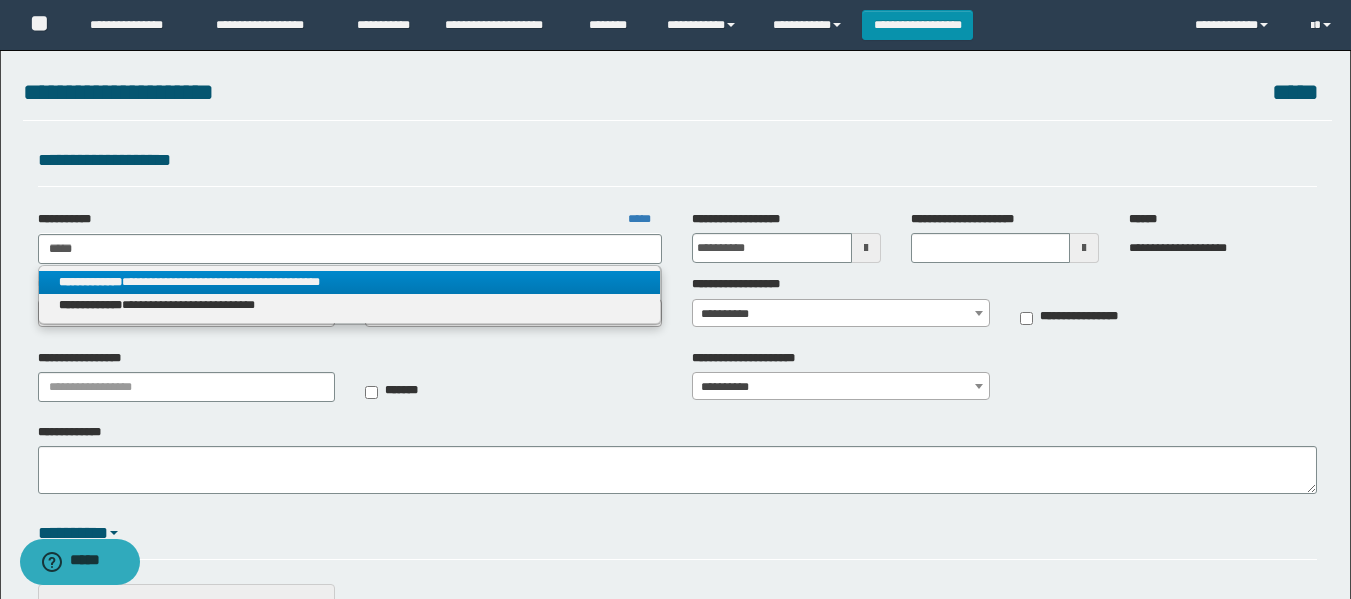 click on "**********" at bounding box center (350, 282) 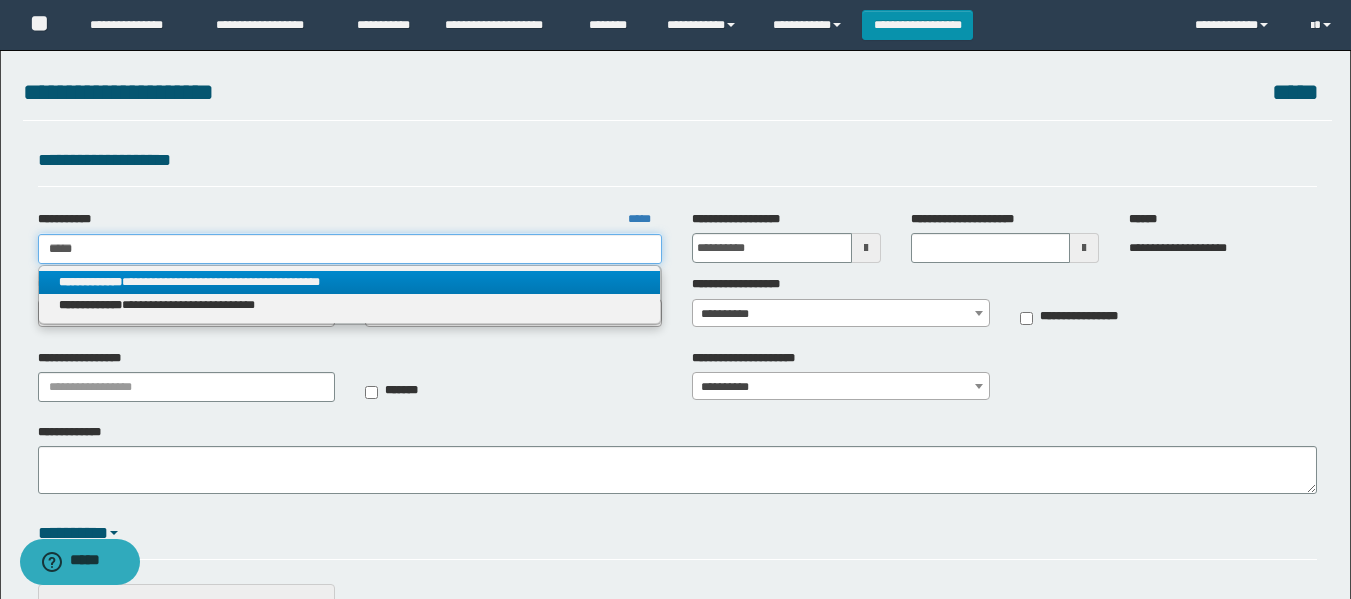 type 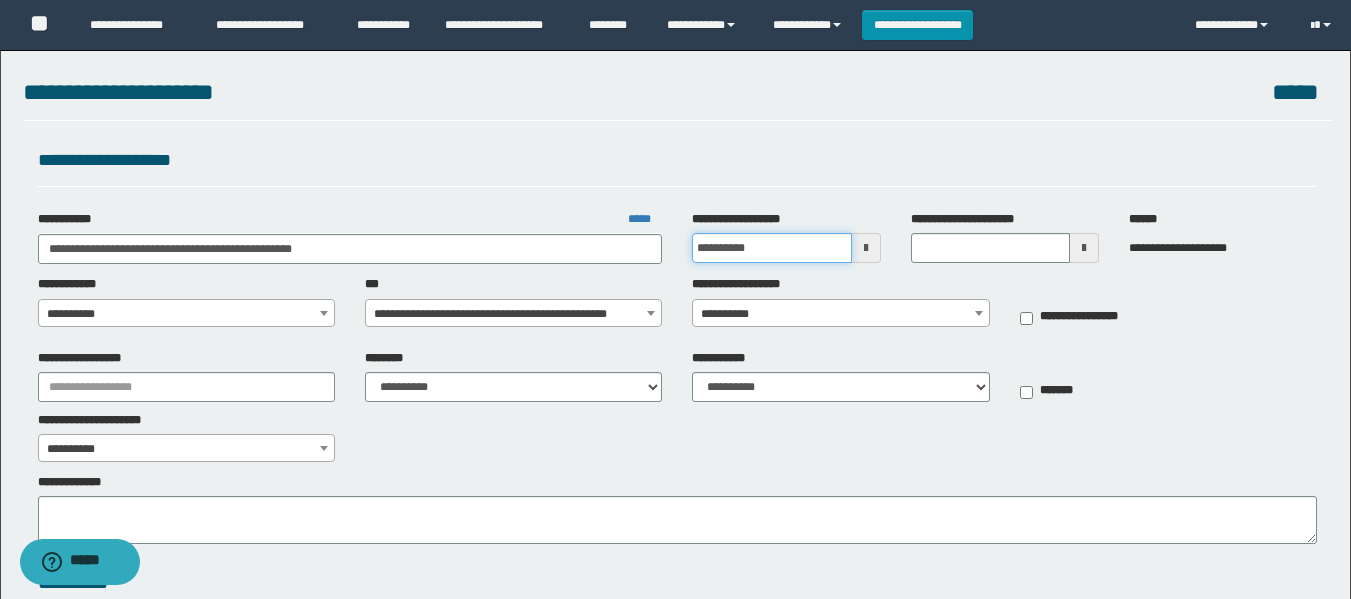 click on "**********" at bounding box center [771, 248] 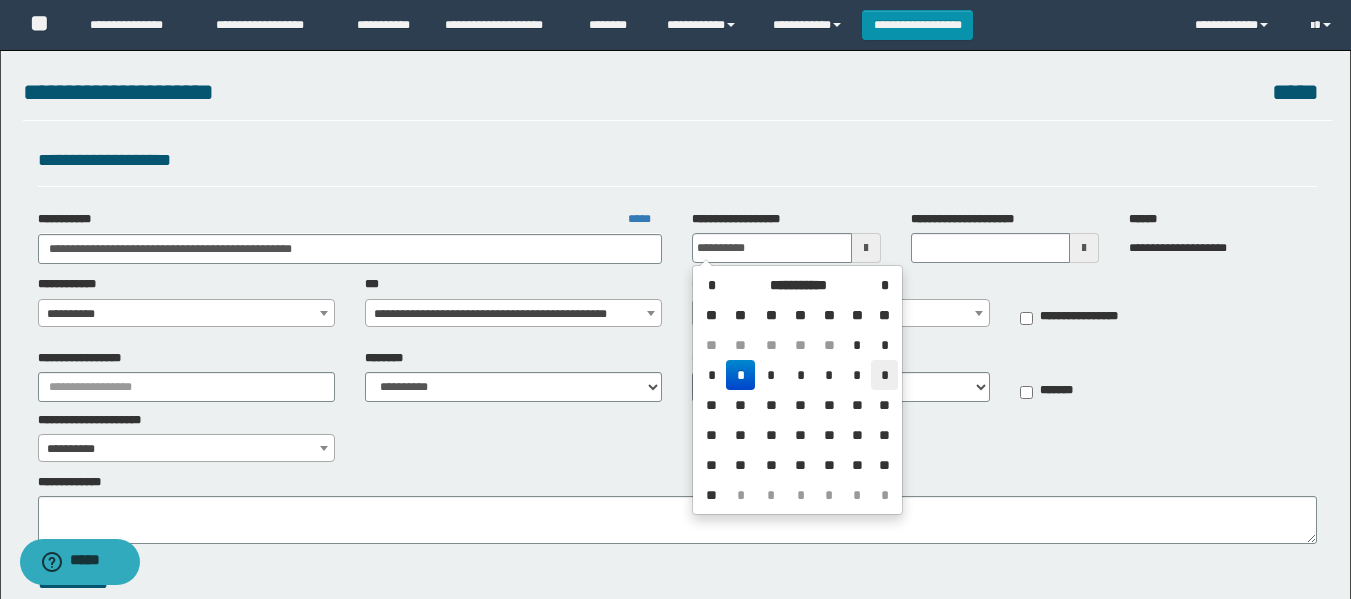 click on "*" at bounding box center (884, 375) 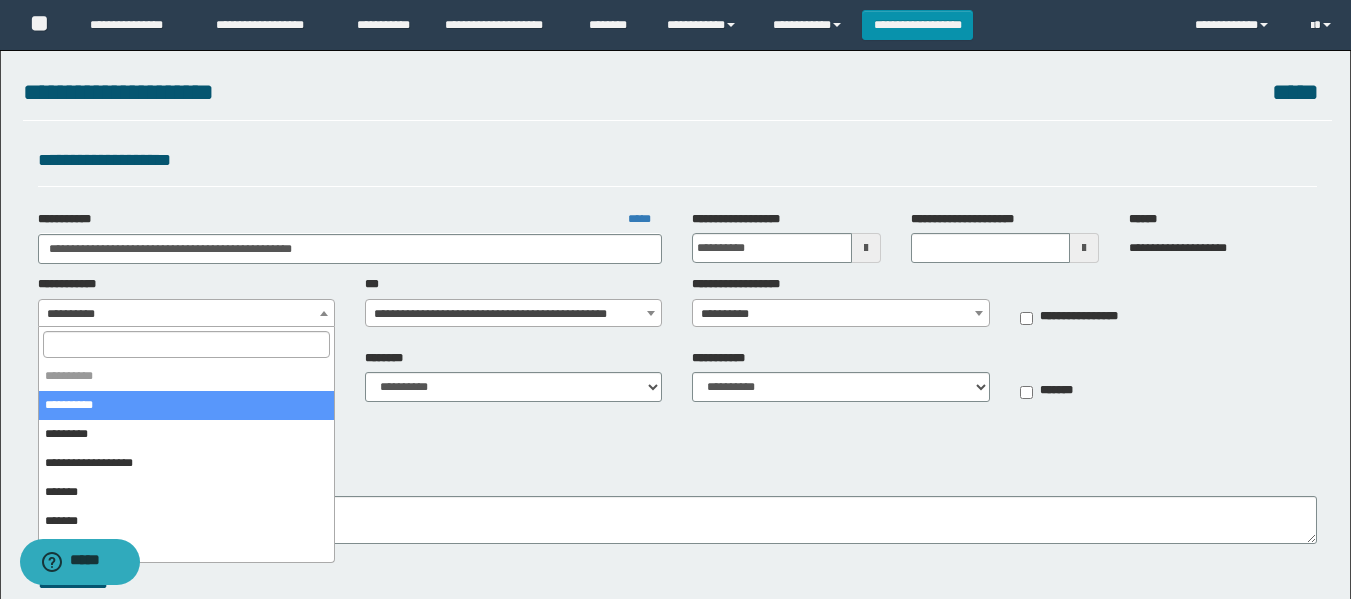 click on "**********" at bounding box center [186, 314] 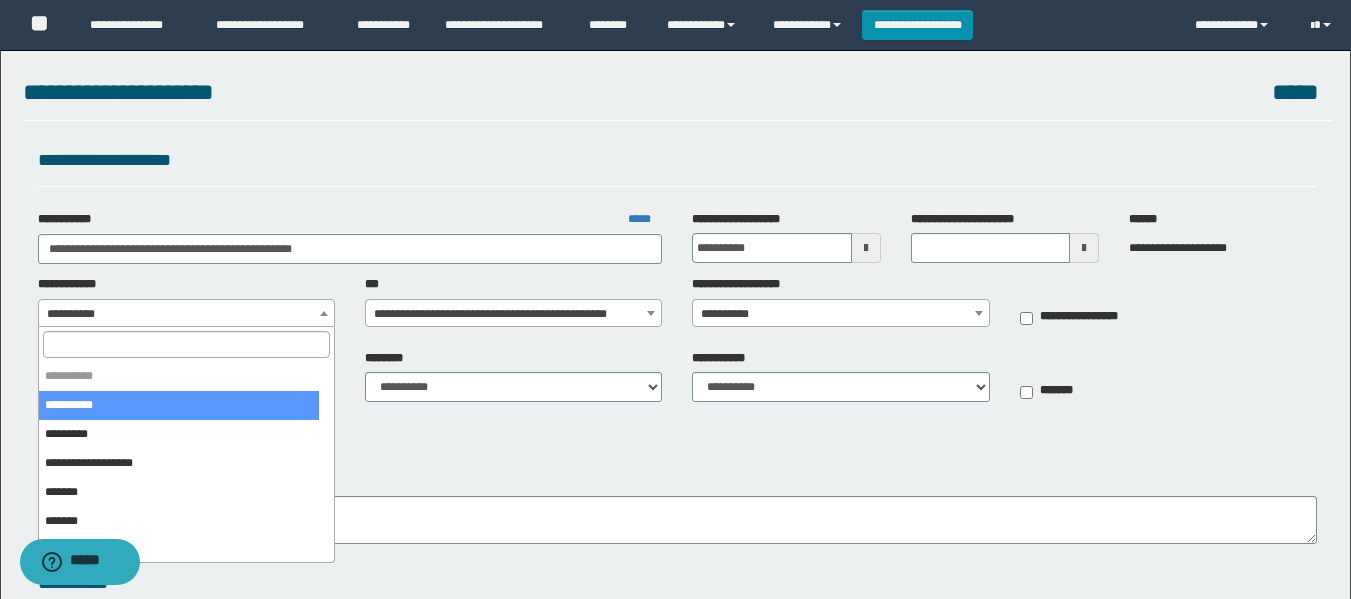 click at bounding box center (186, 344) 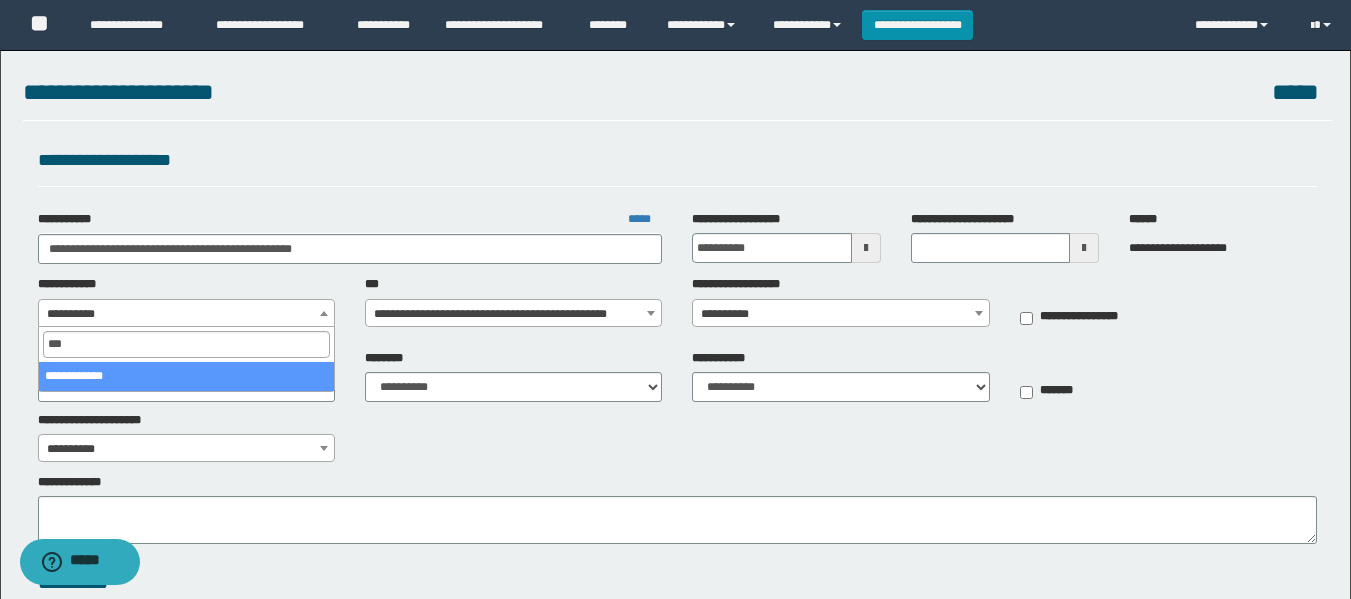 type on "****" 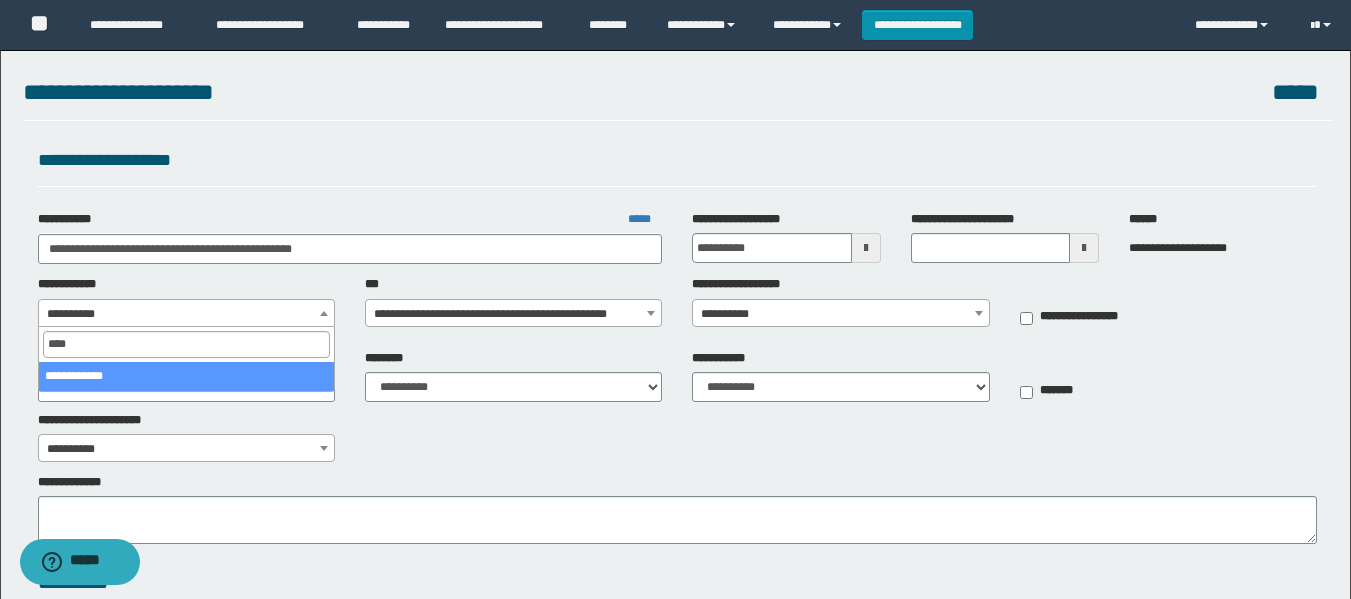 select on "**" 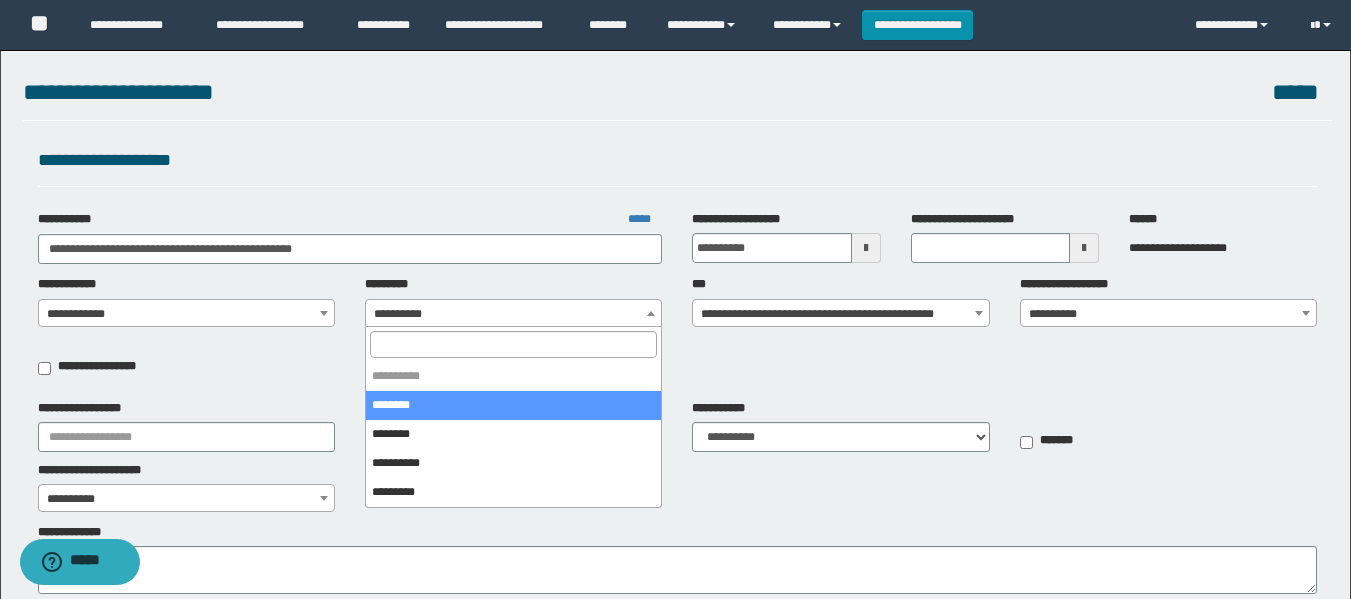 click on "**********" at bounding box center [513, 314] 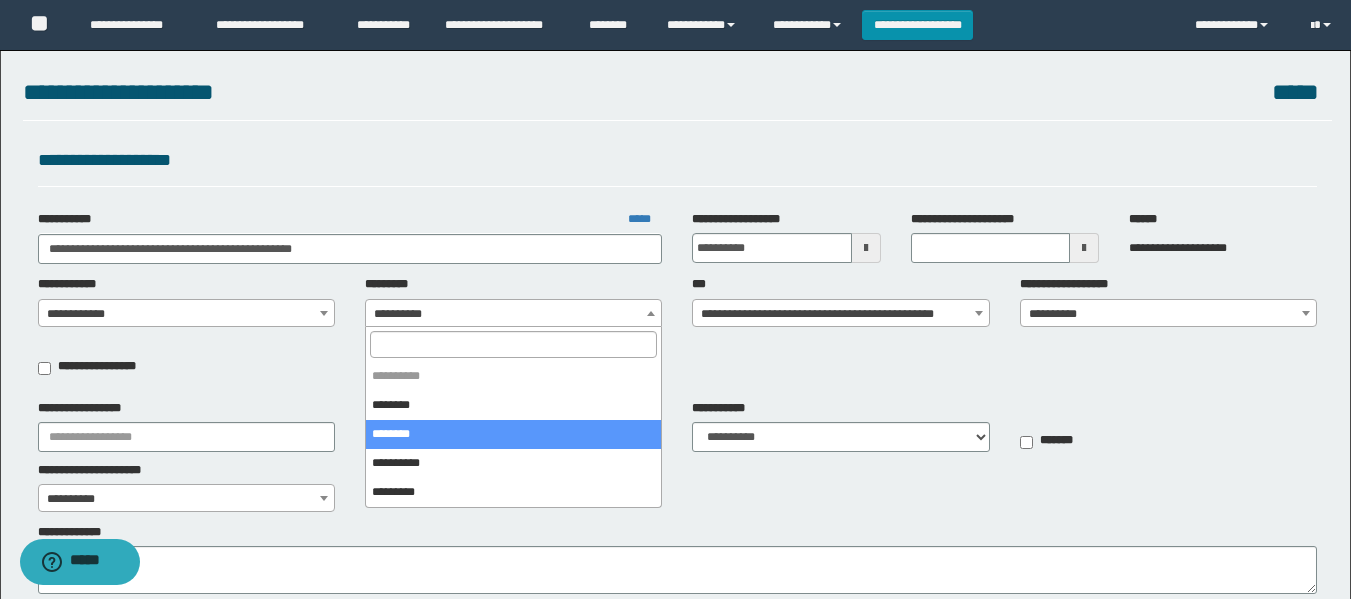 select on "****" 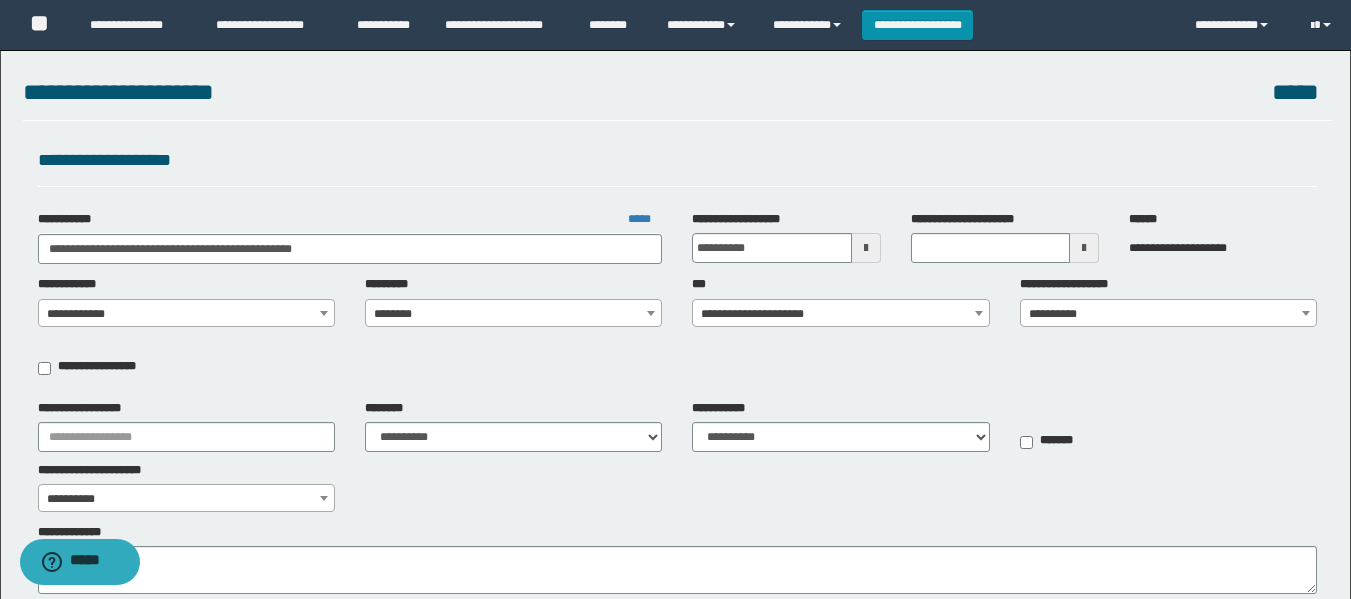 click on "**********" at bounding box center (677, 332) 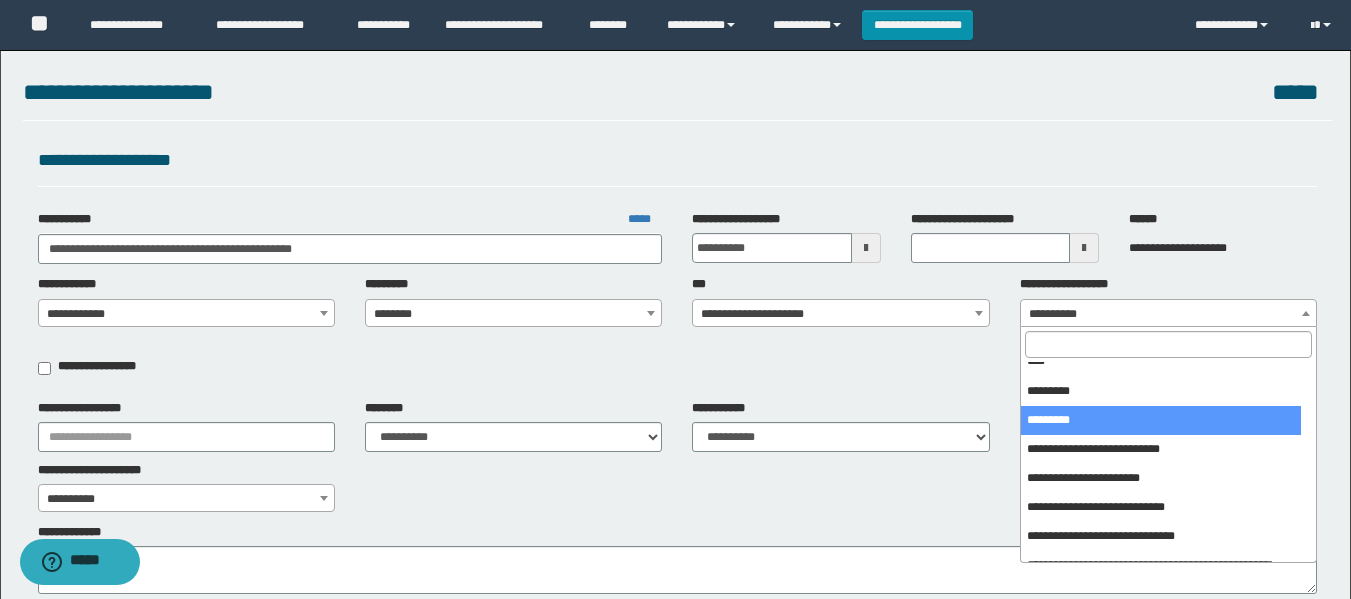 scroll, scrollTop: 400, scrollLeft: 0, axis: vertical 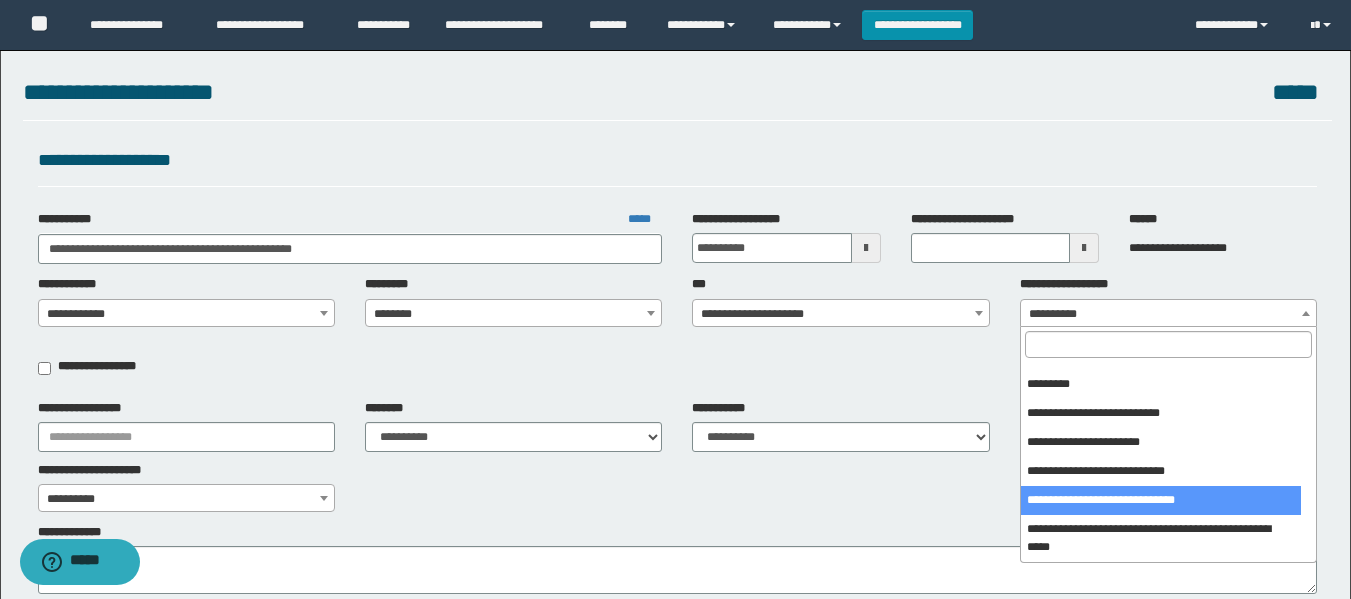 select on "***" 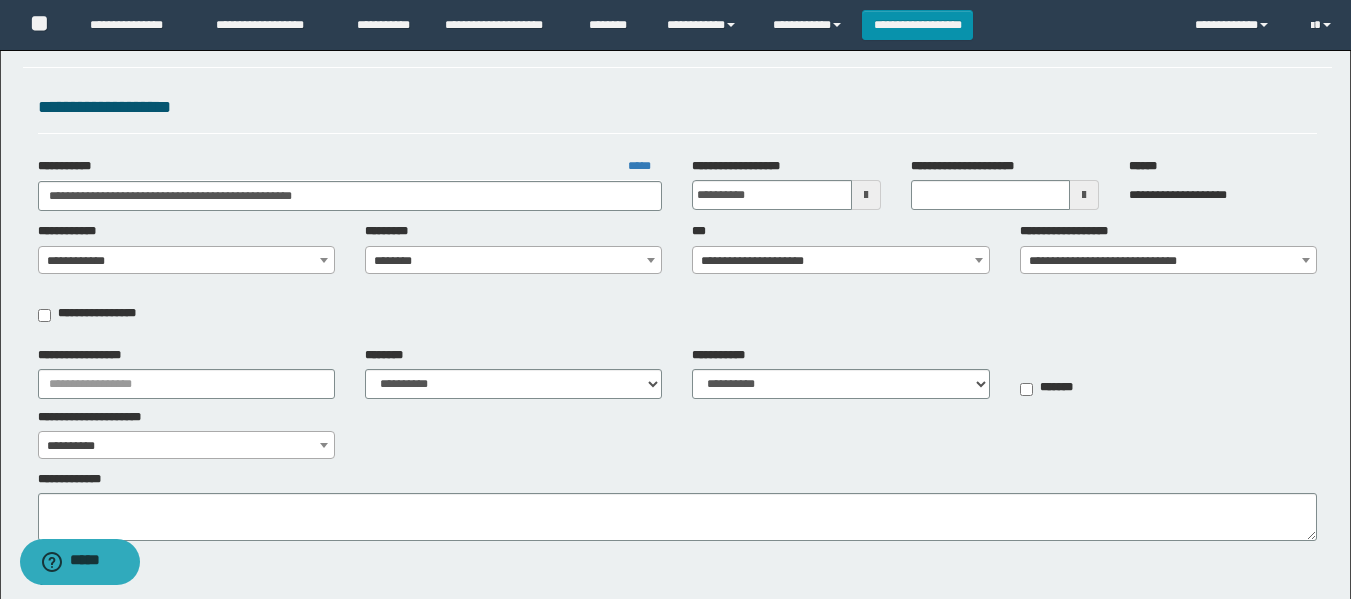 scroll, scrollTop: 100, scrollLeft: 0, axis: vertical 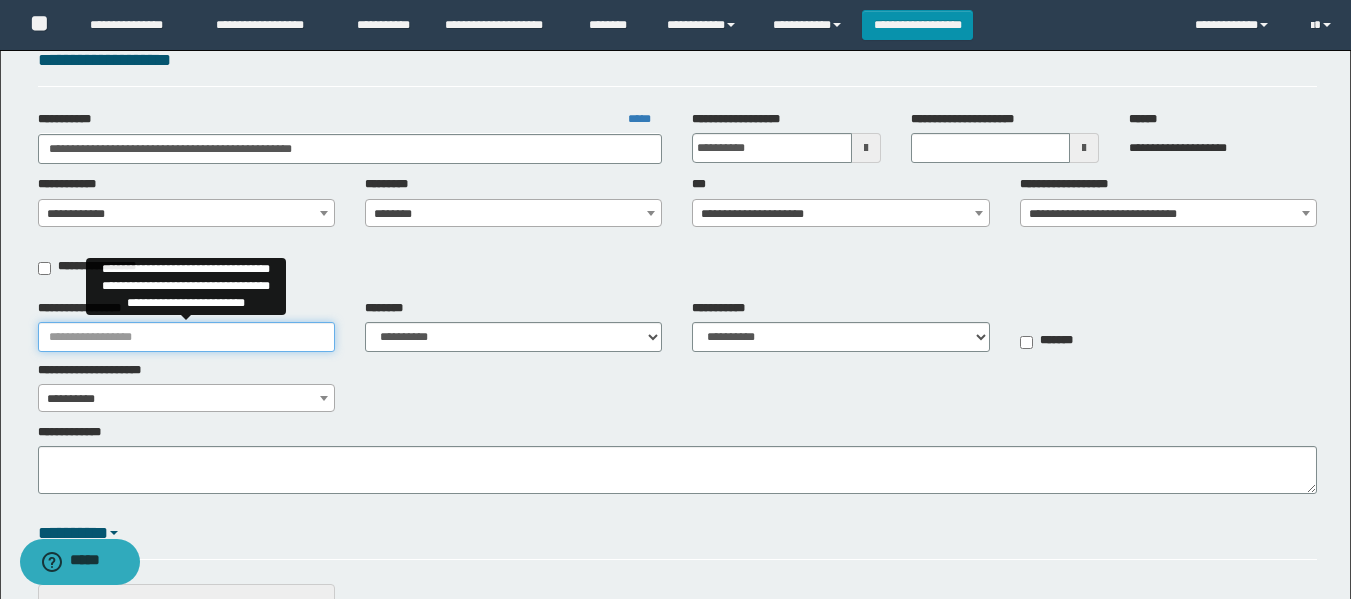 click on "**********" at bounding box center [186, 337] 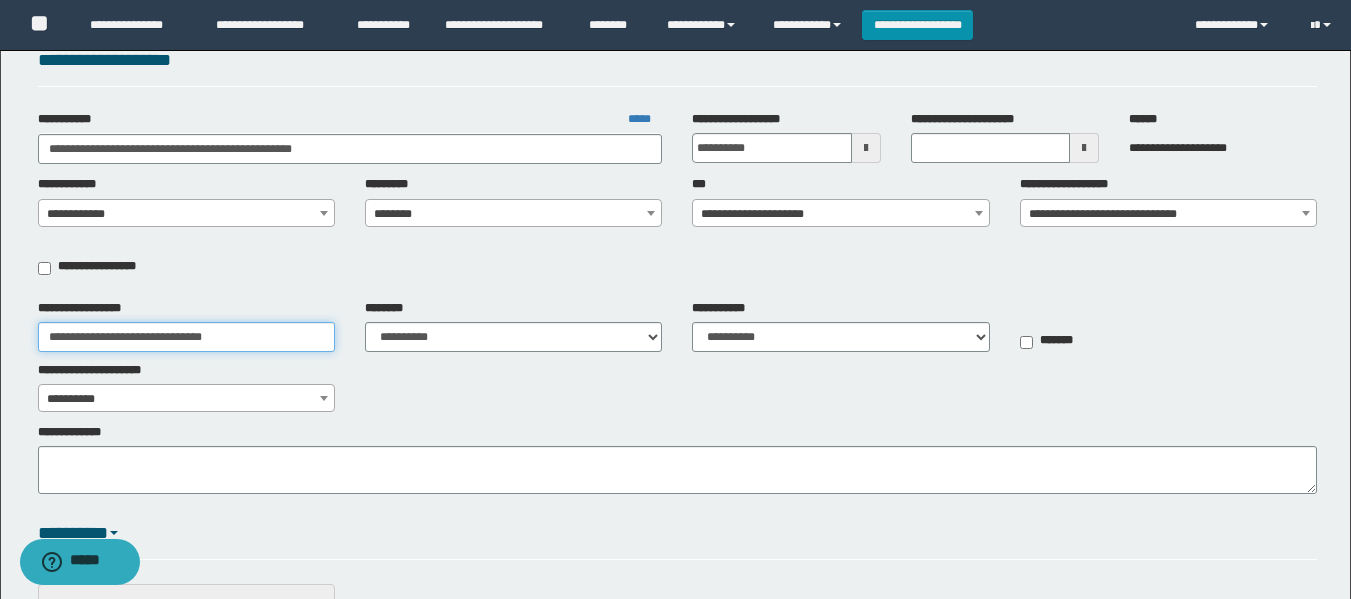 type on "**********" 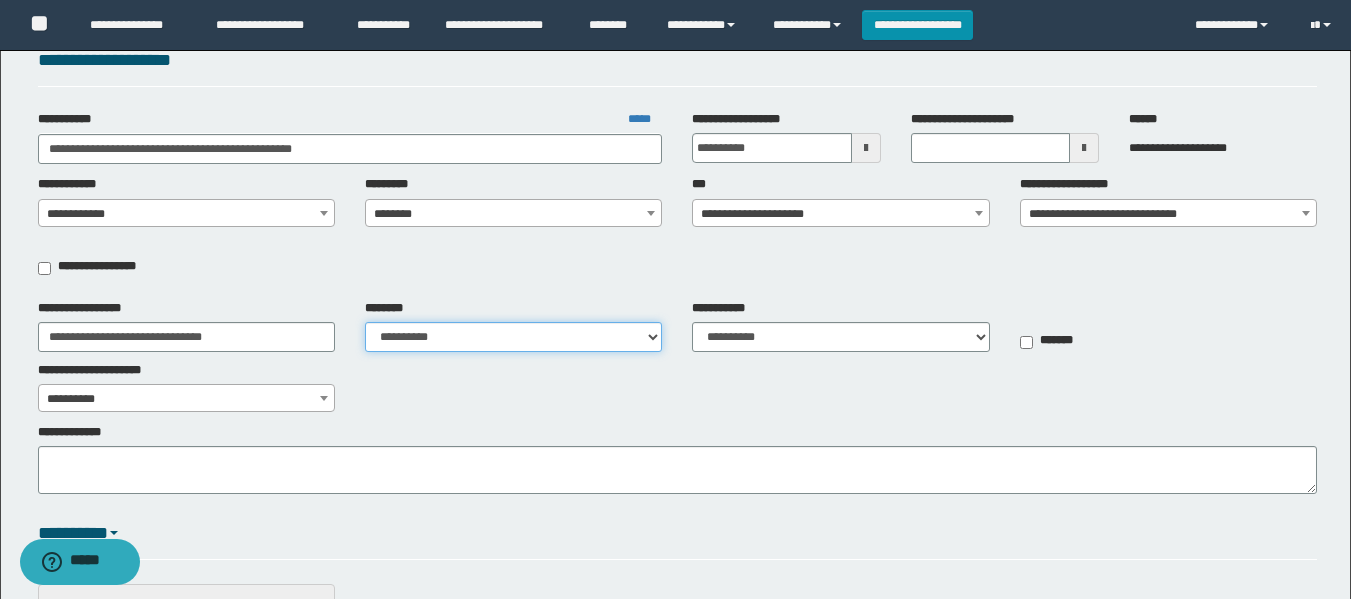 click on "**********" at bounding box center [513, 337] 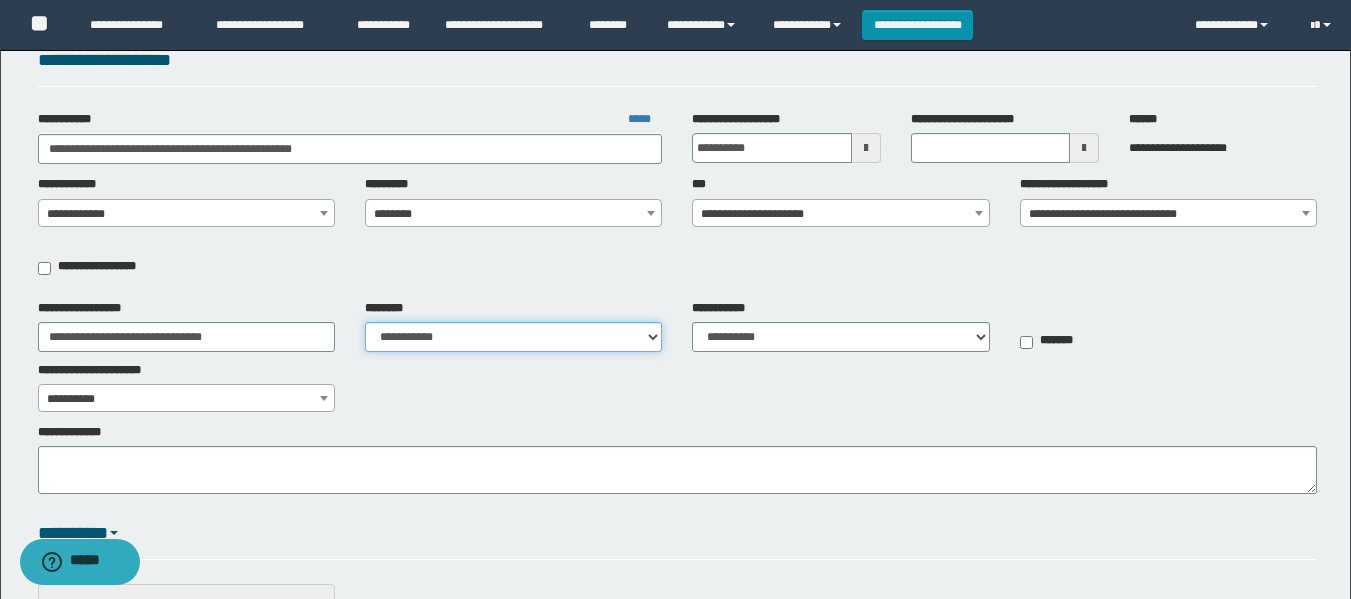 click on "**********" at bounding box center (513, 337) 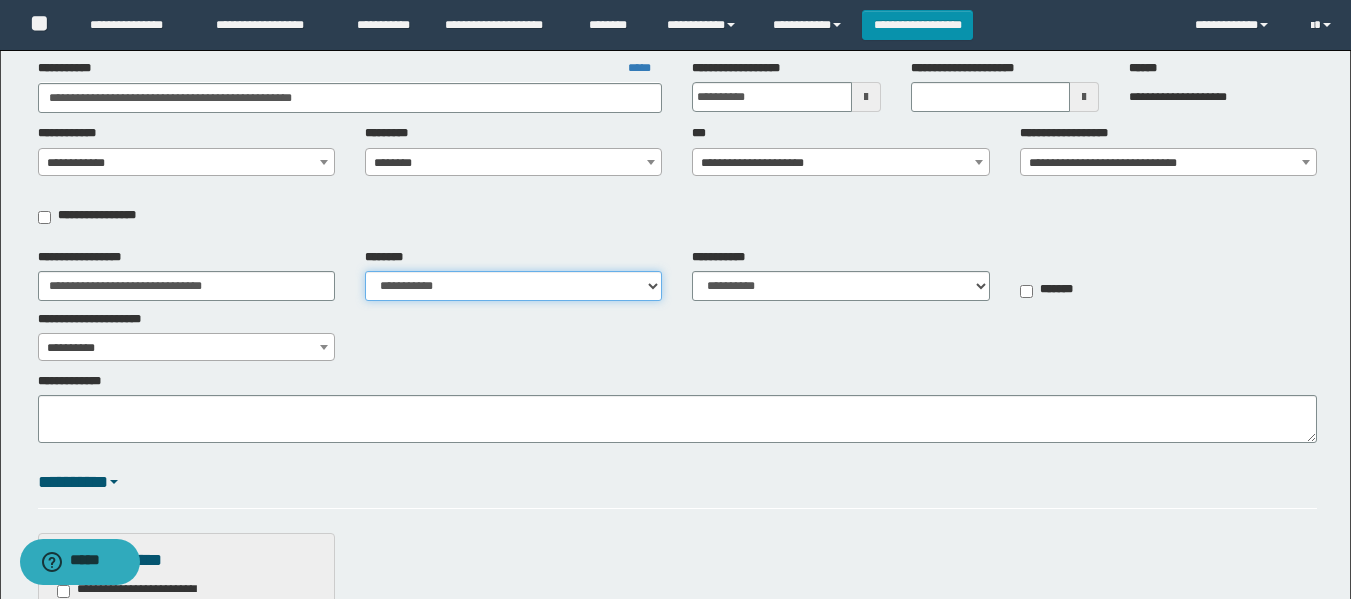 scroll, scrollTop: 200, scrollLeft: 0, axis: vertical 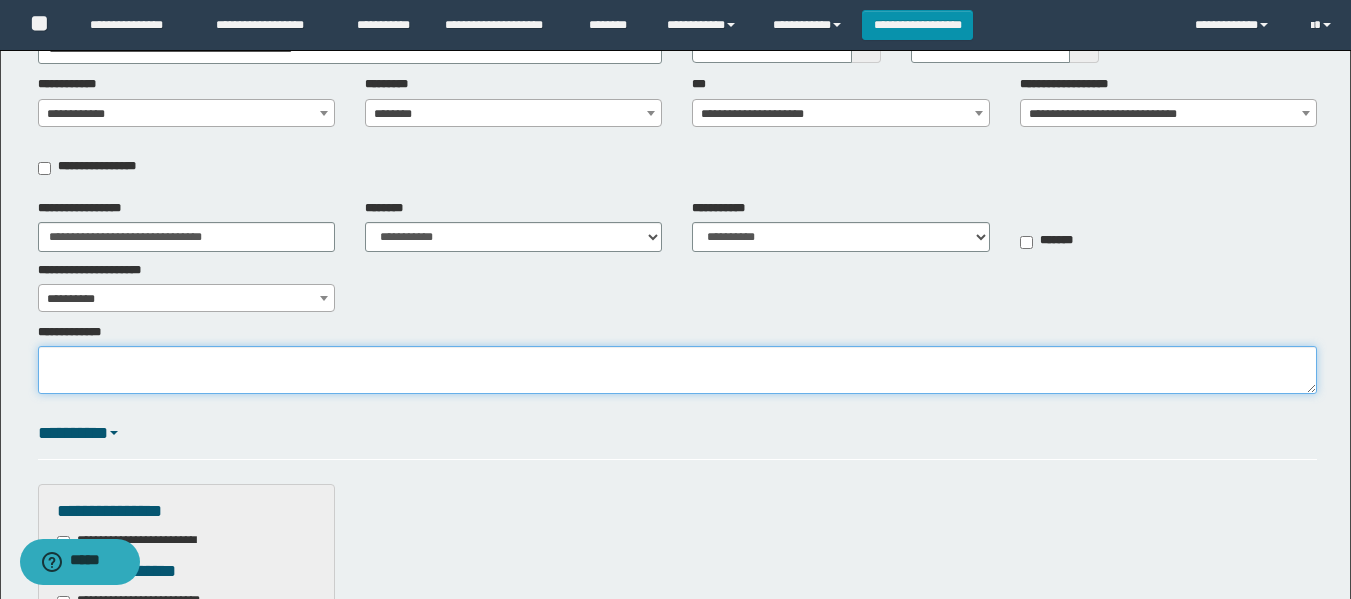 click on "**********" at bounding box center (677, 370) 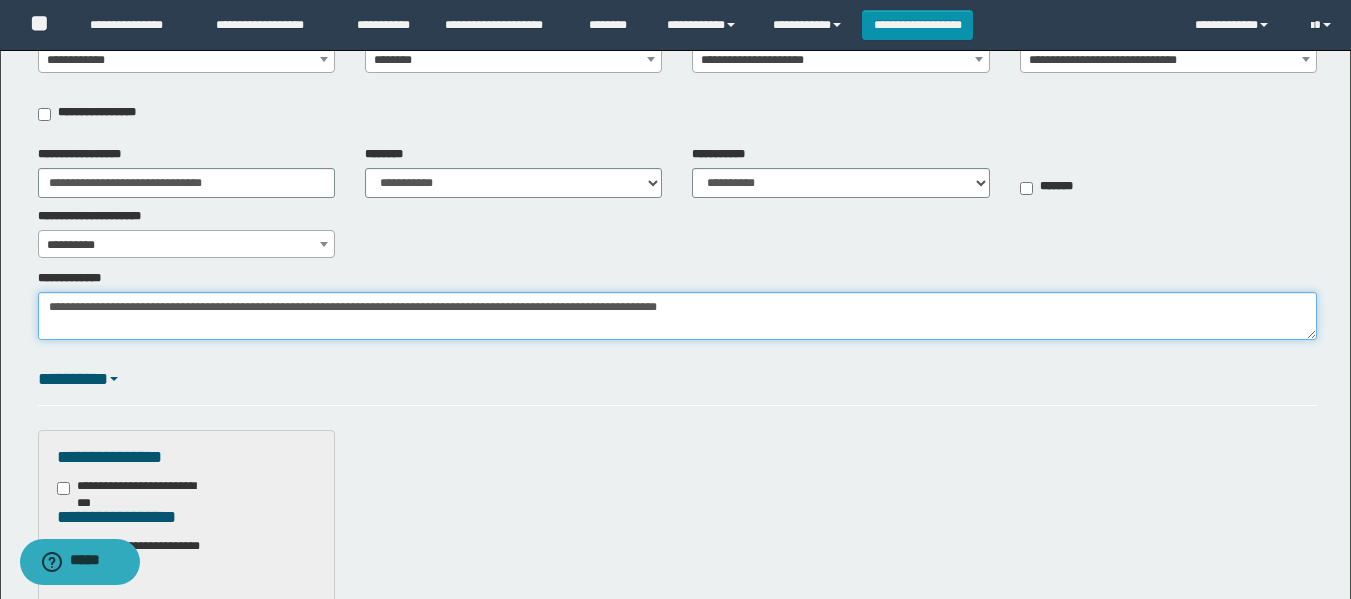 scroll, scrollTop: 300, scrollLeft: 0, axis: vertical 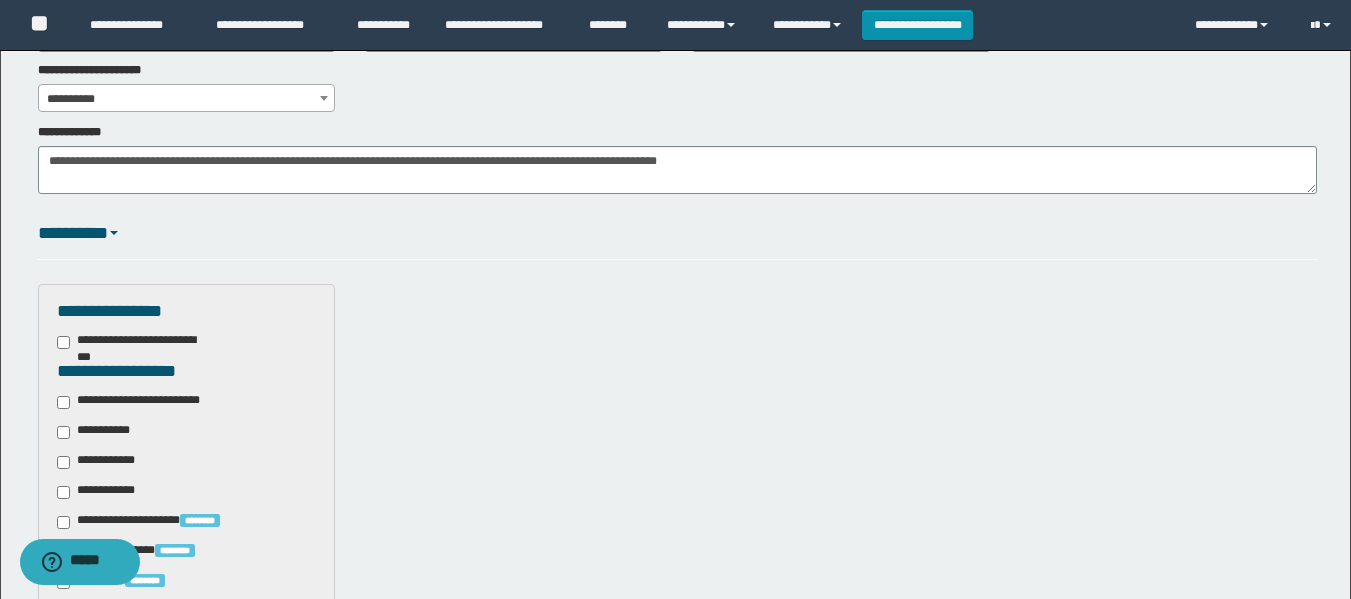 click on "**********" at bounding box center (97, 432) 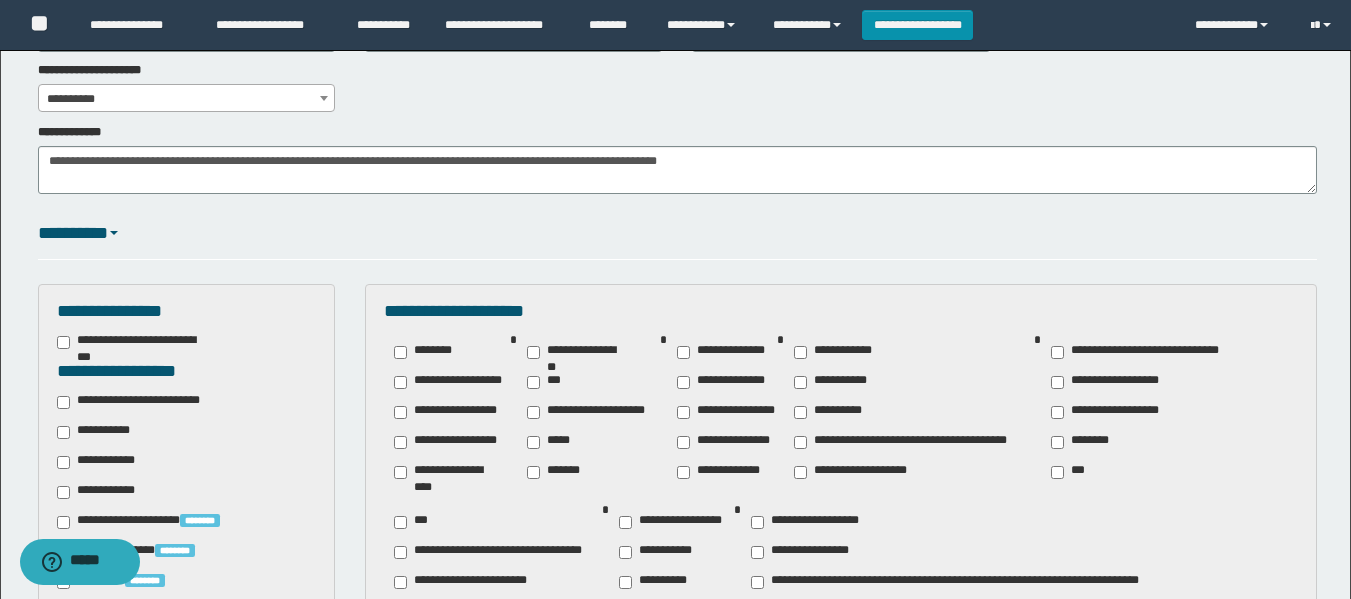 click on "********" at bounding box center (1084, 442) 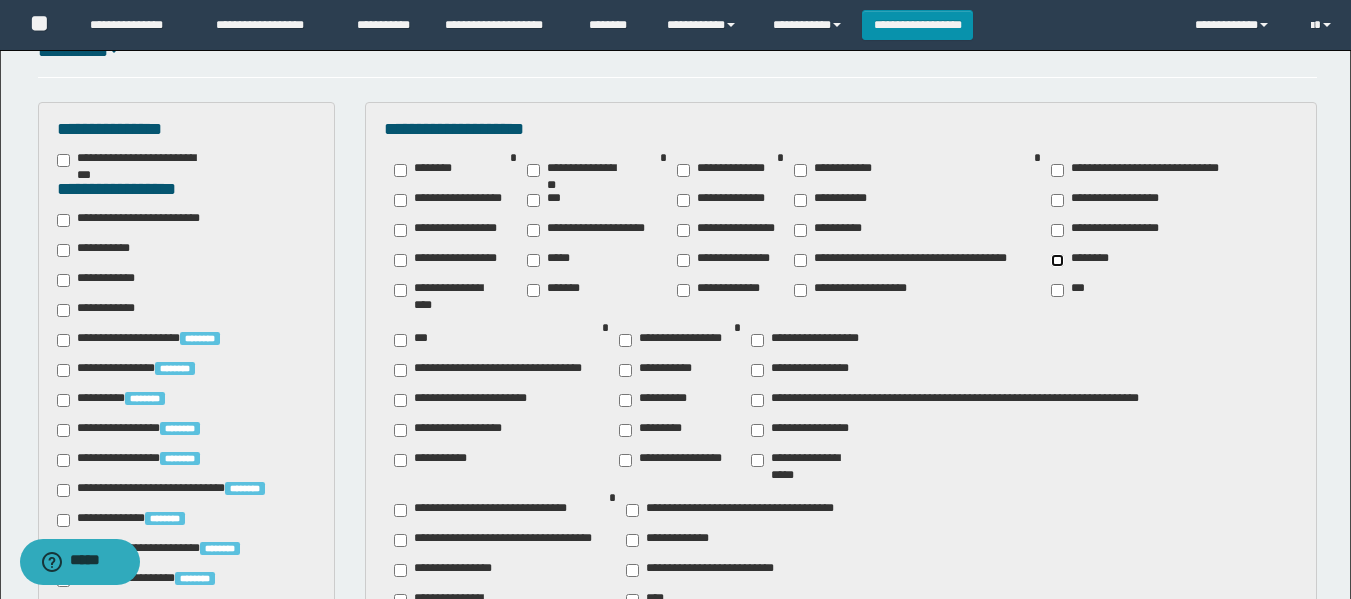 scroll, scrollTop: 600, scrollLeft: 0, axis: vertical 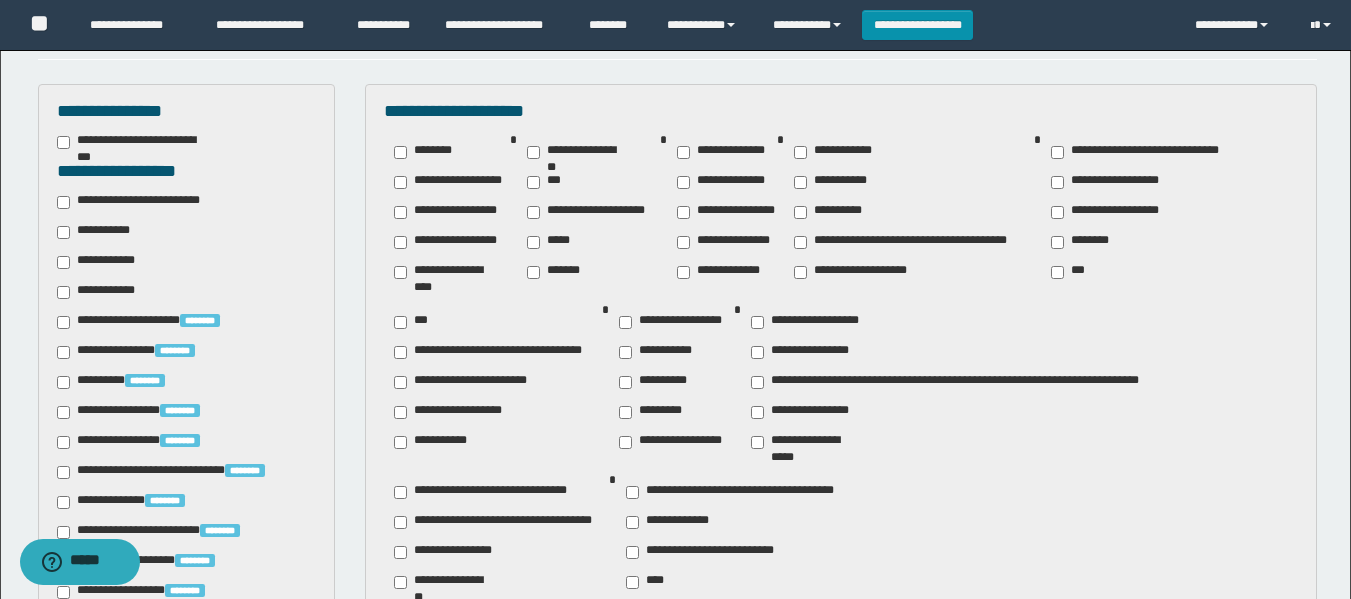 click on "**********" at bounding box center (806, 442) 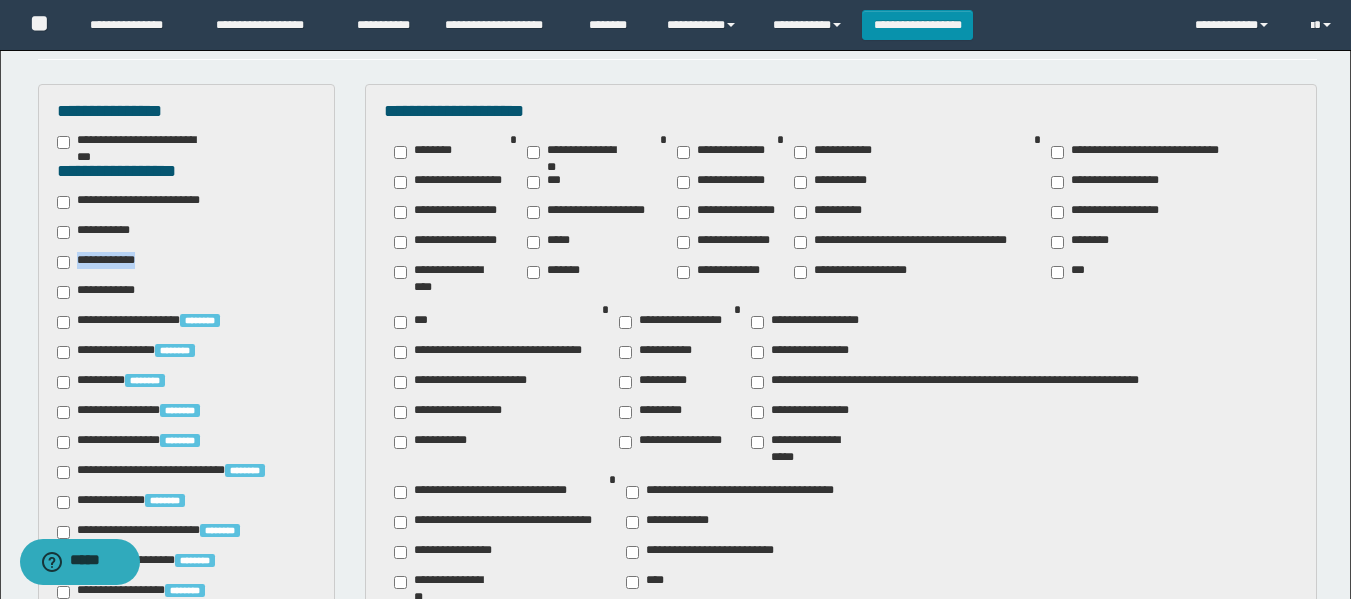 click on "**********" at bounding box center [103, 262] 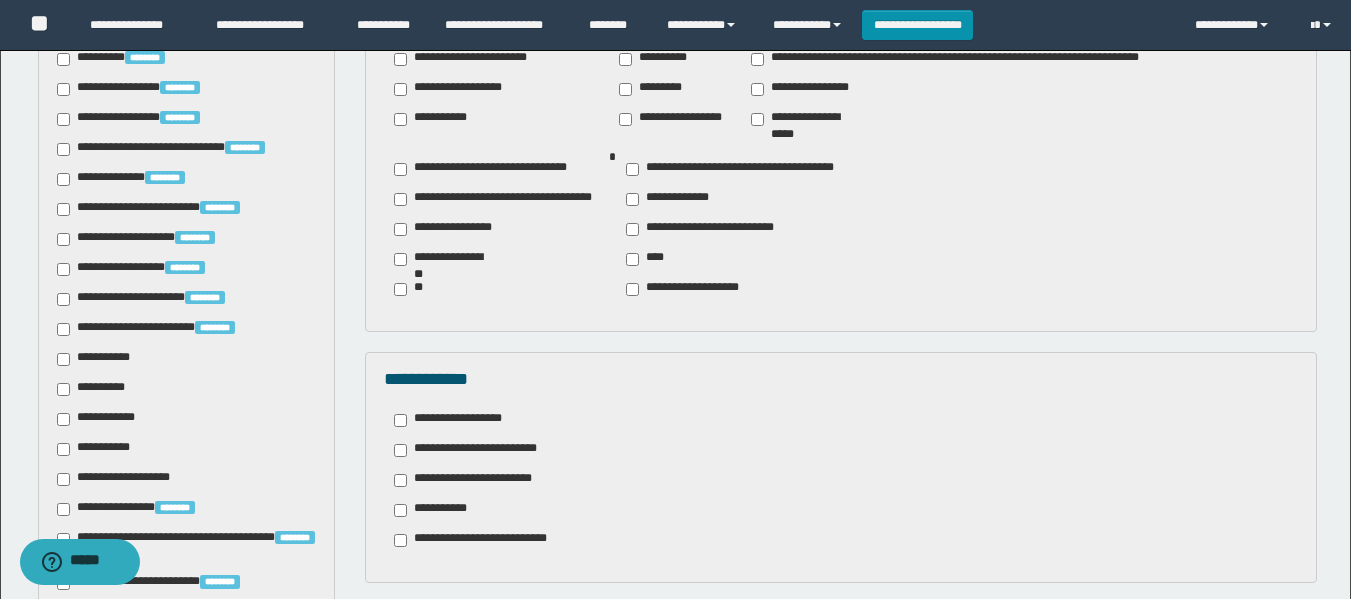 scroll, scrollTop: 1000, scrollLeft: 0, axis: vertical 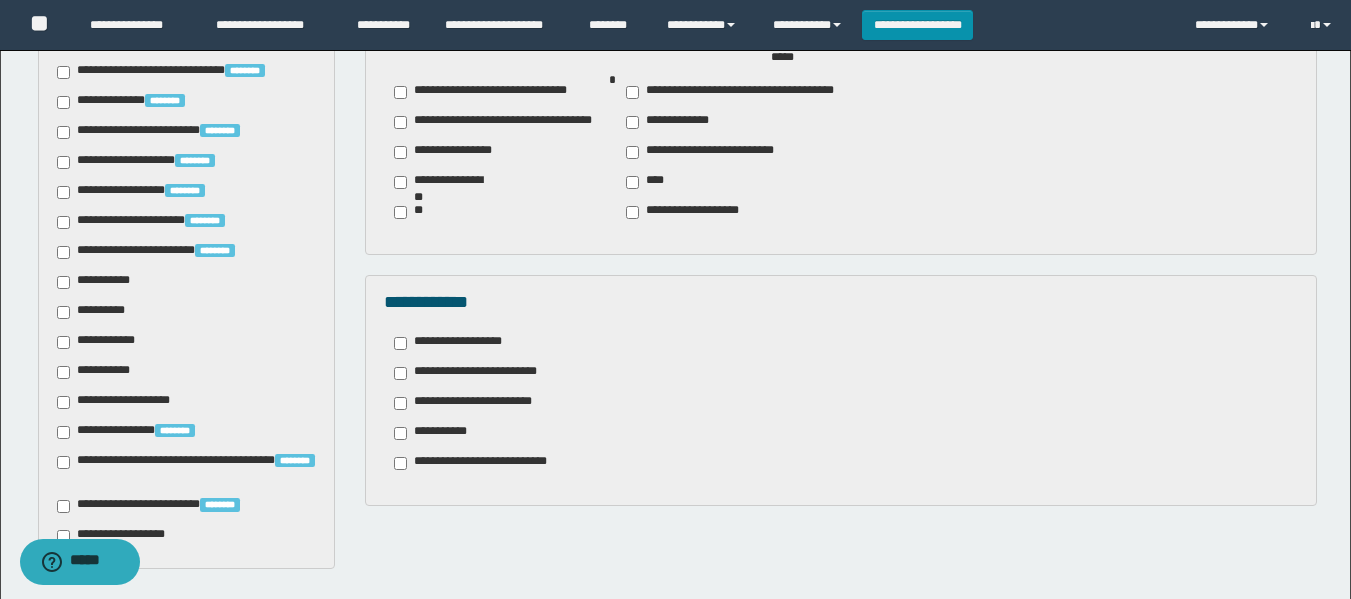 click on "**********" at bounding box center [97, 282] 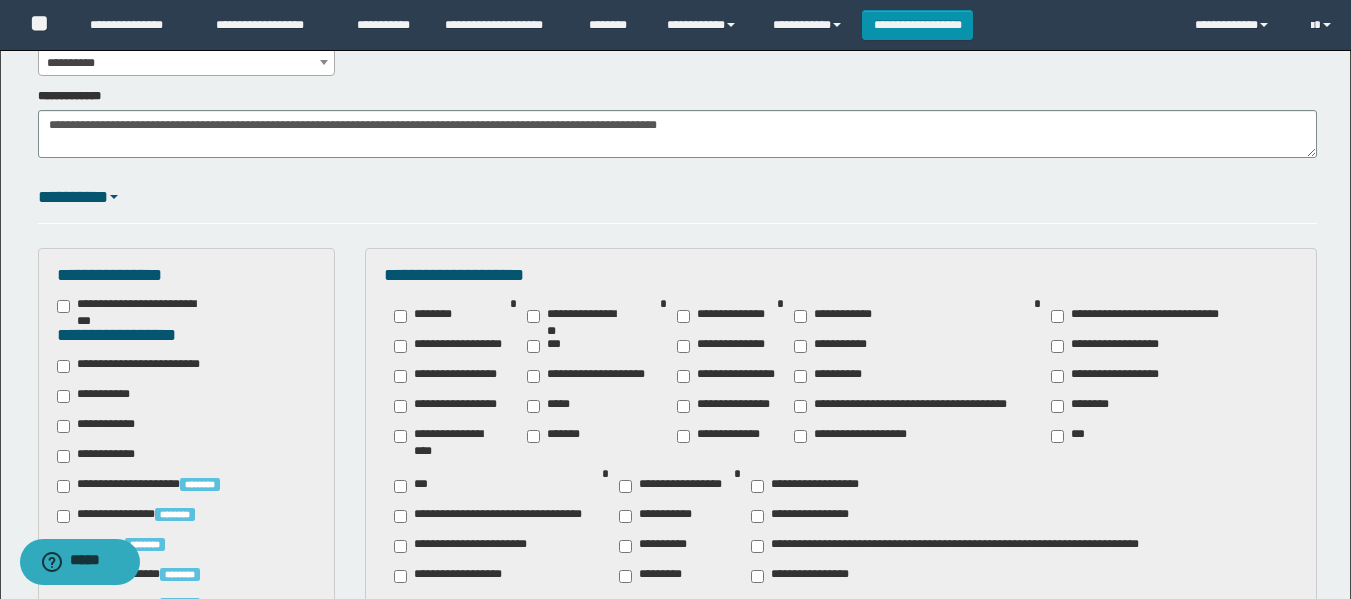 scroll, scrollTop: 400, scrollLeft: 0, axis: vertical 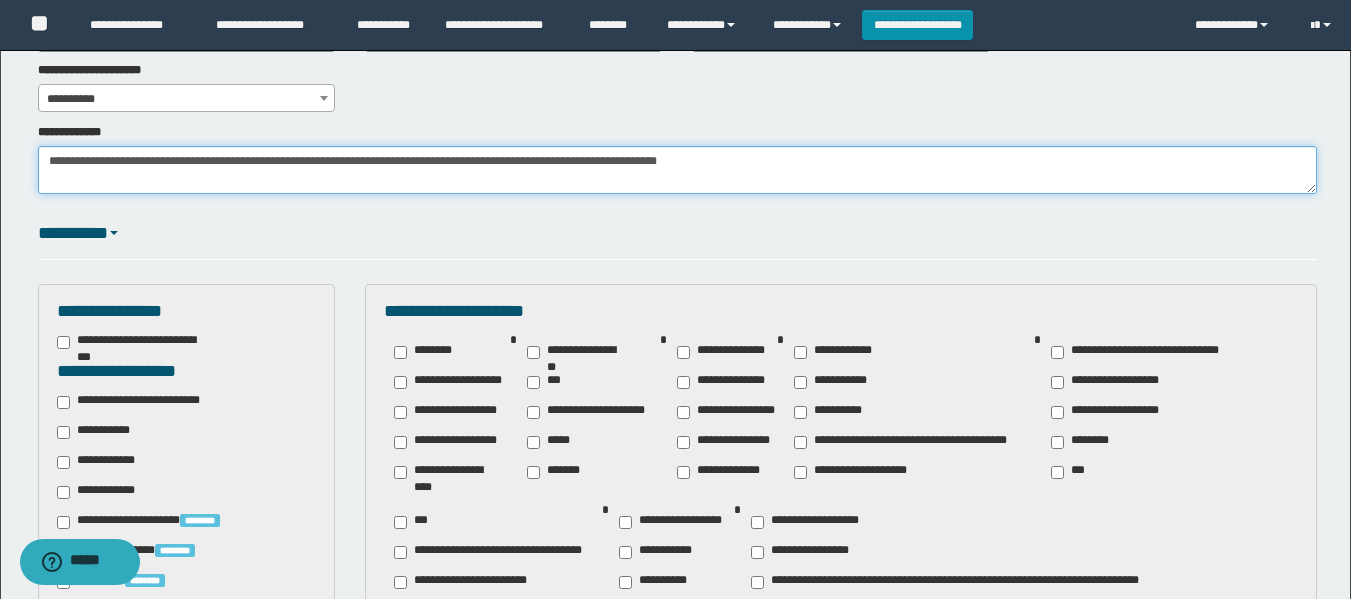 click on "**********" at bounding box center (677, 170) 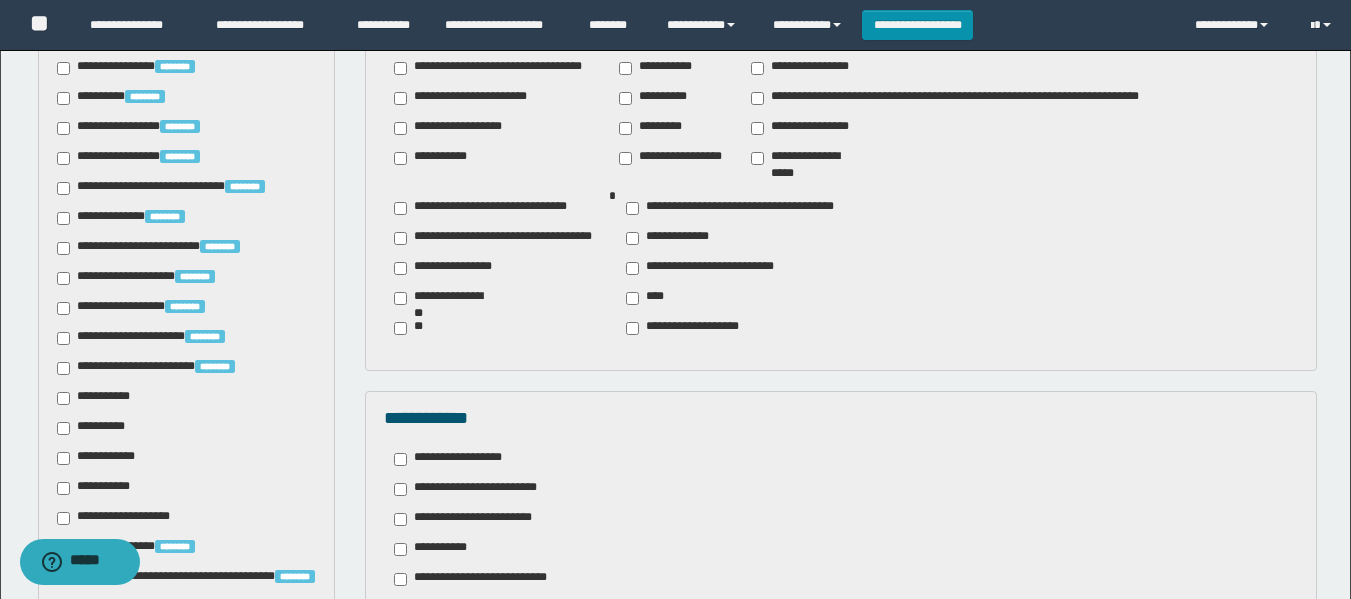 scroll, scrollTop: 1100, scrollLeft: 0, axis: vertical 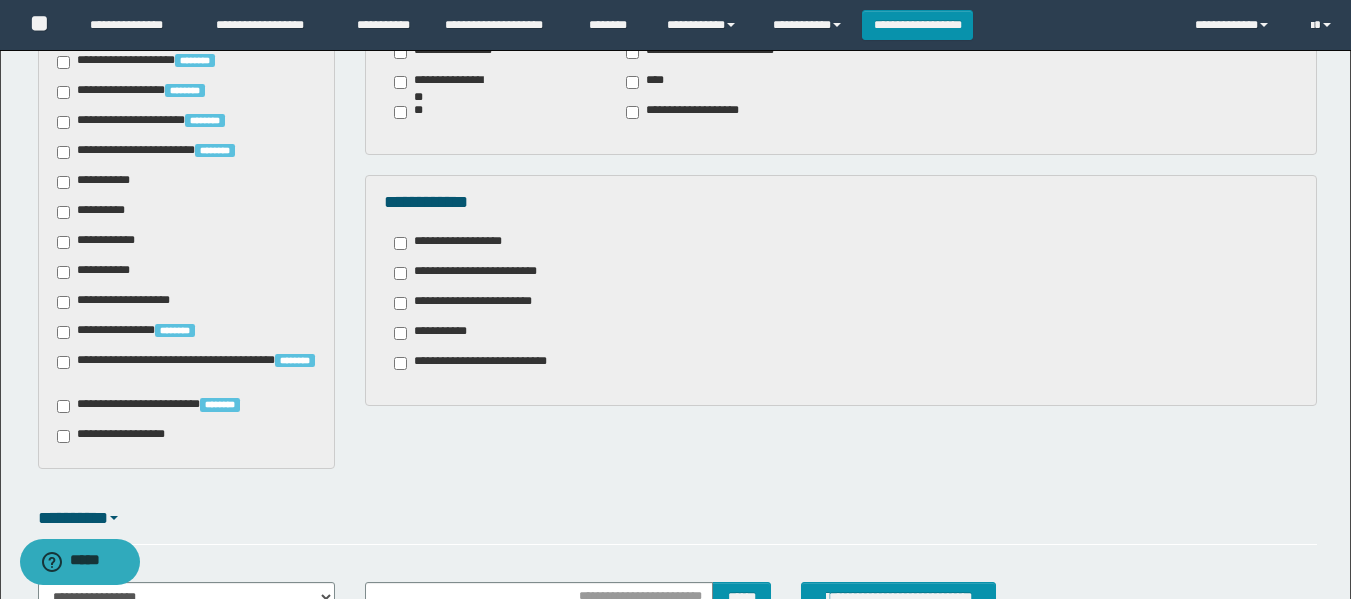 type on "**********" 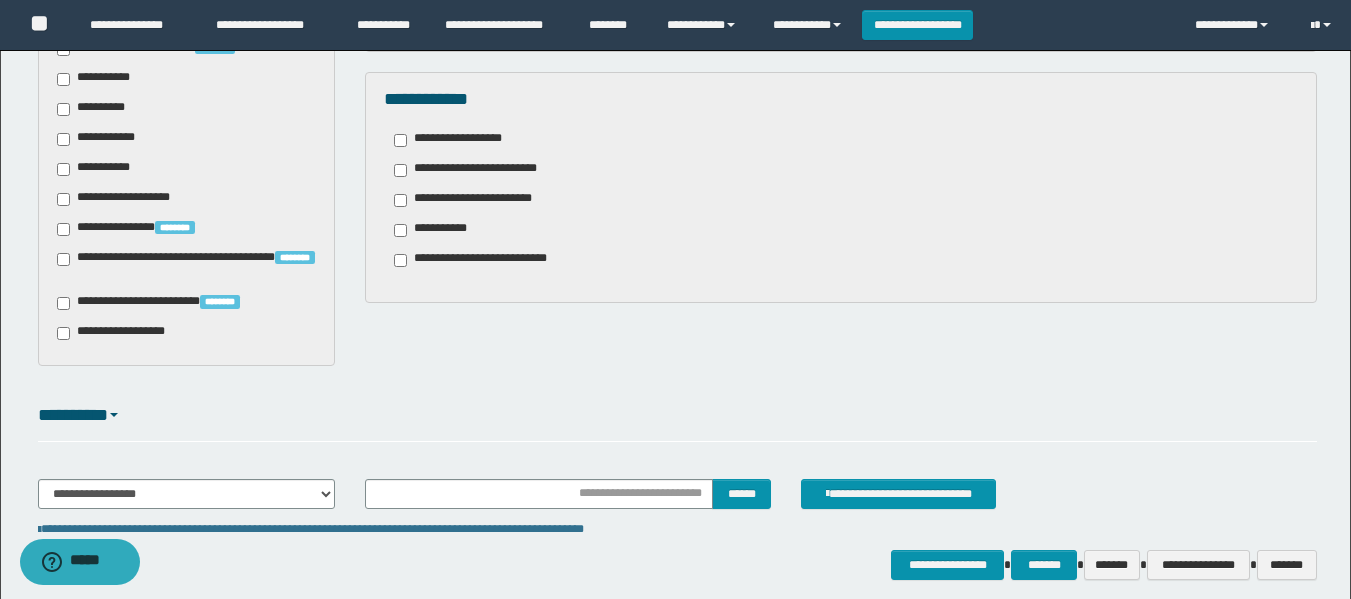 scroll, scrollTop: 1289, scrollLeft: 0, axis: vertical 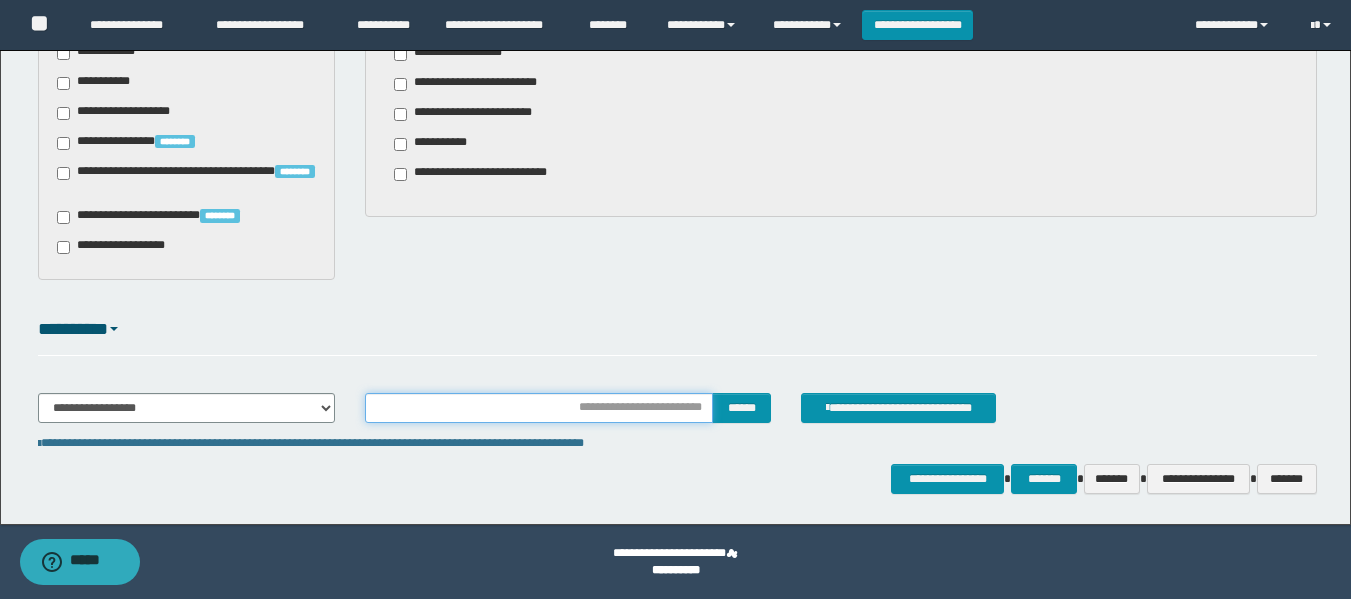 click at bounding box center (539, 408) 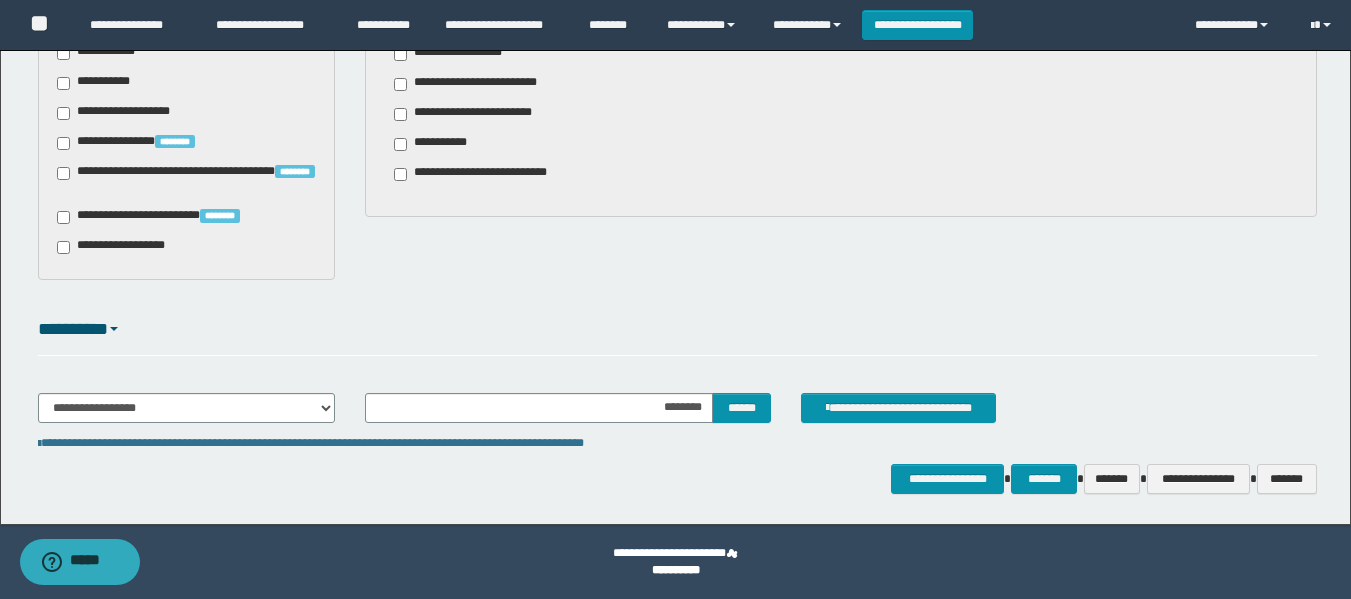 click on "********
******" at bounding box center [568, 408] 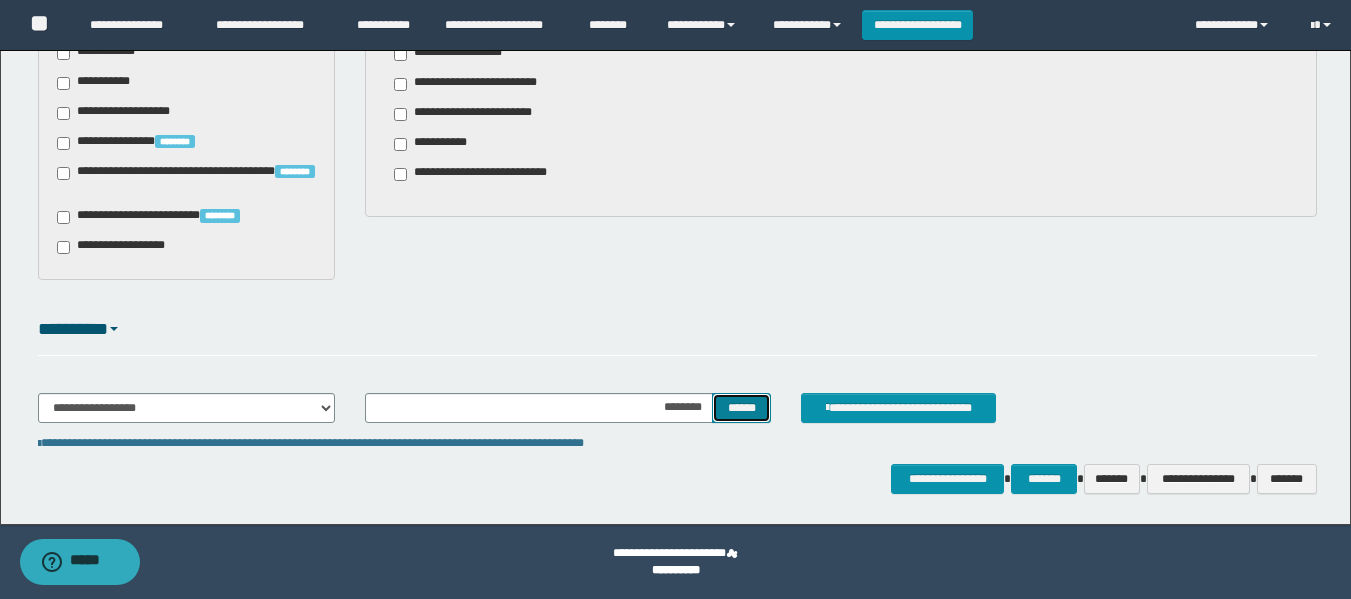 click on "******" at bounding box center [741, 408] 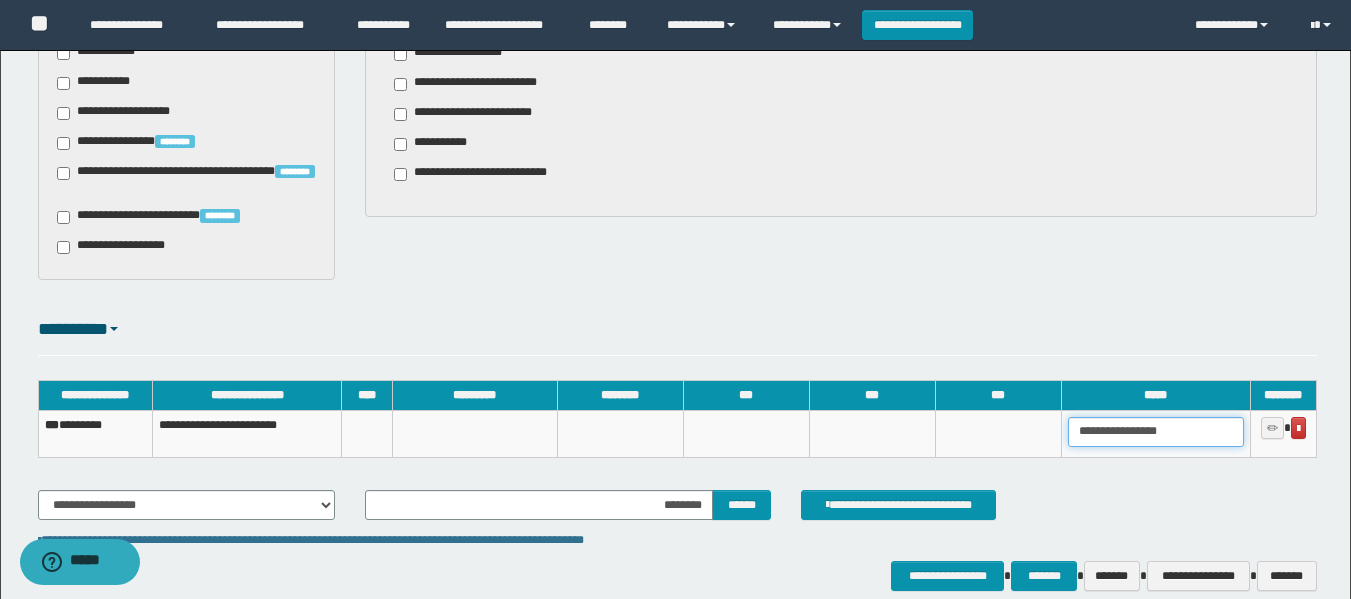 click on "**********" at bounding box center [1156, 432] 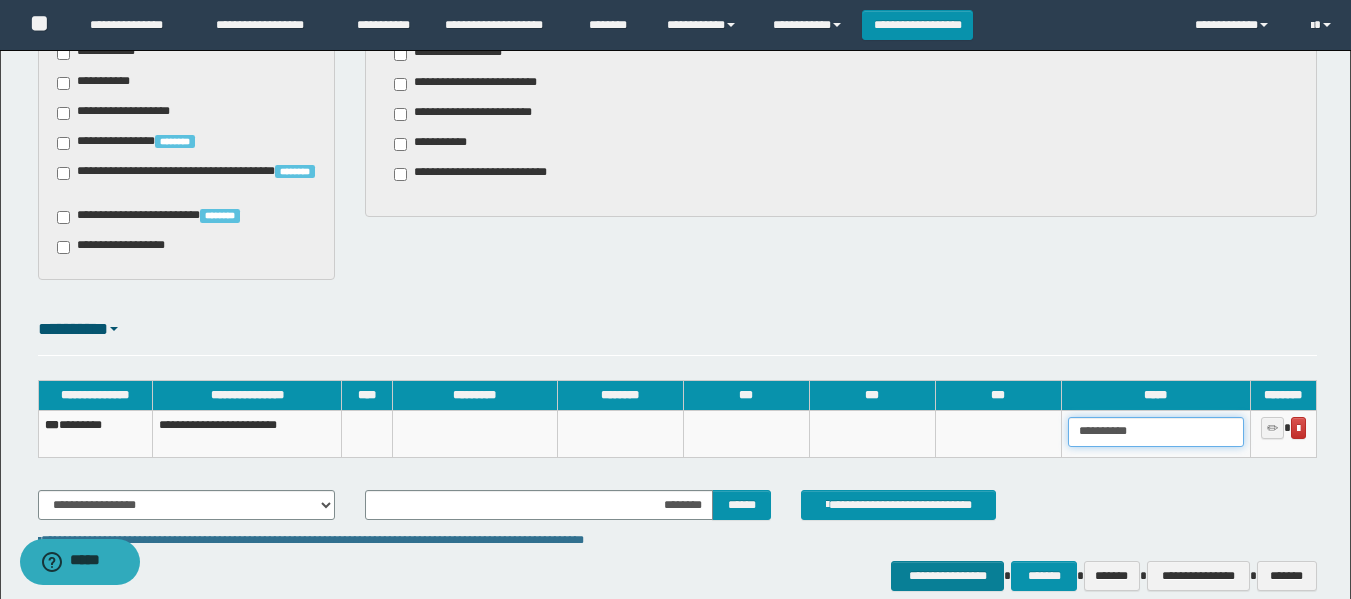 type on "**********" 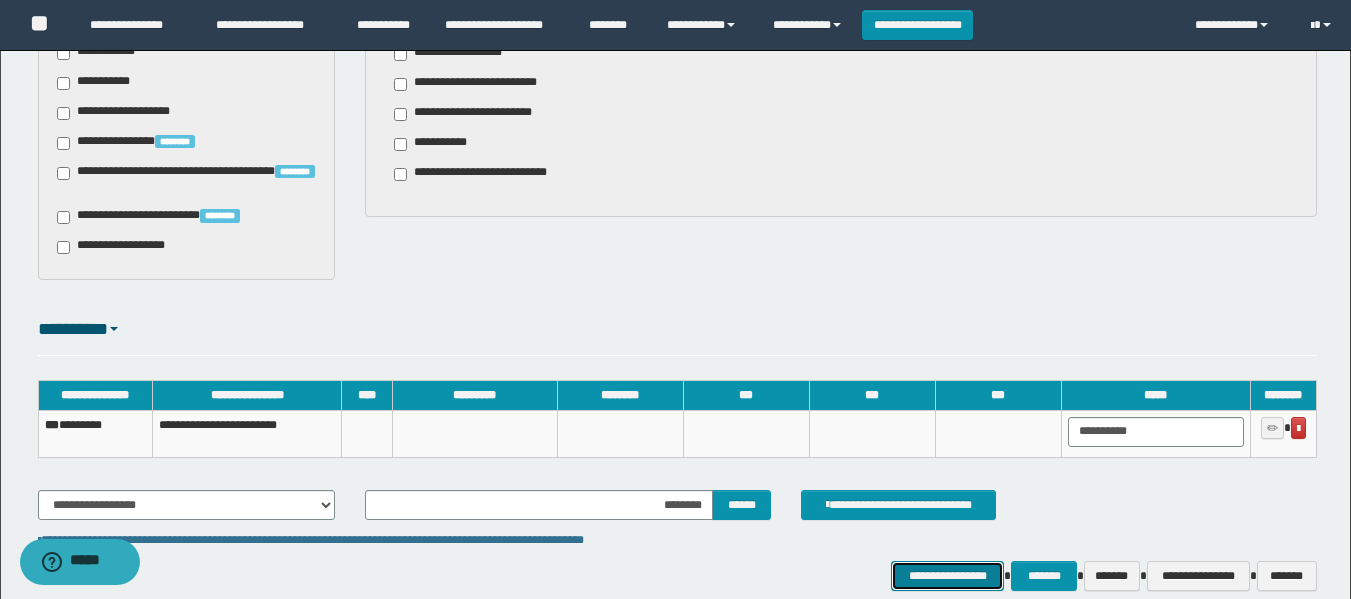 click on "**********" at bounding box center (947, 576) 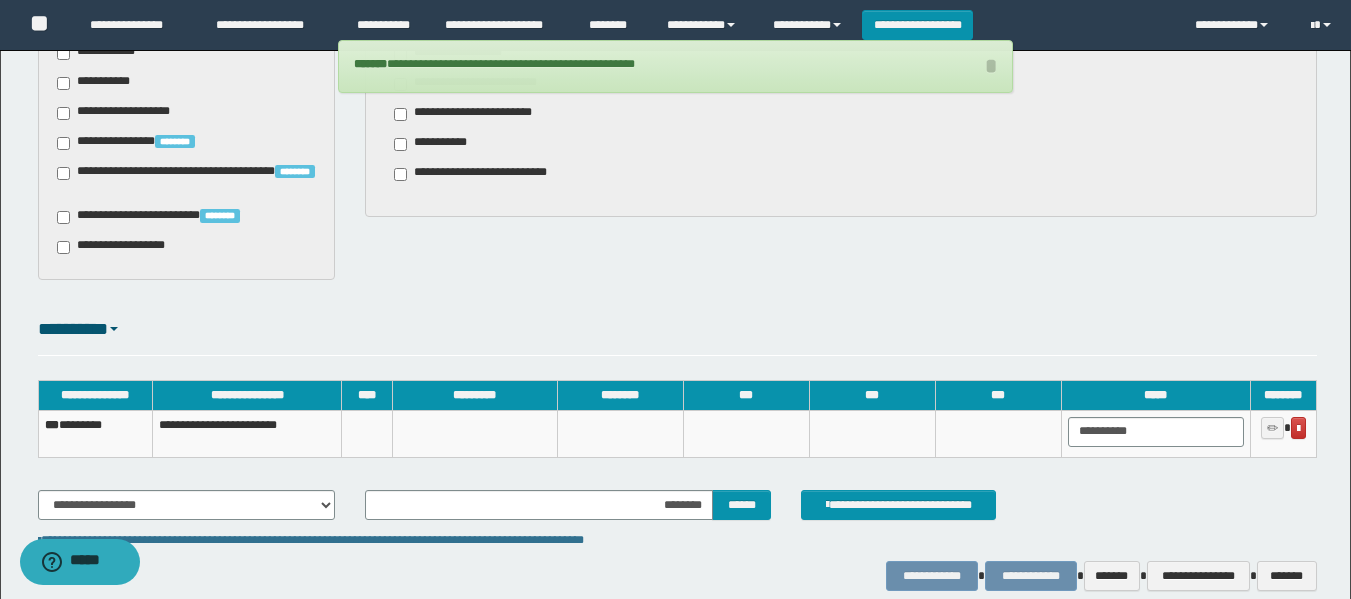 click on "*** ********" at bounding box center (95, 433) 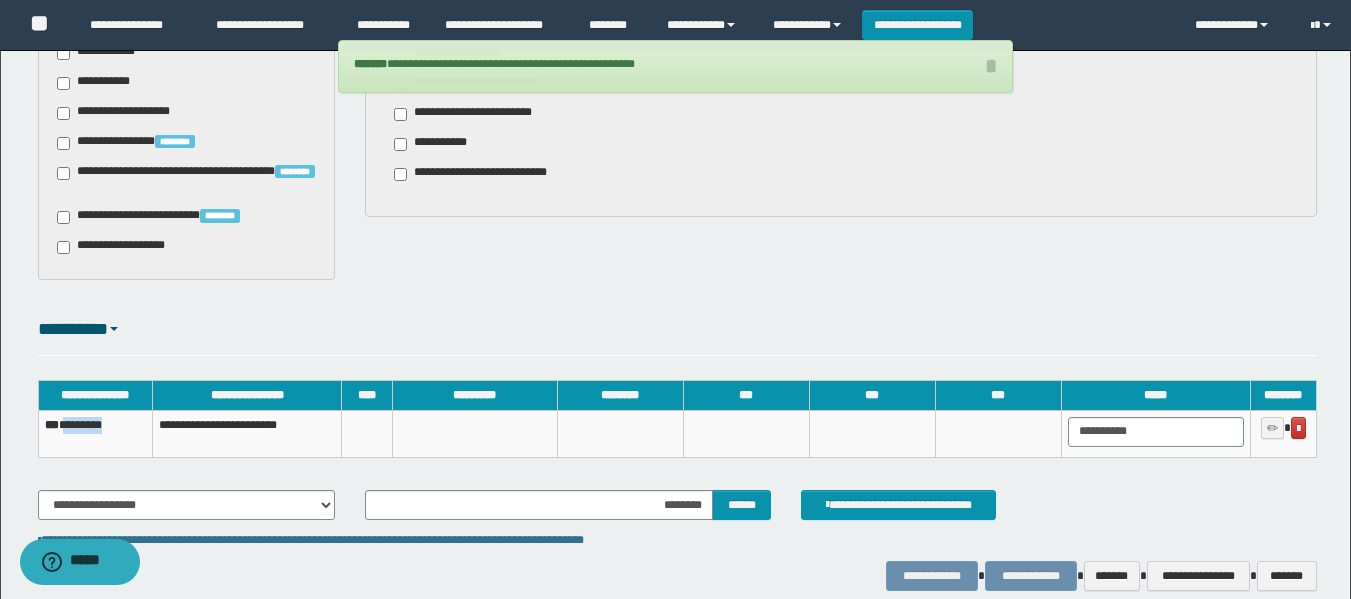 click on "*** ********" at bounding box center [95, 433] 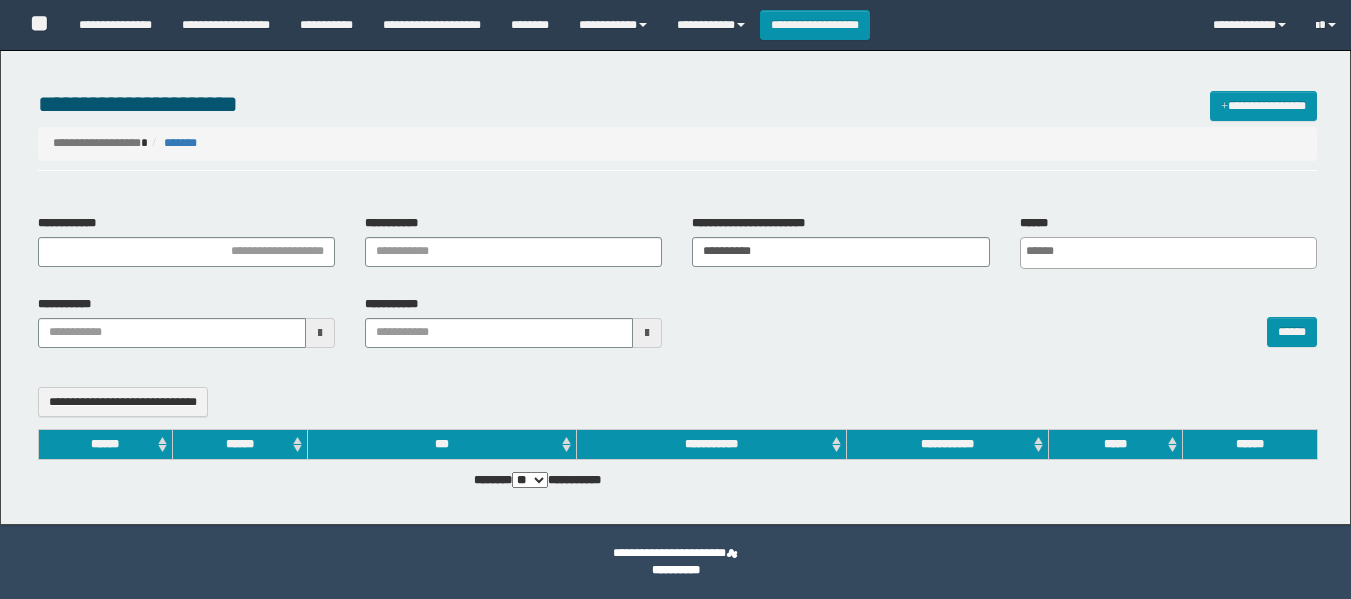 select 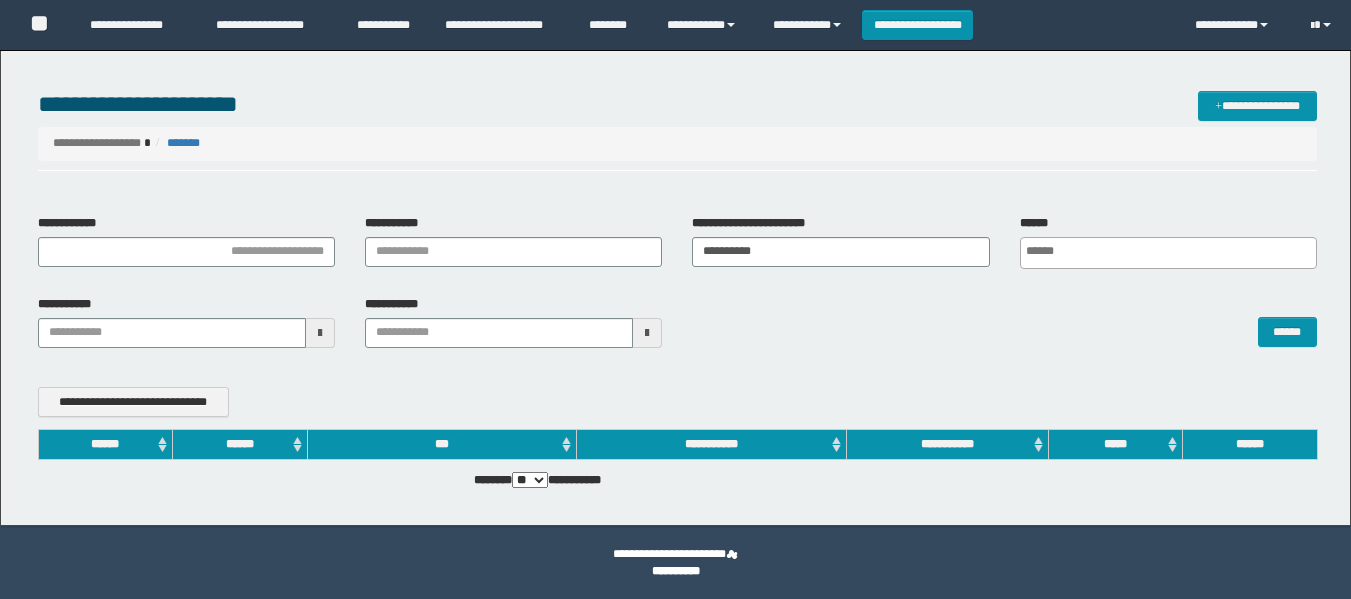 scroll, scrollTop: 0, scrollLeft: 0, axis: both 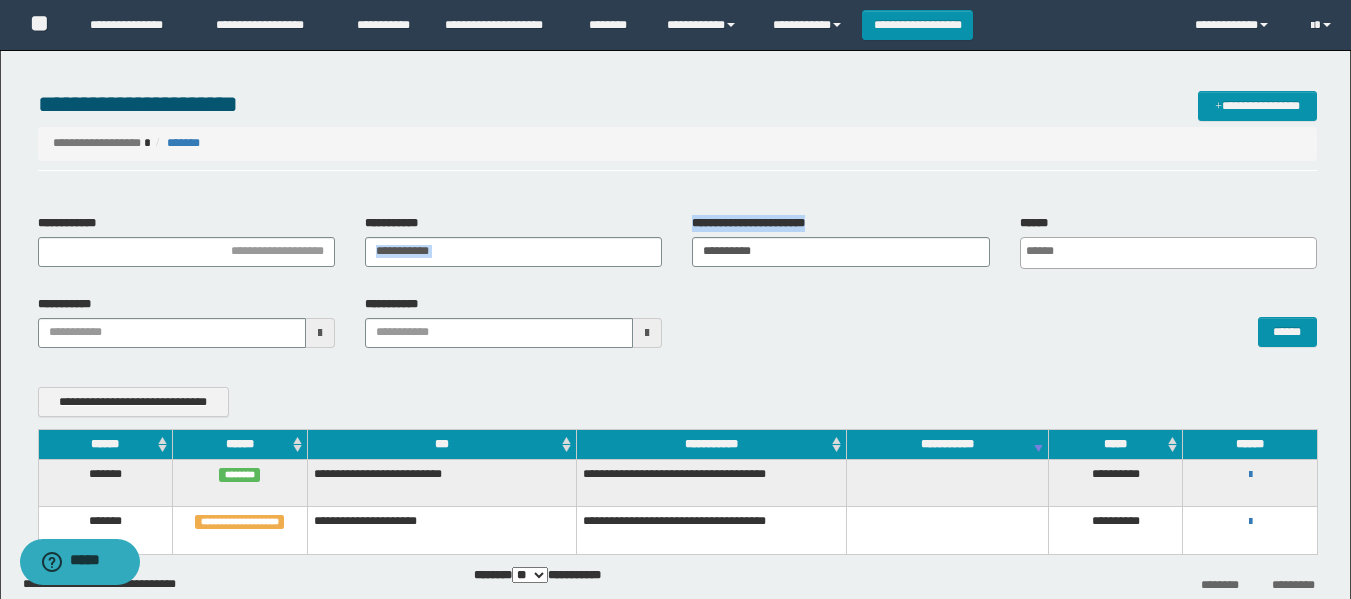 drag, startPoint x: 792, startPoint y: 232, endPoint x: 660, endPoint y: 245, distance: 132.63861 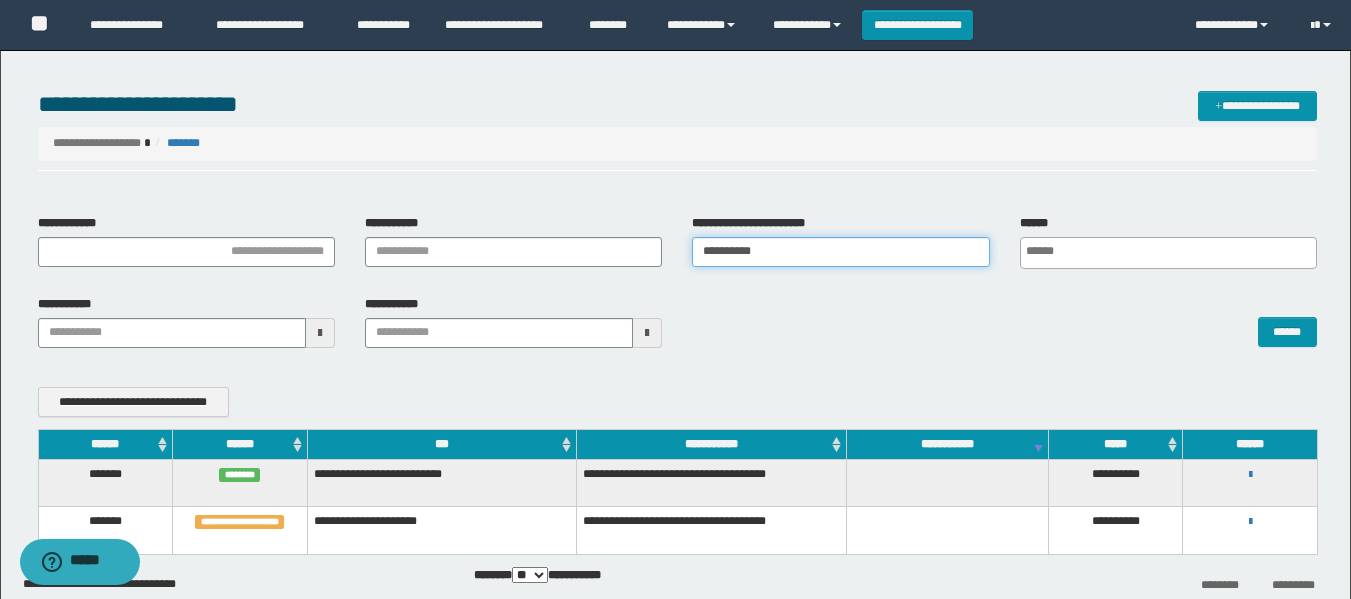 drag, startPoint x: 776, startPoint y: 260, endPoint x: 576, endPoint y: 271, distance: 200.30228 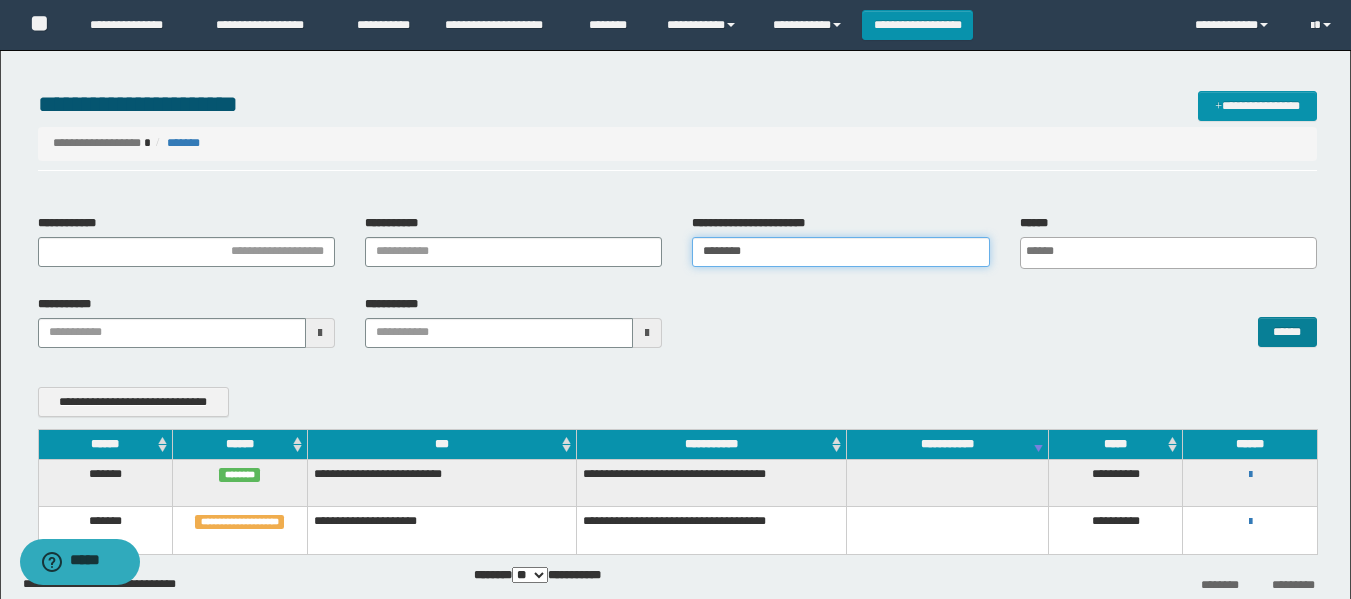 type on "********" 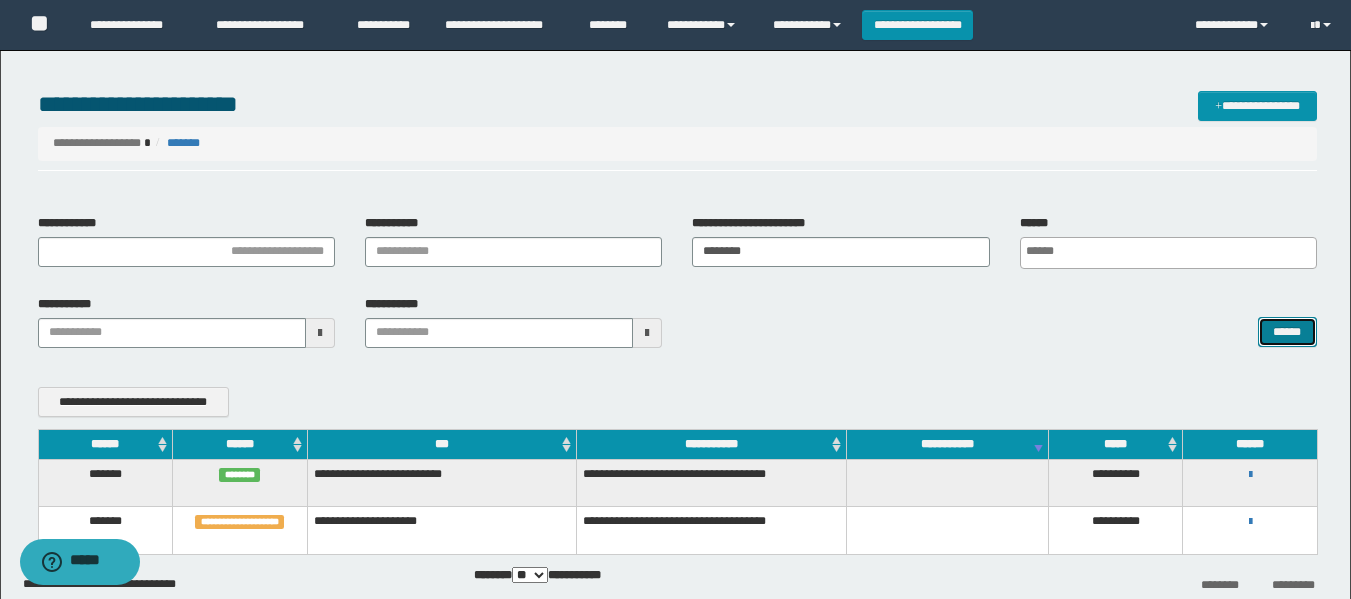 click on "******" at bounding box center [1287, 332] 